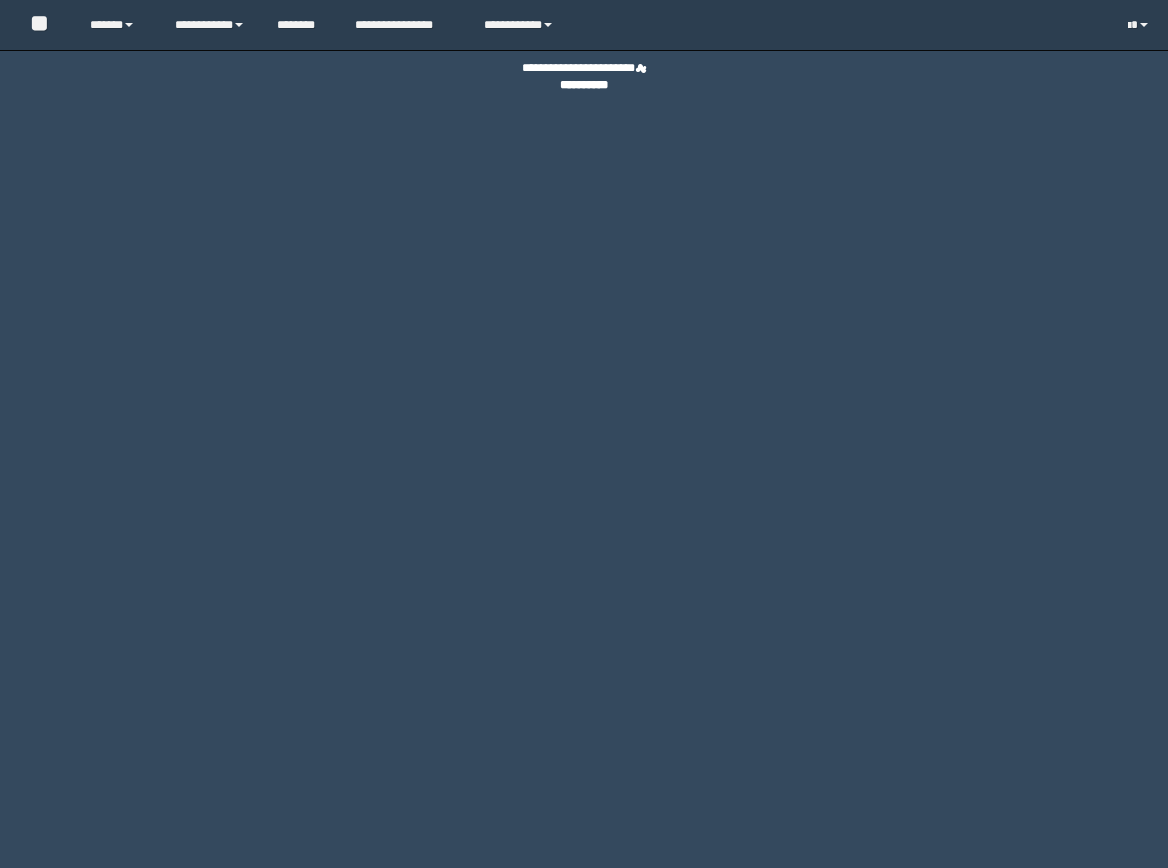 scroll, scrollTop: 0, scrollLeft: 0, axis: both 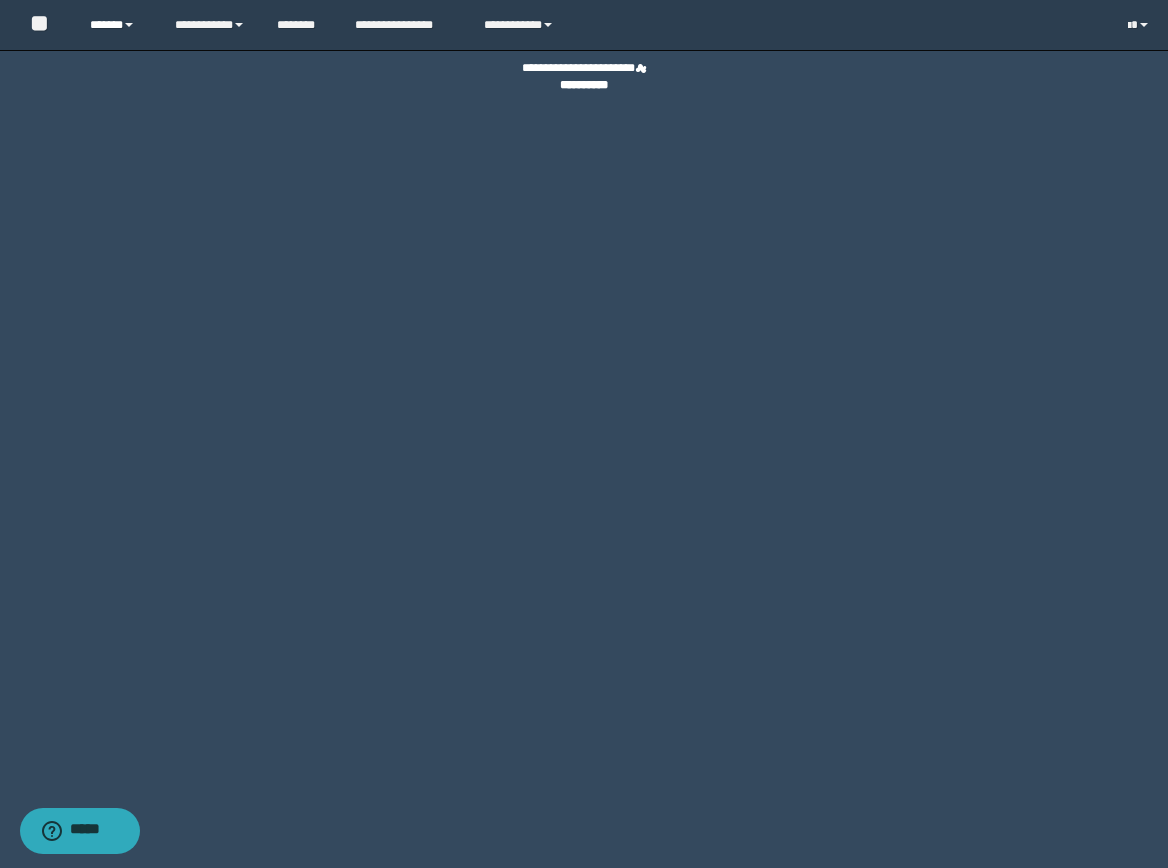 click on "******" at bounding box center [117, 25] 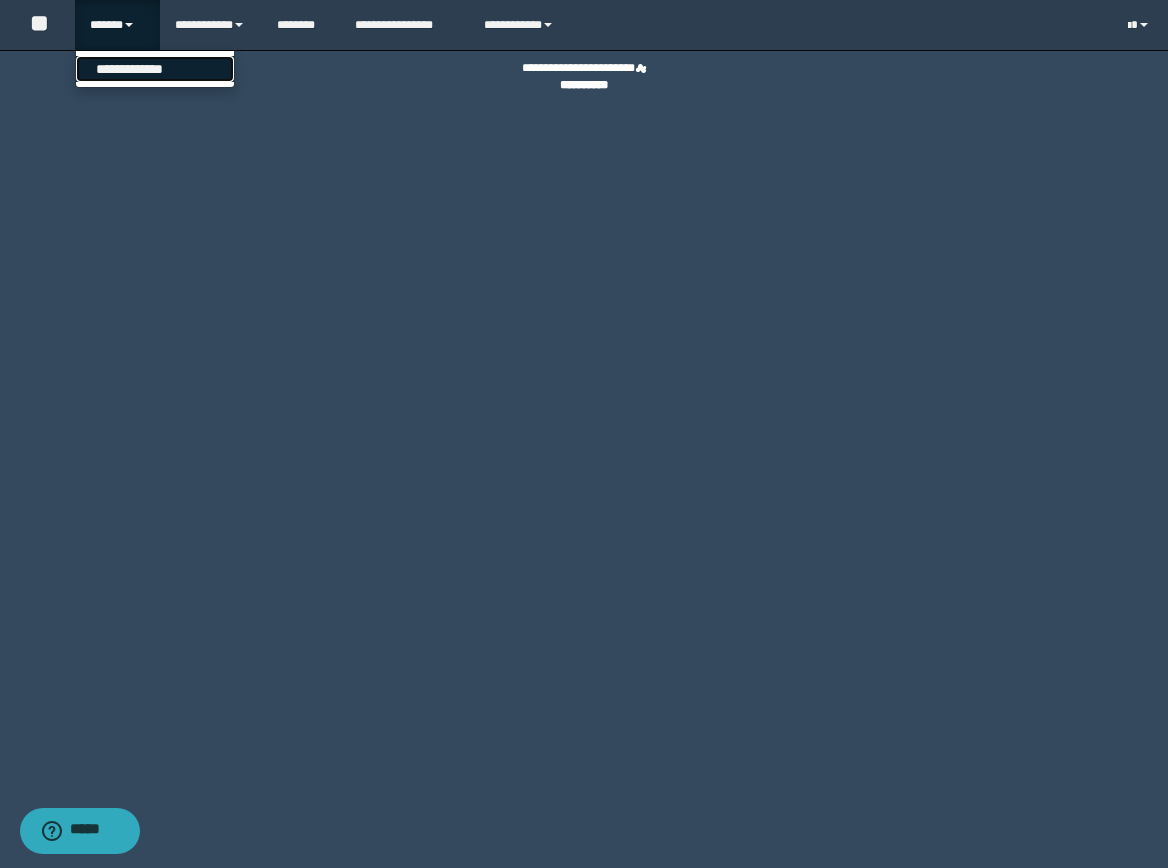 click on "**********" at bounding box center [155, 69] 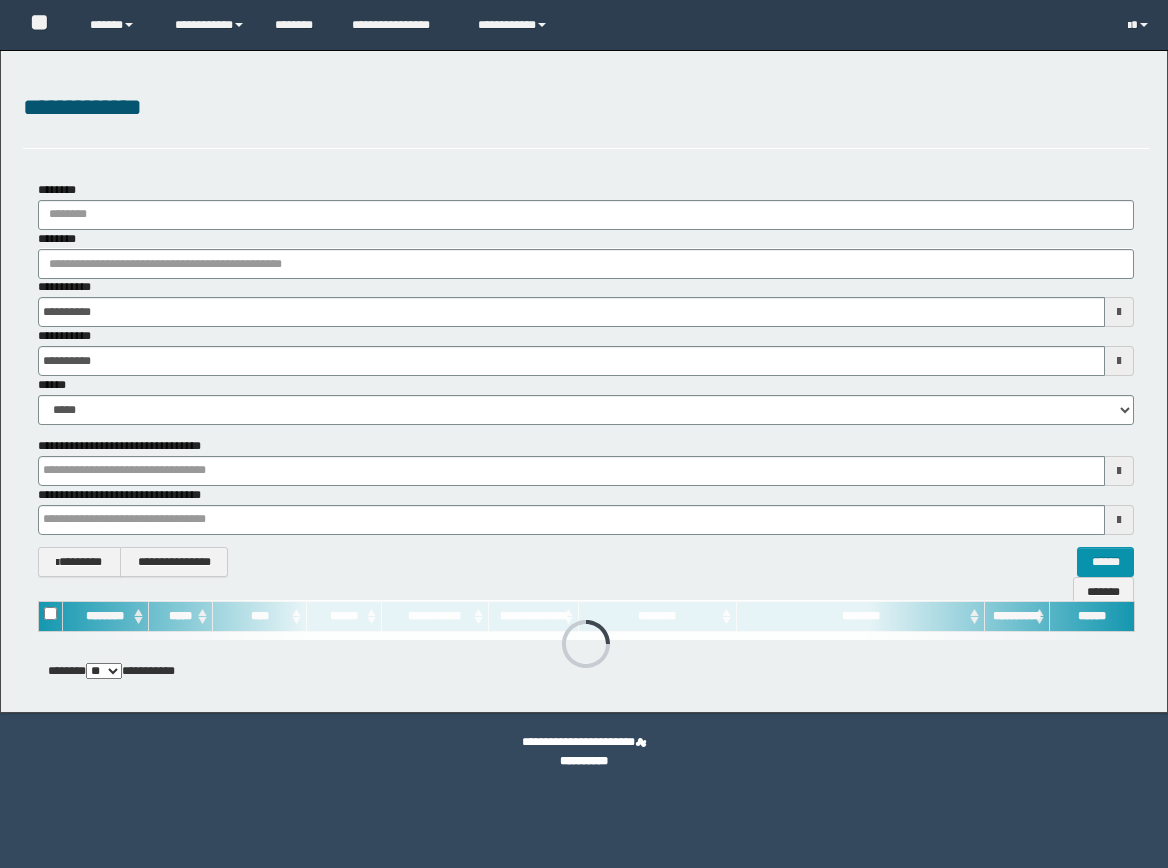 scroll, scrollTop: 0, scrollLeft: 0, axis: both 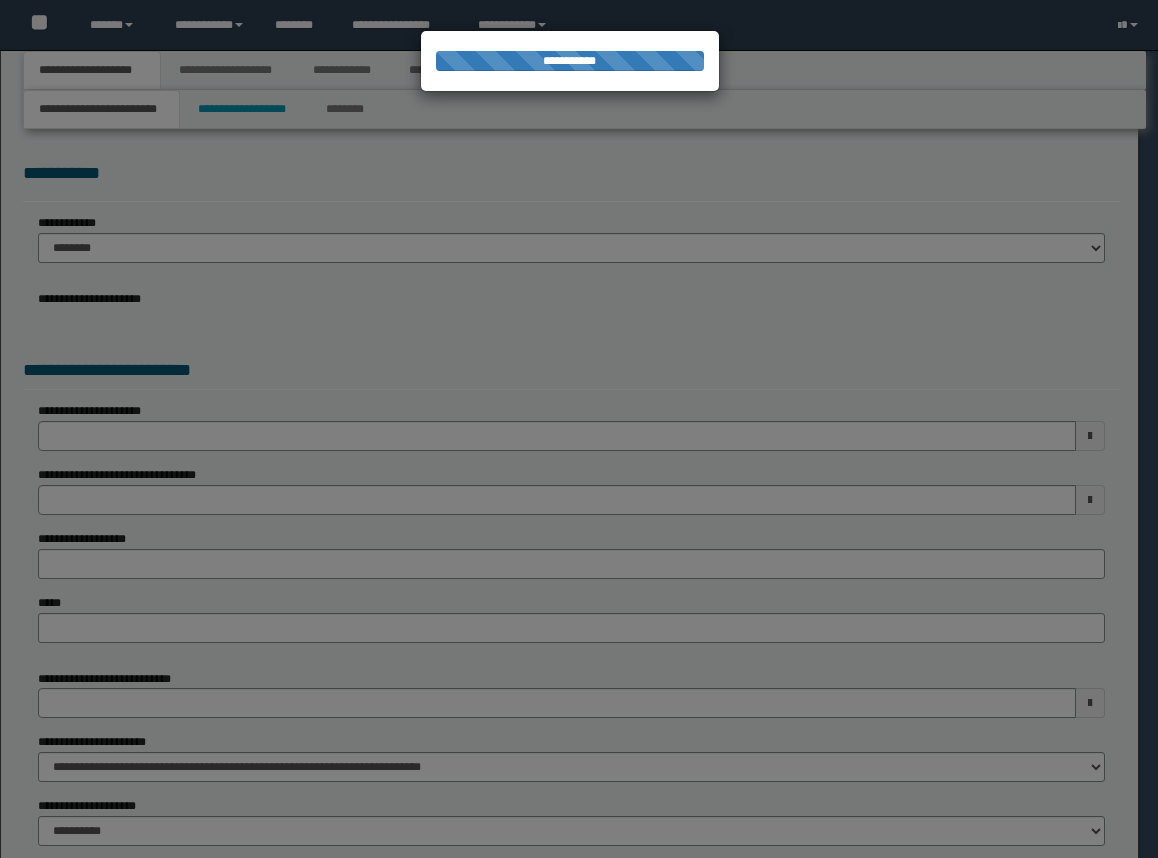 select on "*" 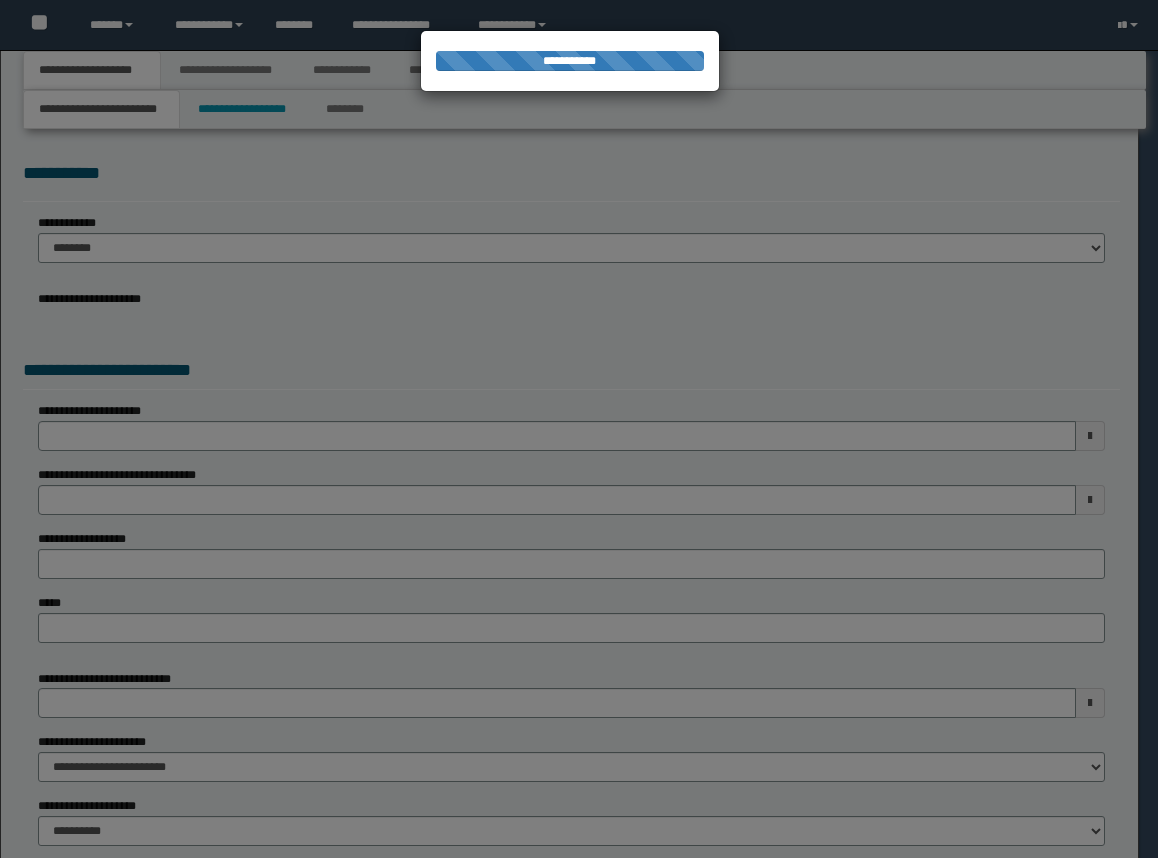 select on "*" 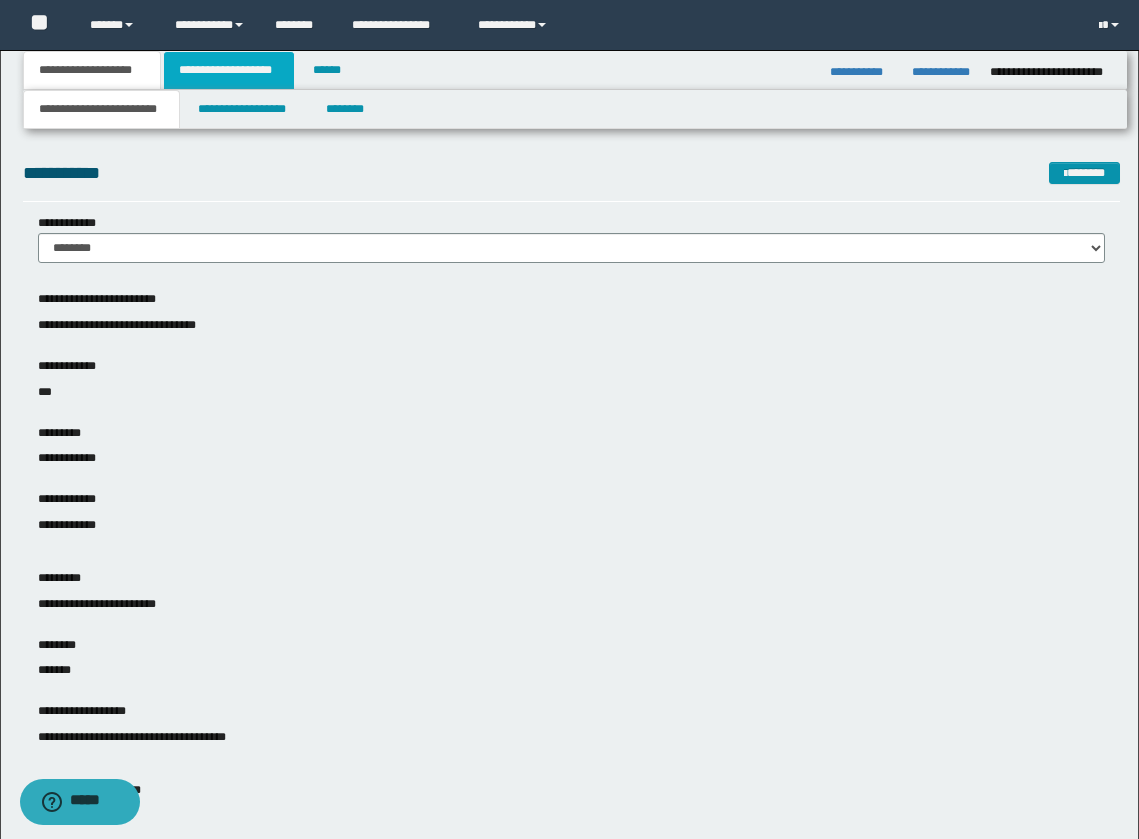 click on "**********" at bounding box center (229, 70) 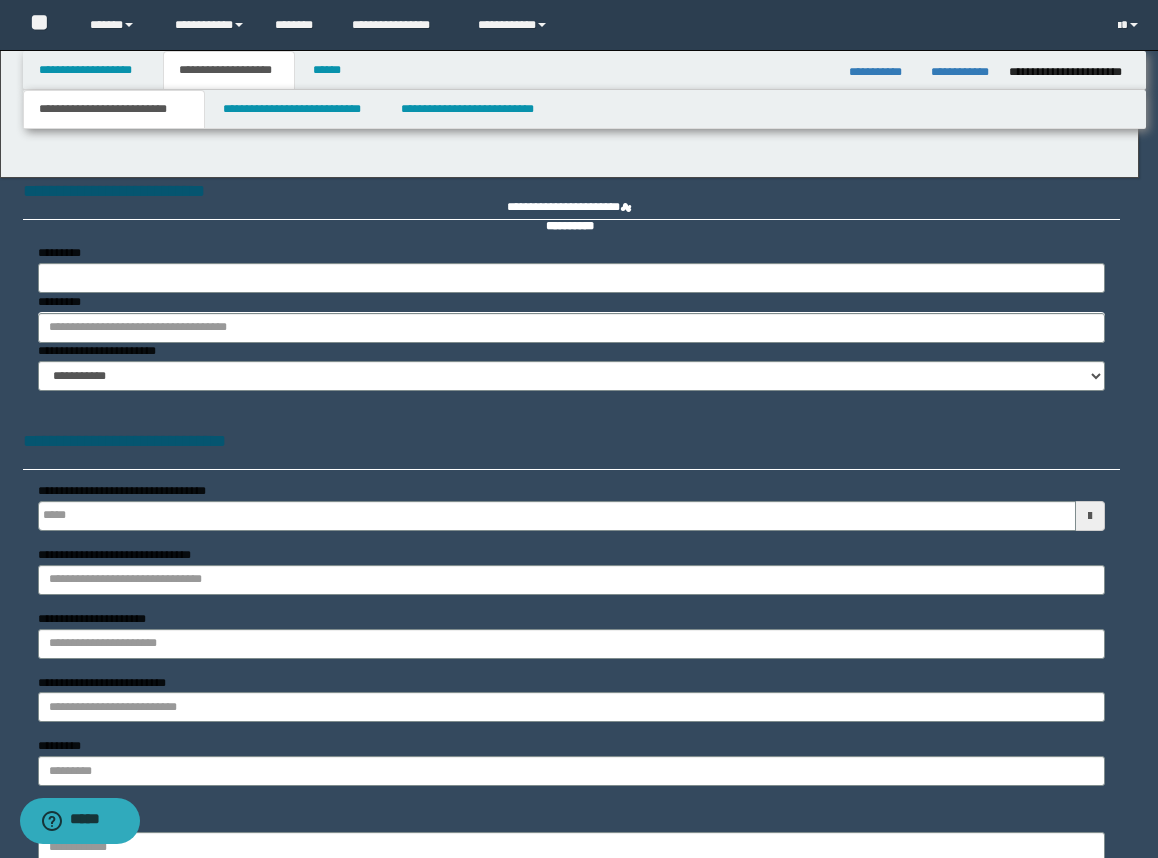 type 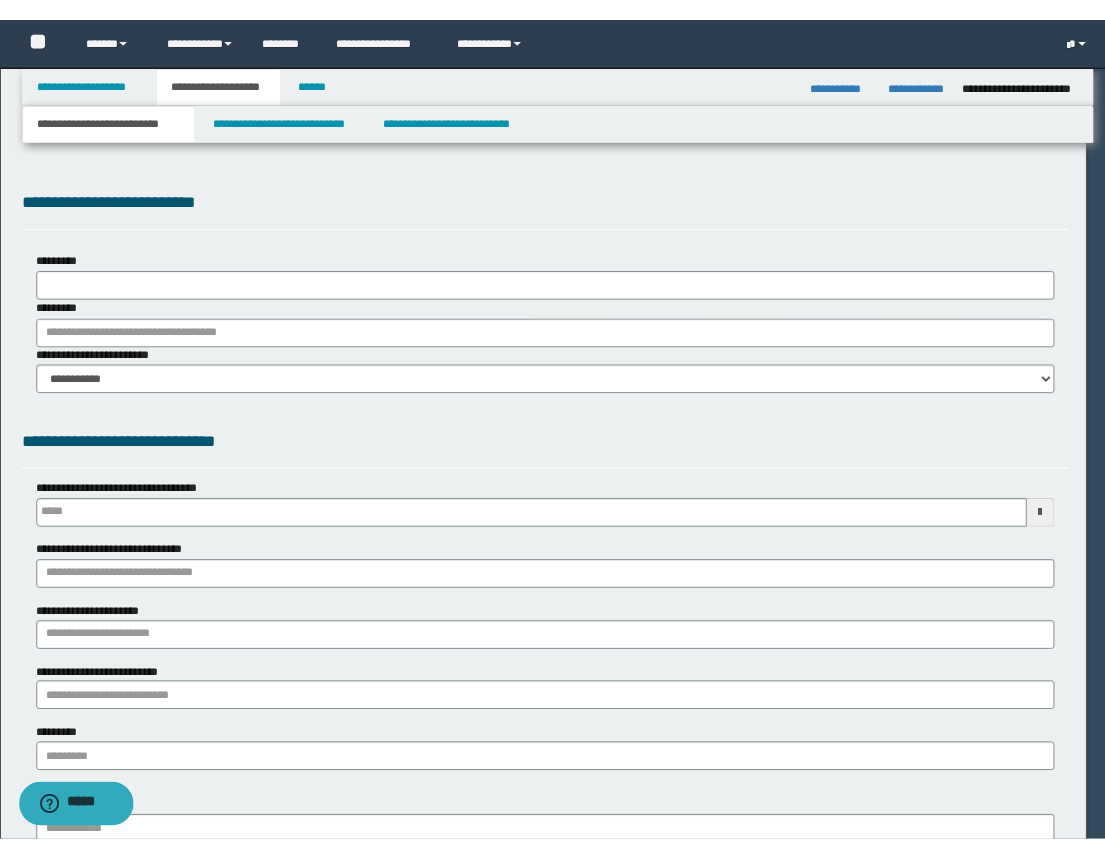 scroll, scrollTop: 0, scrollLeft: 0, axis: both 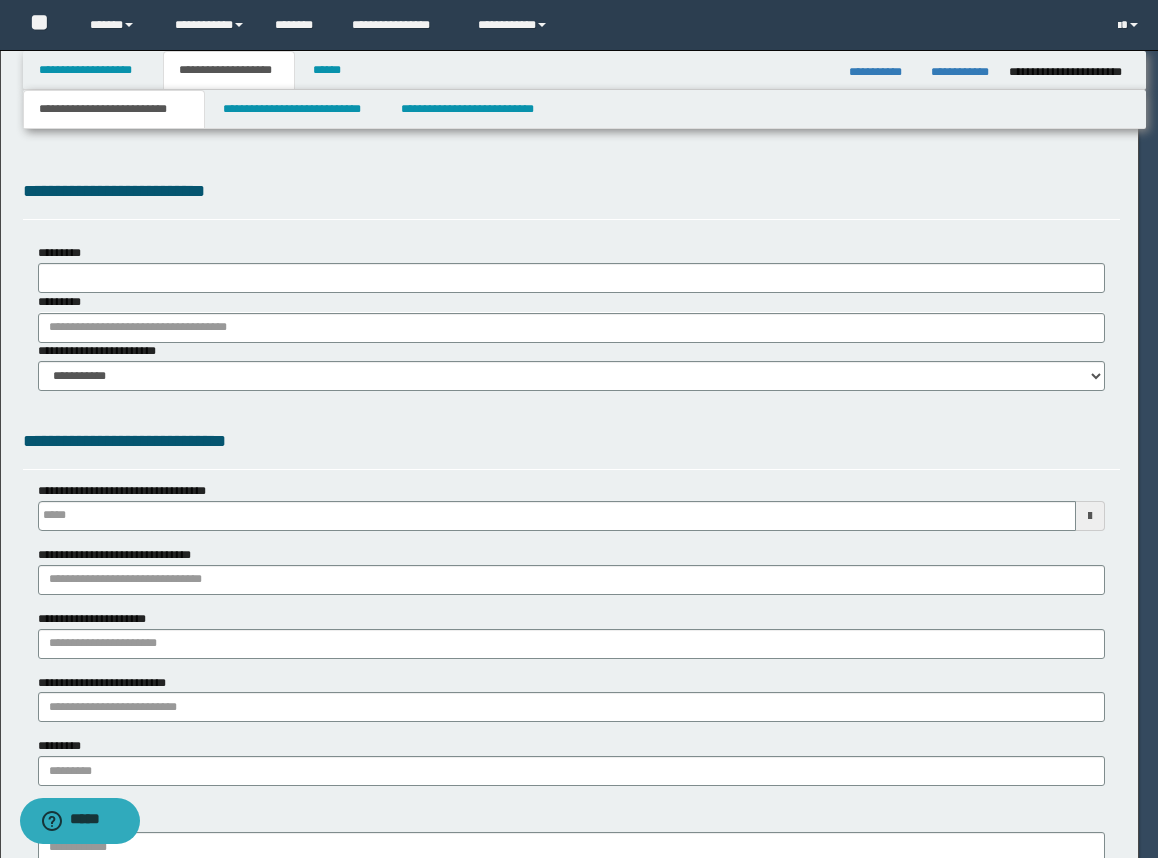 type on "**********" 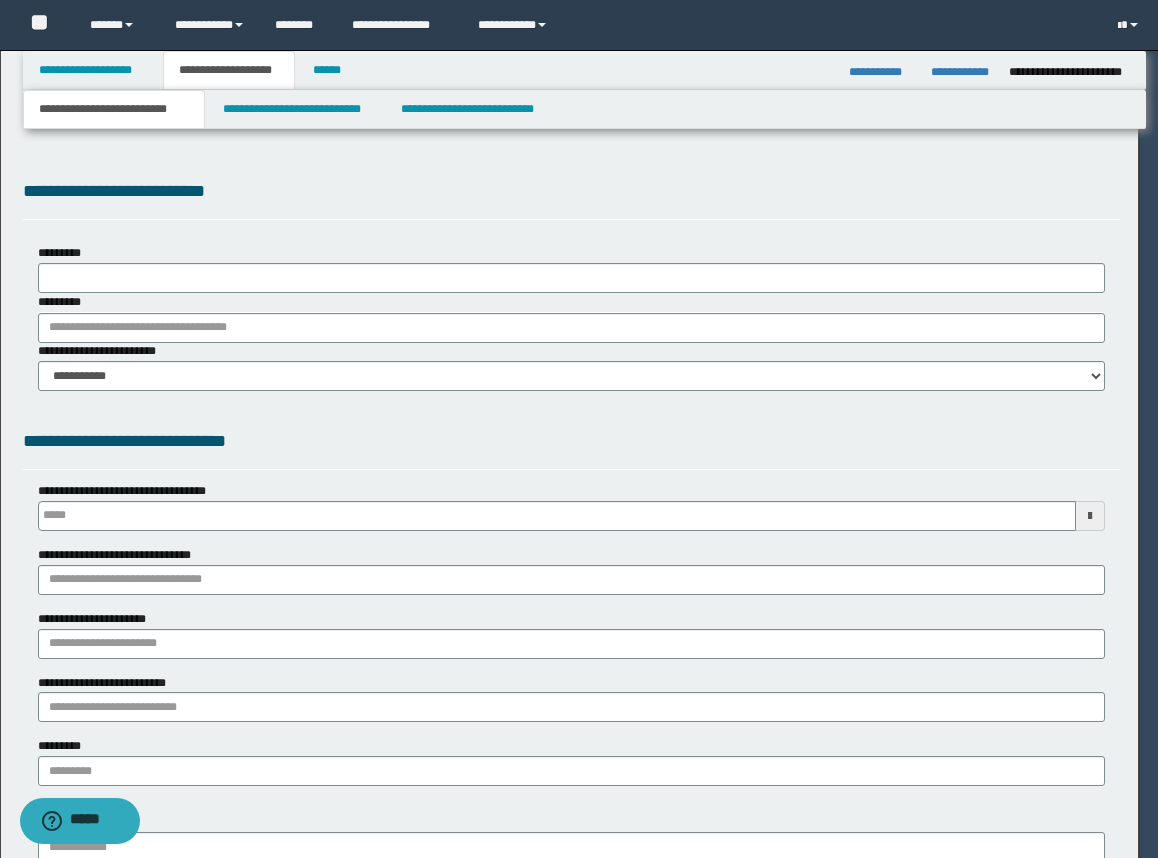 select on "*" 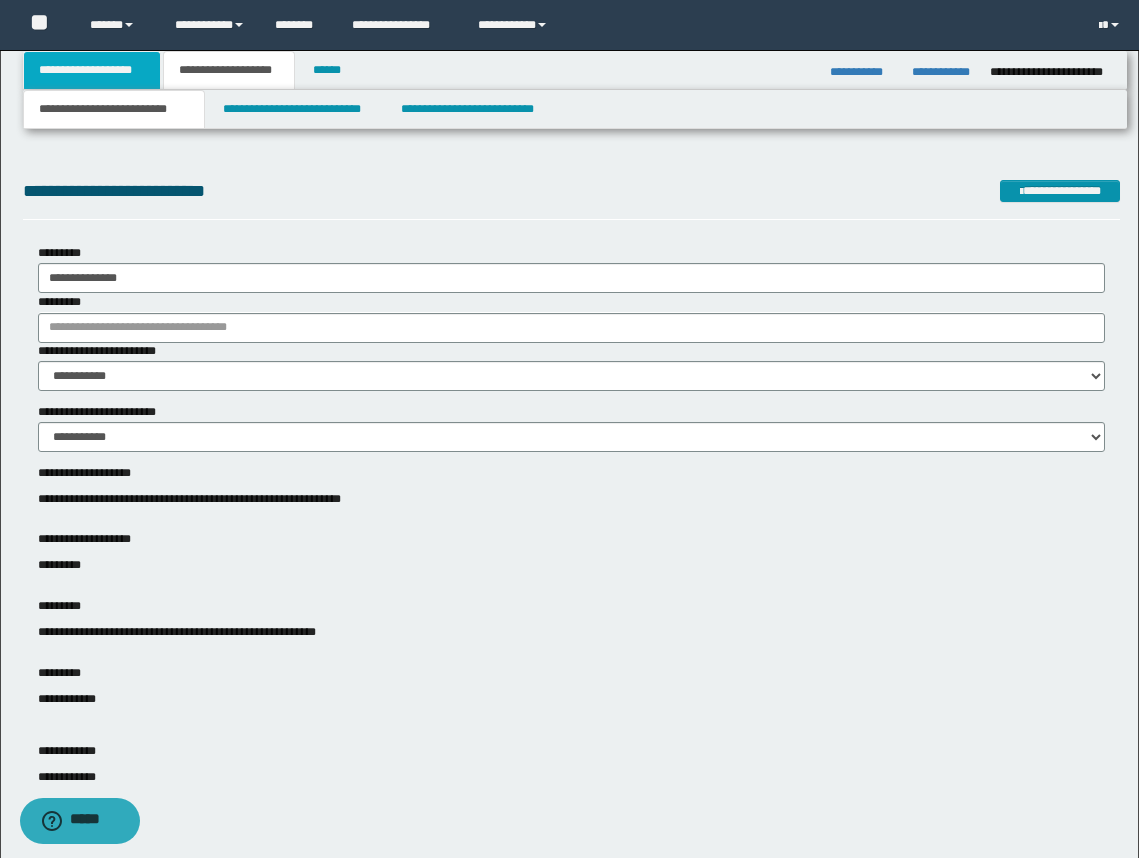 click on "**********" at bounding box center [92, 70] 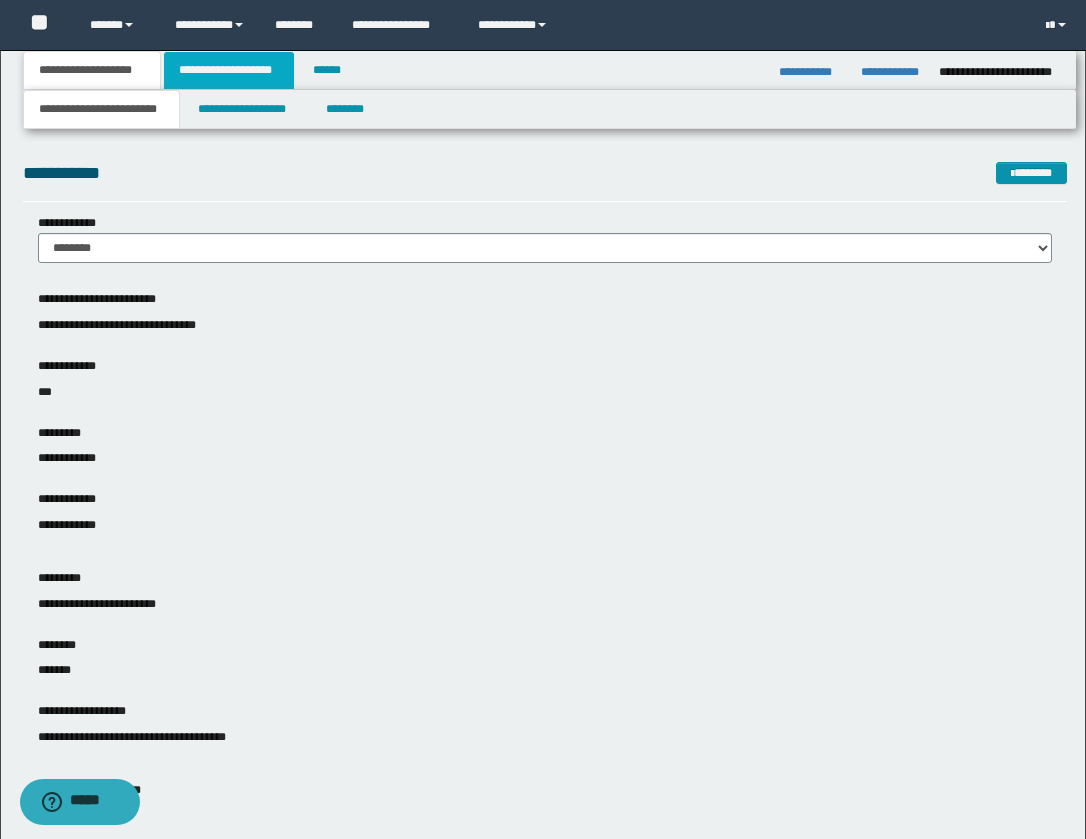 click on "**********" at bounding box center (229, 70) 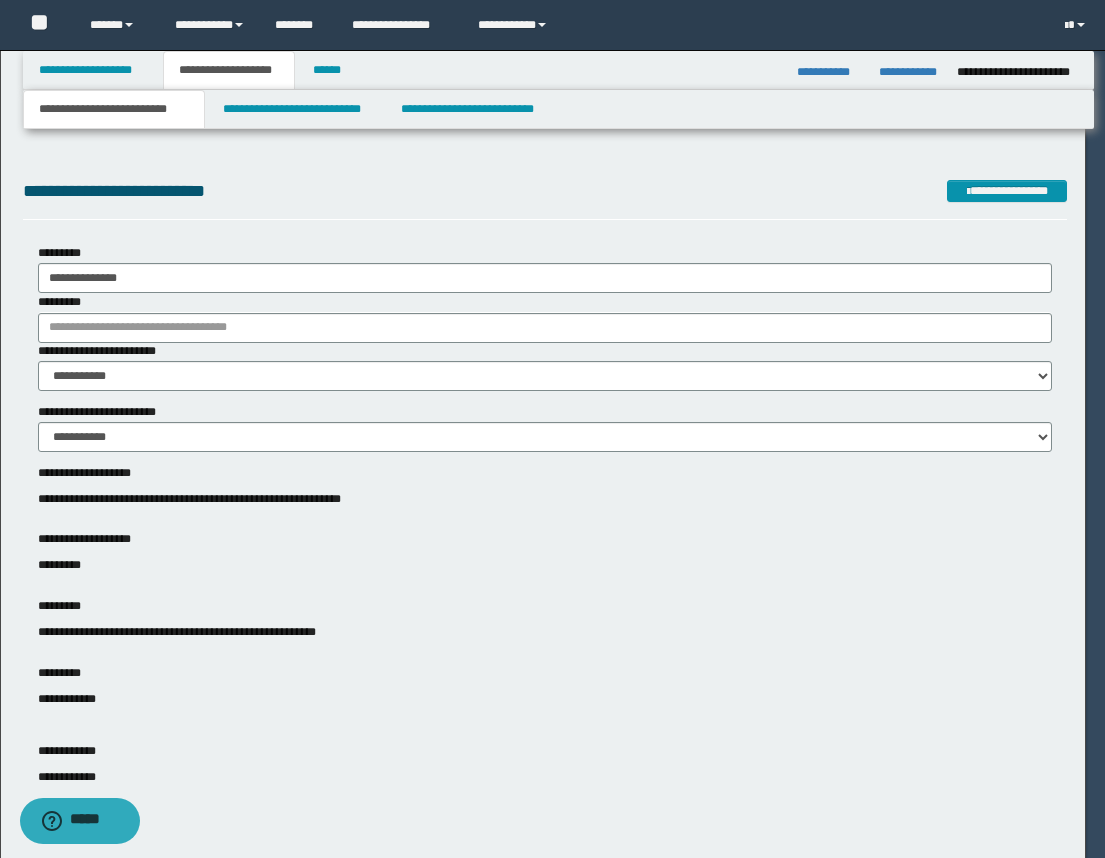 type 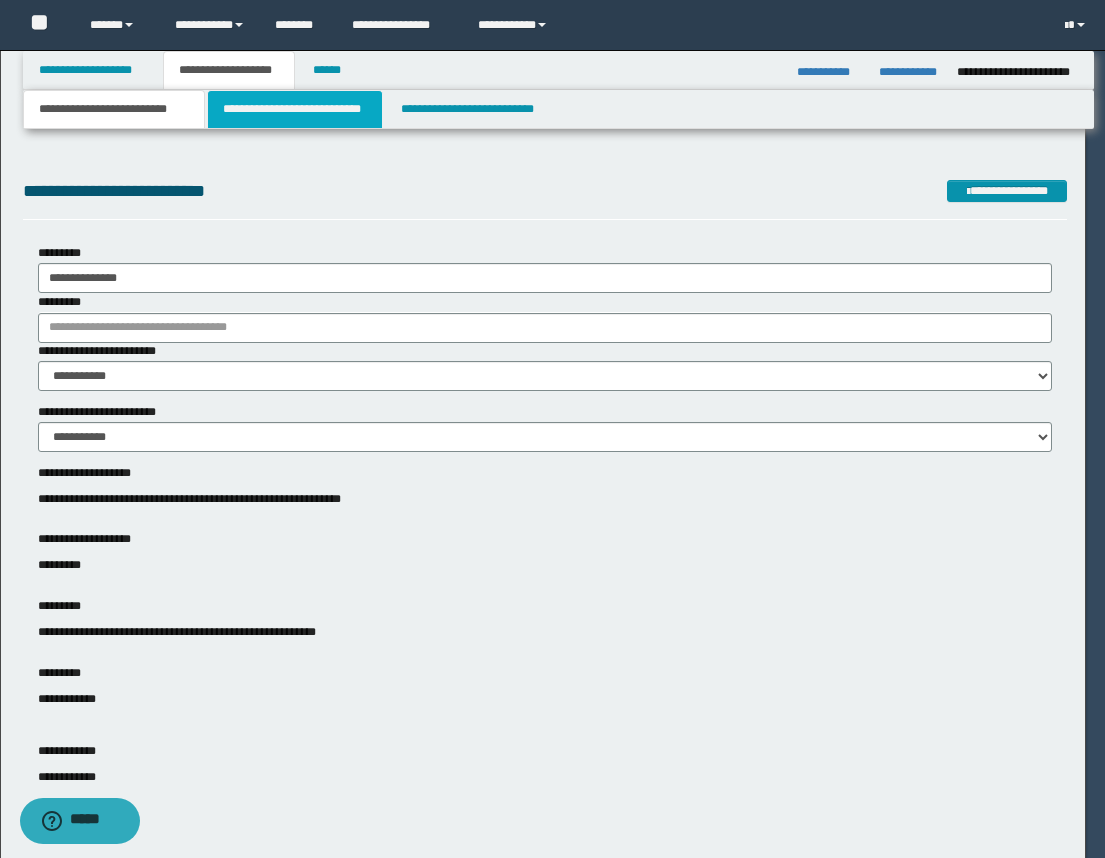 type 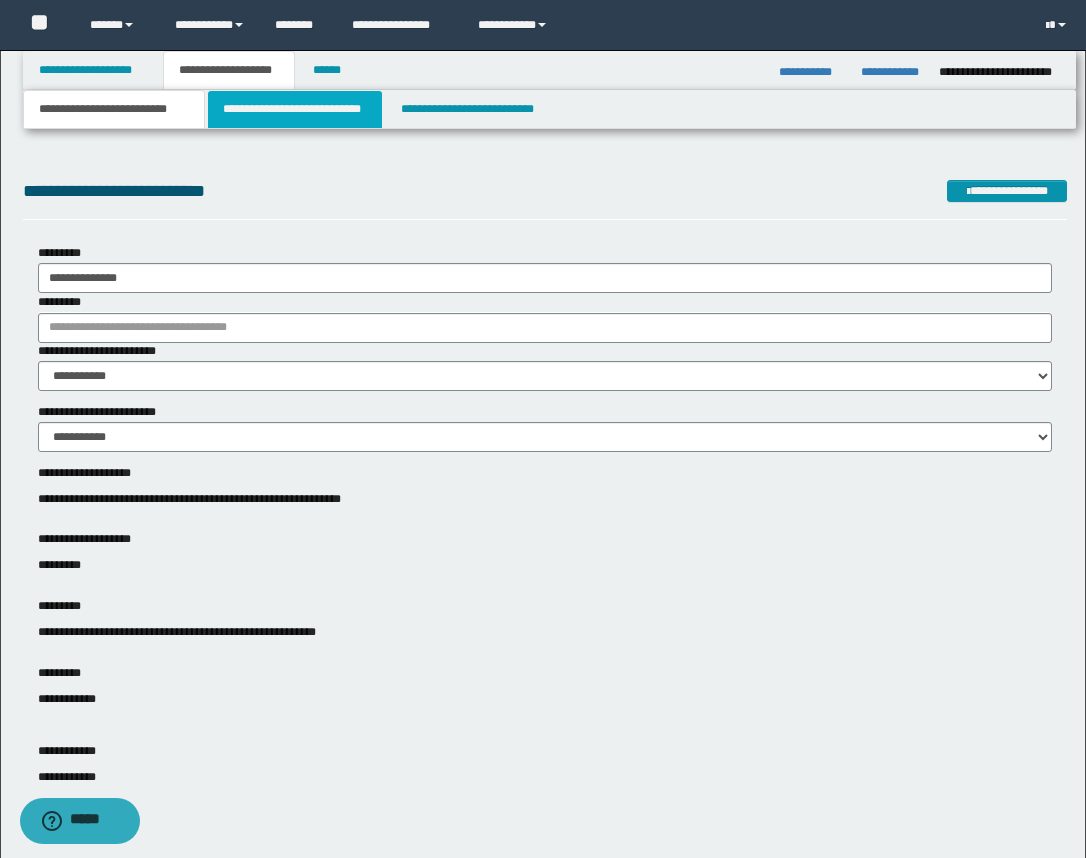 click on "**********" at bounding box center [295, 109] 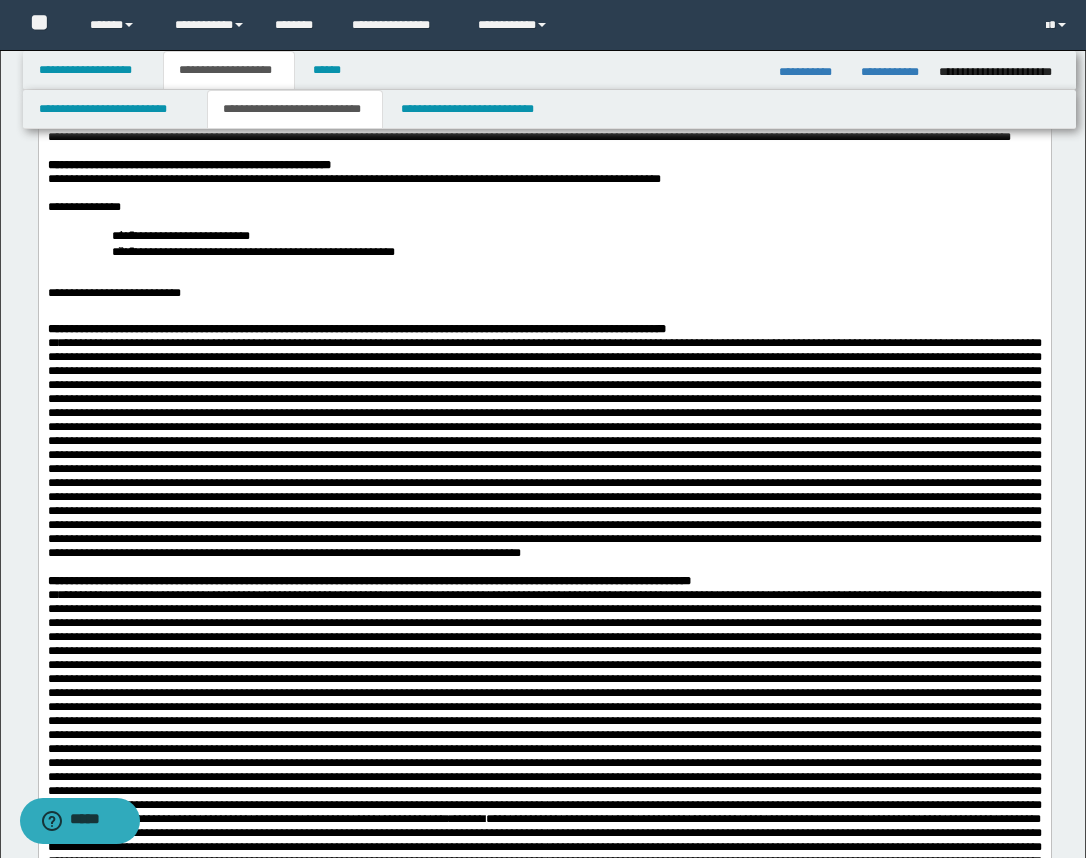 scroll, scrollTop: 250, scrollLeft: 0, axis: vertical 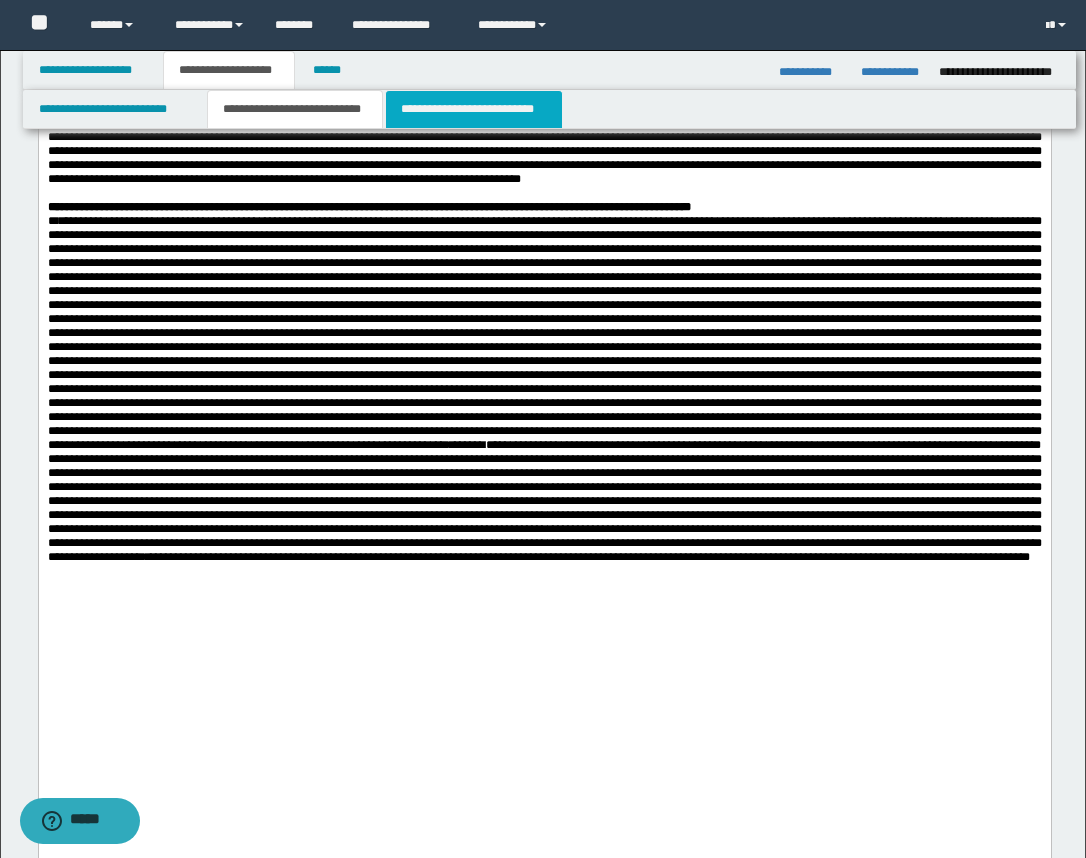 click on "**********" at bounding box center [474, 109] 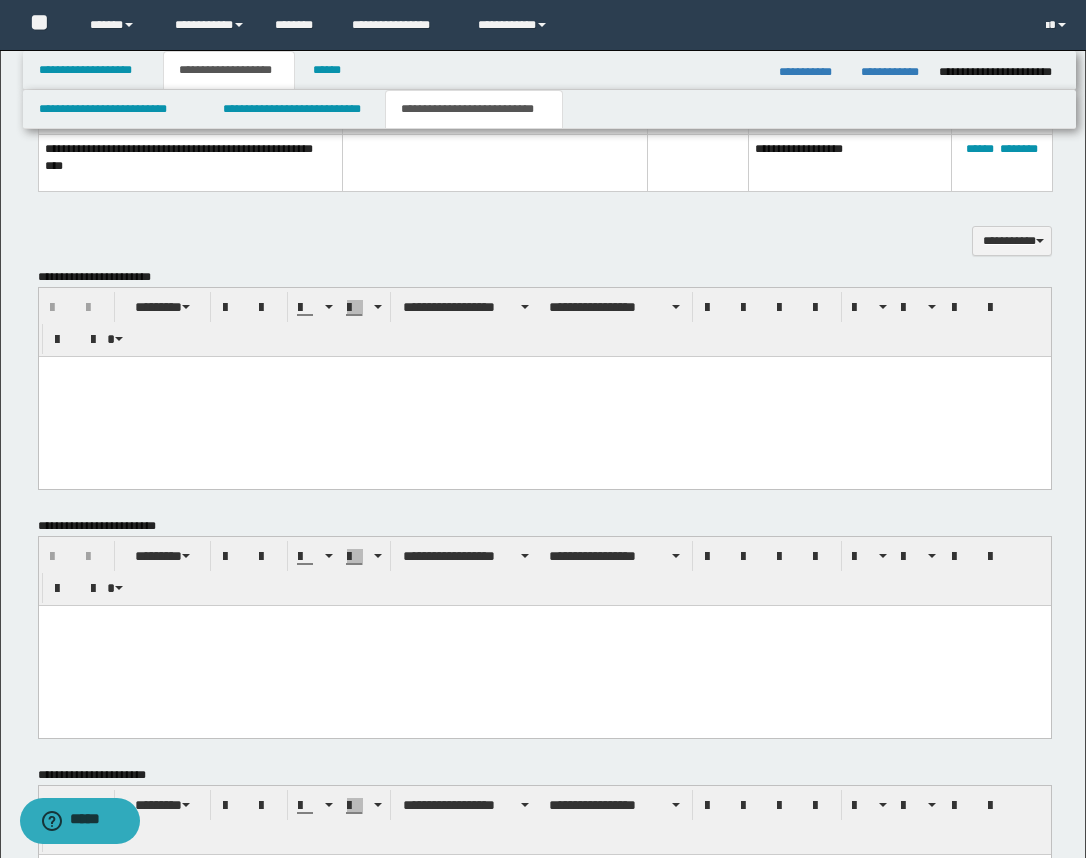 scroll, scrollTop: 2000, scrollLeft: 0, axis: vertical 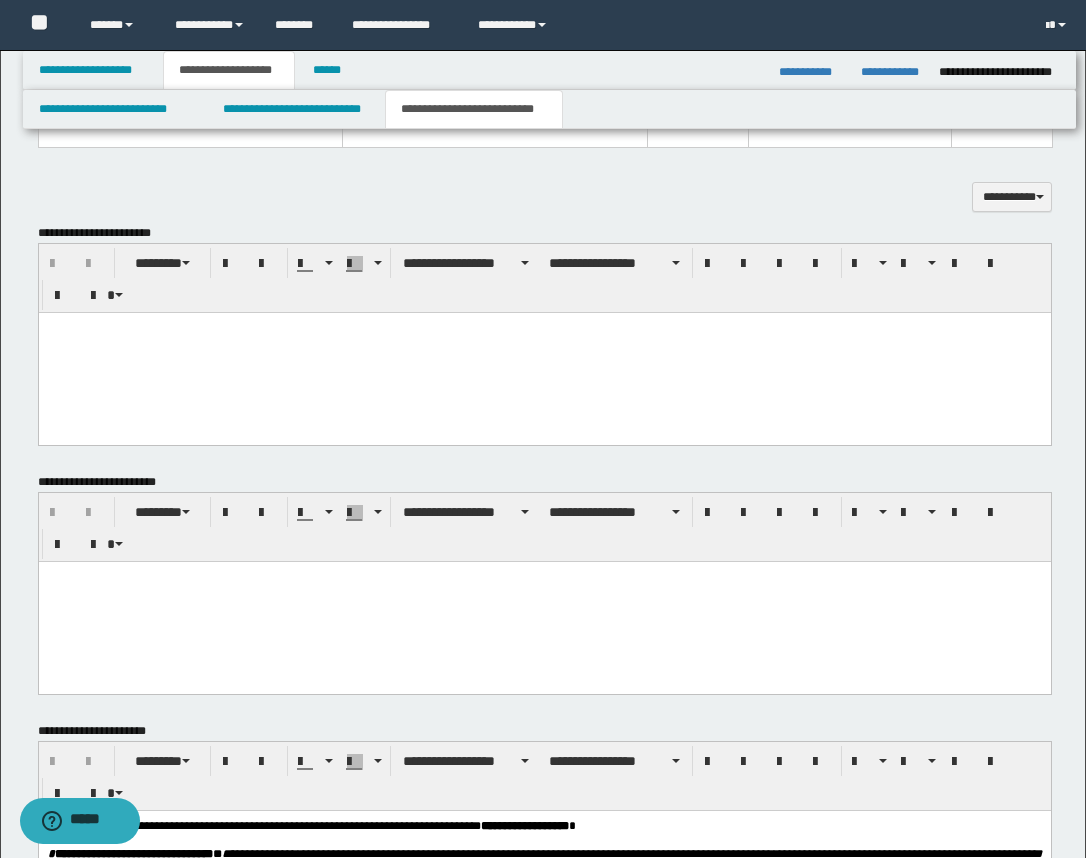 click at bounding box center [544, 327] 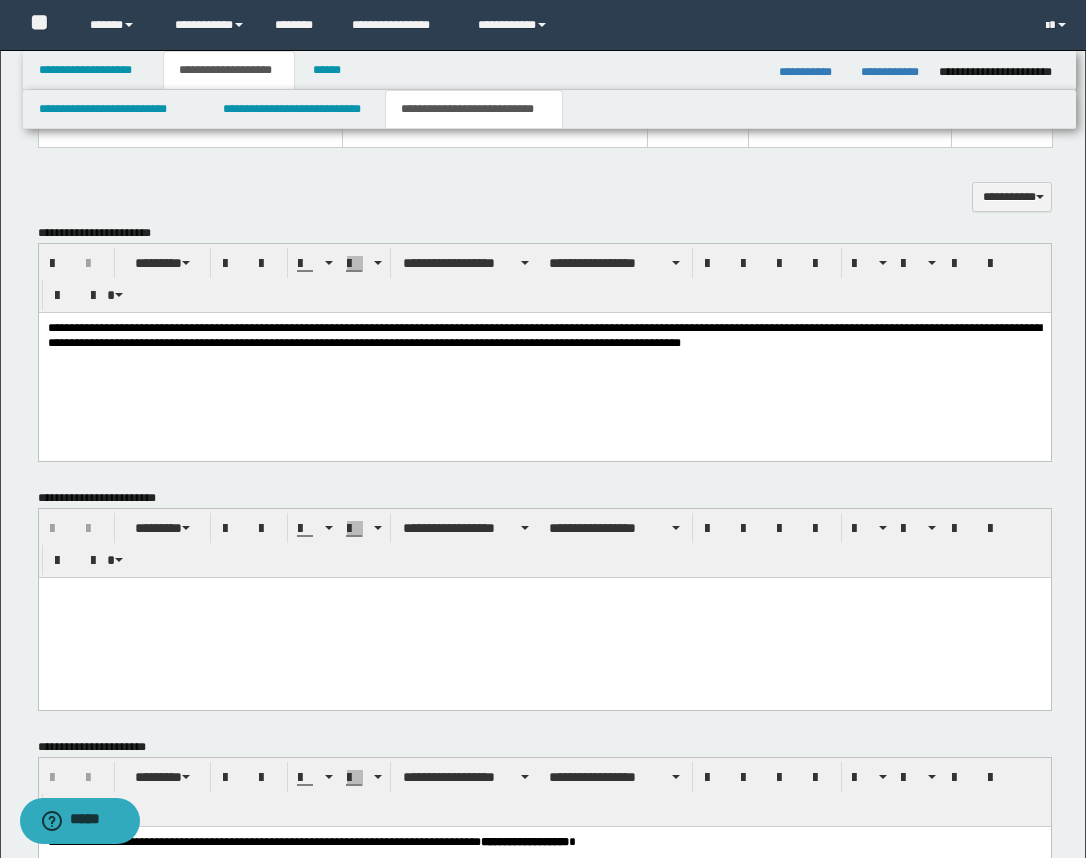 click on "**********" at bounding box center (544, 360) 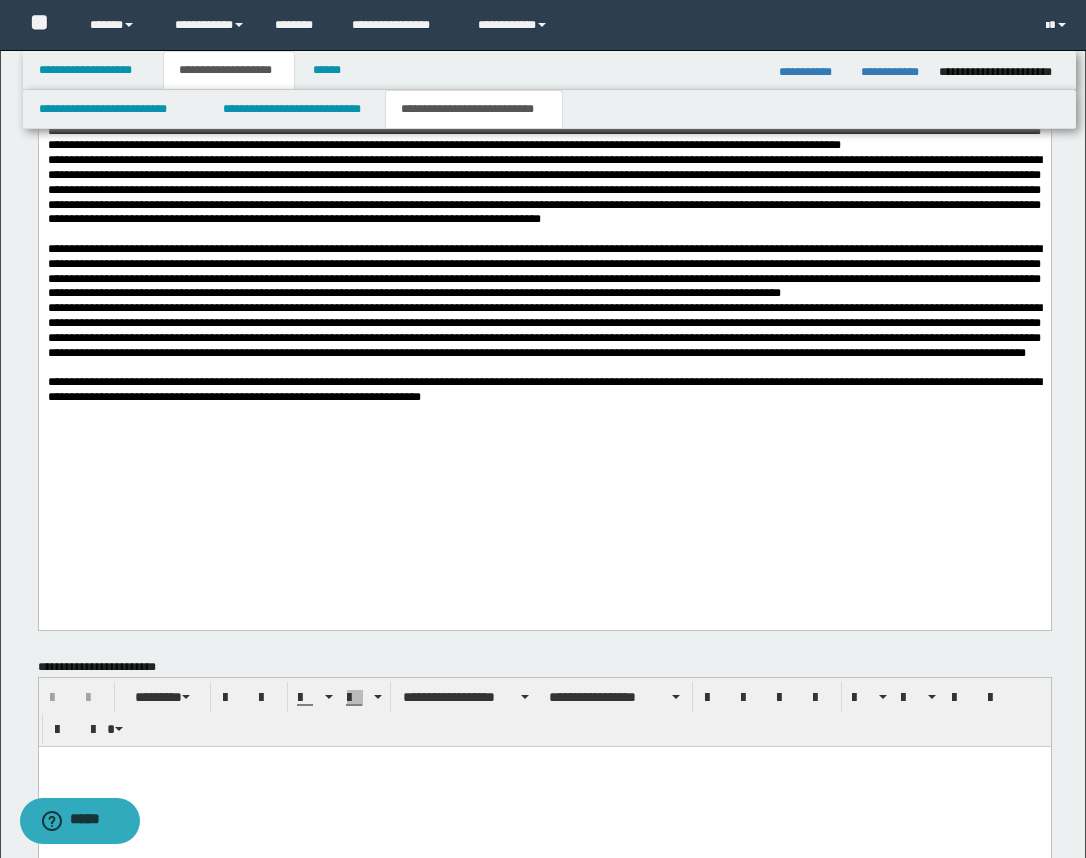 scroll, scrollTop: 2000, scrollLeft: 0, axis: vertical 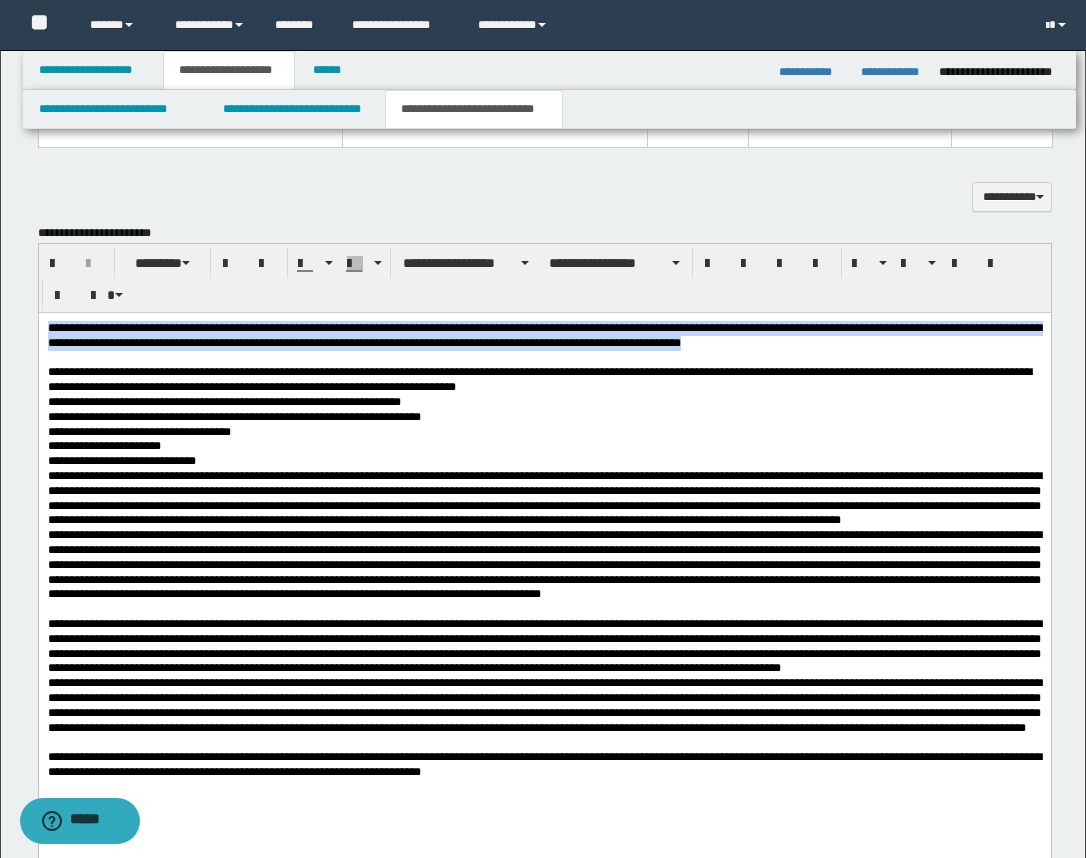drag, startPoint x: 45, startPoint y: 325, endPoint x: 870, endPoint y: 355, distance: 825.5453 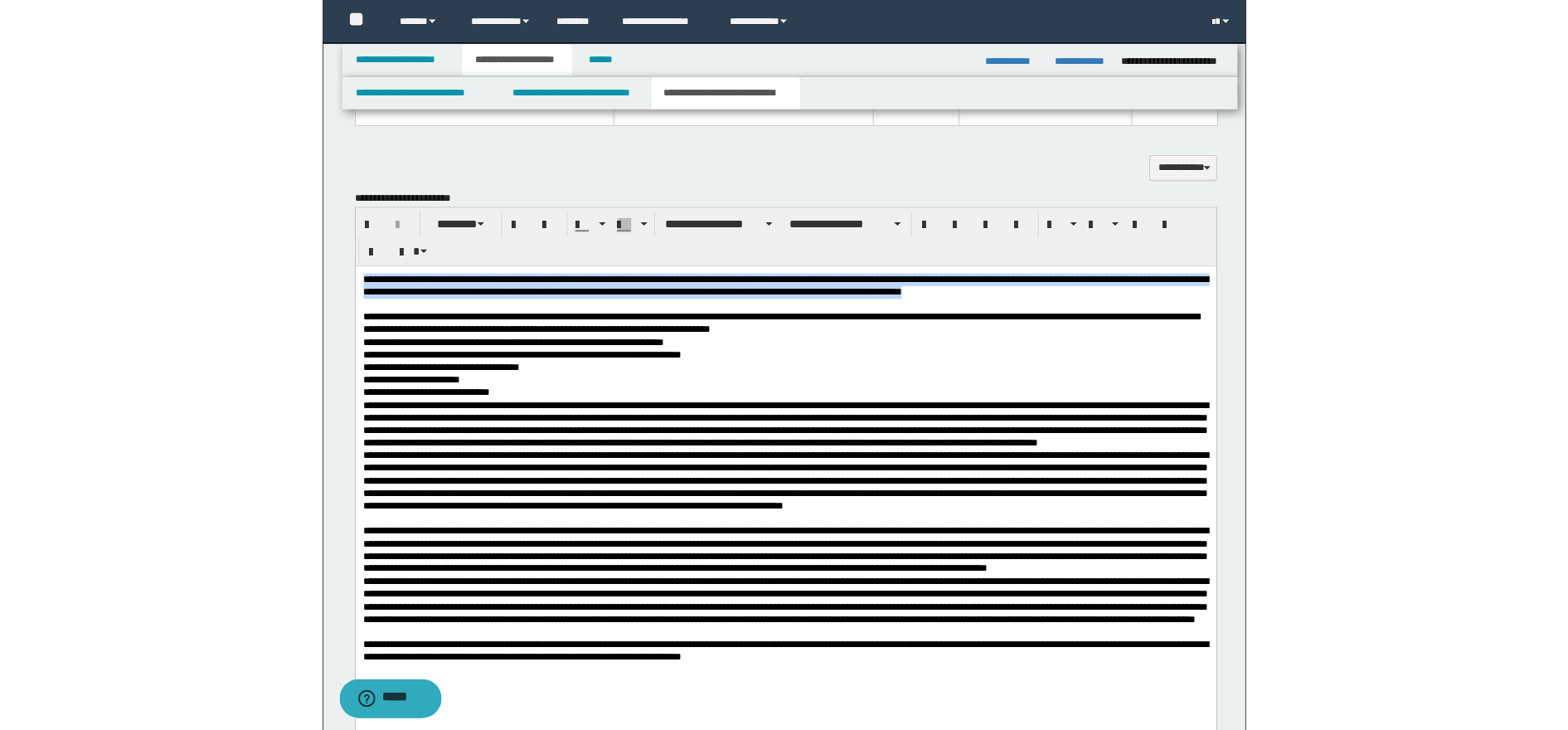 scroll, scrollTop: 1501, scrollLeft: 0, axis: vertical 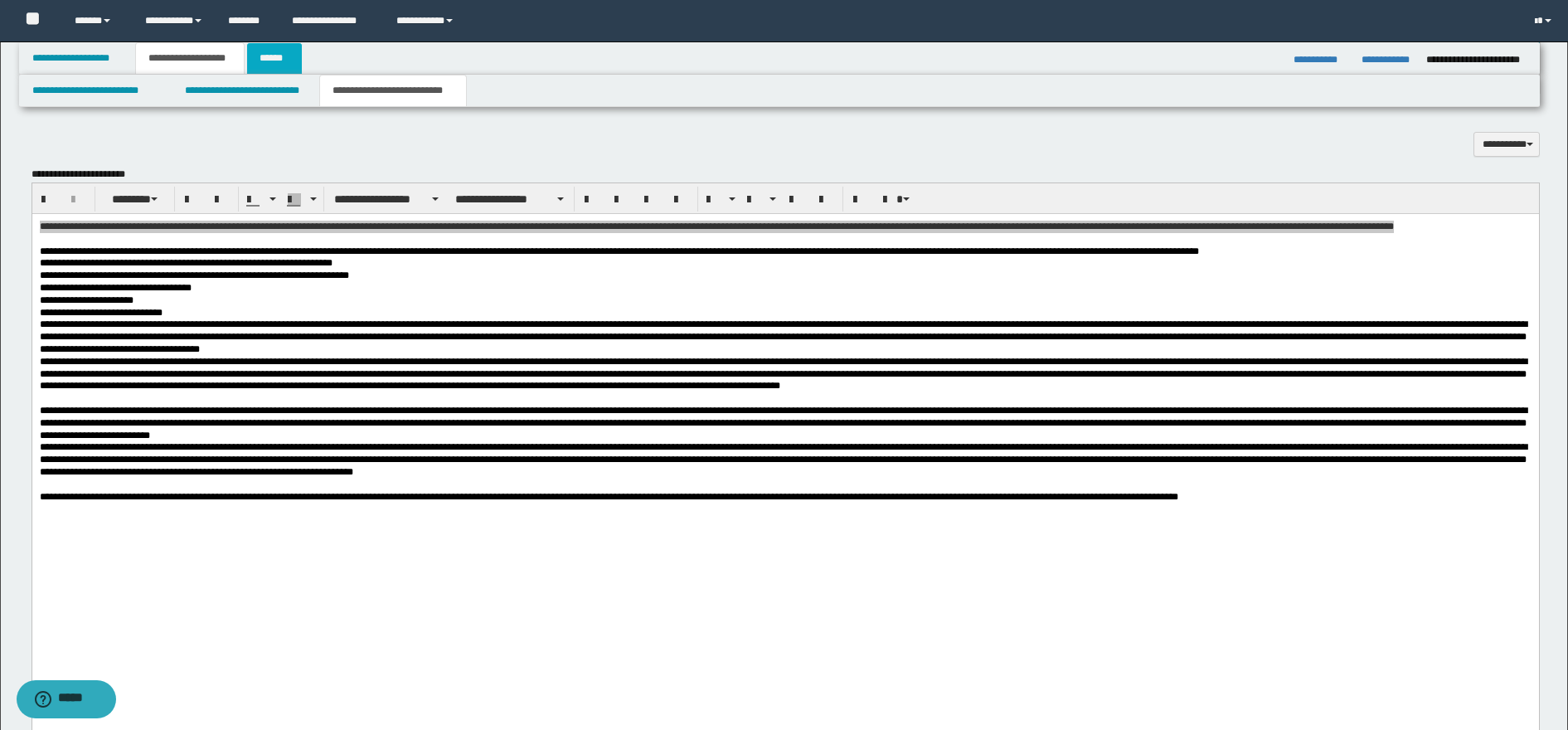 click on "******" at bounding box center [274, 58] 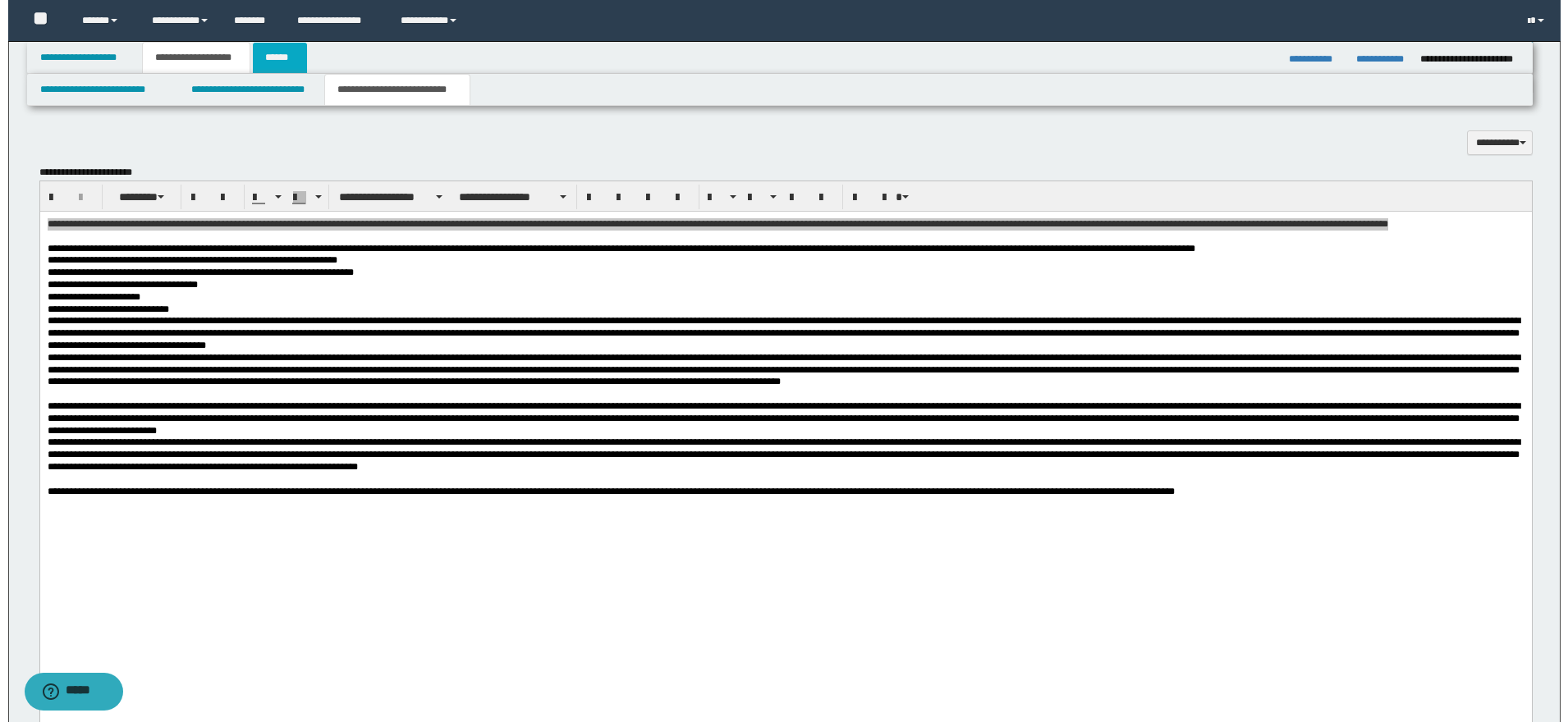 scroll, scrollTop: 0, scrollLeft: 0, axis: both 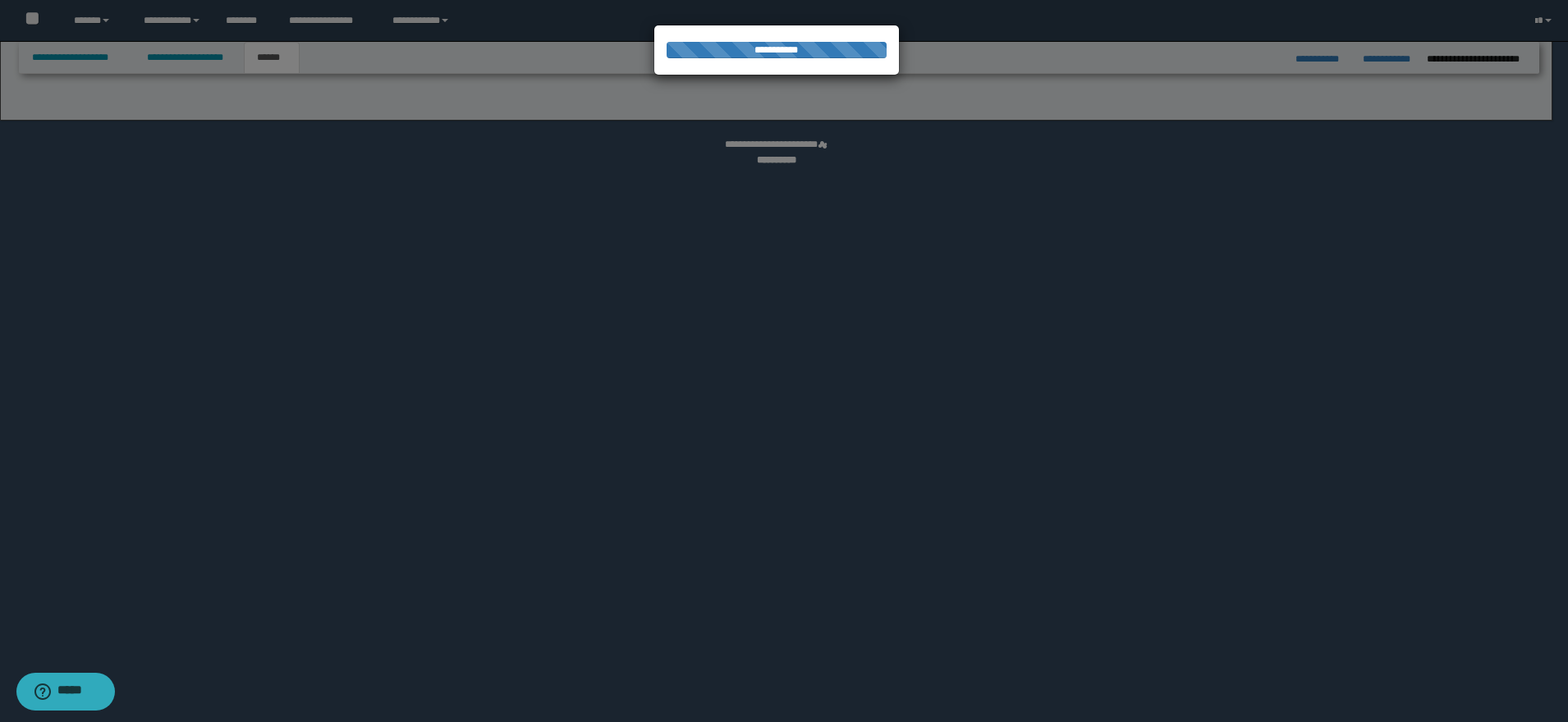 select on "*" 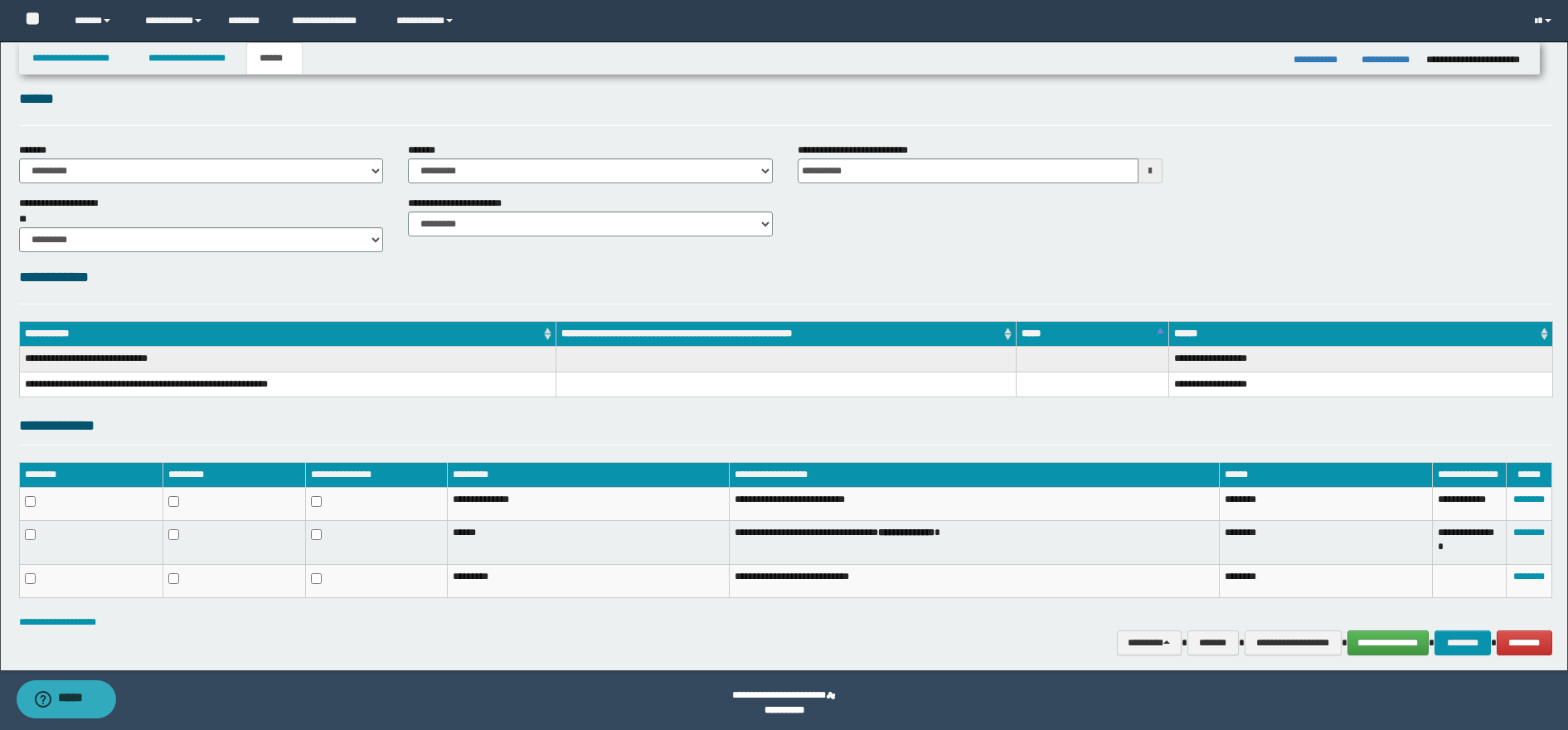 scroll, scrollTop: 24, scrollLeft: 0, axis: vertical 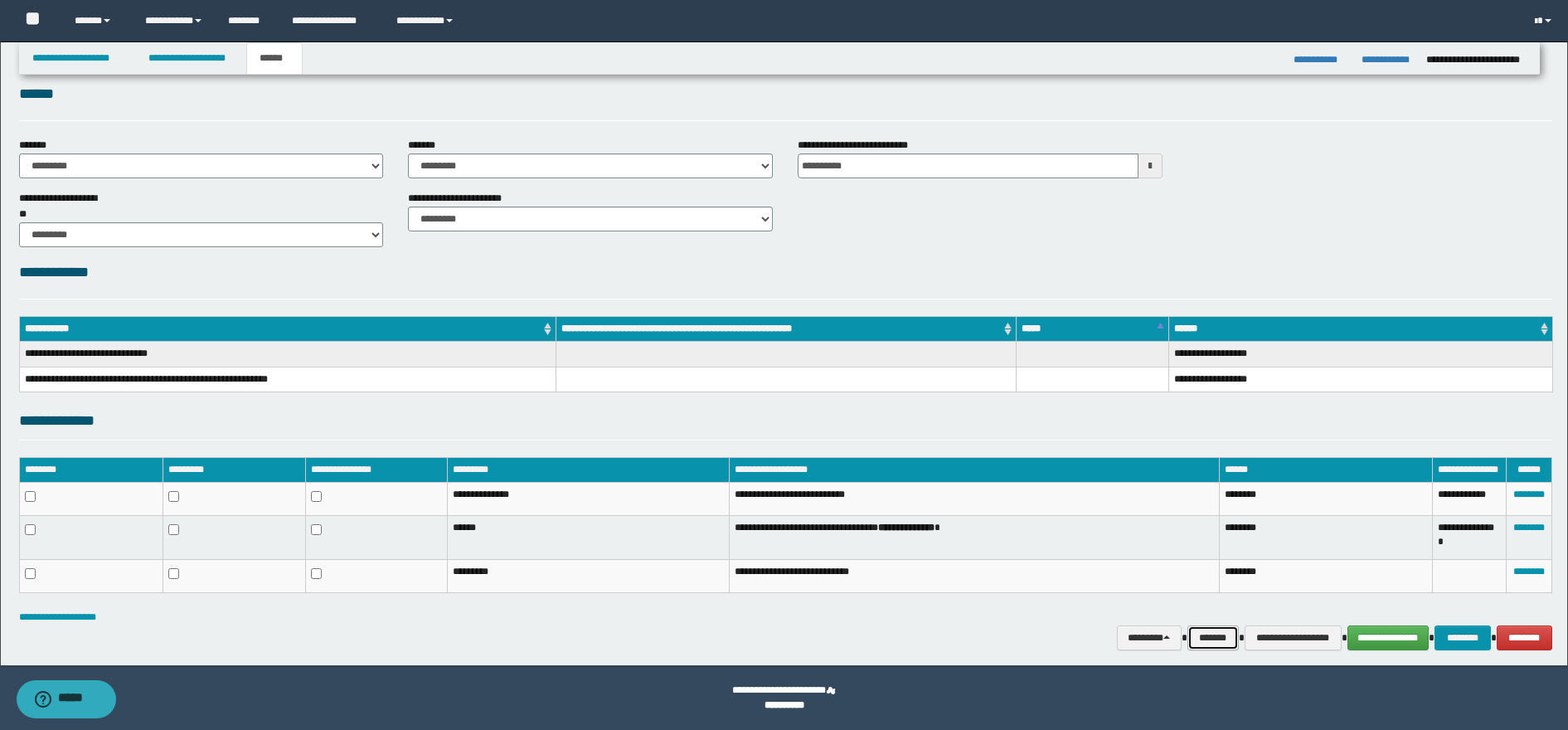 click on "*******" at bounding box center [1213, 638] 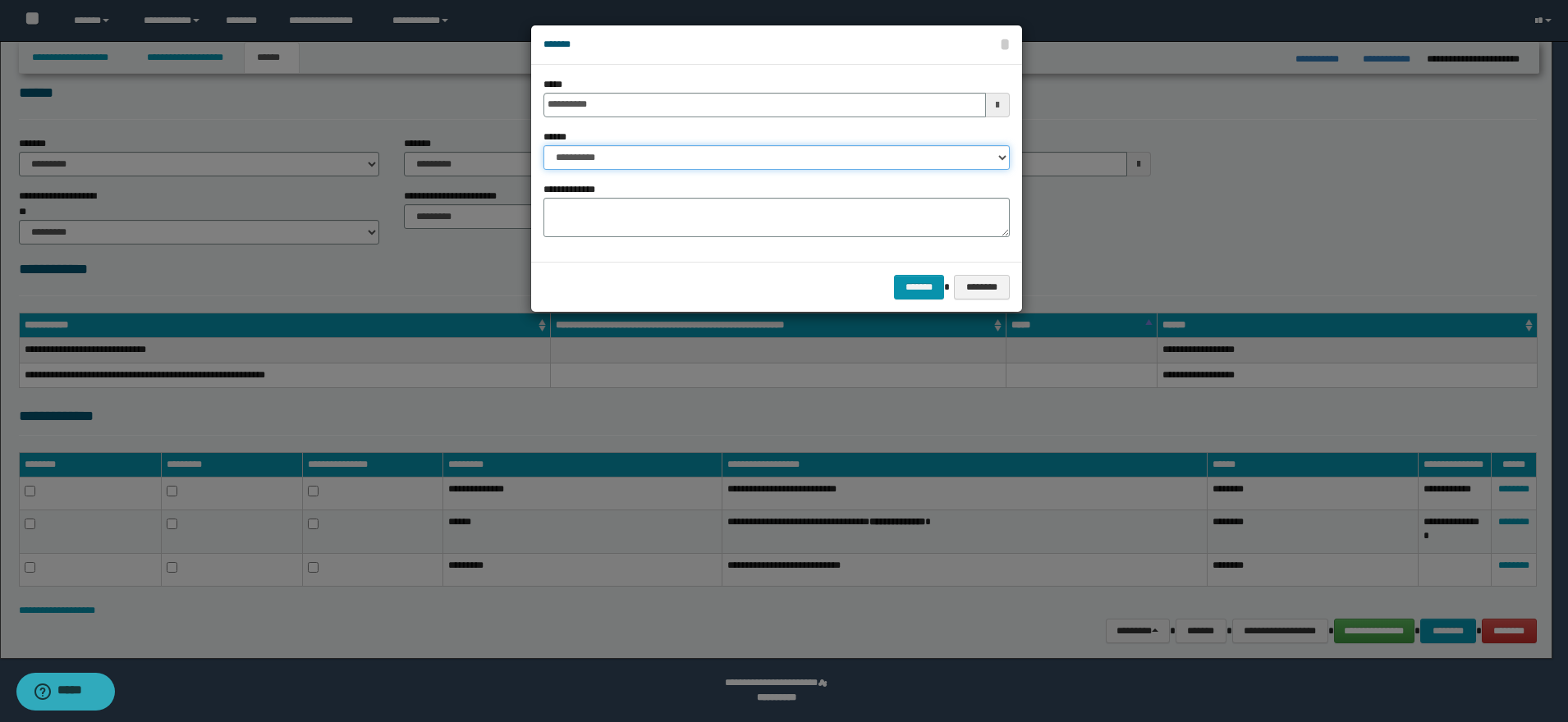 click on "**********" at bounding box center [777, 158] 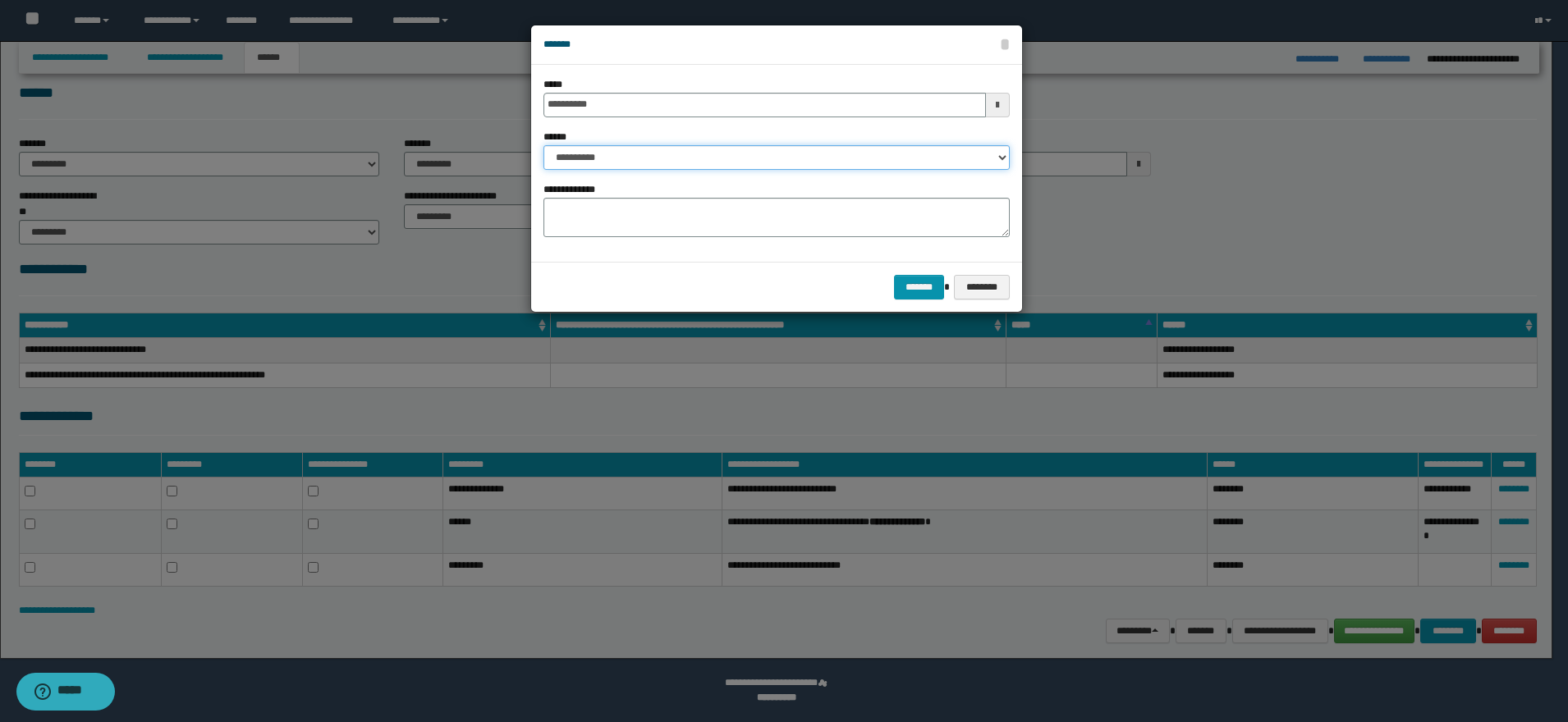 select on "*" 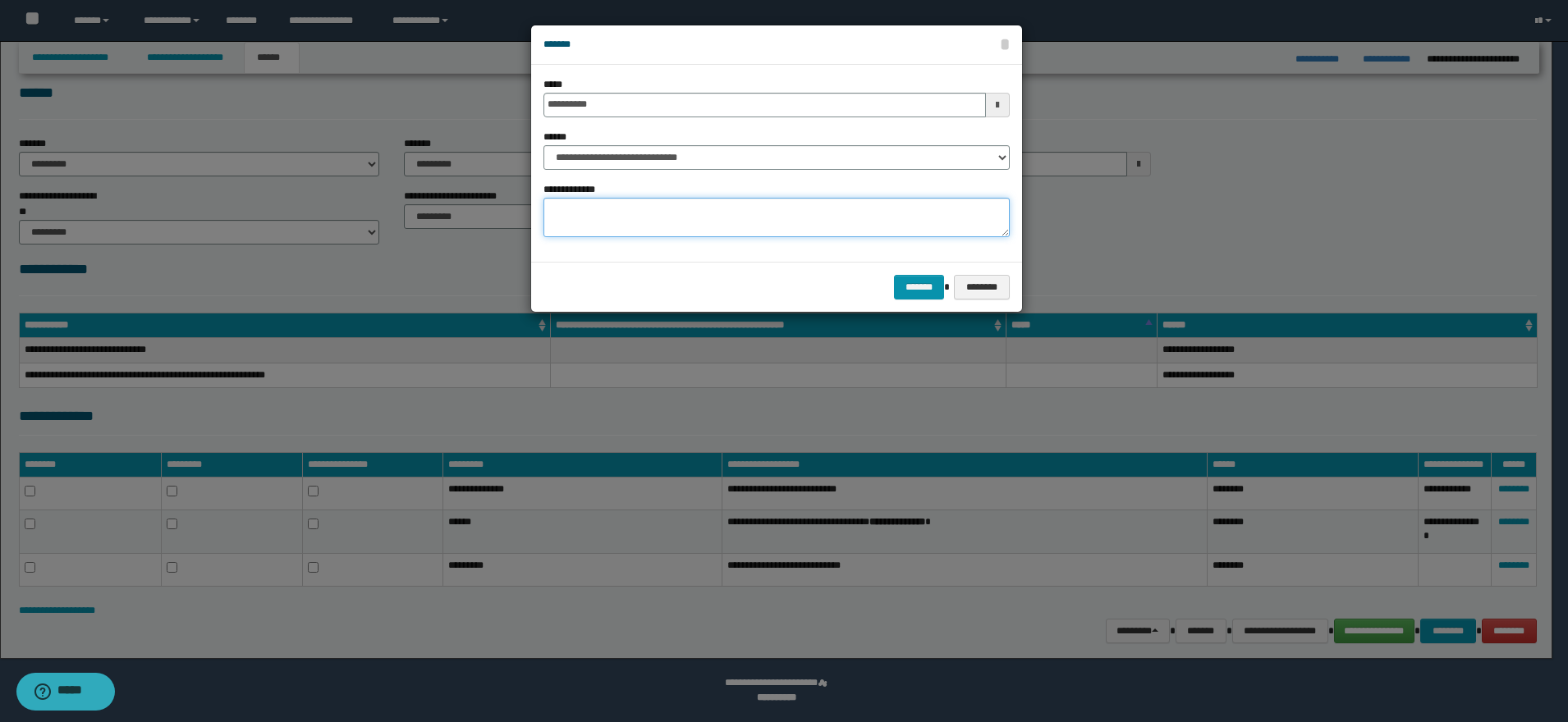 click on "**********" at bounding box center (777, 217) 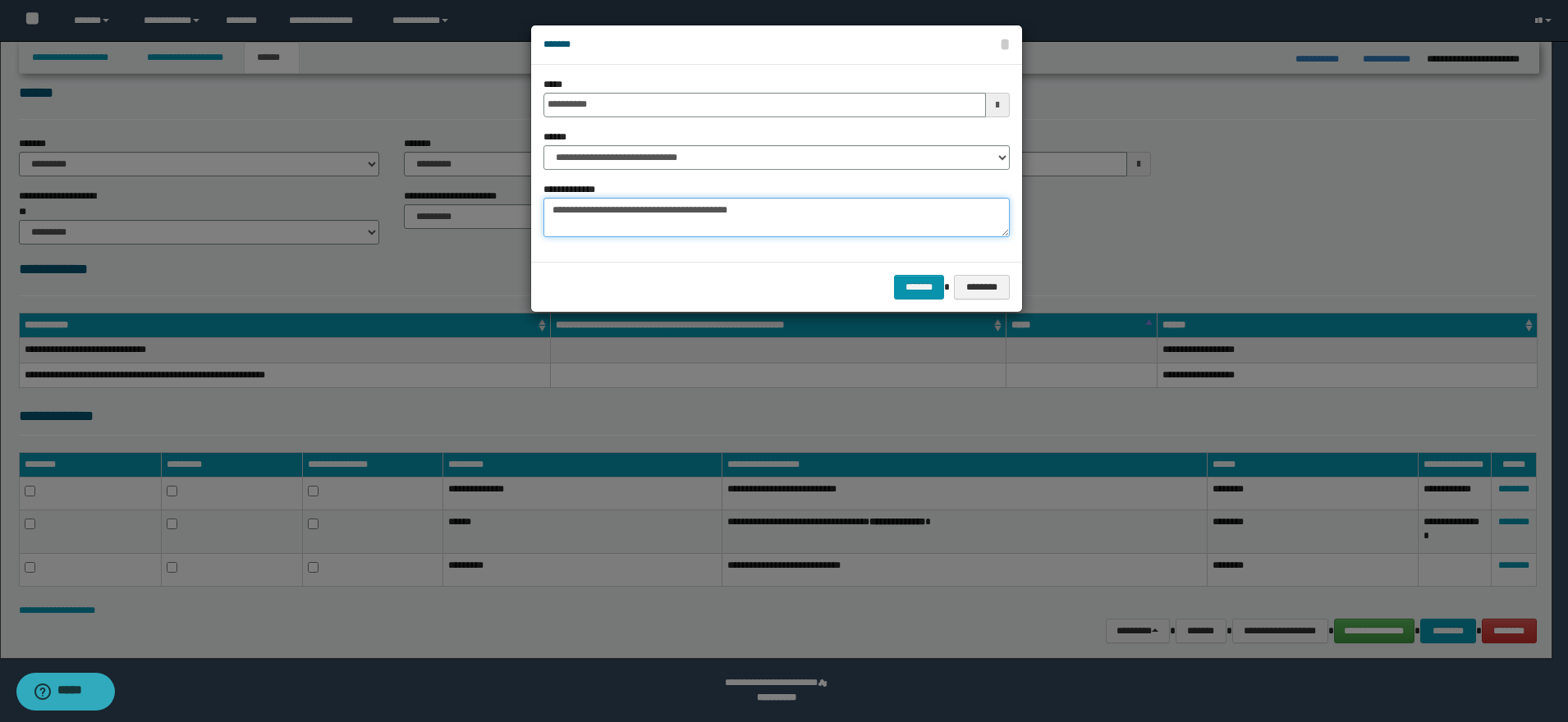 click on "**********" at bounding box center [777, 217] 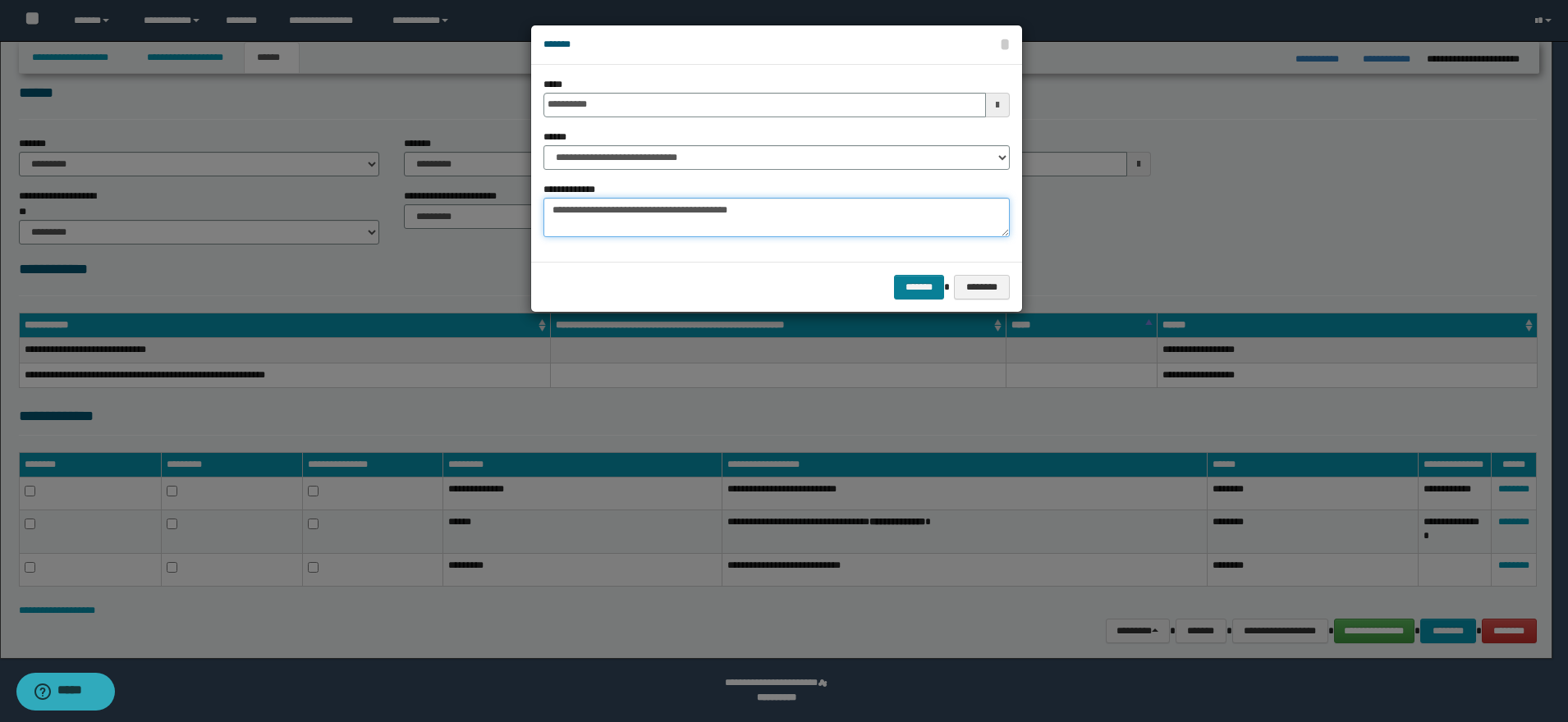 type on "**********" 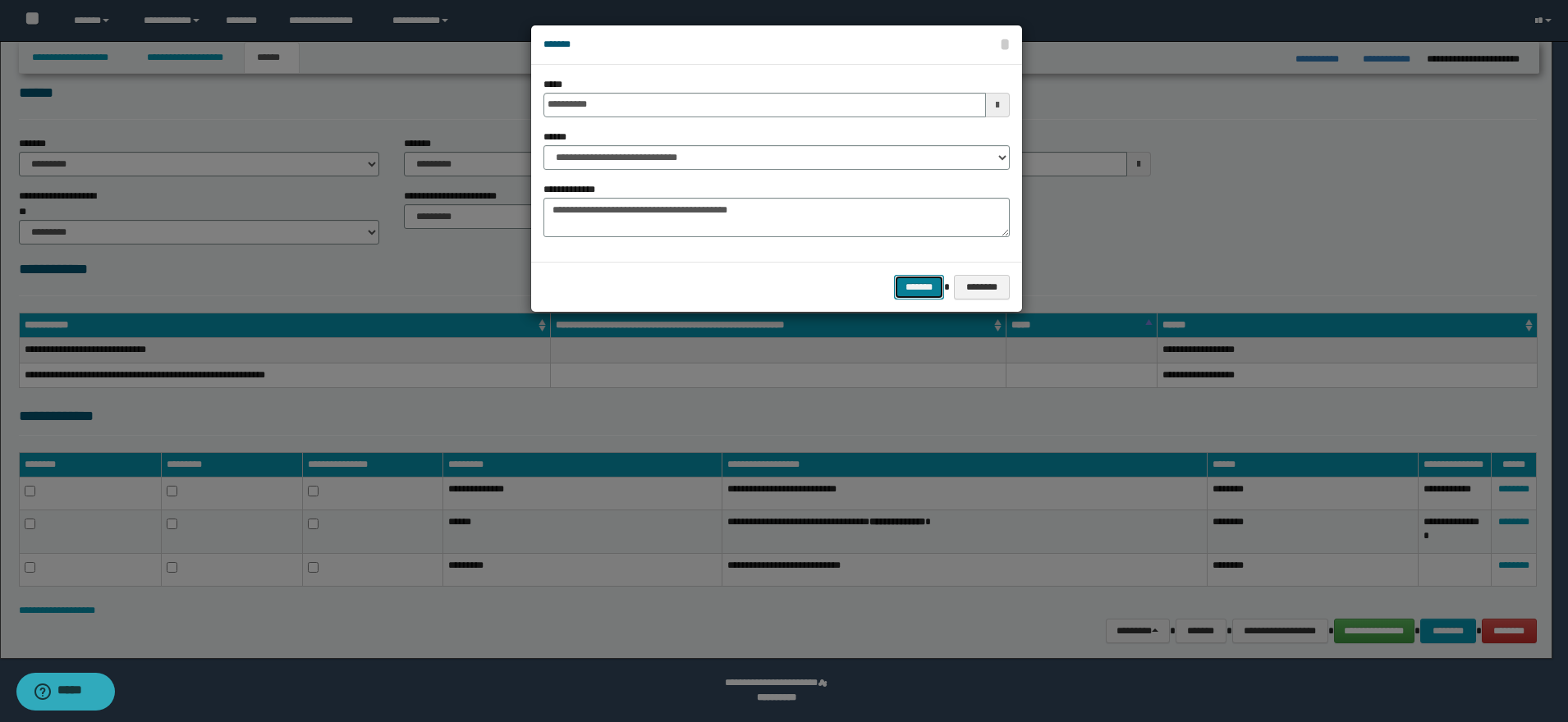click on "*******" at bounding box center (919, 287) 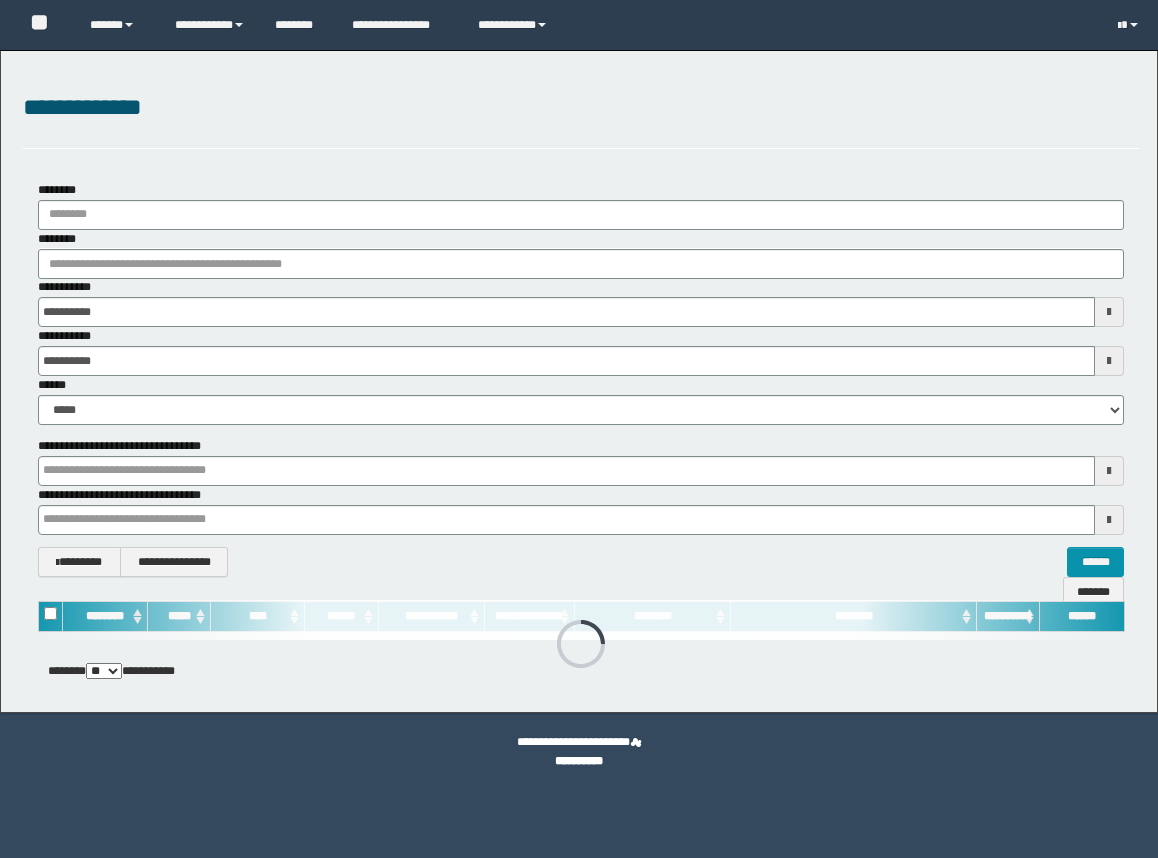 scroll, scrollTop: 0, scrollLeft: 0, axis: both 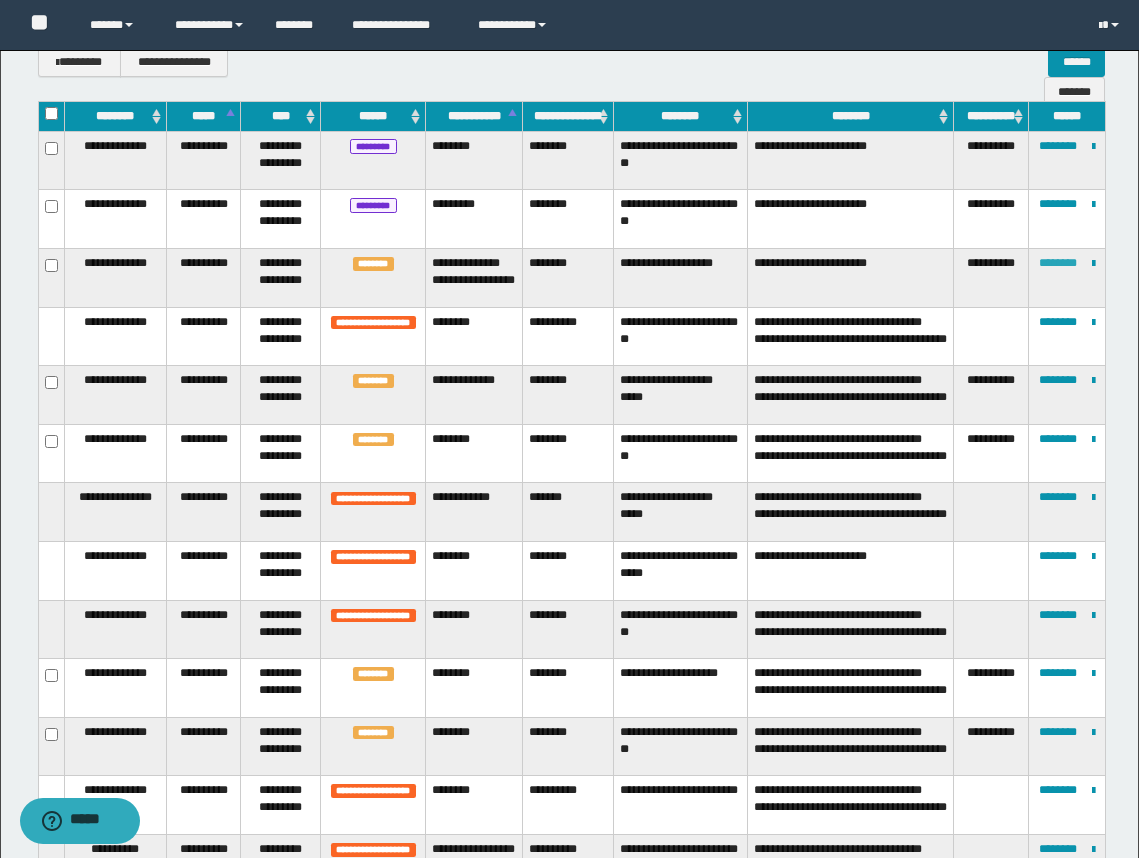 click on "********" at bounding box center (1058, 263) 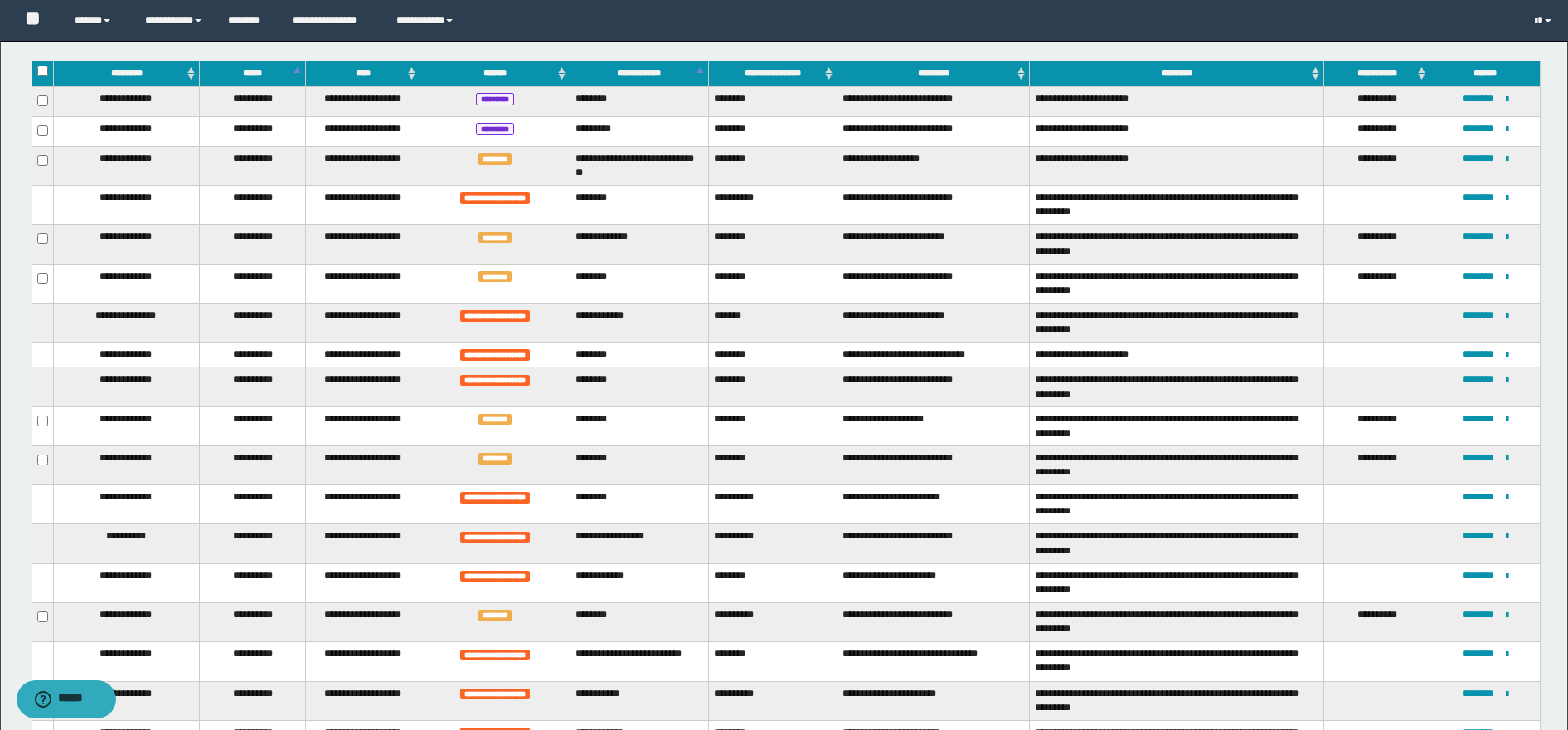 scroll, scrollTop: 104, scrollLeft: 0, axis: vertical 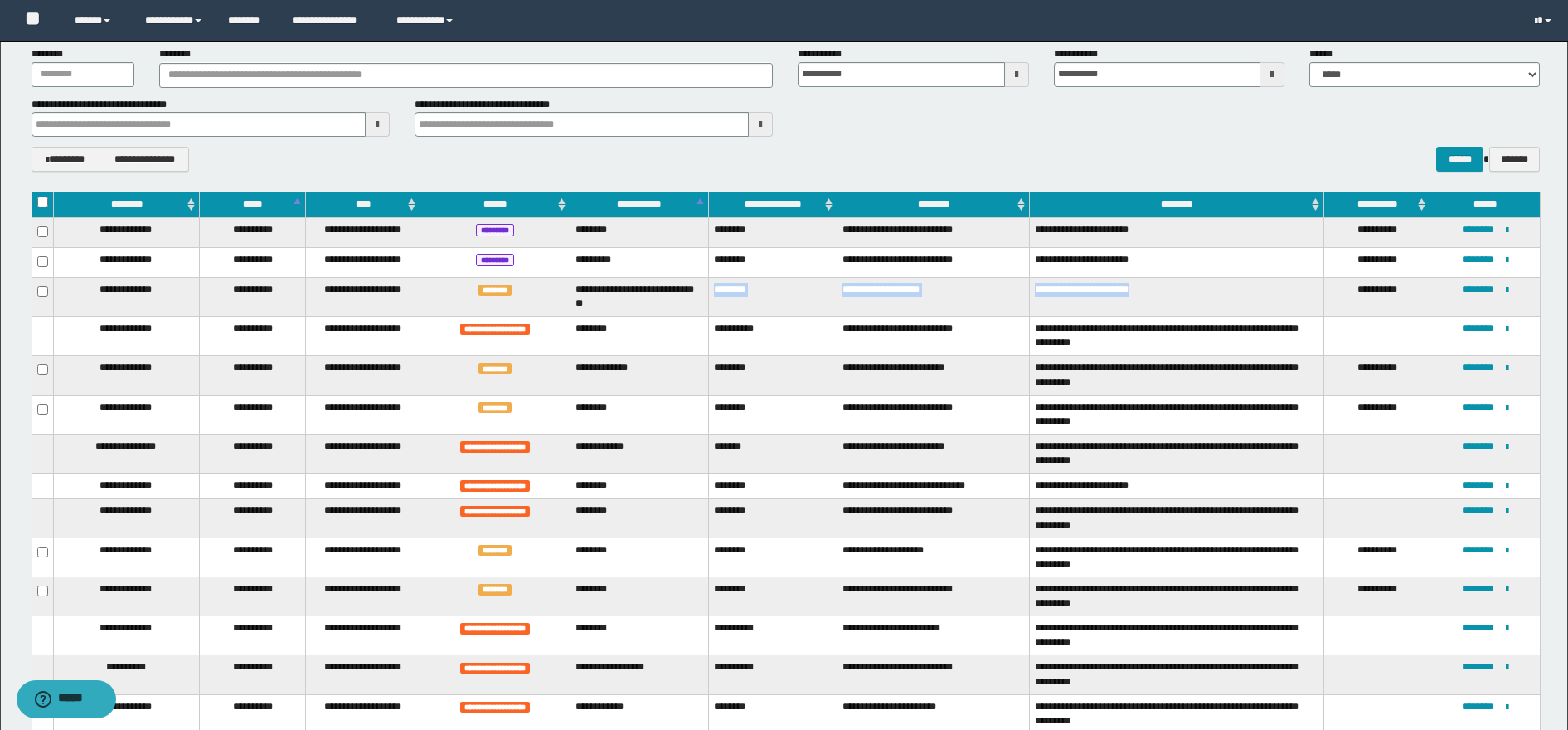 drag, startPoint x: 723, startPoint y: 289, endPoint x: 1158, endPoint y: 296, distance: 435.05632 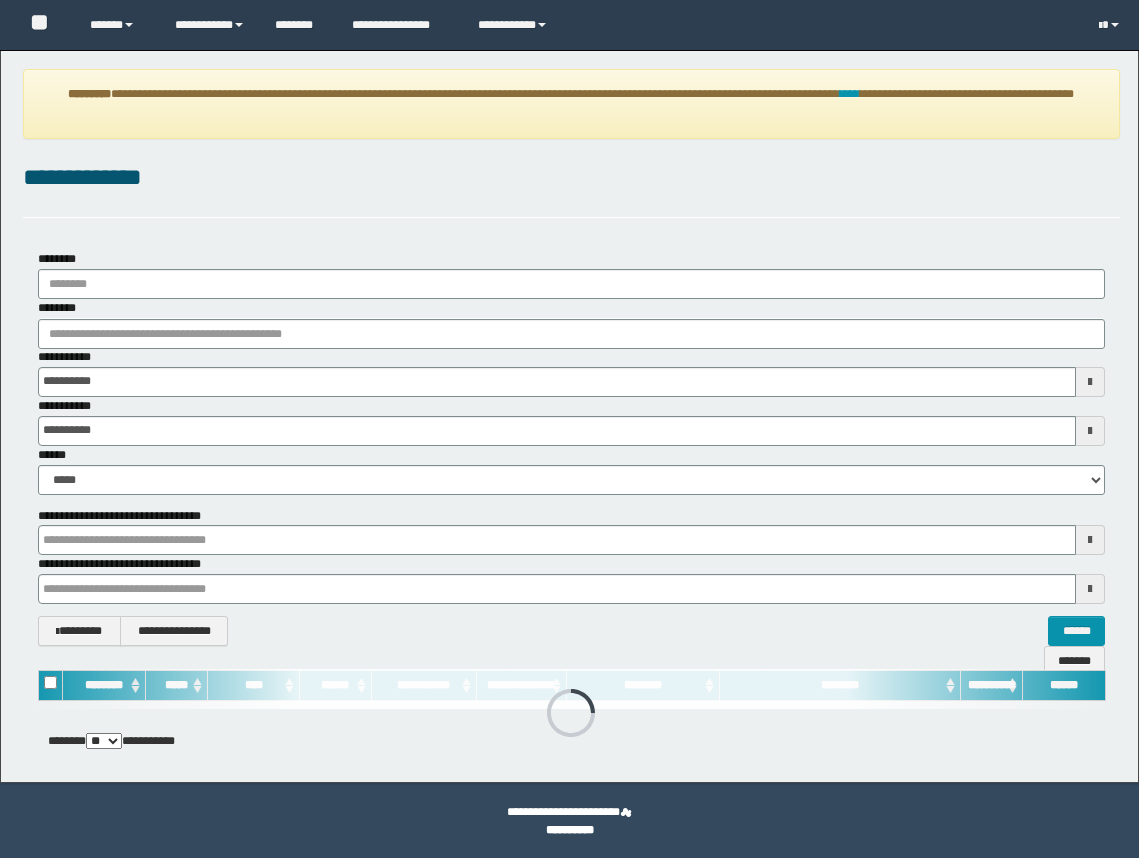 scroll, scrollTop: 0, scrollLeft: 0, axis: both 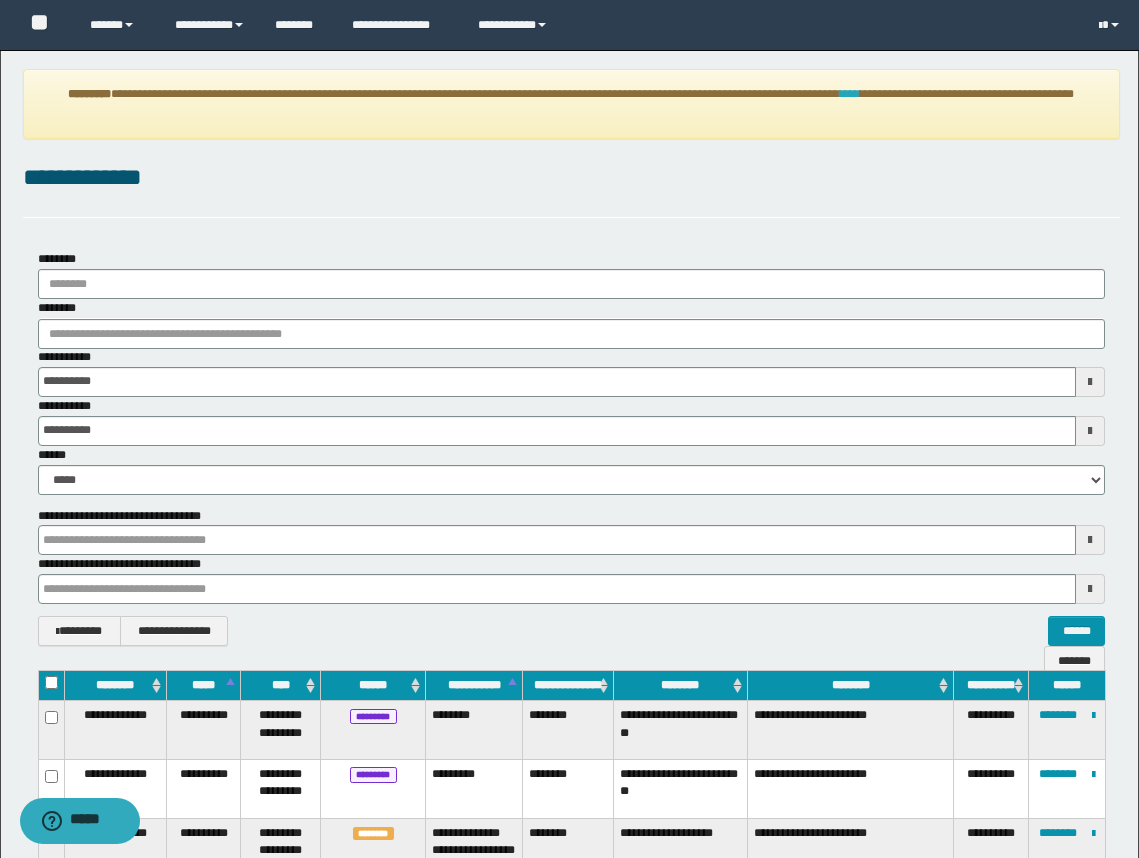 click on "****" at bounding box center [850, 94] 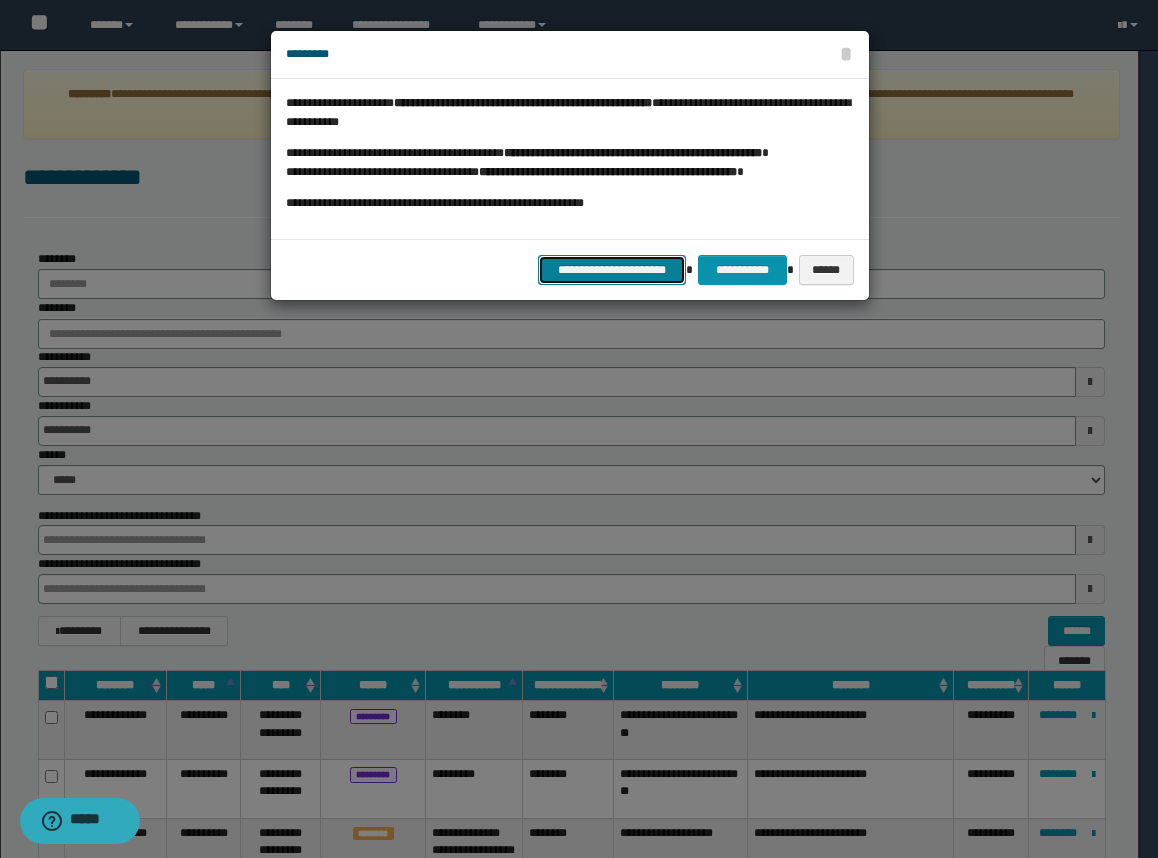 click on "**********" at bounding box center [612, 270] 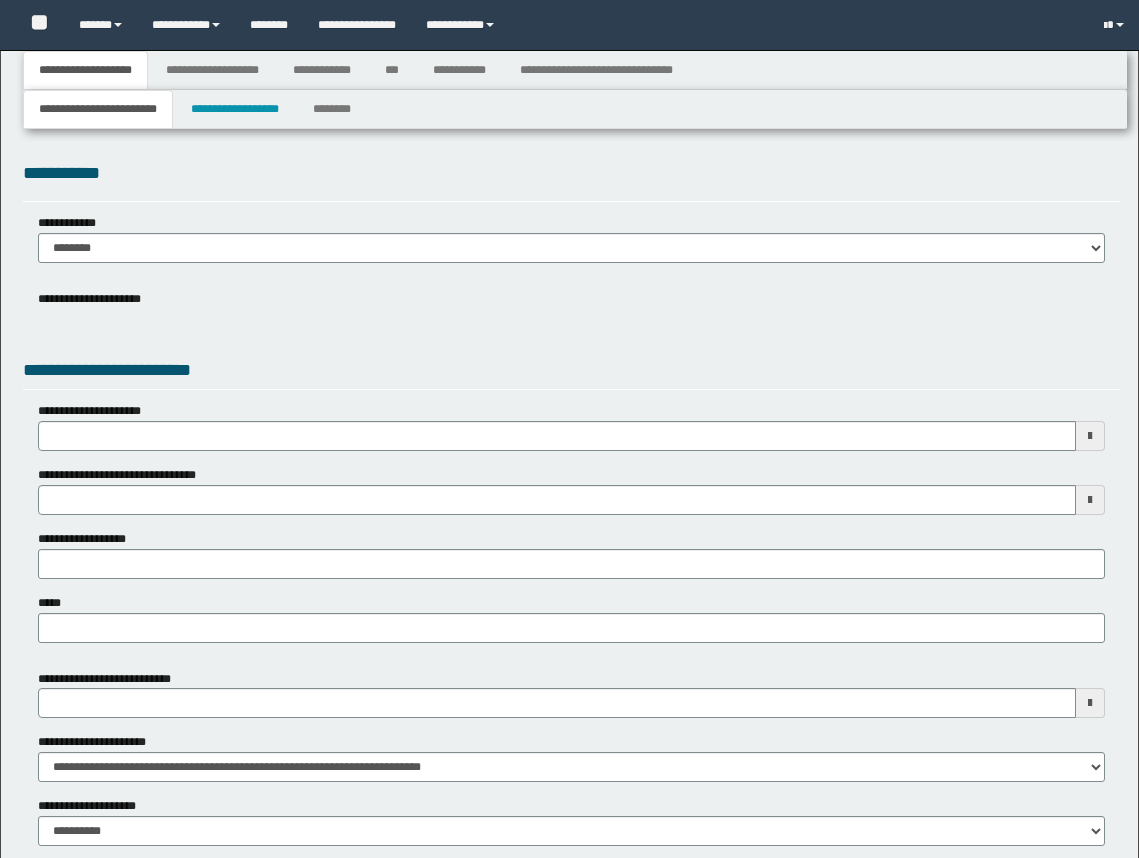 type 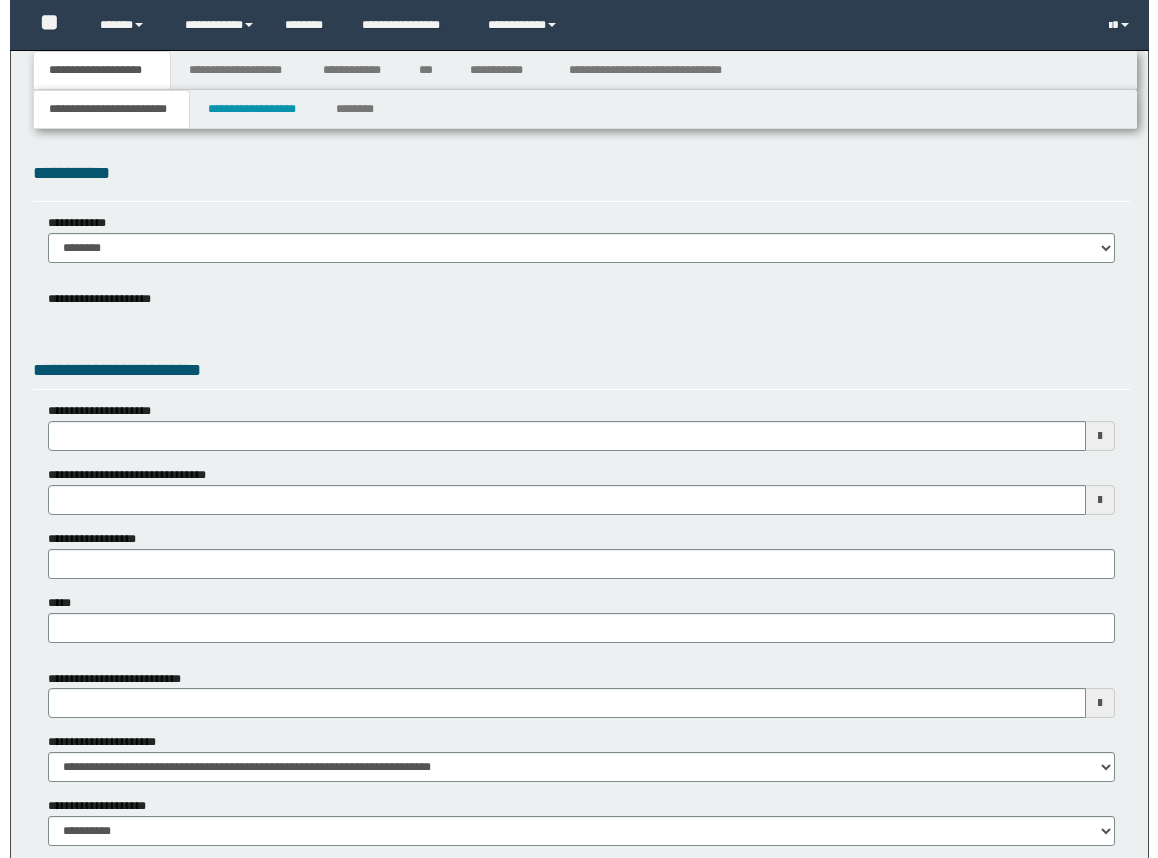 scroll, scrollTop: 0, scrollLeft: 0, axis: both 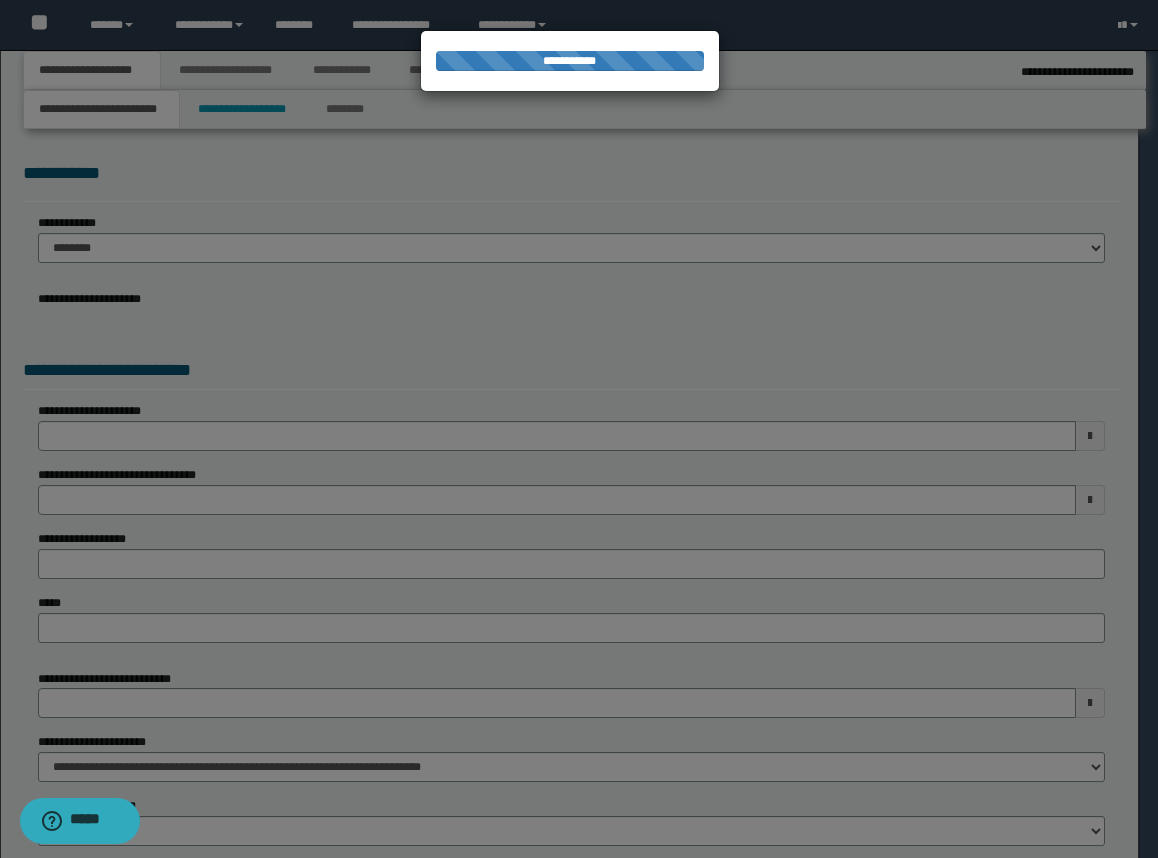 type on "**********" 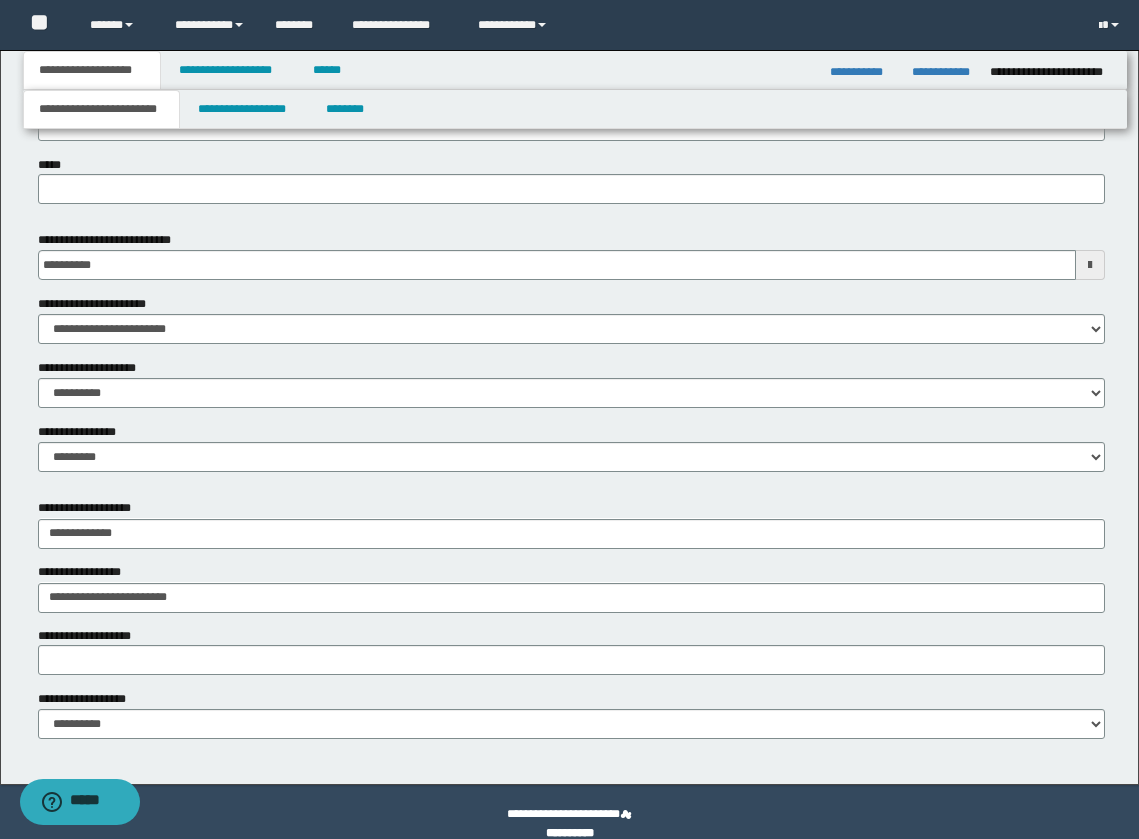scroll, scrollTop: 953, scrollLeft: 0, axis: vertical 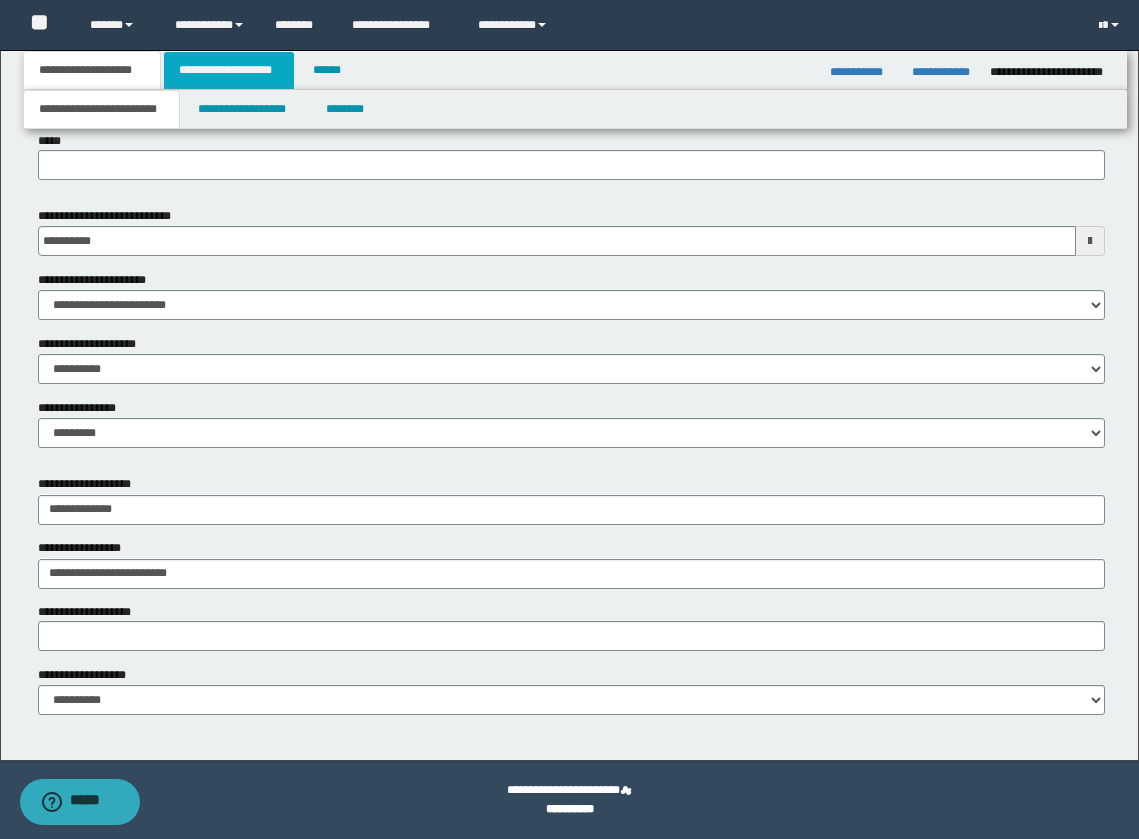 click on "**********" at bounding box center [229, 70] 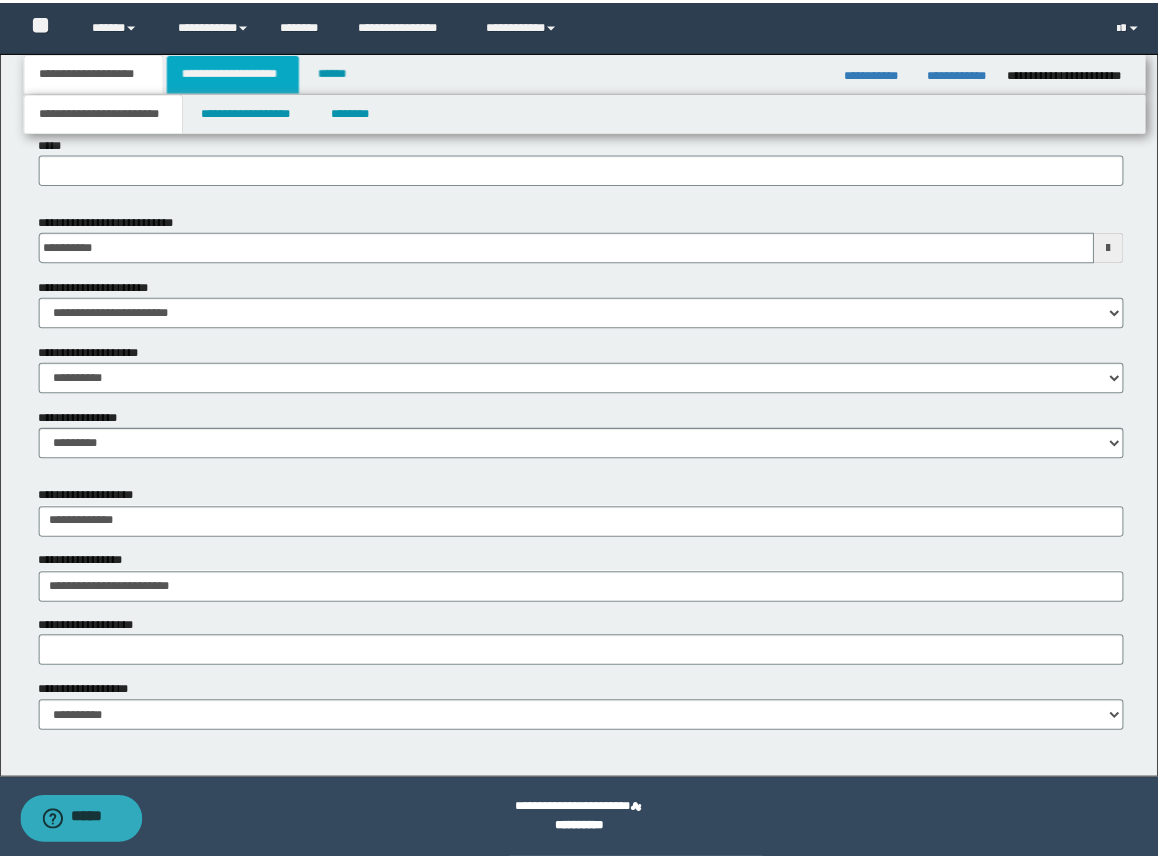 scroll, scrollTop: 0, scrollLeft: 0, axis: both 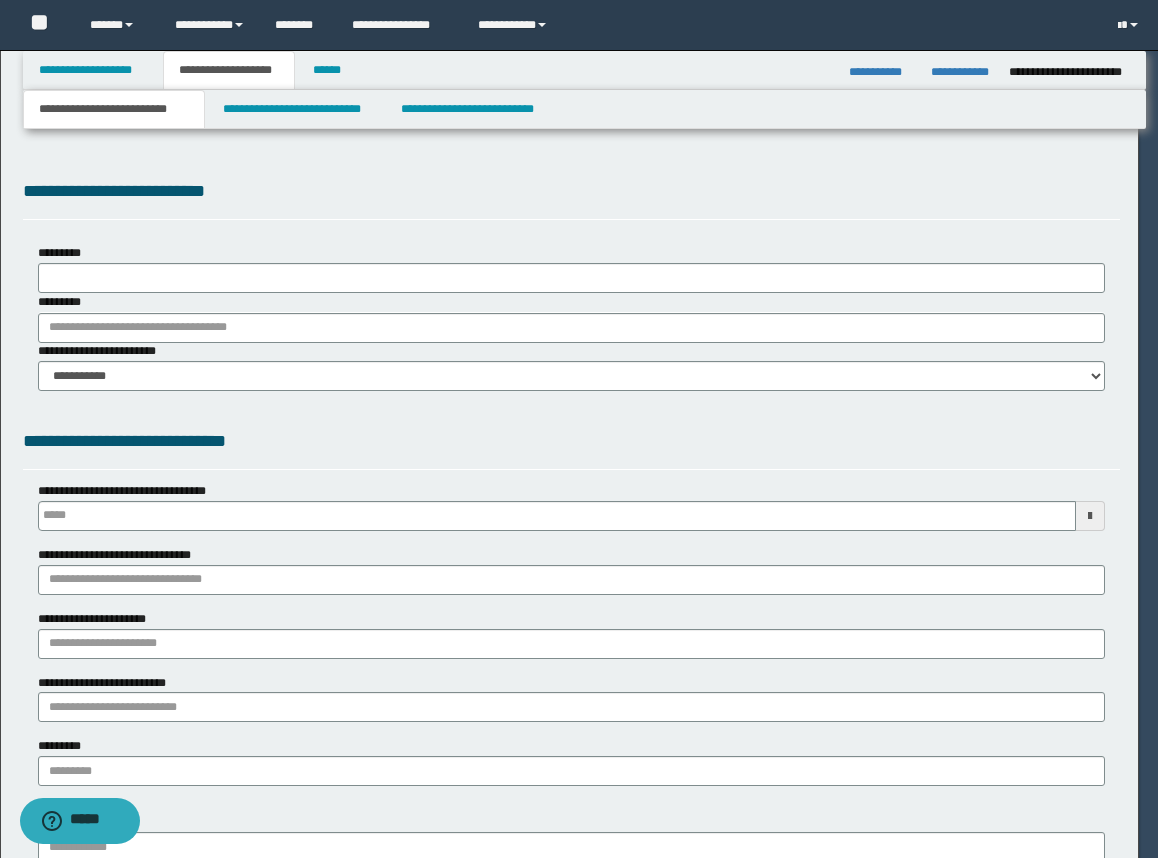 type 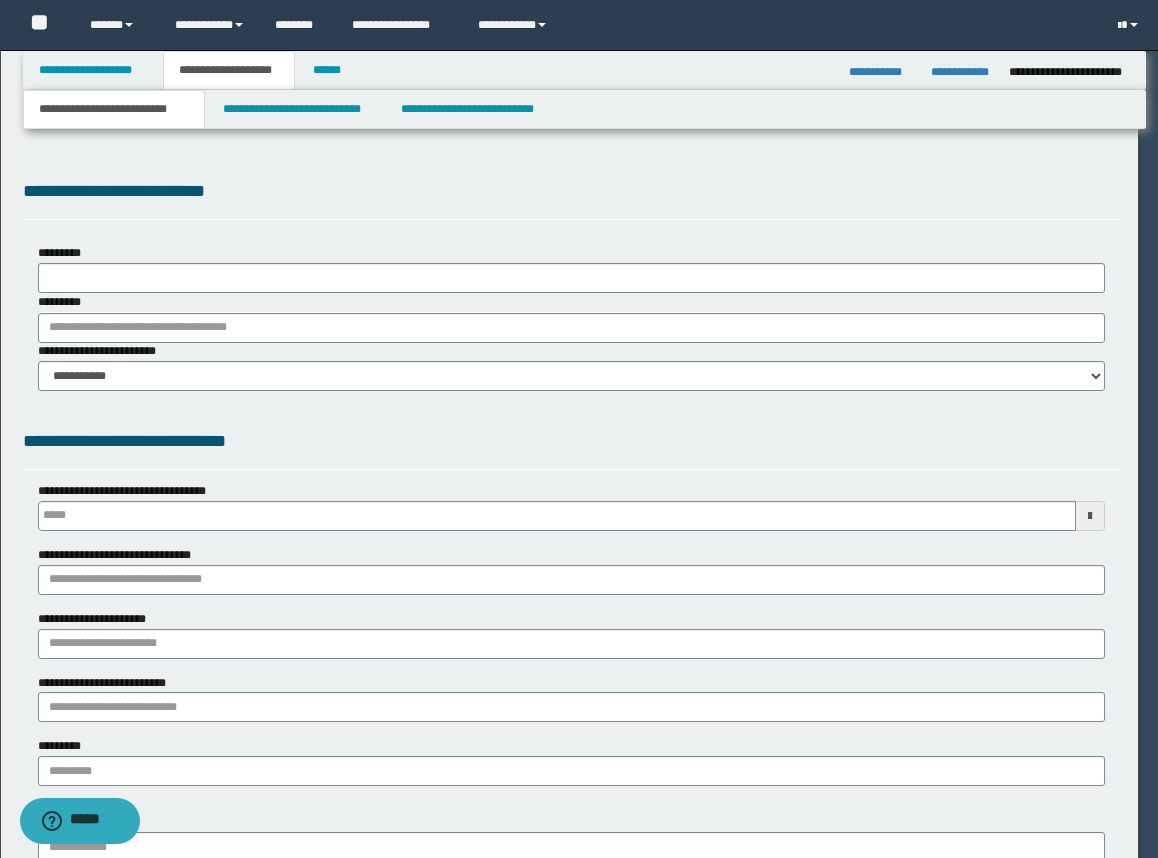 select on "*" 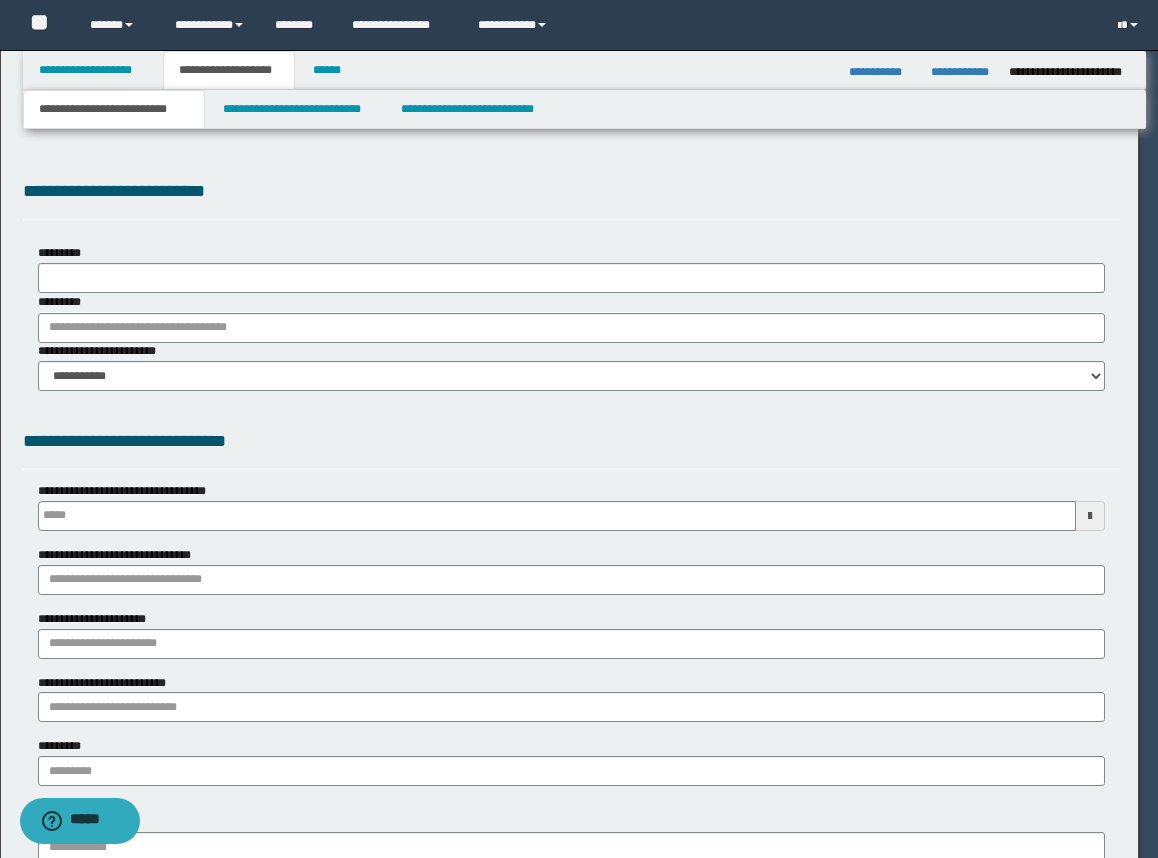 select on "*" 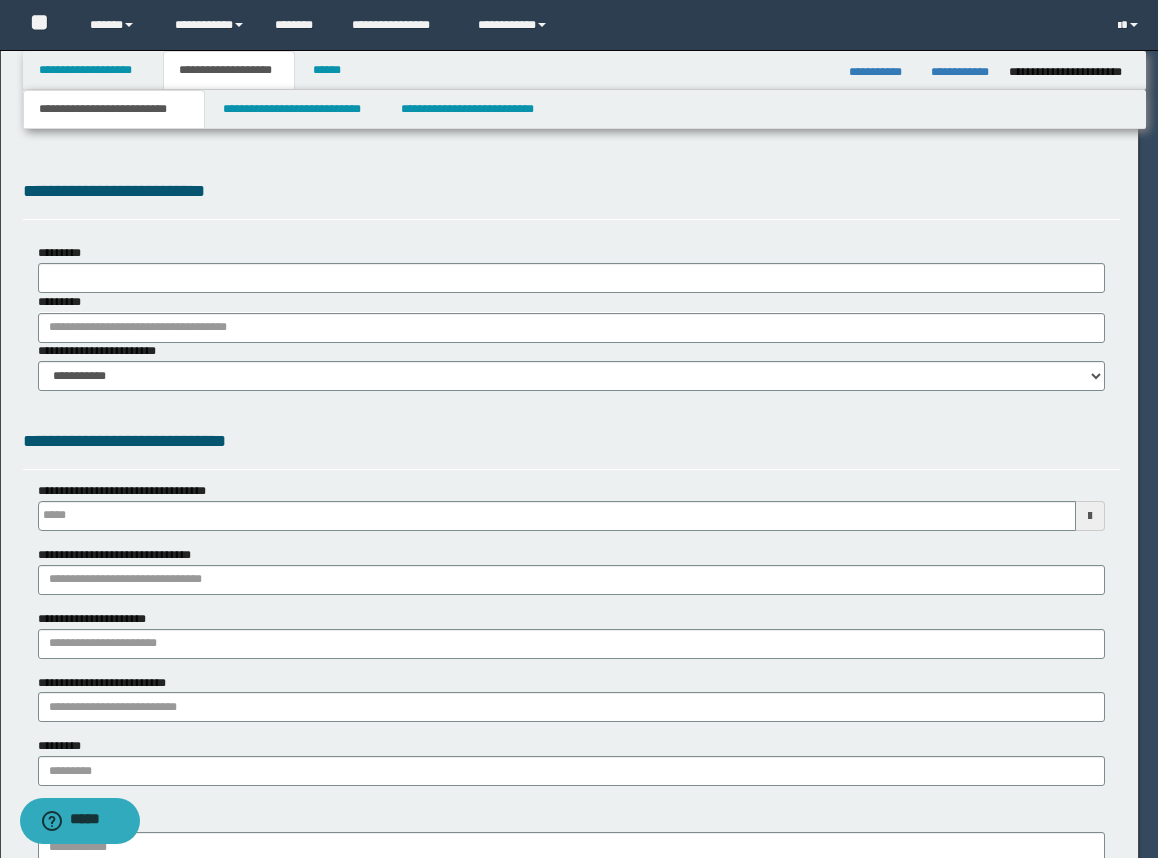 type 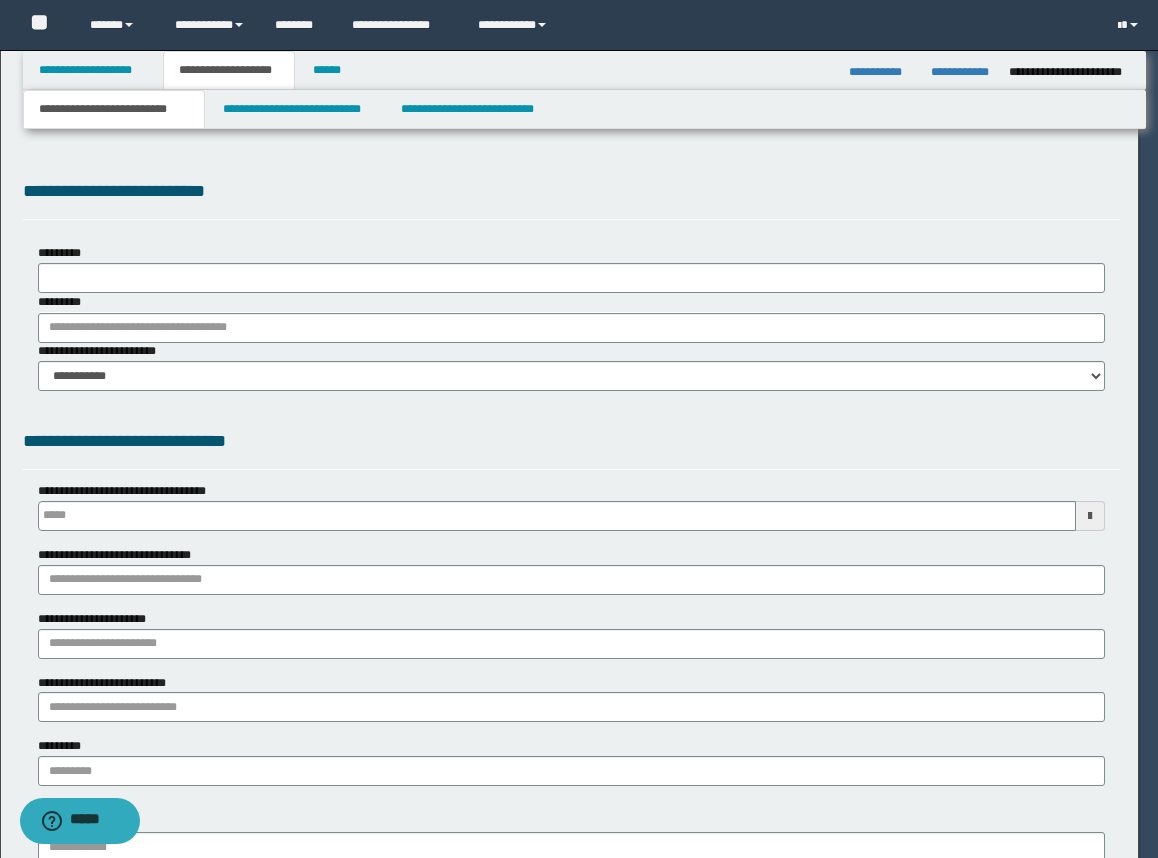 type on "*" 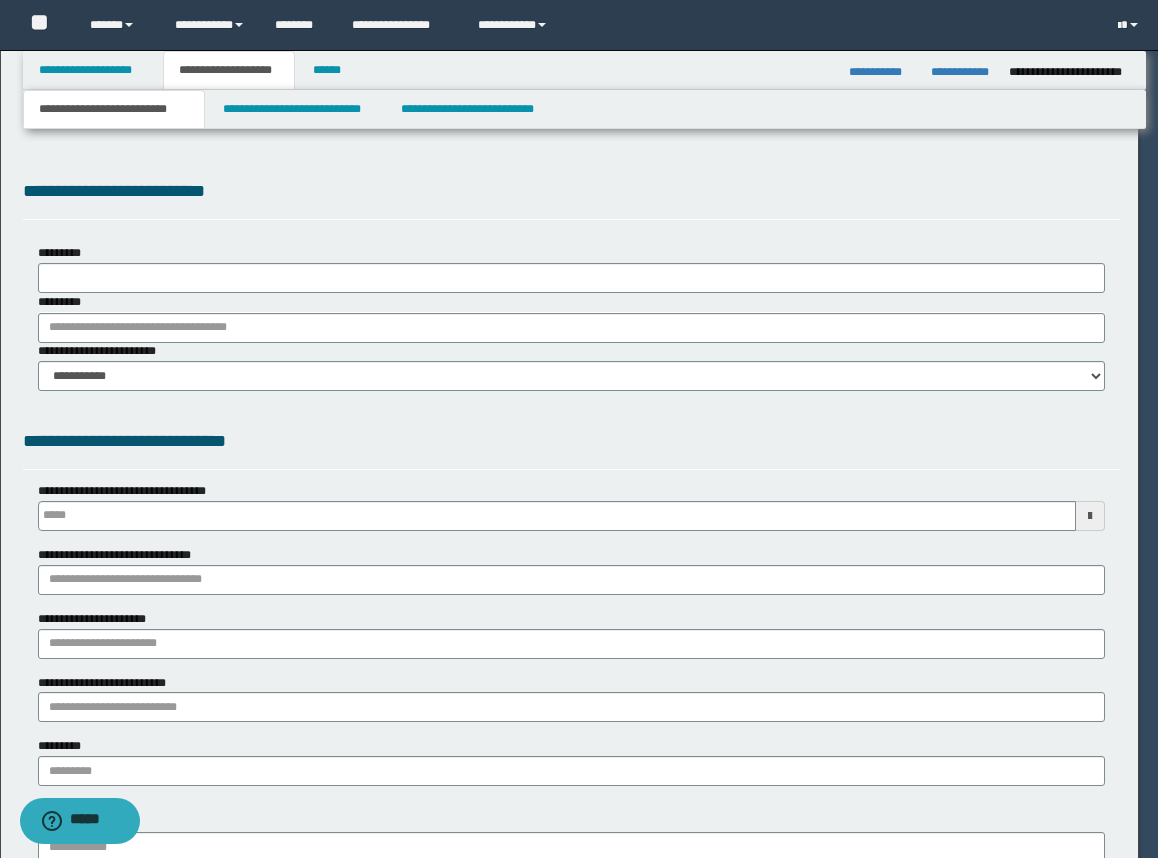 type on "**********" 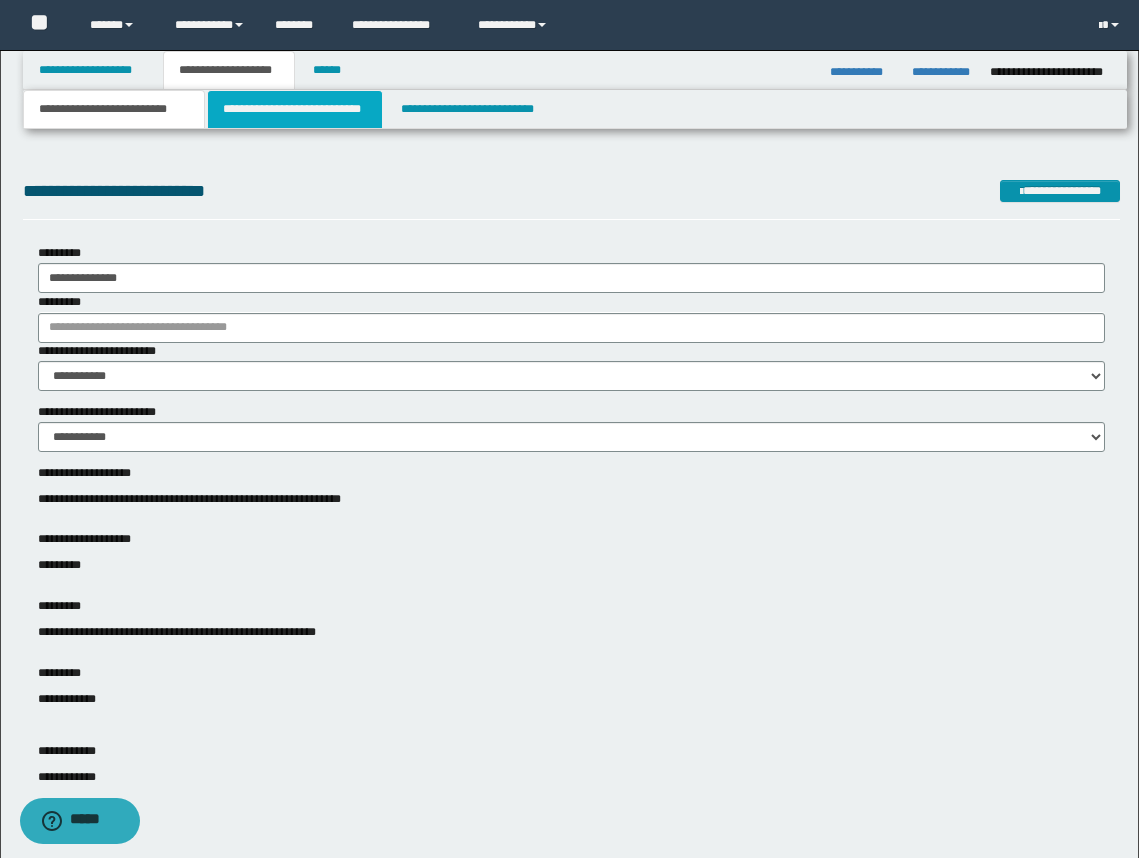 click on "**********" at bounding box center (295, 109) 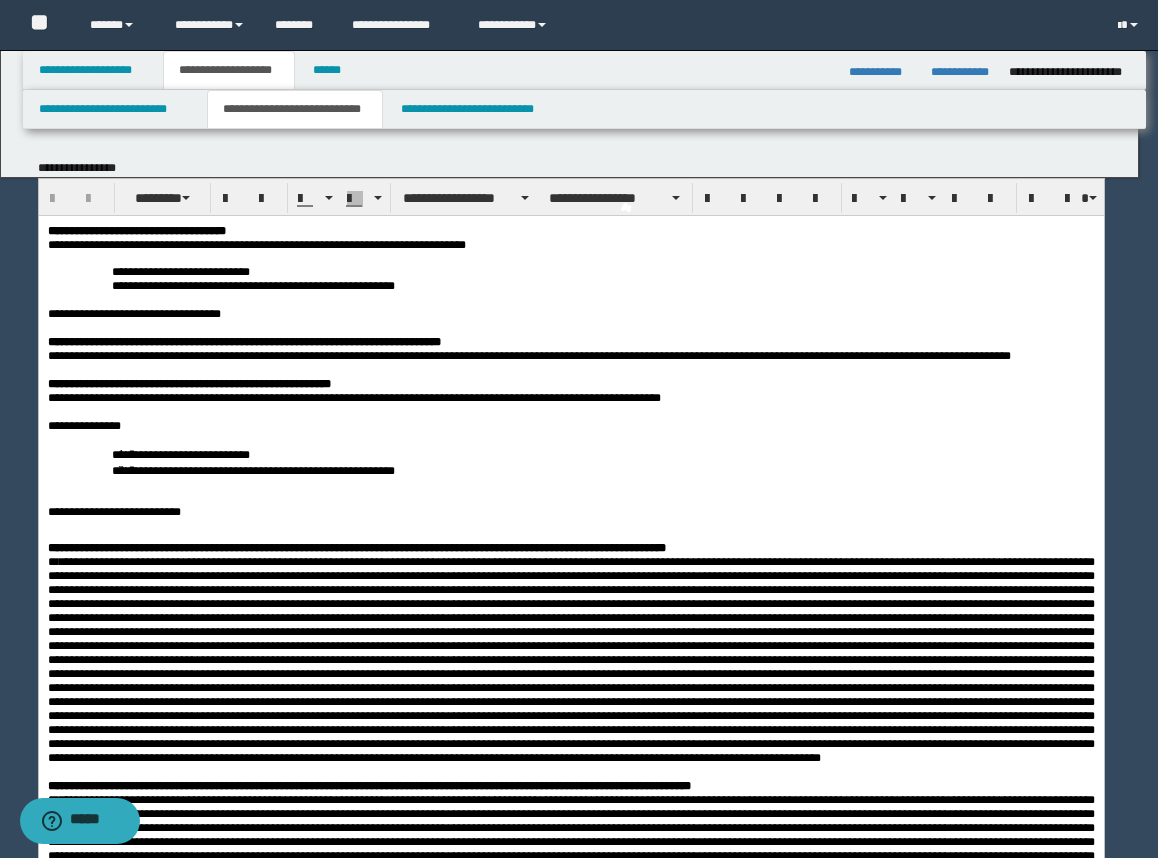 scroll, scrollTop: 0, scrollLeft: 0, axis: both 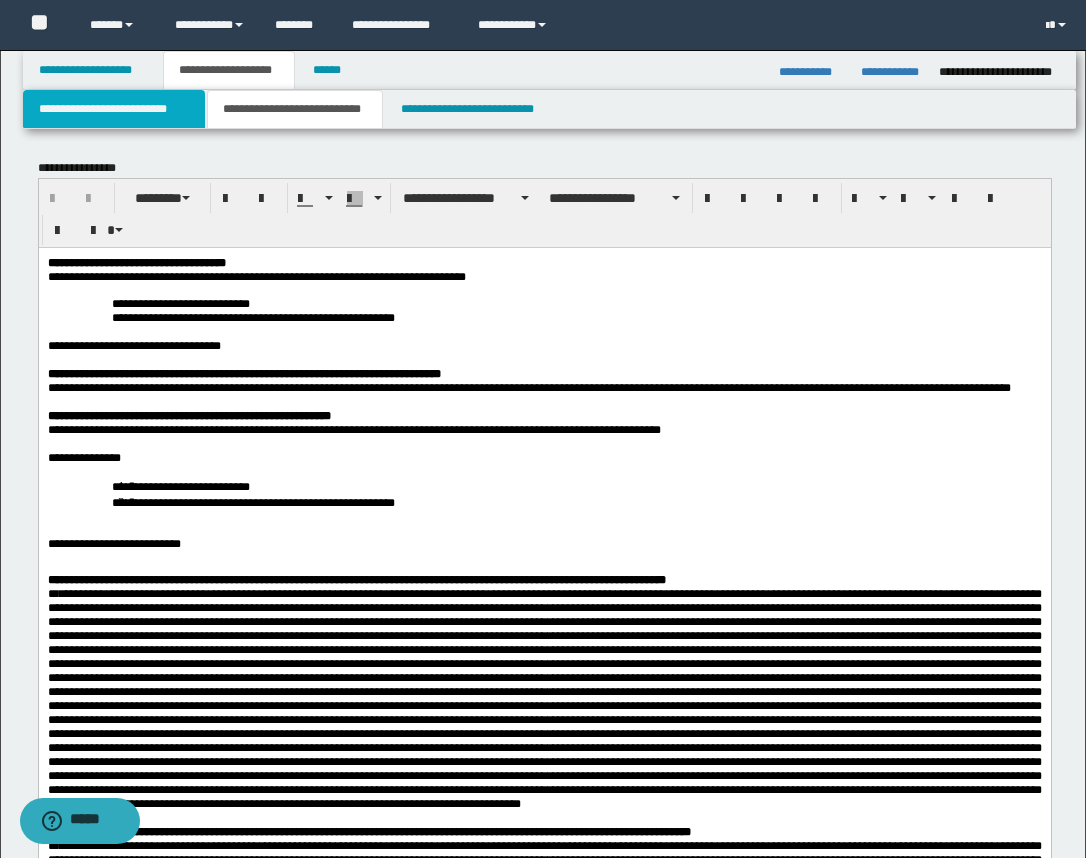 drag, startPoint x: 124, startPoint y: 113, endPoint x: 166, endPoint y: 146, distance: 53.413483 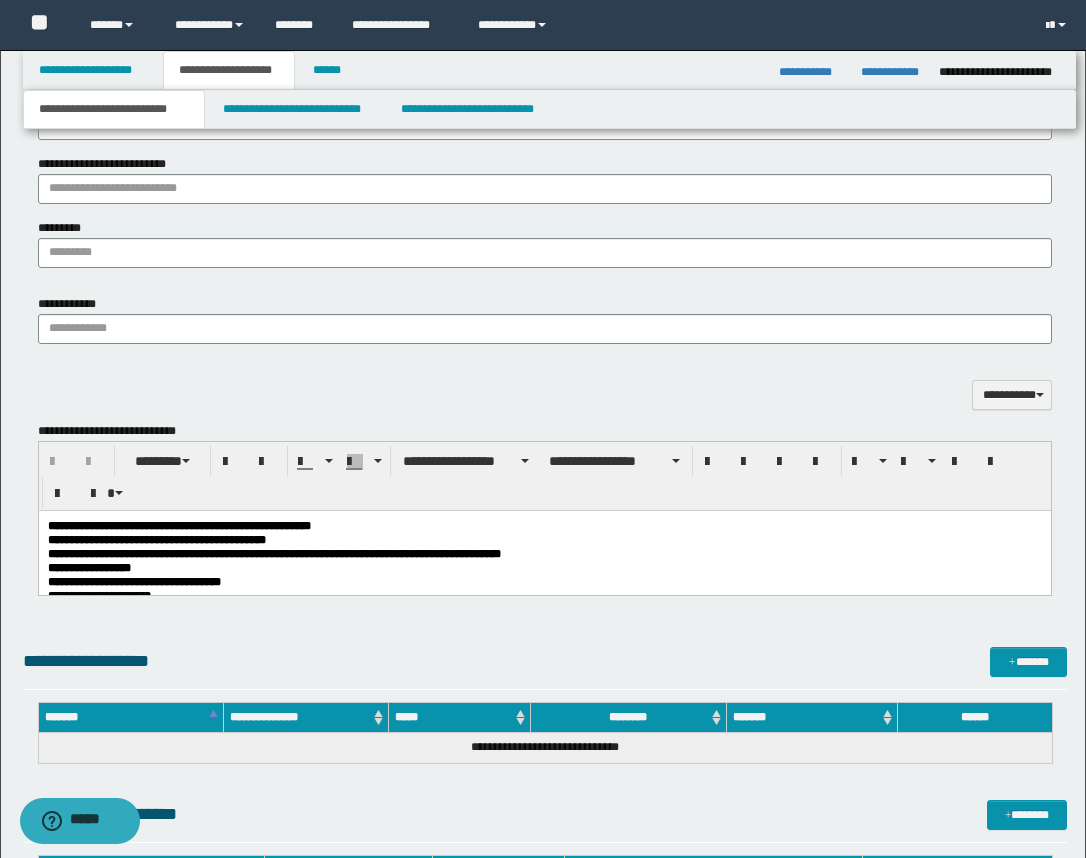 scroll, scrollTop: 1625, scrollLeft: 0, axis: vertical 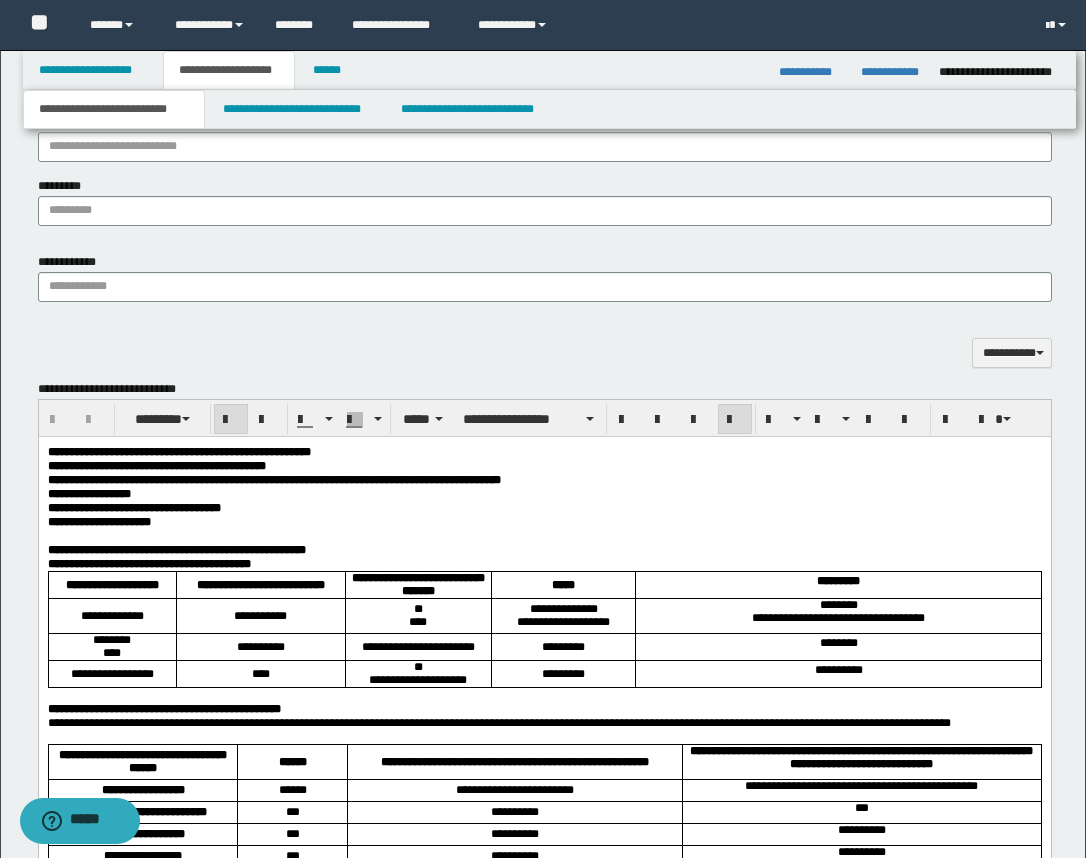 click on "**********" at bounding box center [544, 1148] 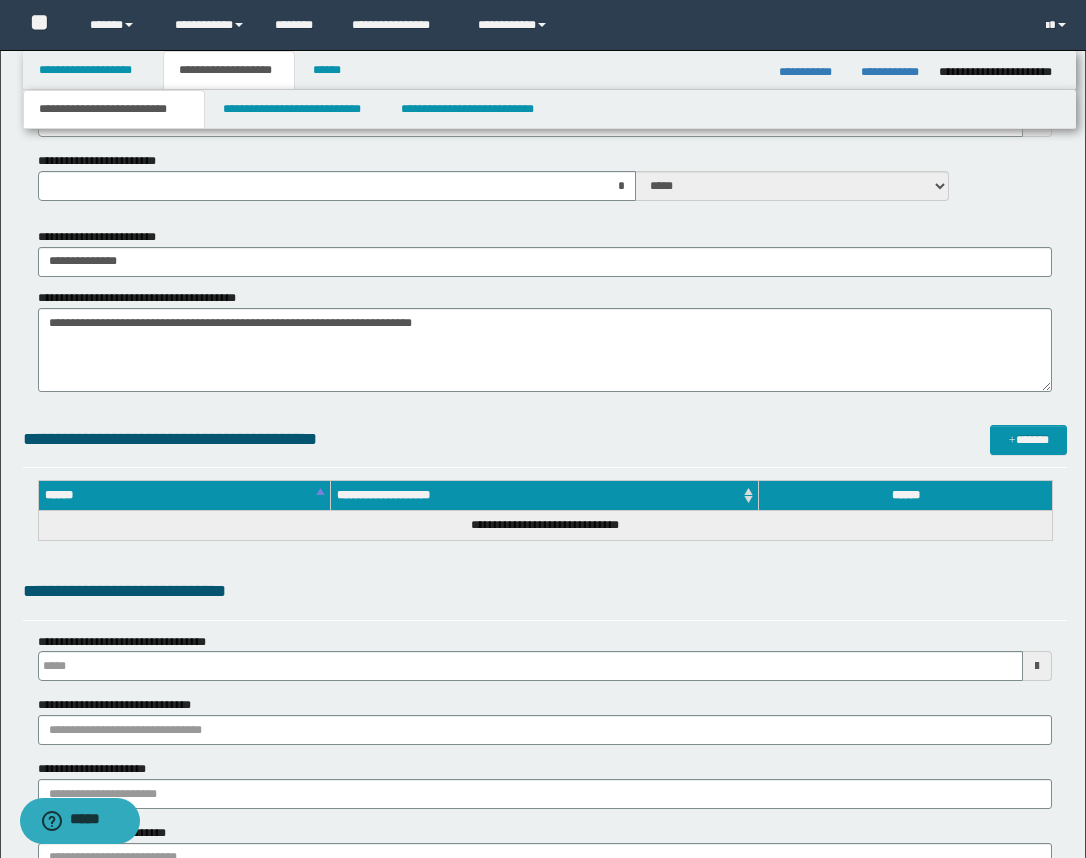 scroll, scrollTop: 875, scrollLeft: 0, axis: vertical 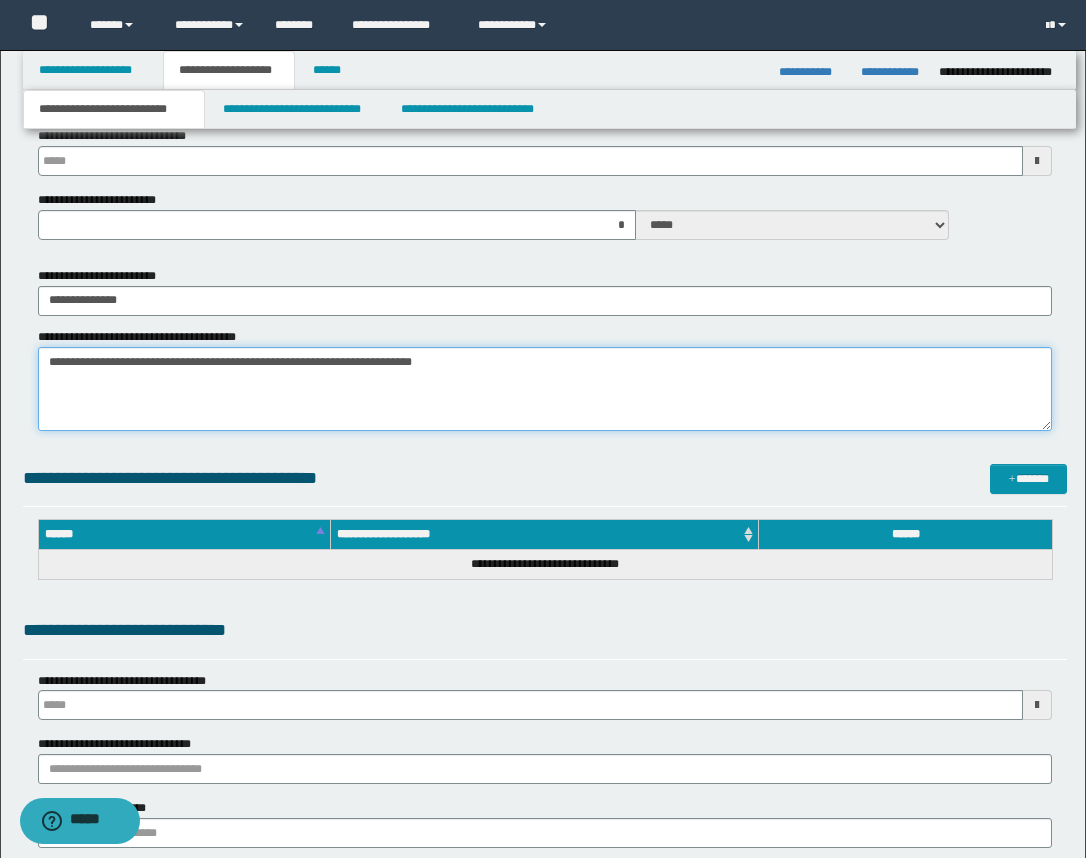 drag, startPoint x: 208, startPoint y: 361, endPoint x: 287, endPoint y: 388, distance: 83.48653 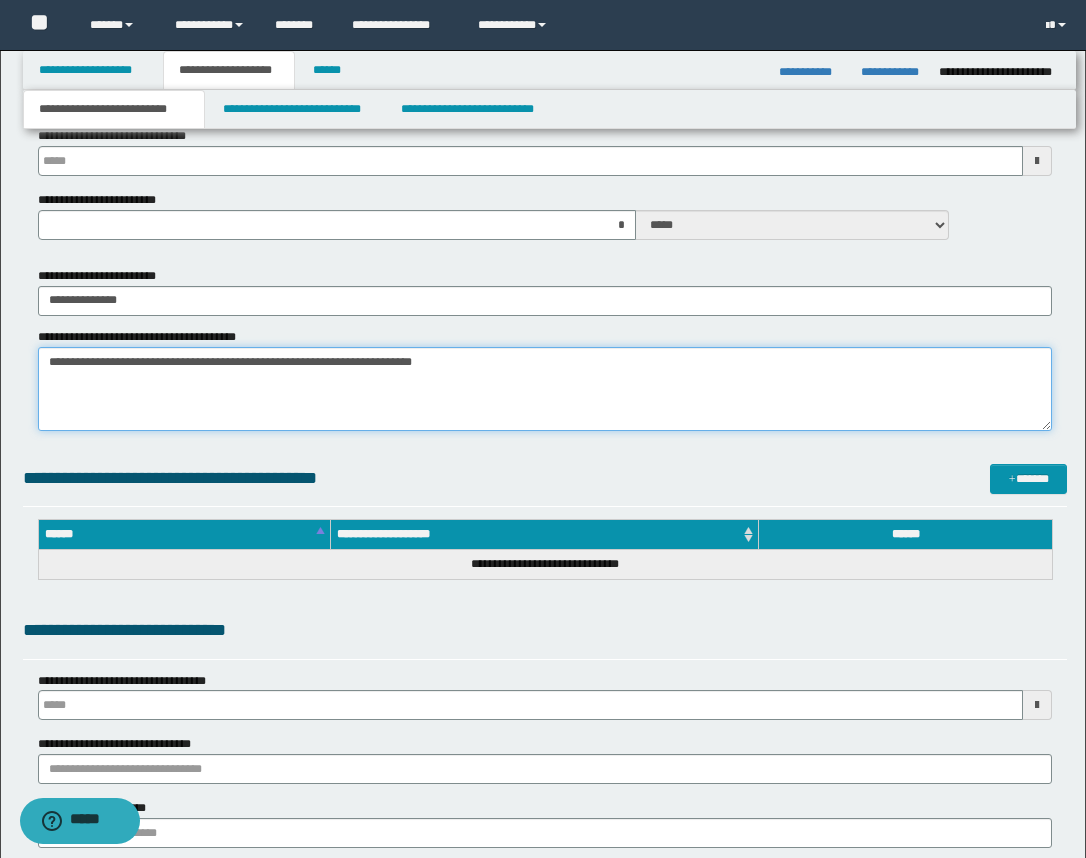 click on "**********" at bounding box center [545, 389] 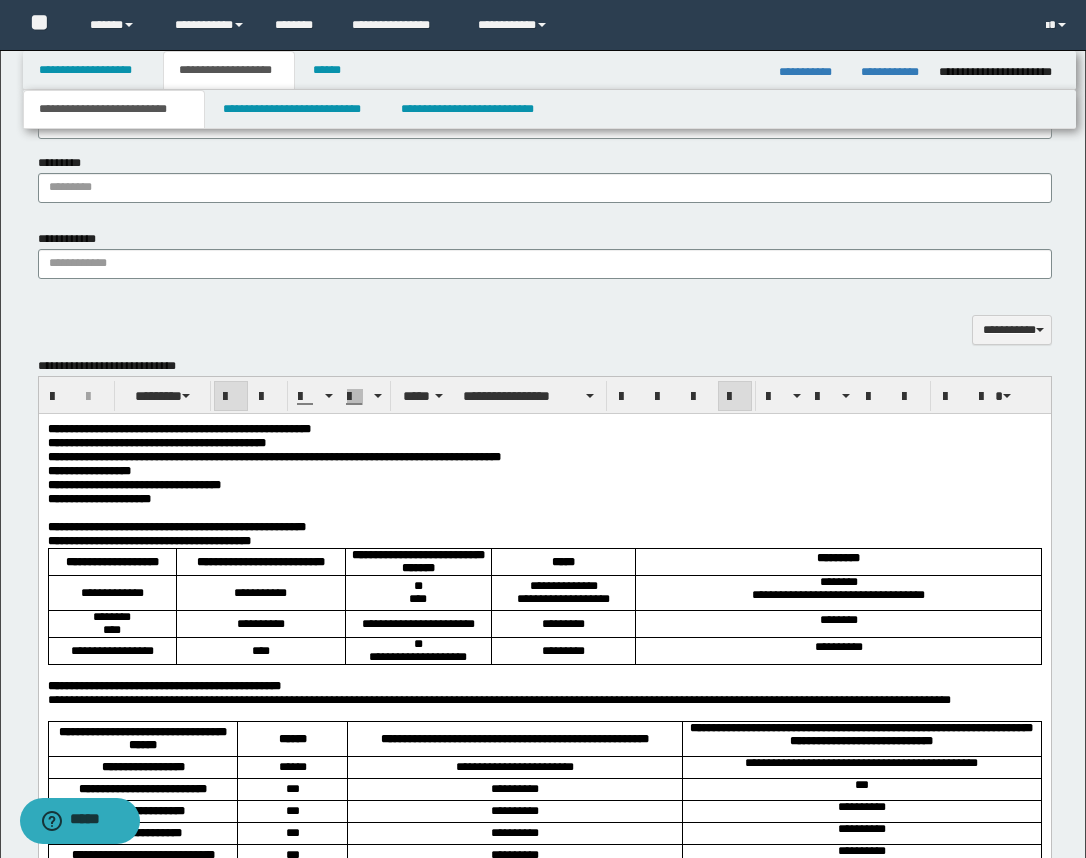 scroll, scrollTop: 1750, scrollLeft: 0, axis: vertical 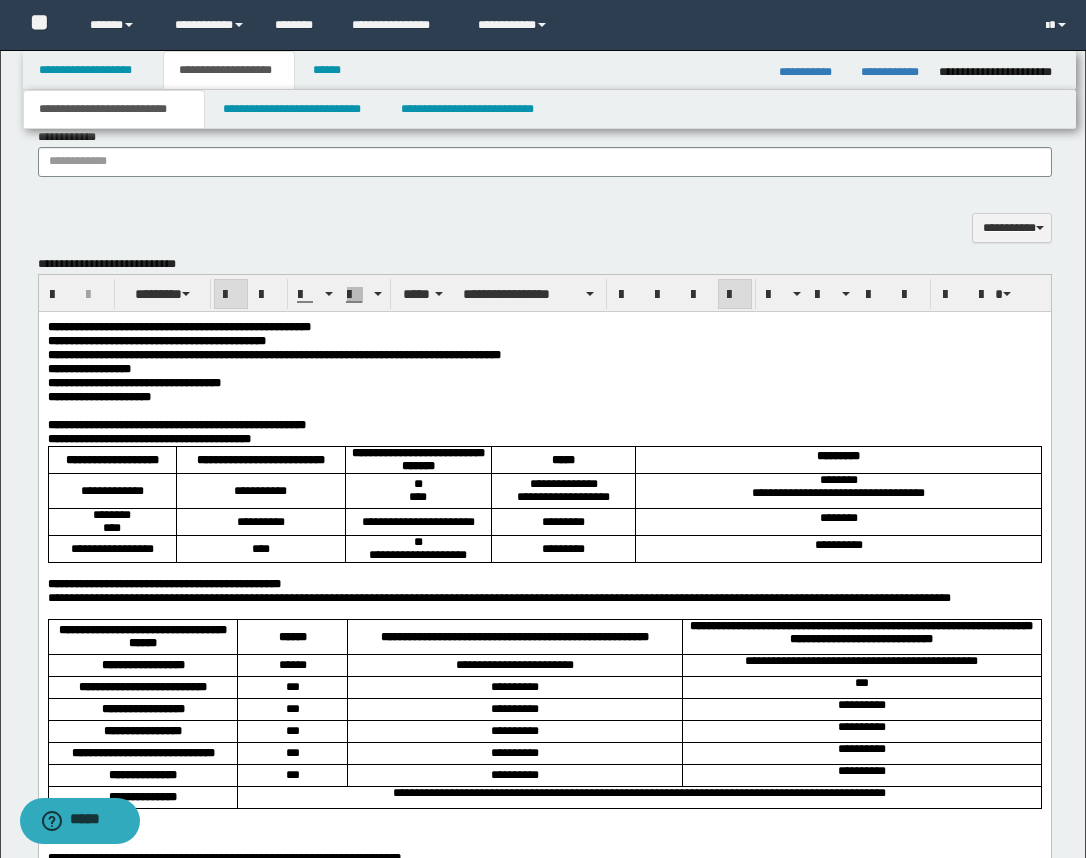 click on "**********" at bounding box center (544, 397) 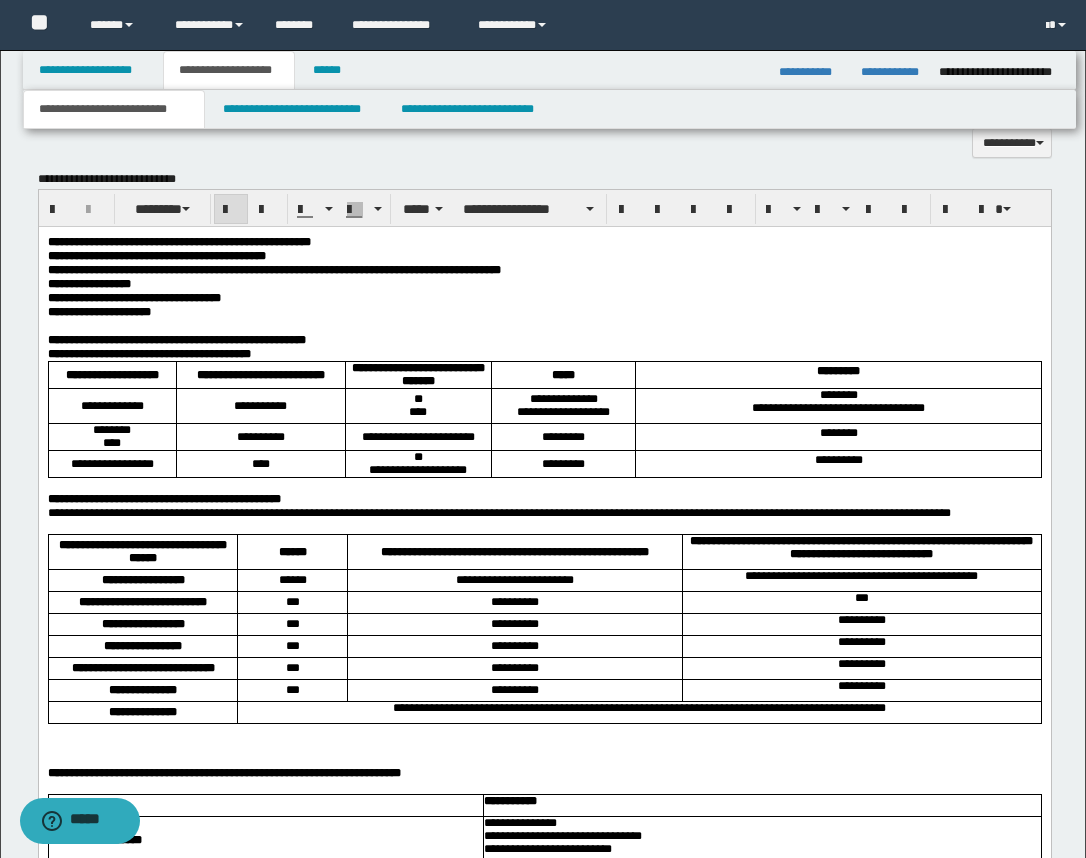scroll, scrollTop: 1875, scrollLeft: 0, axis: vertical 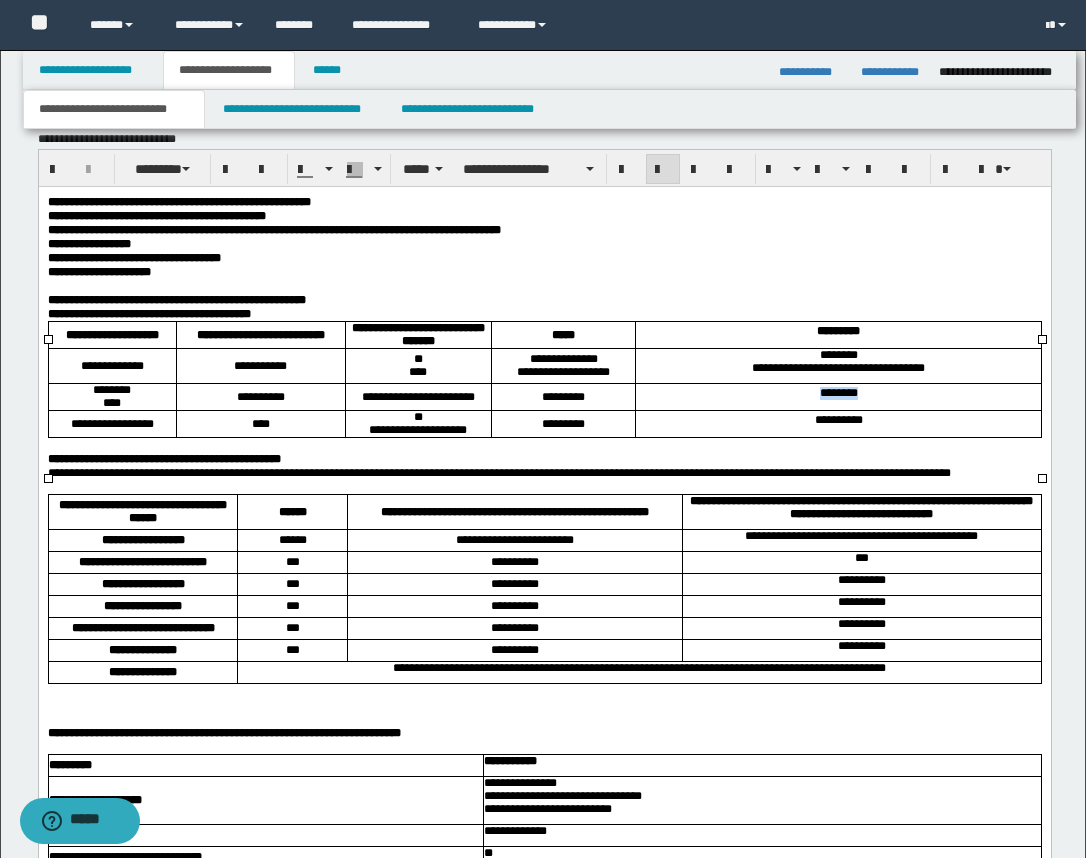 drag, startPoint x: 815, startPoint y: 427, endPoint x: 867, endPoint y: 431, distance: 52.153618 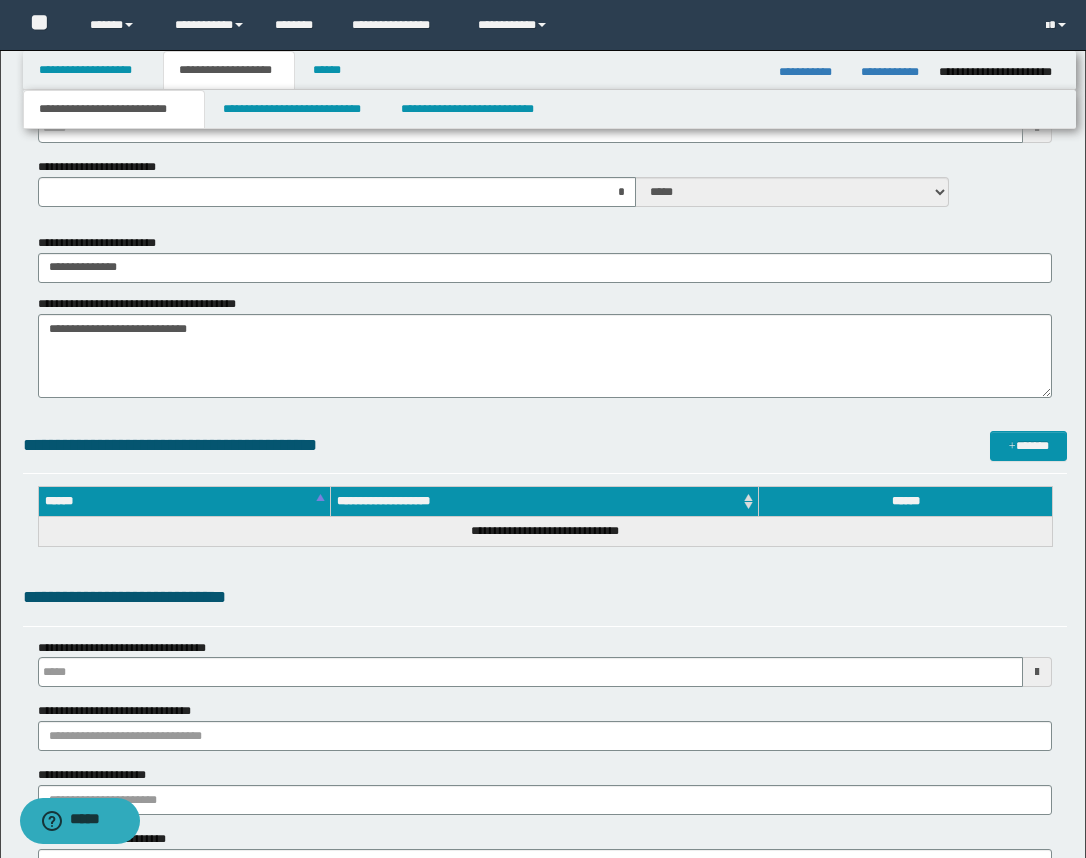 scroll, scrollTop: 625, scrollLeft: 0, axis: vertical 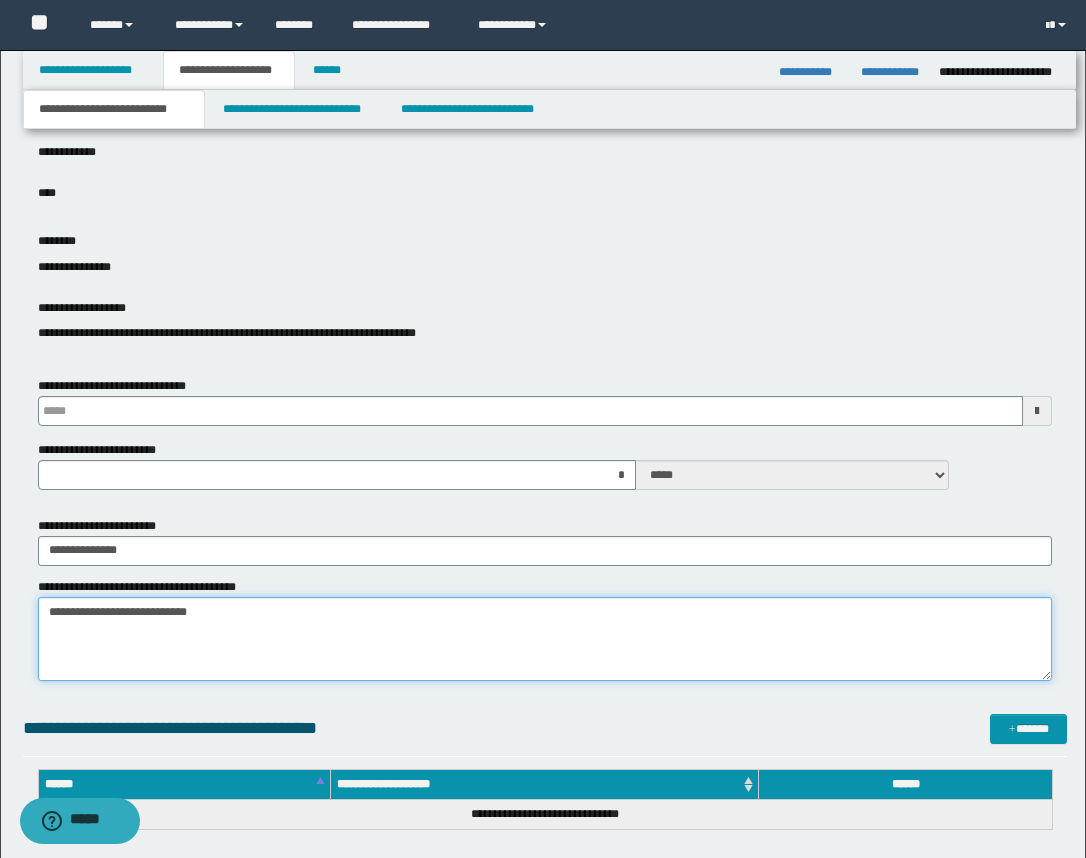 click on "**********" at bounding box center (545, 639) 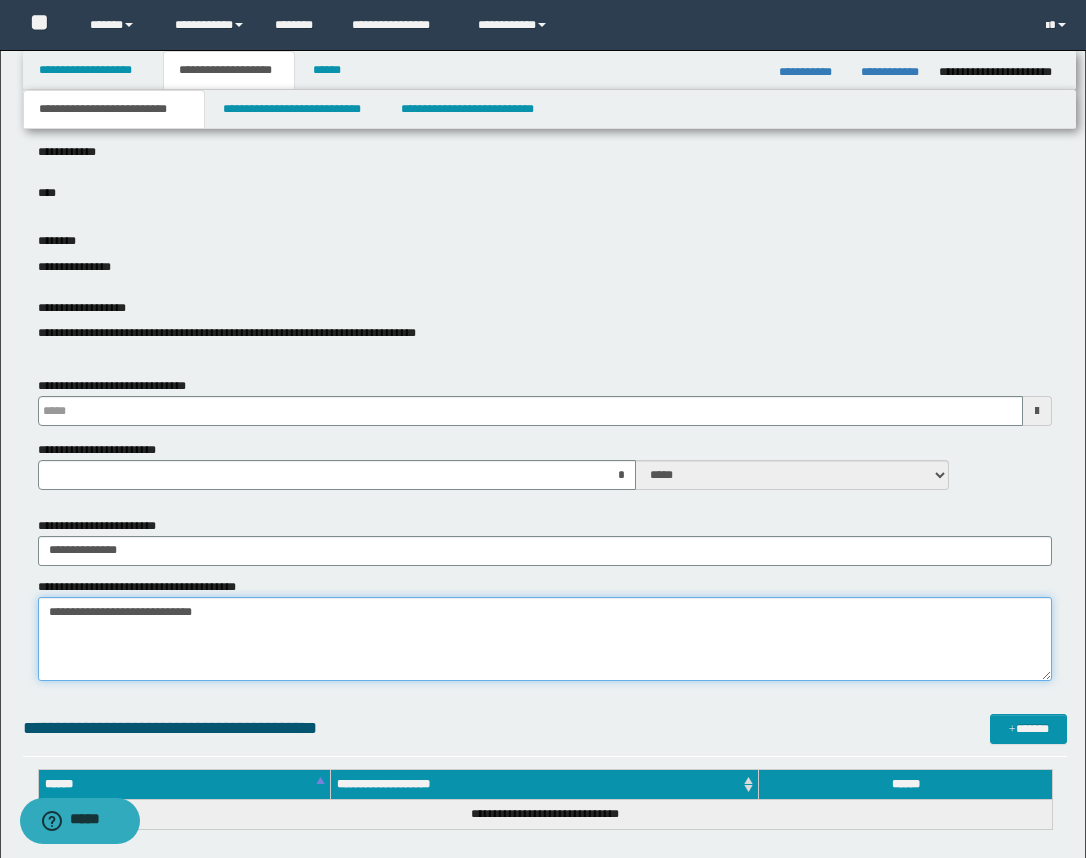 paste on "*********" 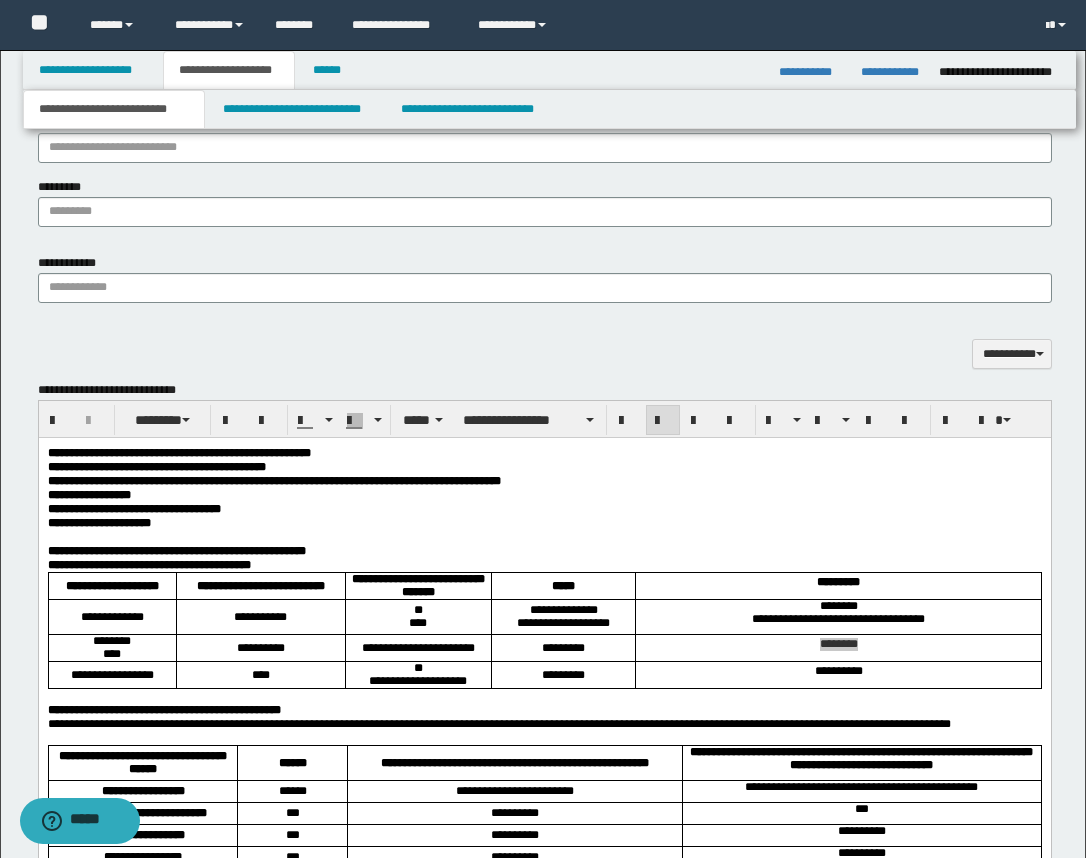 scroll, scrollTop: 1750, scrollLeft: 0, axis: vertical 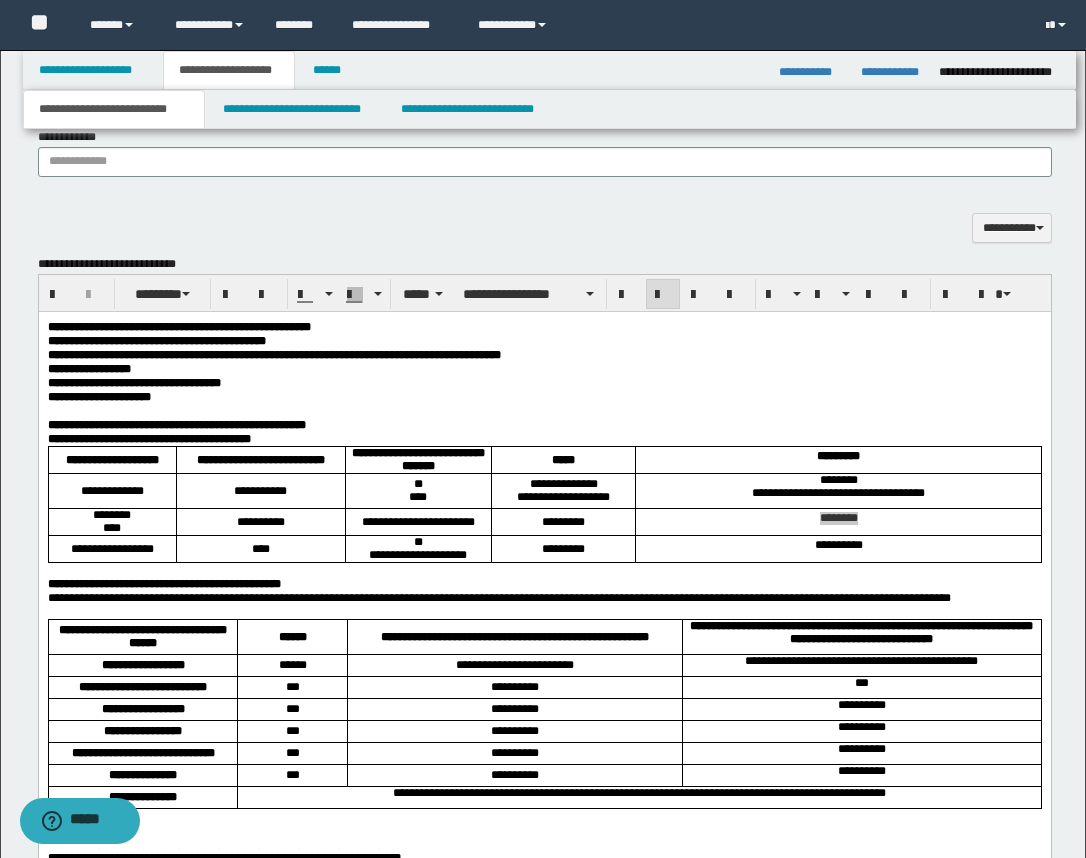 type on "**********" 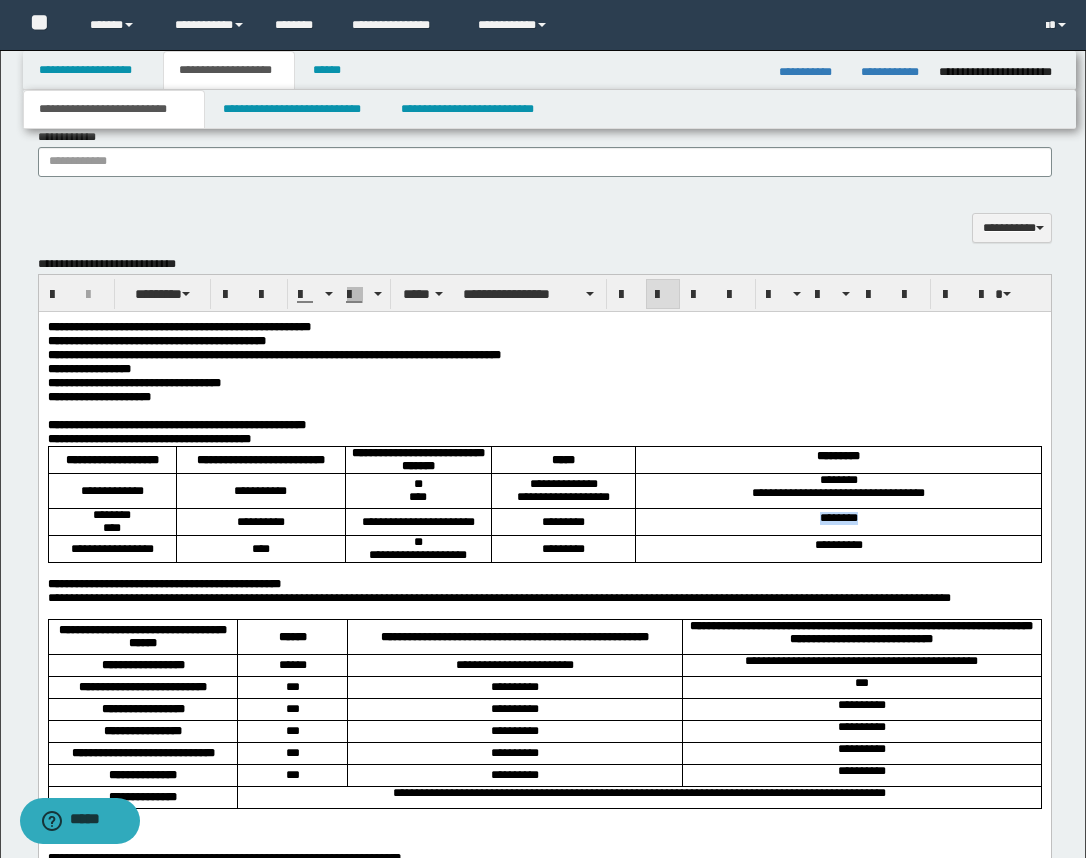 click on "**********" at bounding box center (544, 397) 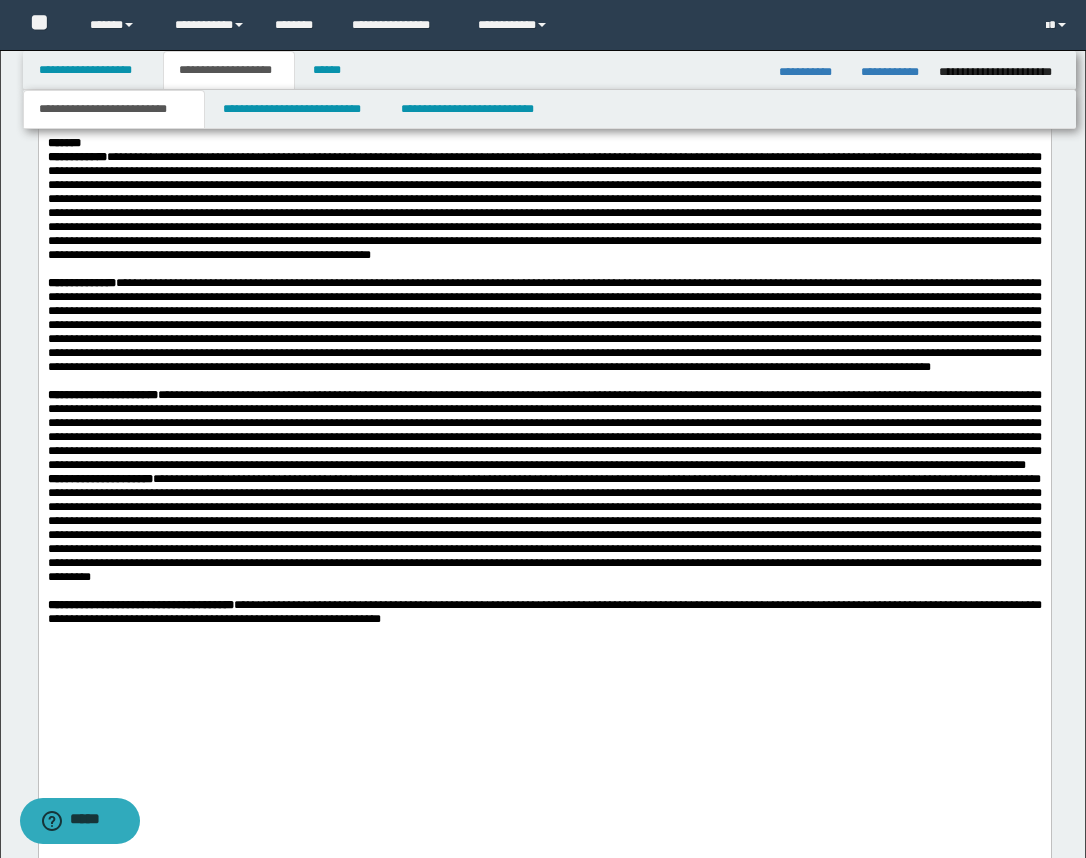 scroll, scrollTop: 2750, scrollLeft: 0, axis: vertical 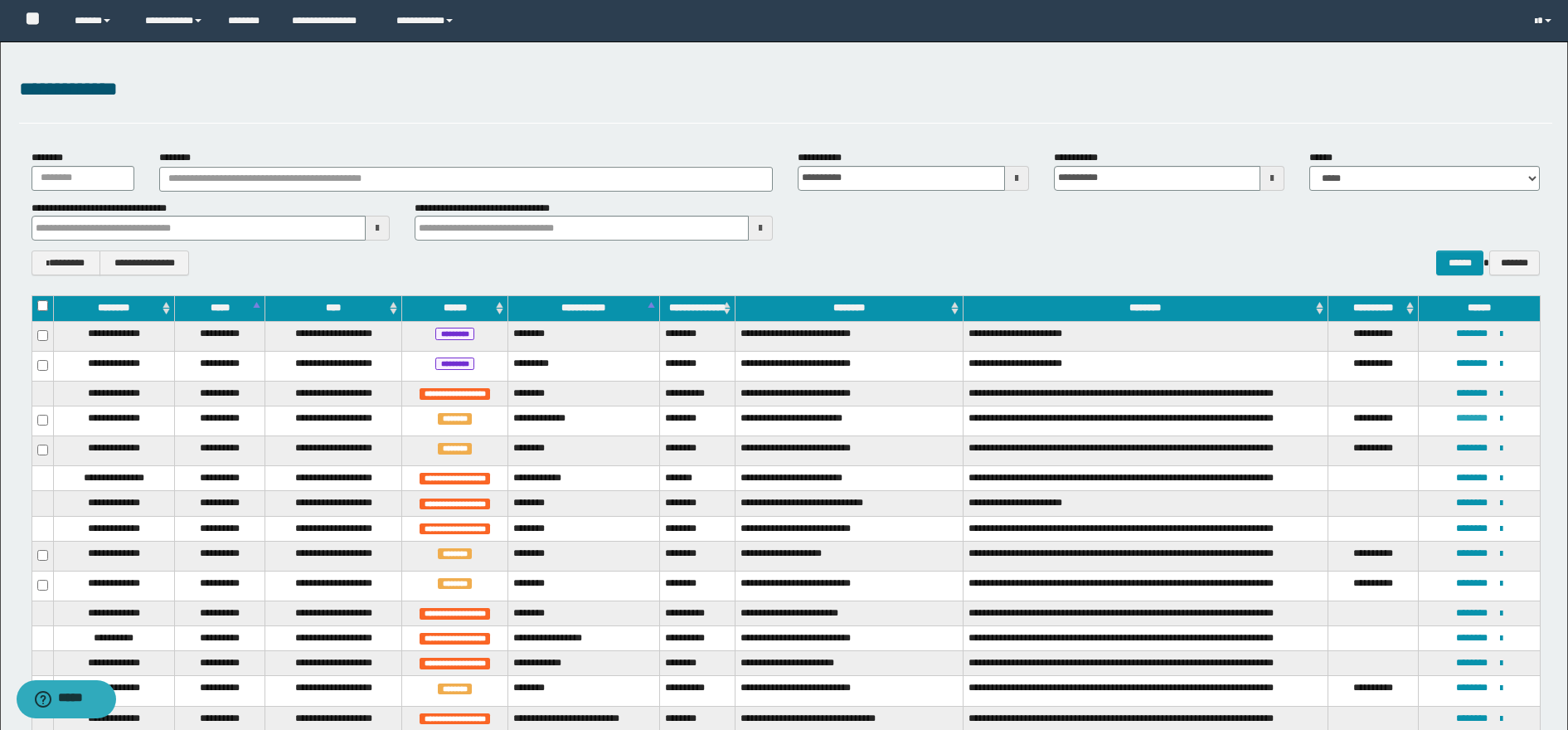 click on "********" at bounding box center (1472, 418) 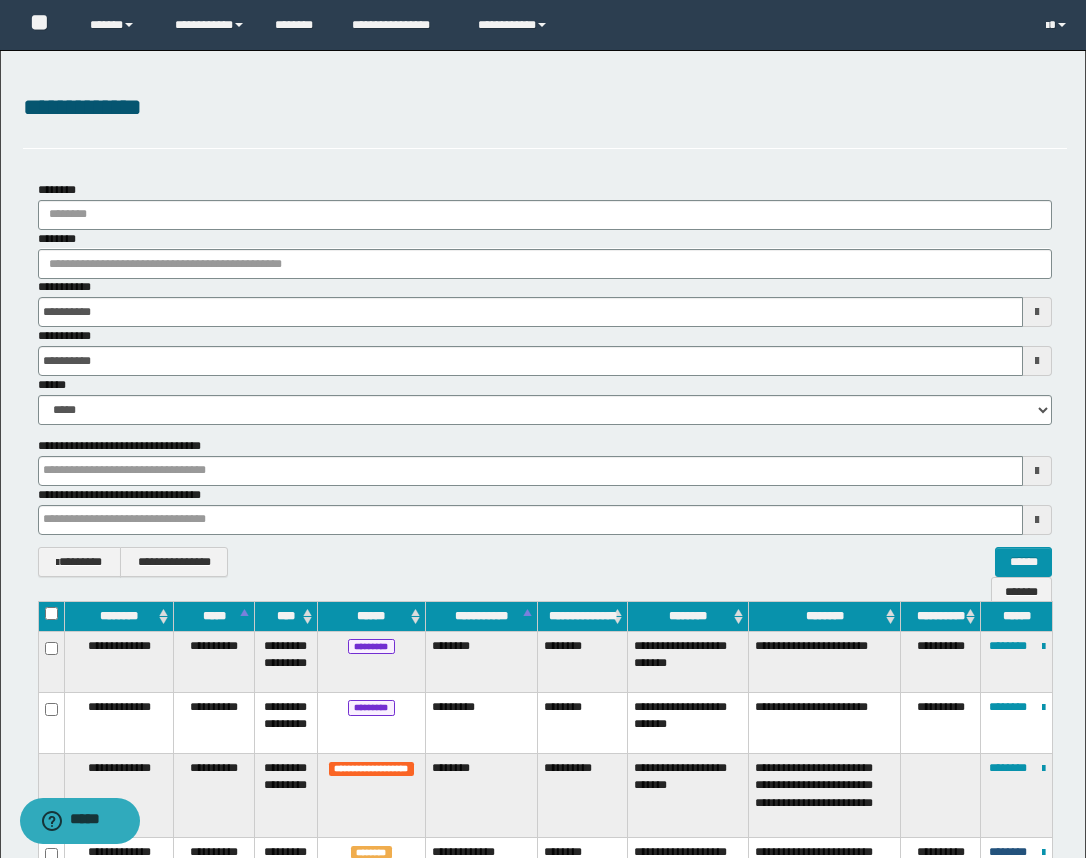 scroll, scrollTop: 250, scrollLeft: 0, axis: vertical 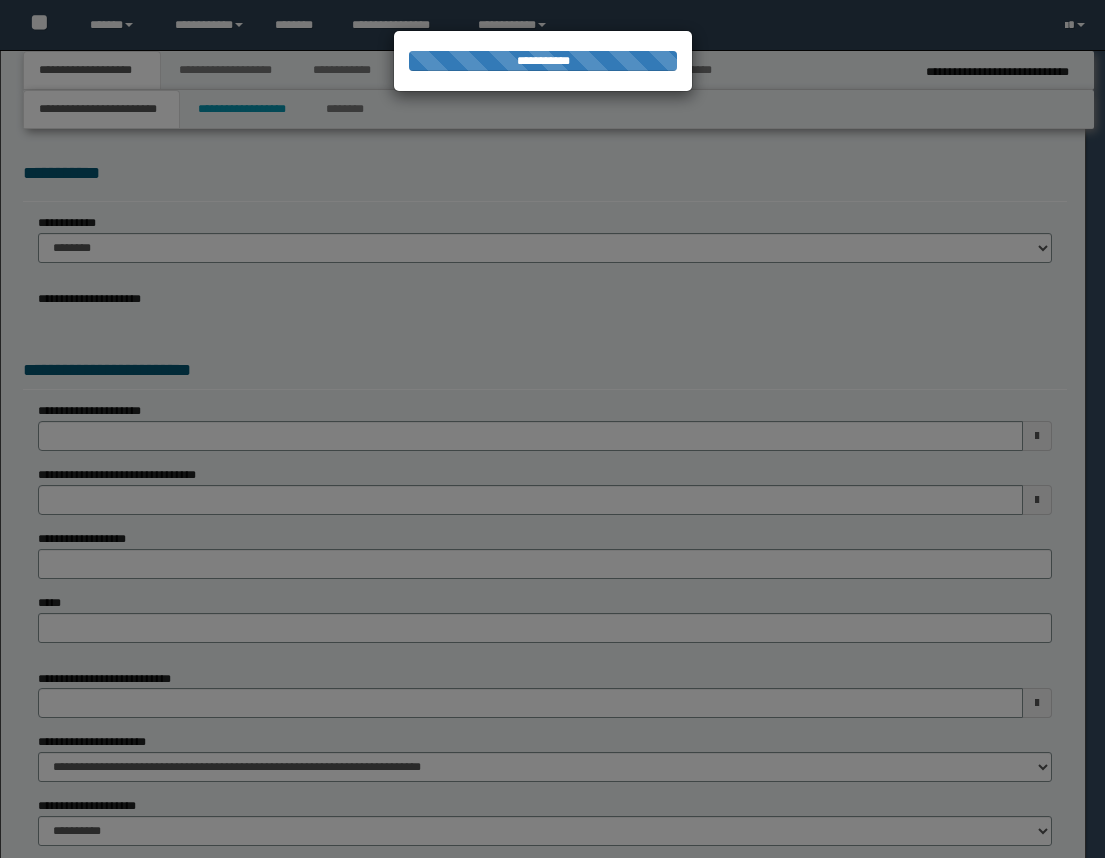 select on "*" 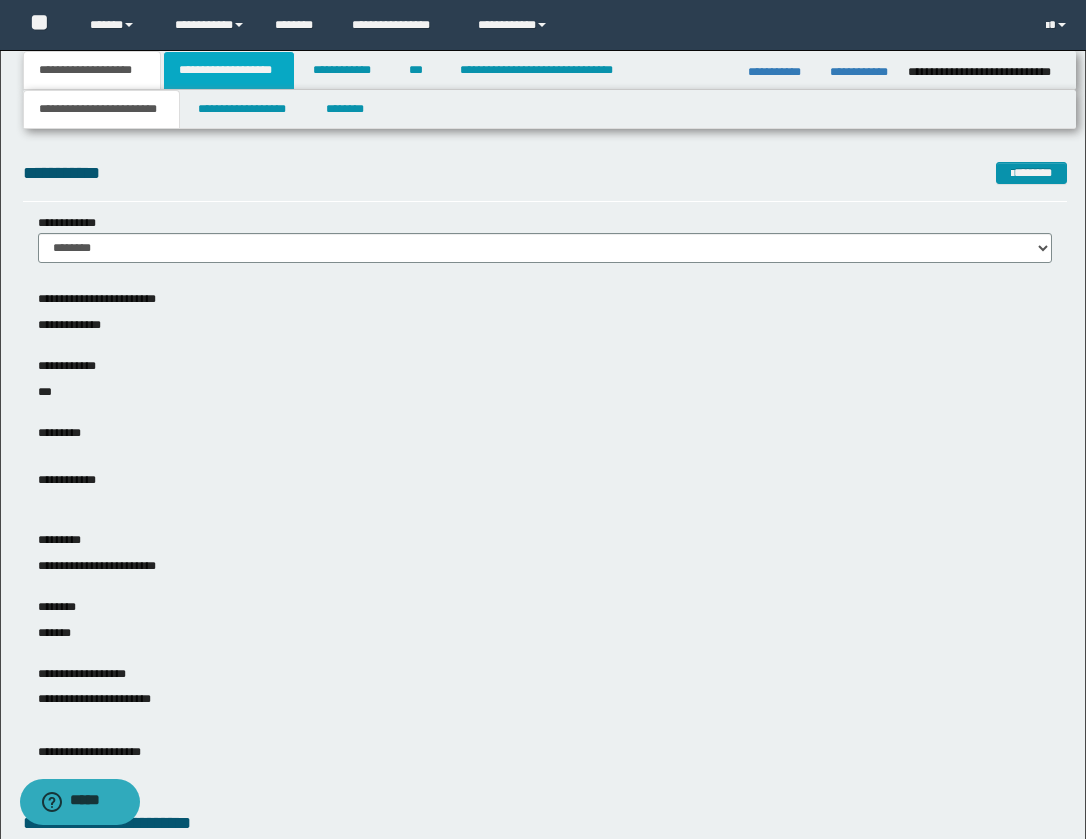 click on "**********" at bounding box center [229, 70] 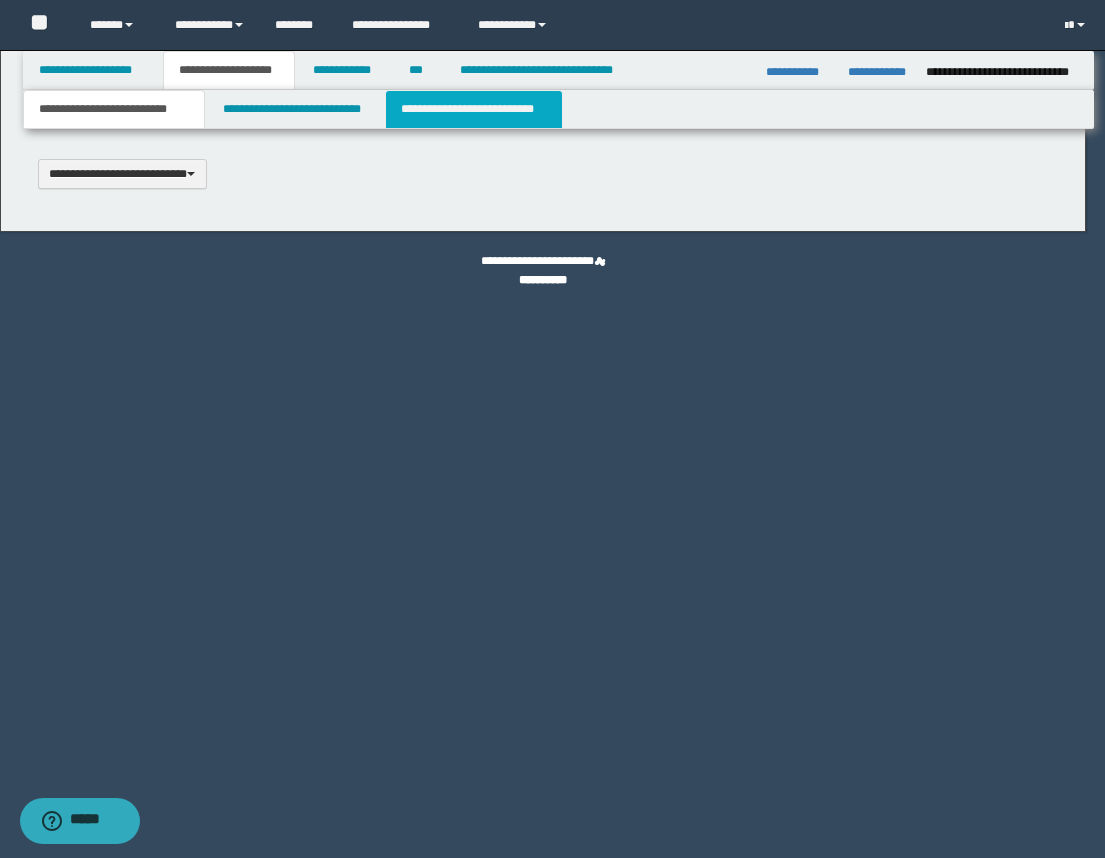 scroll, scrollTop: 0, scrollLeft: 0, axis: both 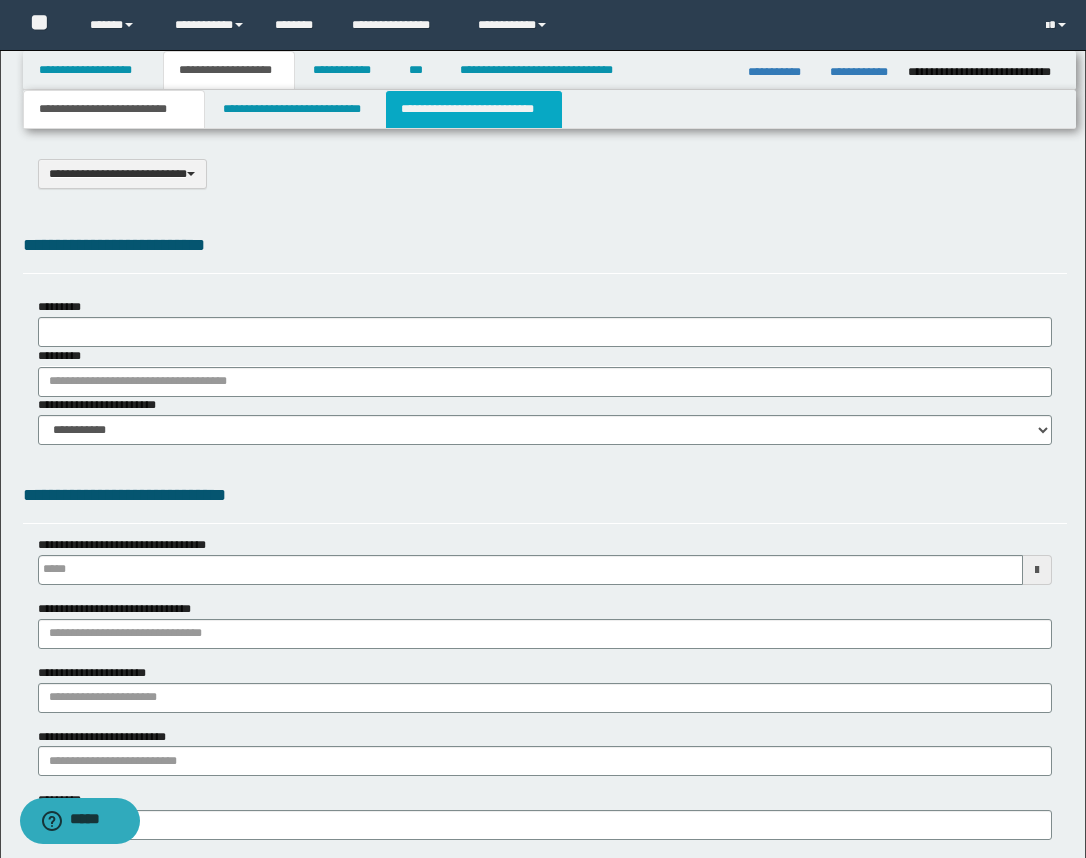 type on "**********" 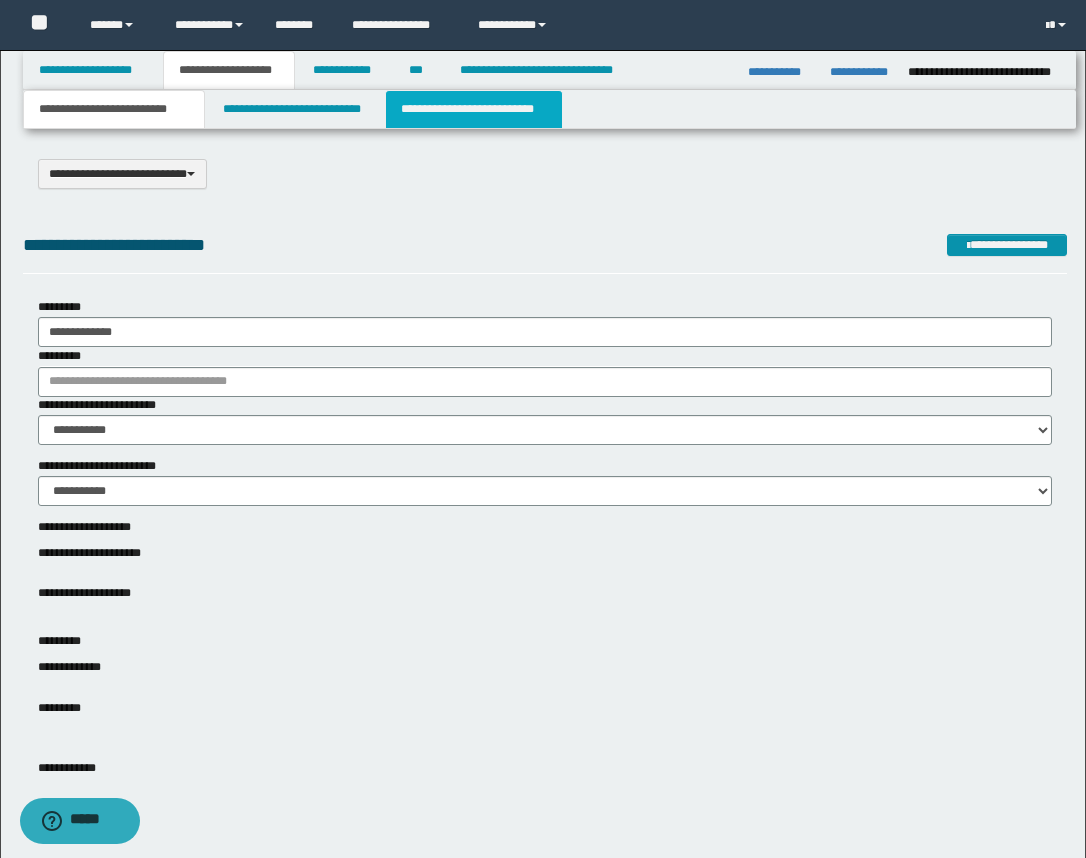 click on "**********" at bounding box center [474, 109] 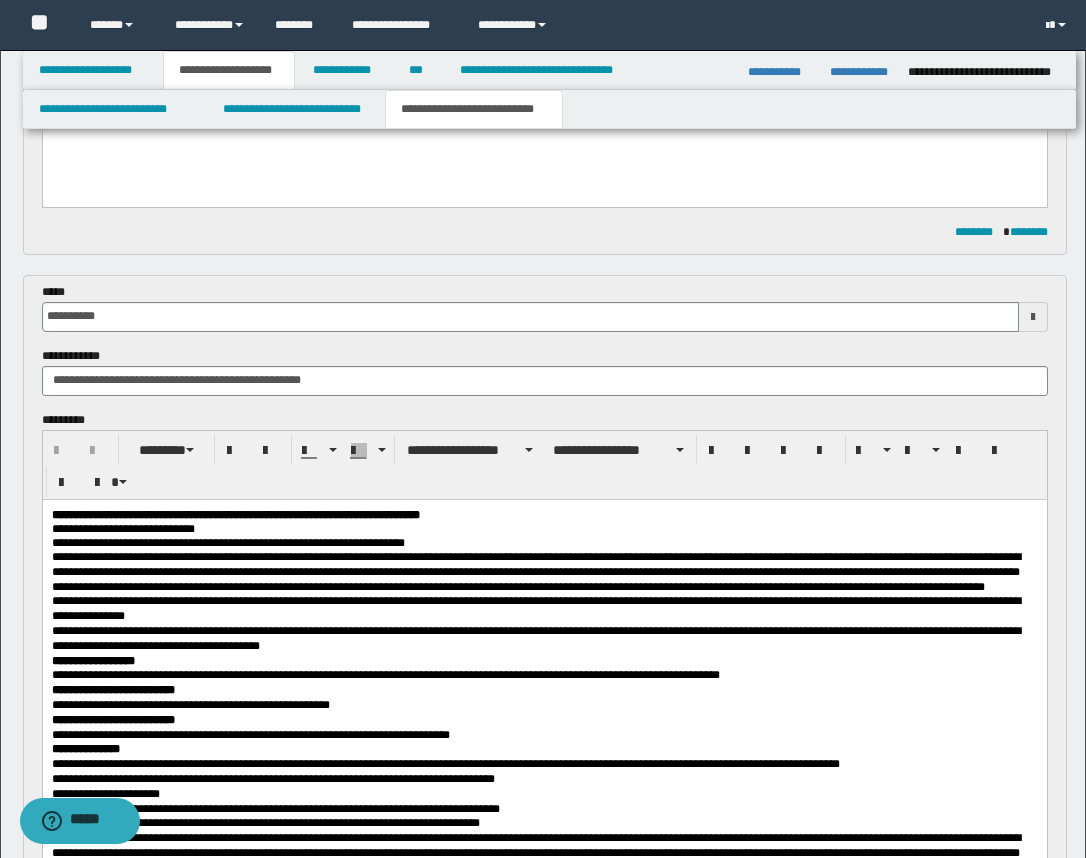scroll, scrollTop: 875, scrollLeft: 0, axis: vertical 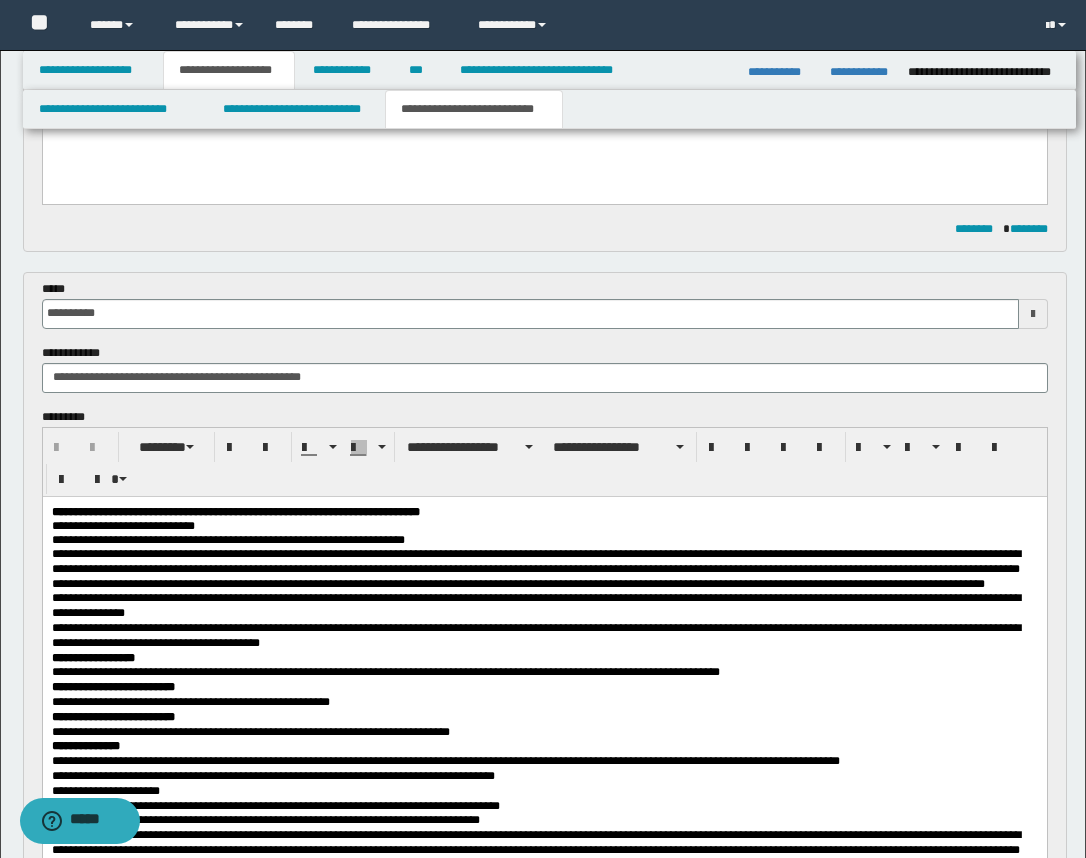 click at bounding box center [1033, 314] 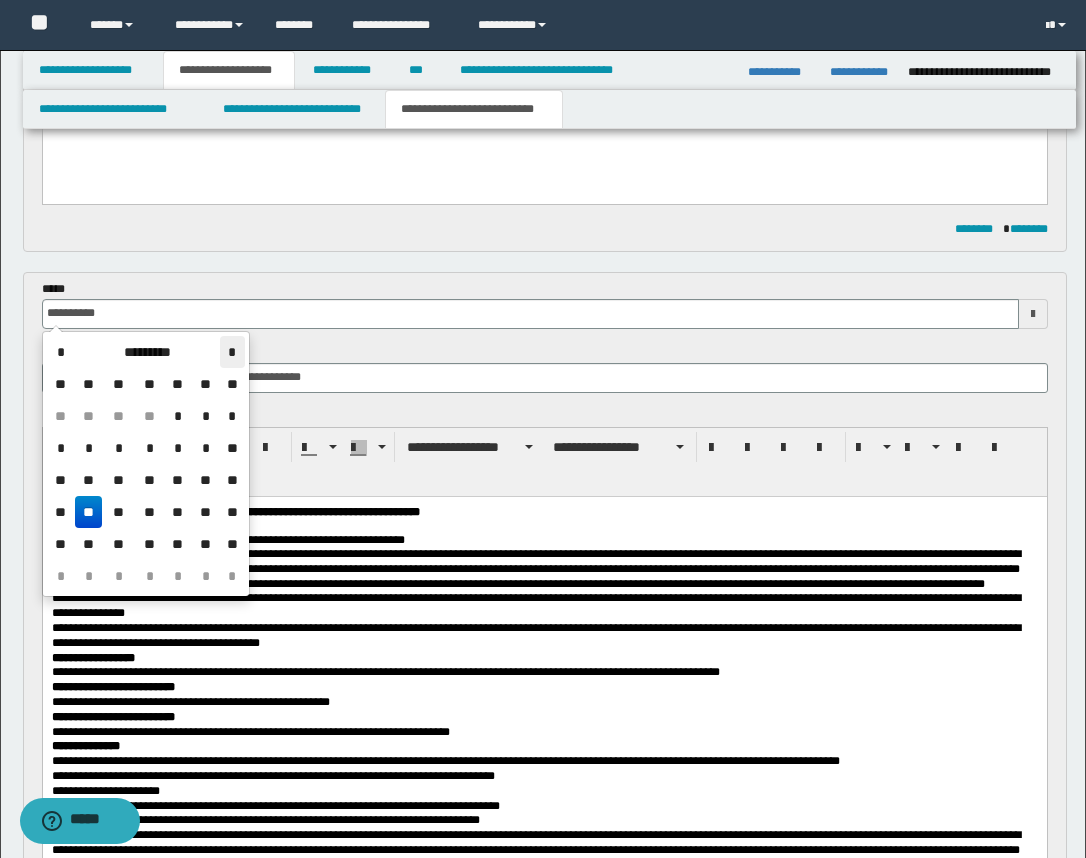 click on "*" at bounding box center [232, 352] 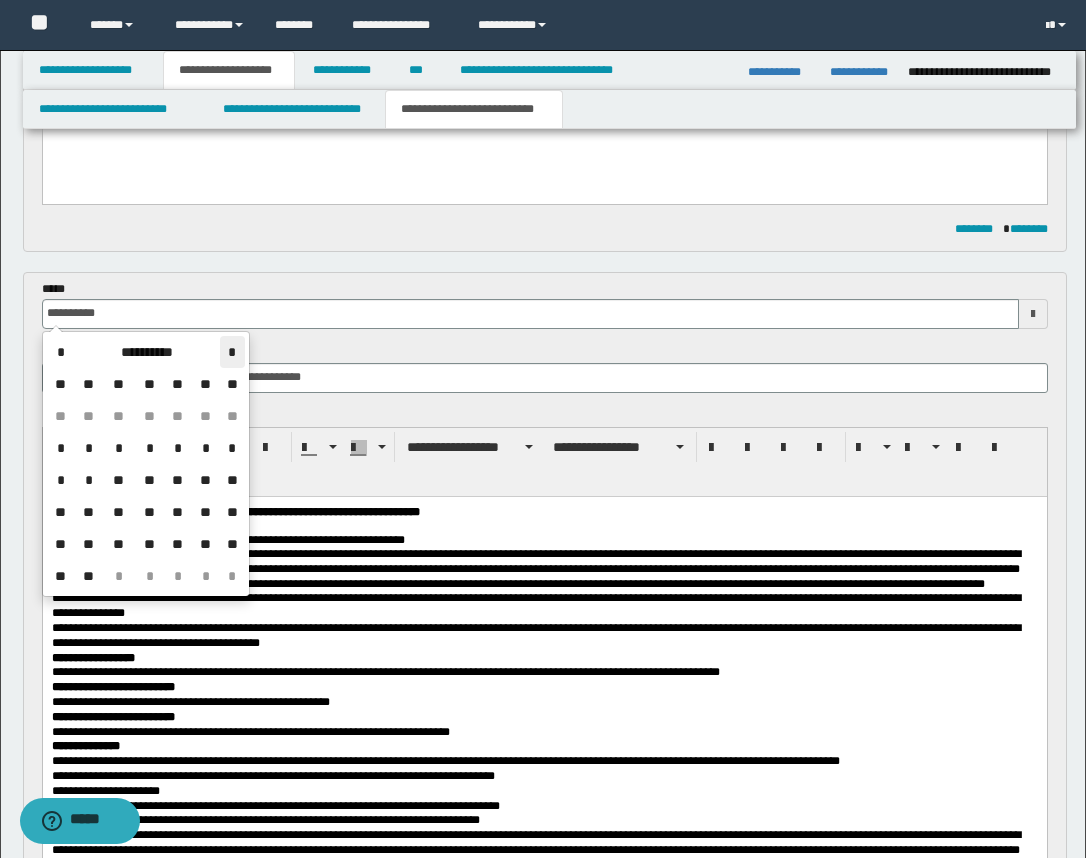 click on "*" at bounding box center [232, 352] 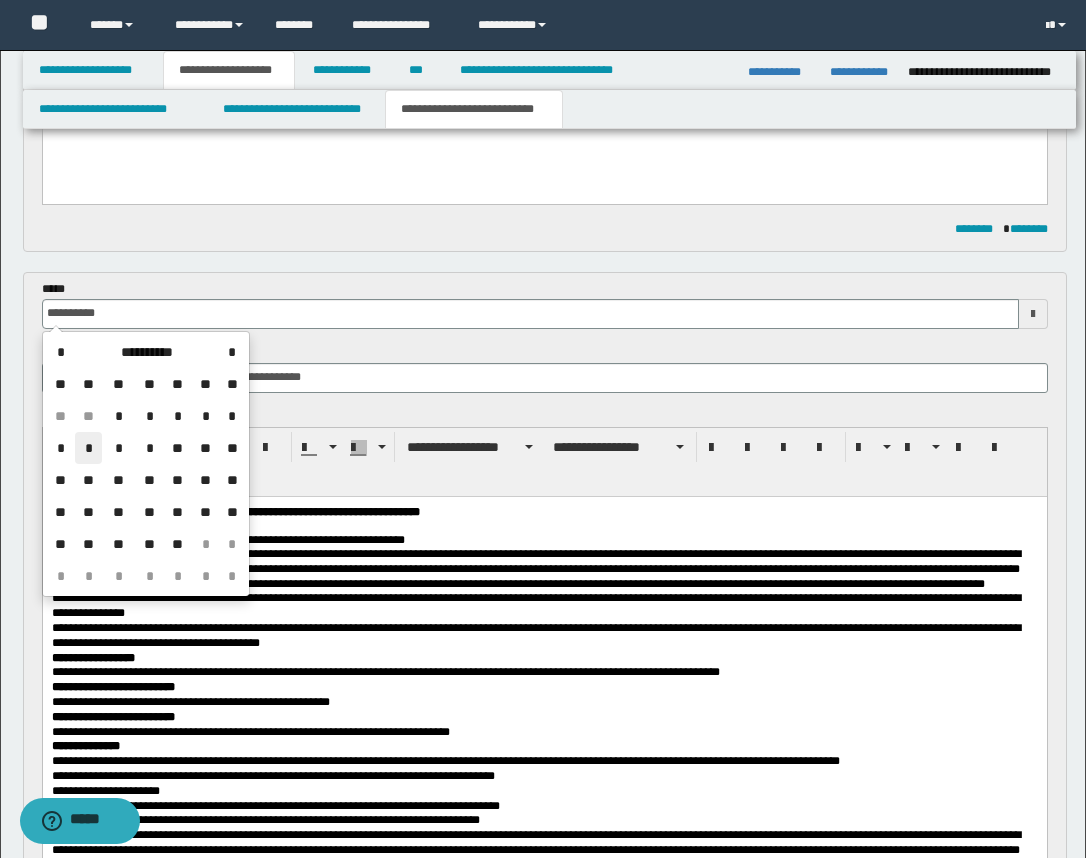 click on "*" at bounding box center (89, 448) 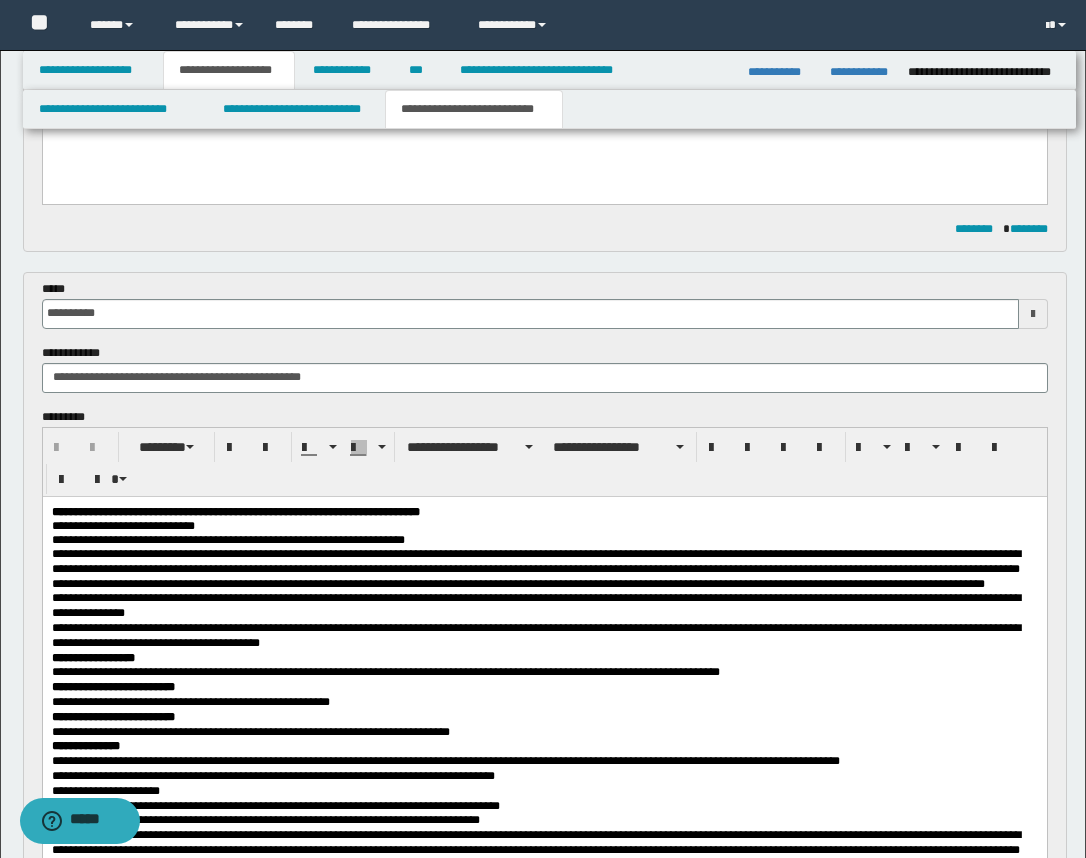 click on "**********" at bounding box center (544, 771) 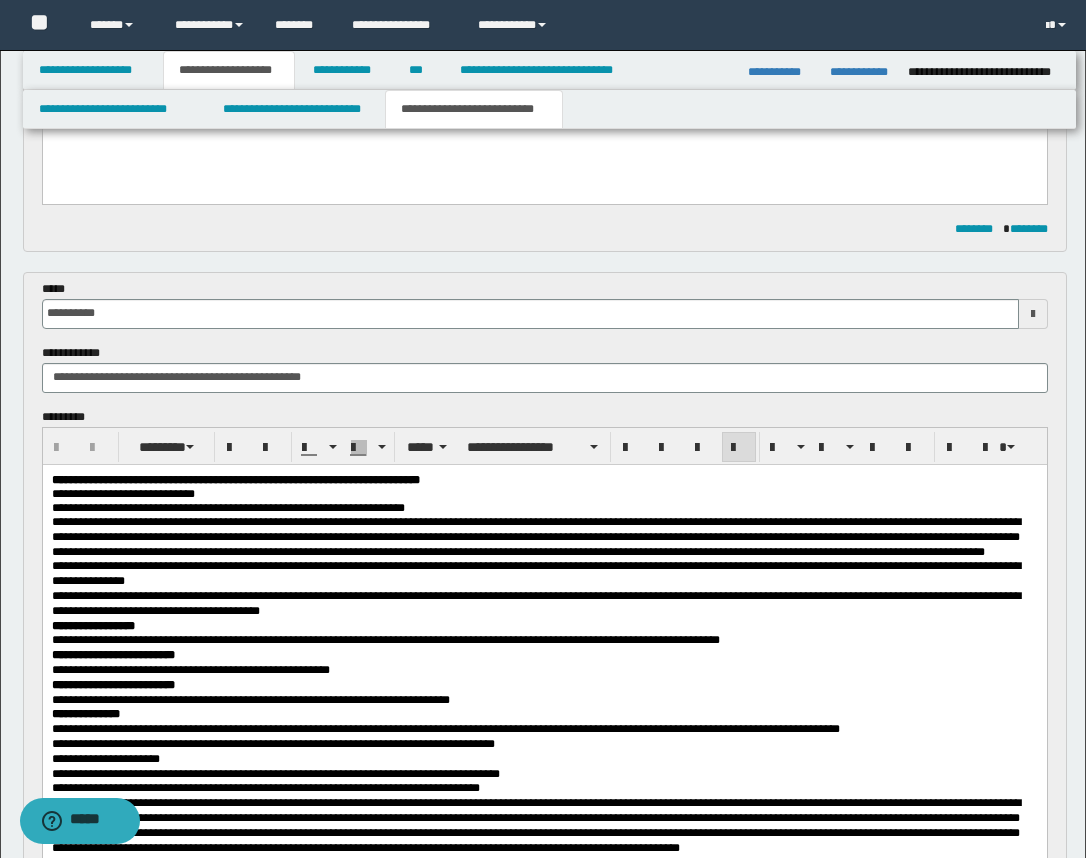type 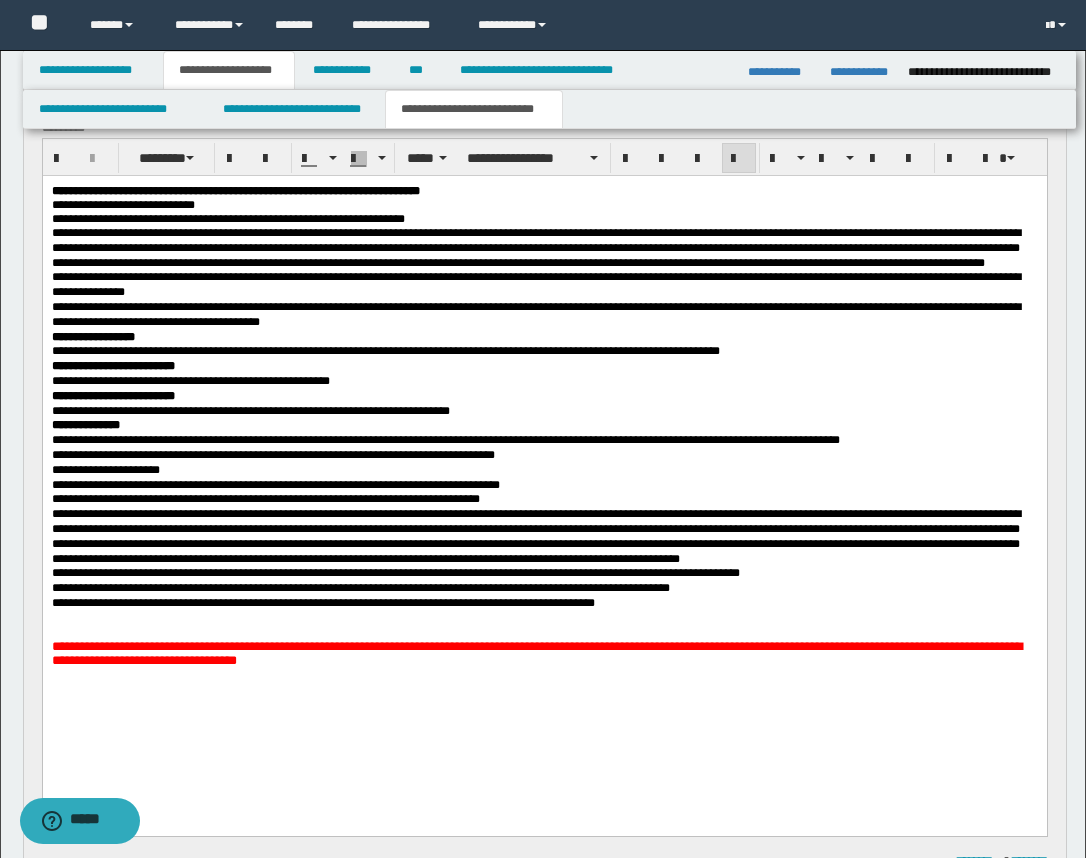 scroll, scrollTop: 1125, scrollLeft: 0, axis: vertical 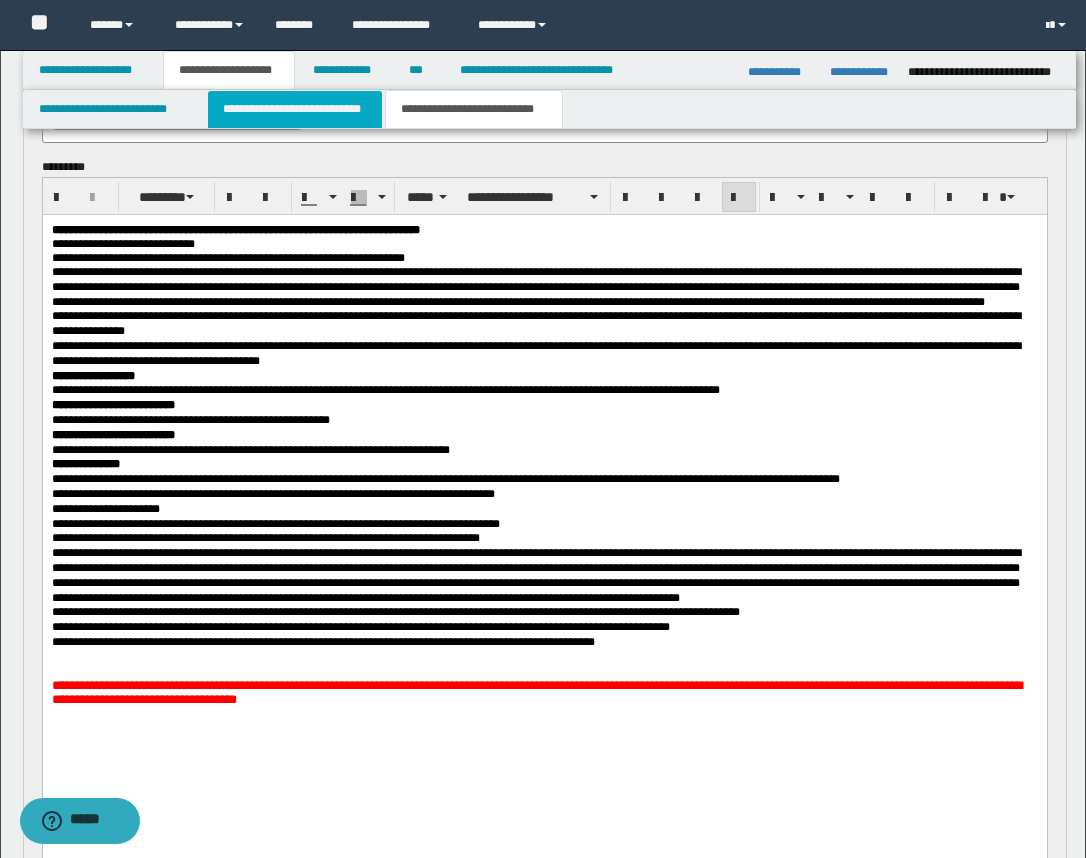 click on "**********" at bounding box center (295, 109) 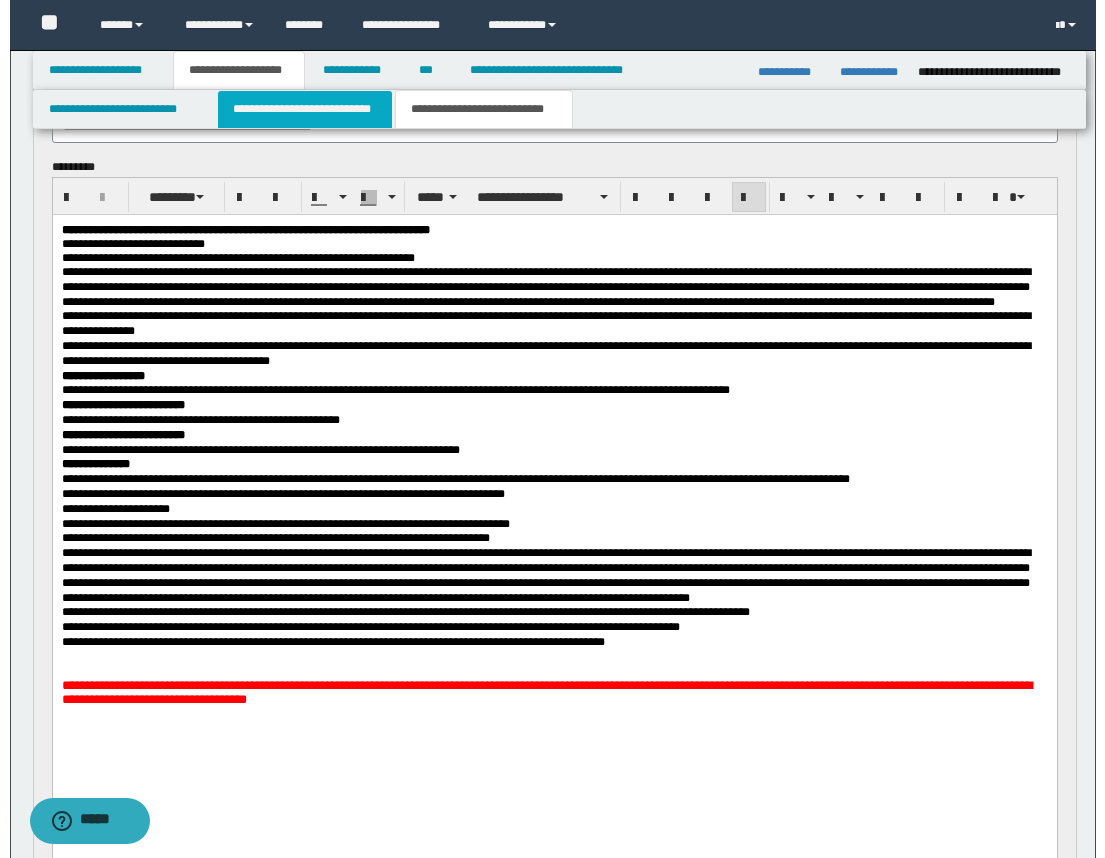 scroll, scrollTop: 0, scrollLeft: 0, axis: both 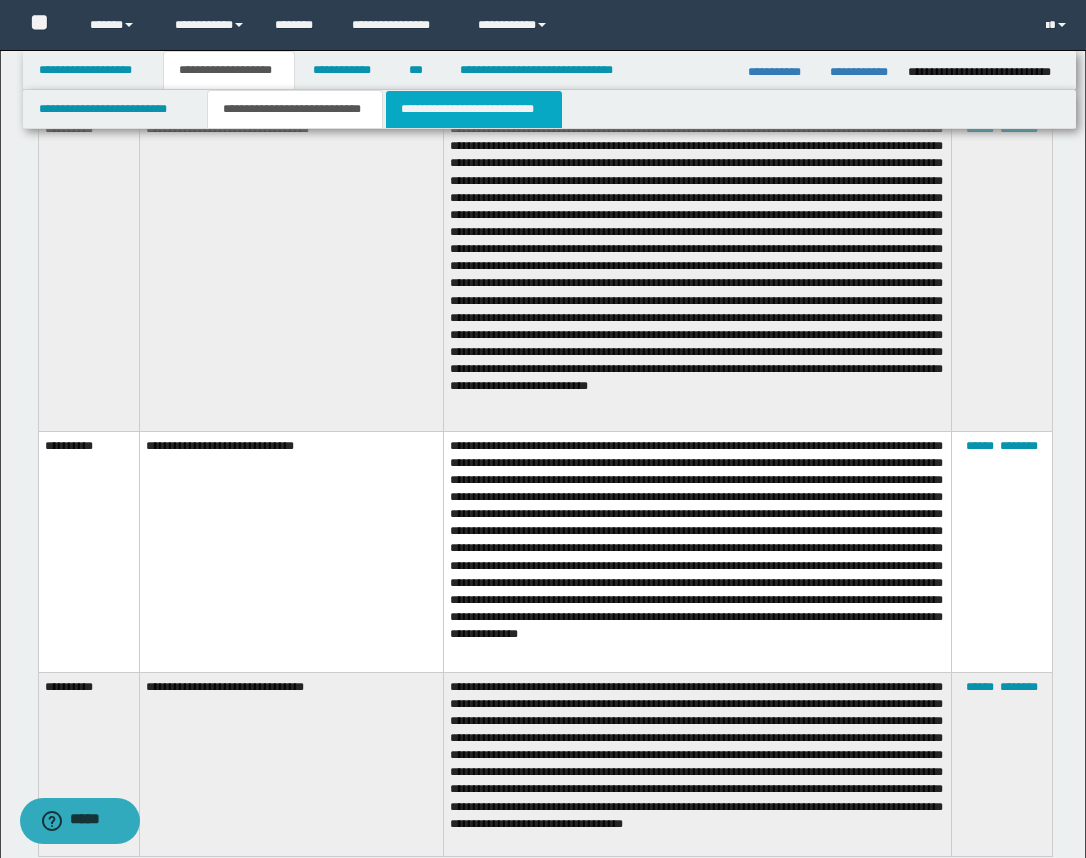 click on "**********" at bounding box center (474, 109) 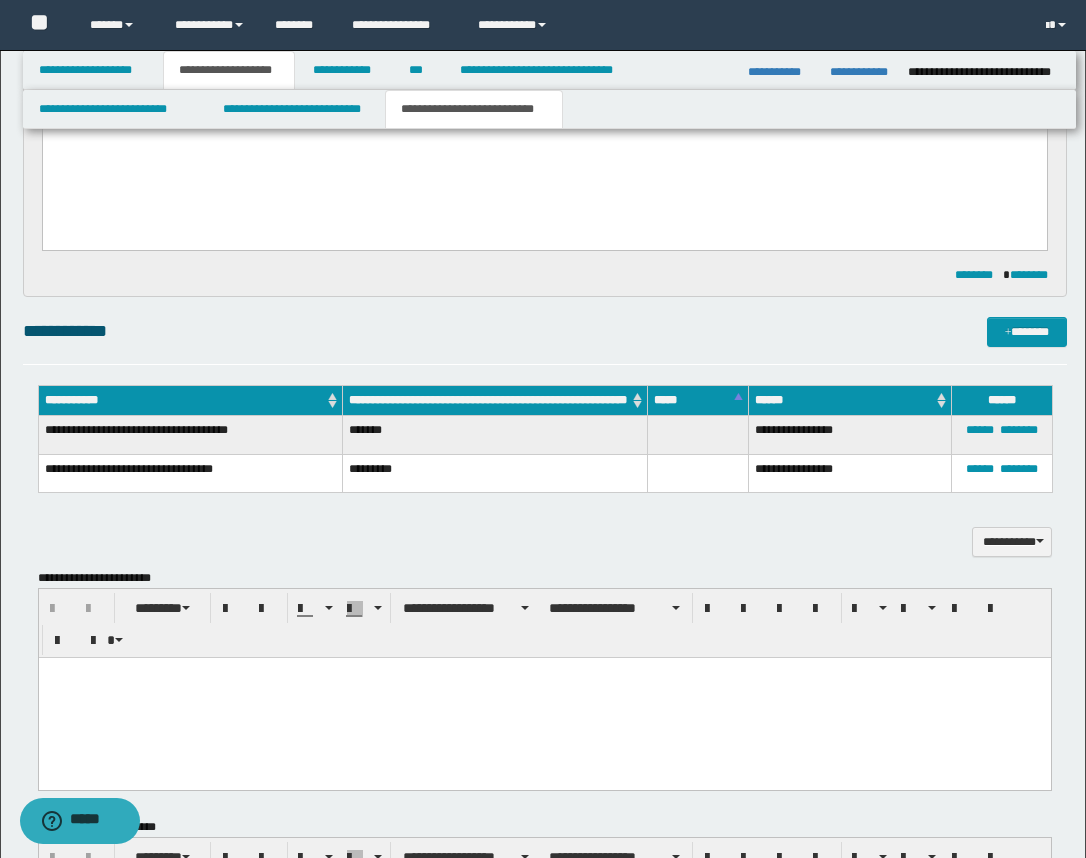 scroll, scrollTop: 1375, scrollLeft: 0, axis: vertical 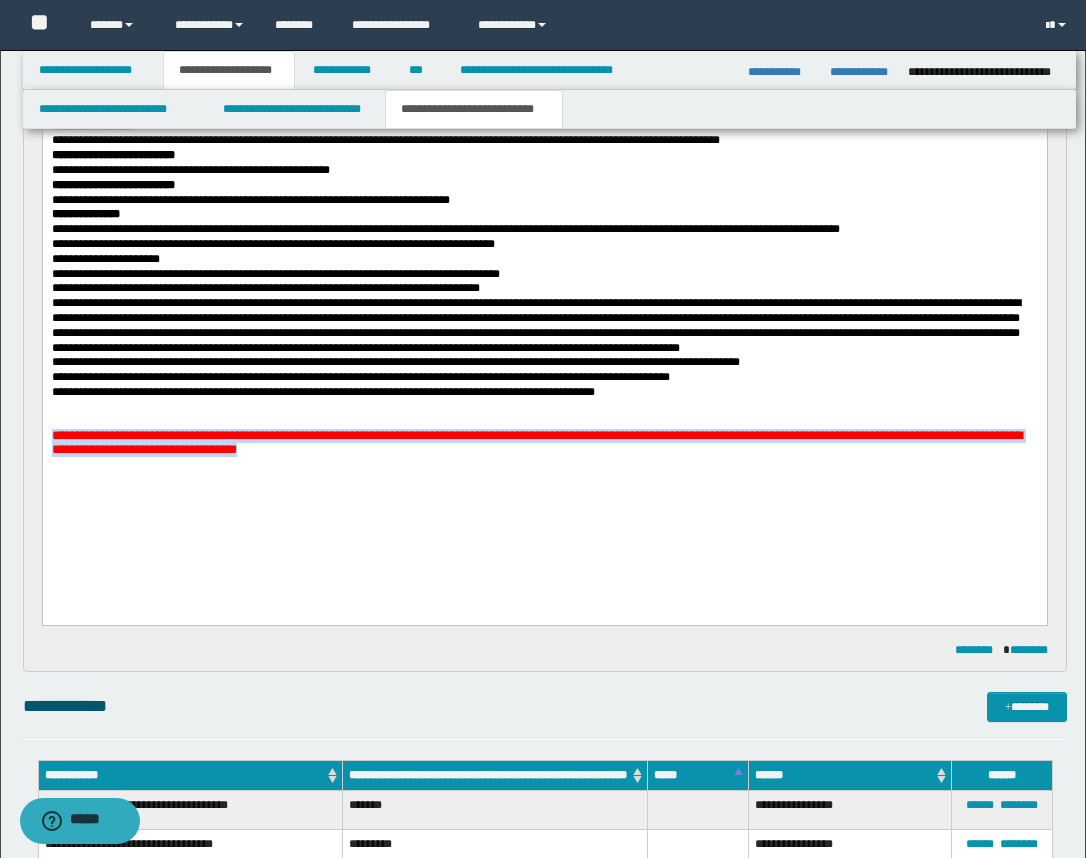 drag, startPoint x: 55, startPoint y: 491, endPoint x: 949, endPoint y: 513, distance: 894.2706 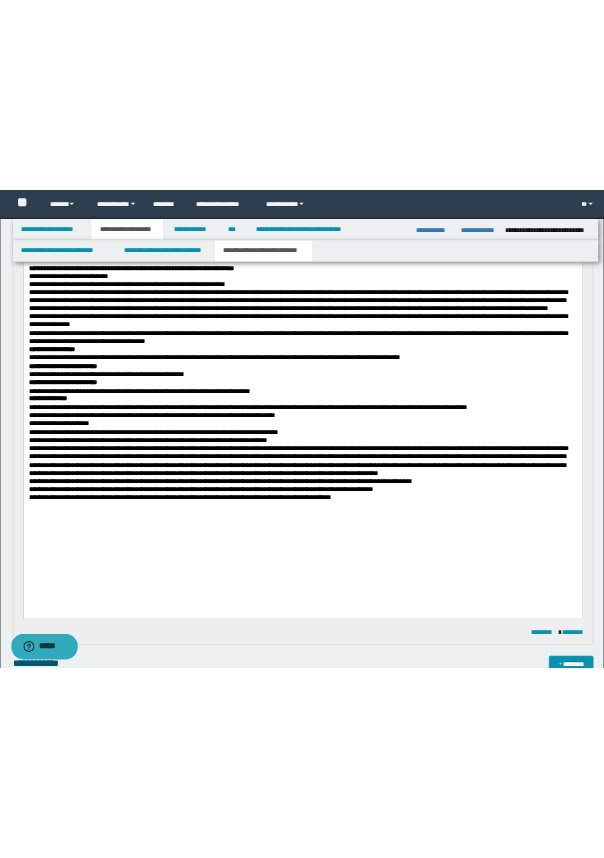 scroll, scrollTop: 1125, scrollLeft: 0, axis: vertical 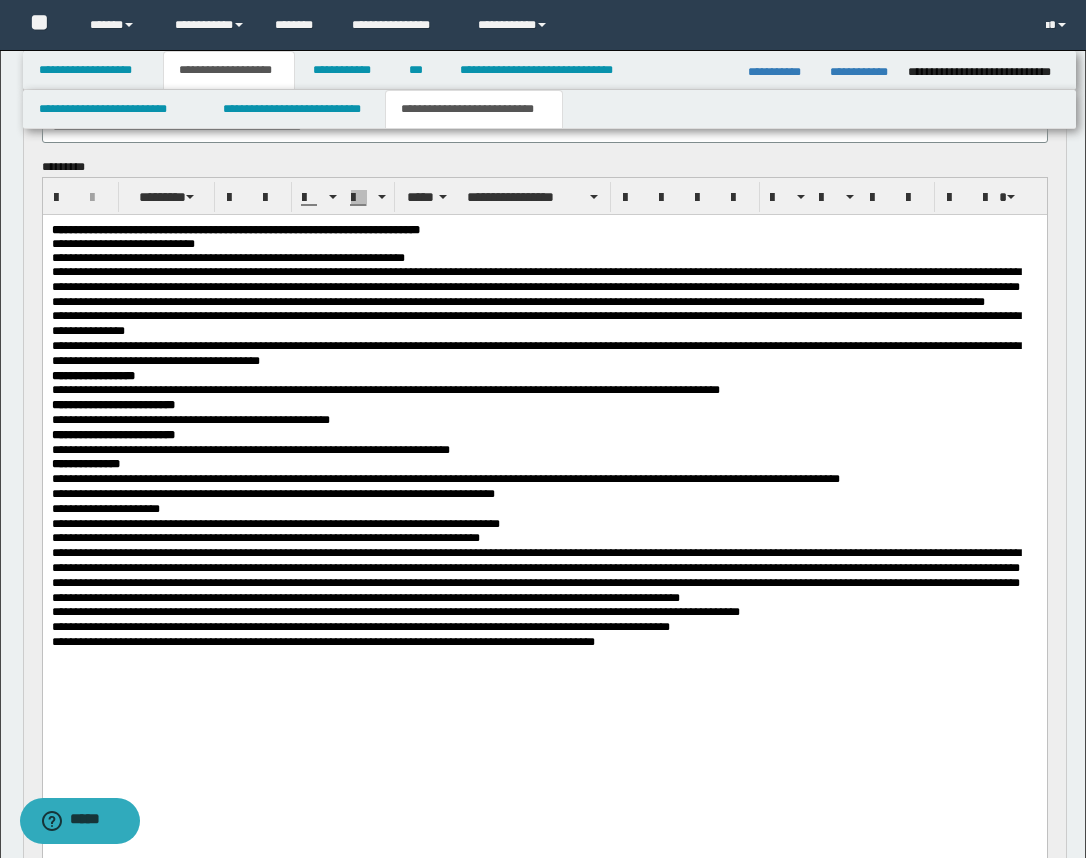 click on "**********" at bounding box center [544, 482] 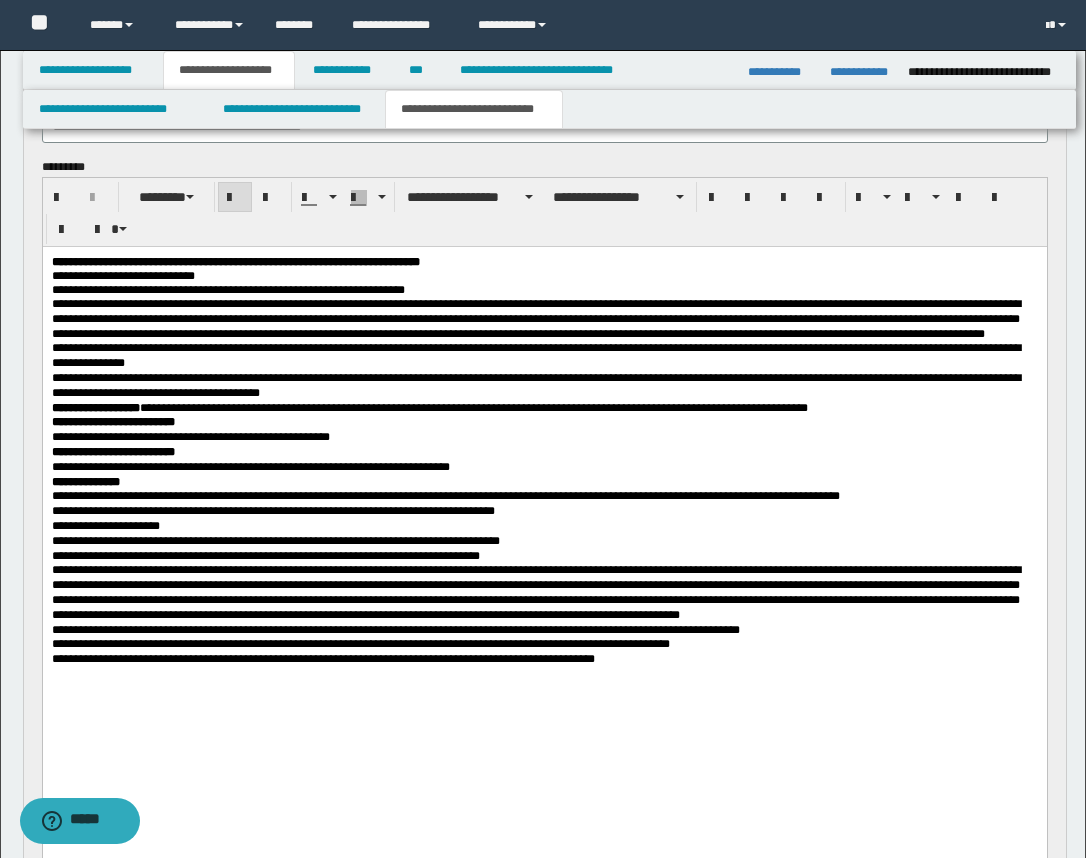 click on "**********" at bounding box center [544, 421] 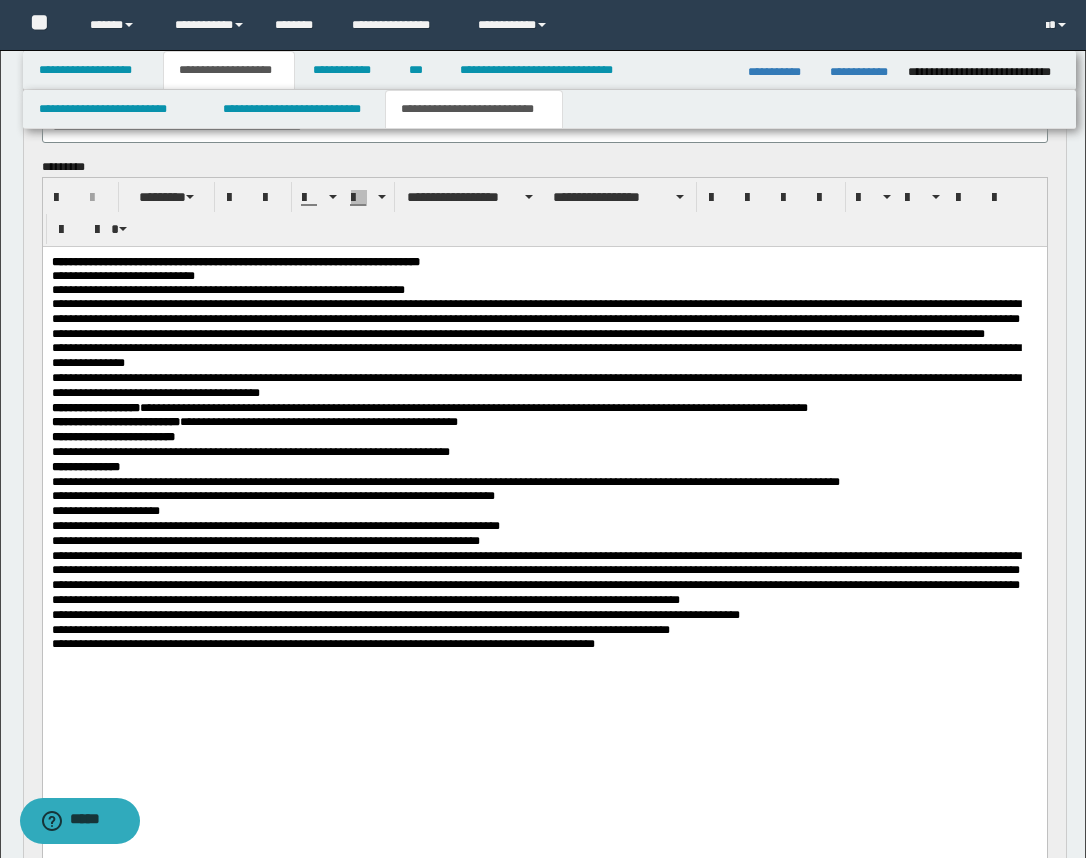 click on "**********" at bounding box center [250, 451] 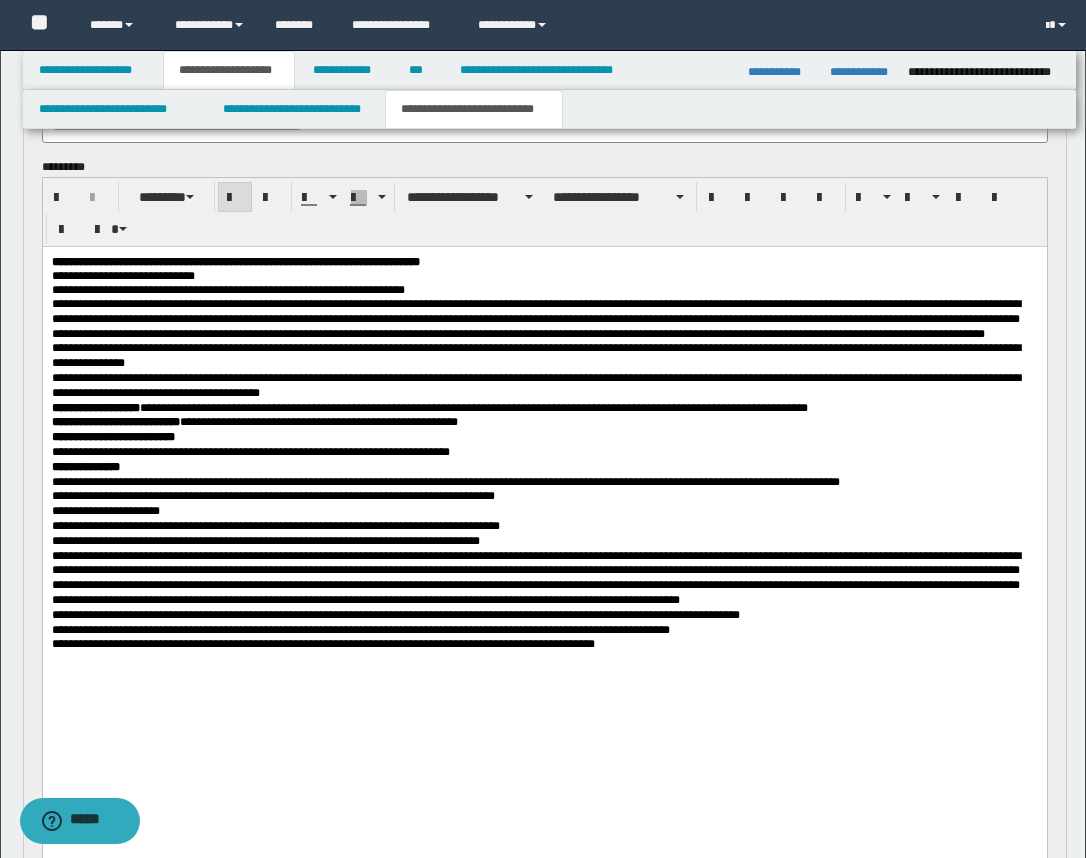 click on "**********" at bounding box center (544, 436) 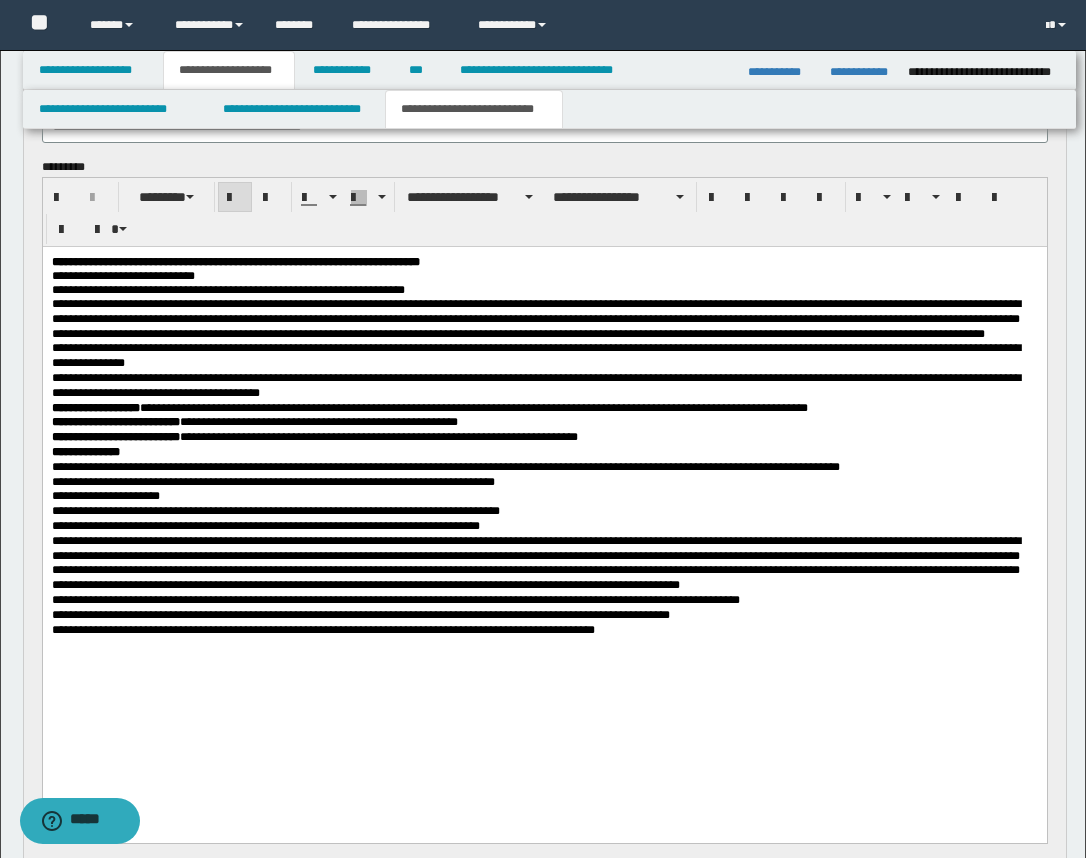 click on "**********" at bounding box center [544, 451] 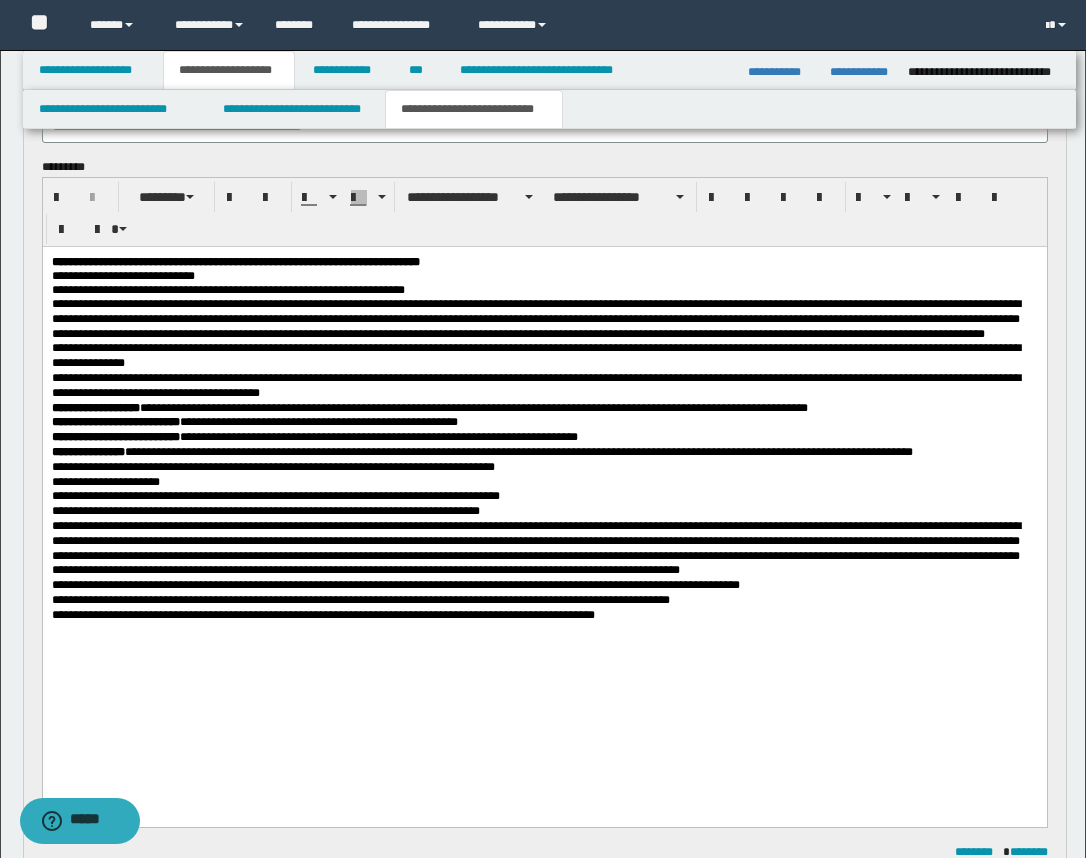 click on "**********" at bounding box center (518, 451) 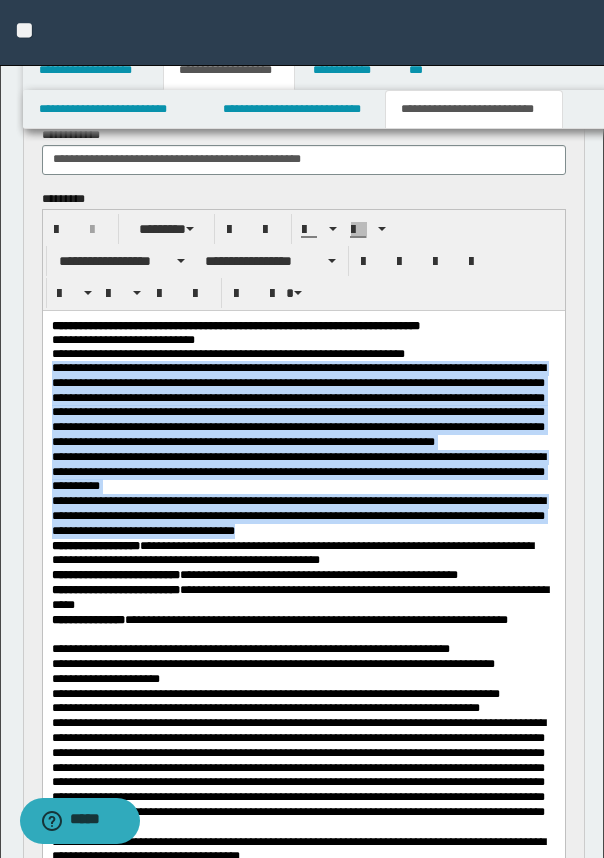 drag, startPoint x: 53, startPoint y: 391, endPoint x: 384, endPoint y: 576, distance: 379.19125 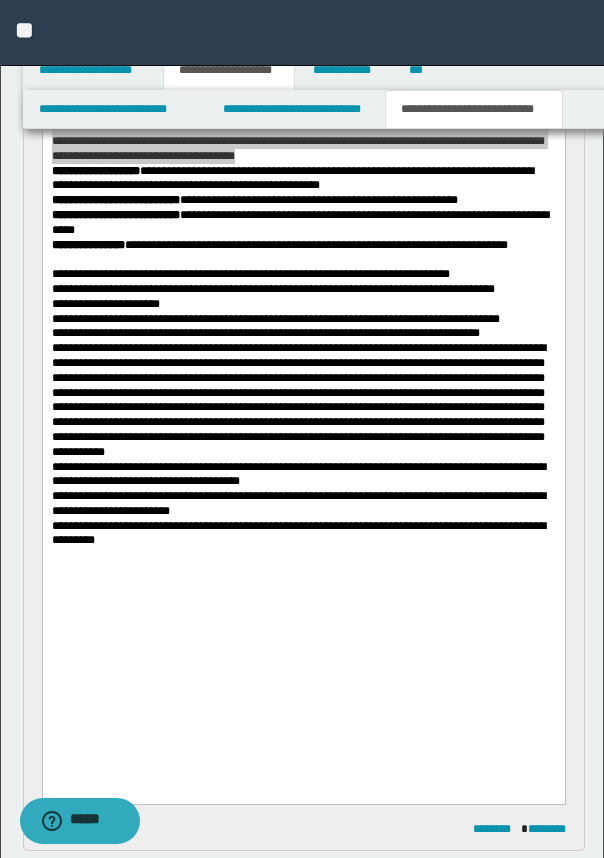 scroll, scrollTop: 1000, scrollLeft: 0, axis: vertical 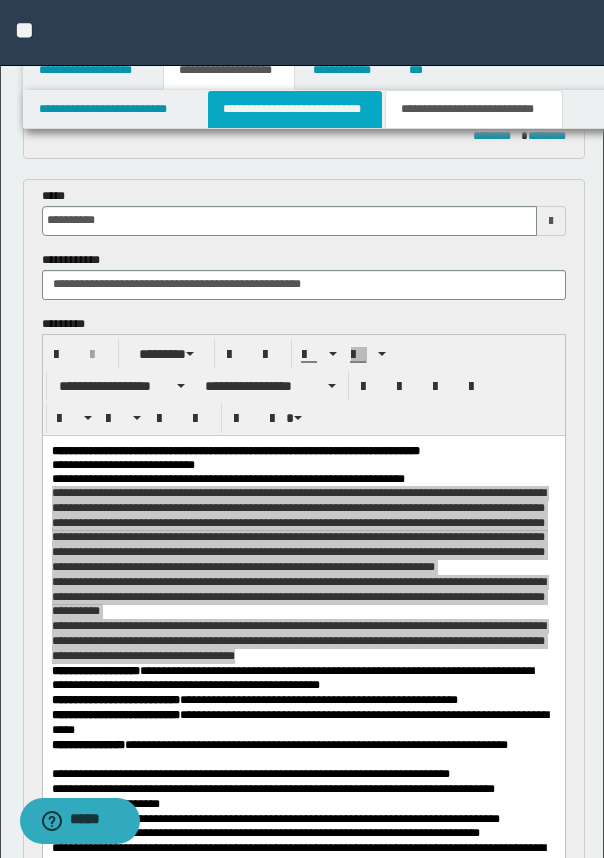 drag, startPoint x: 282, startPoint y: 876, endPoint x: 310, endPoint y: 124, distance: 752.5211 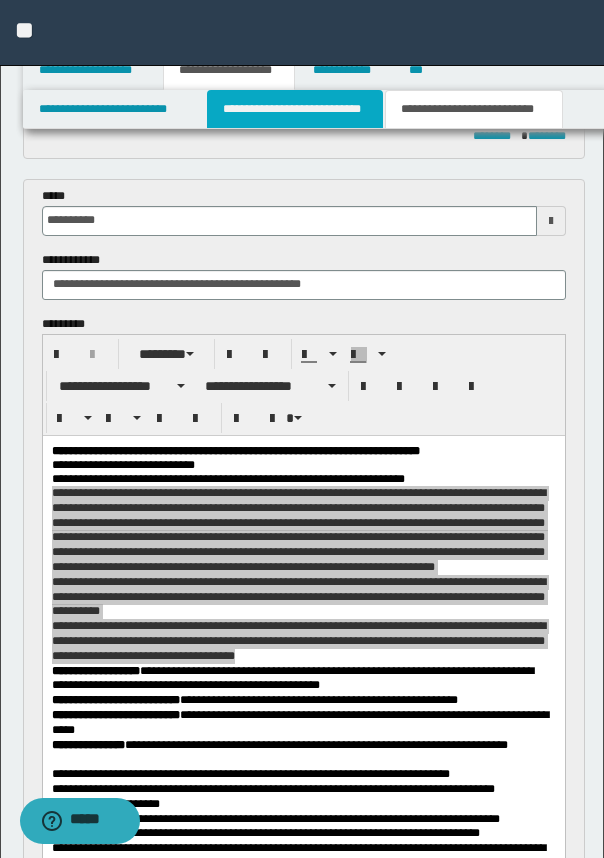 type 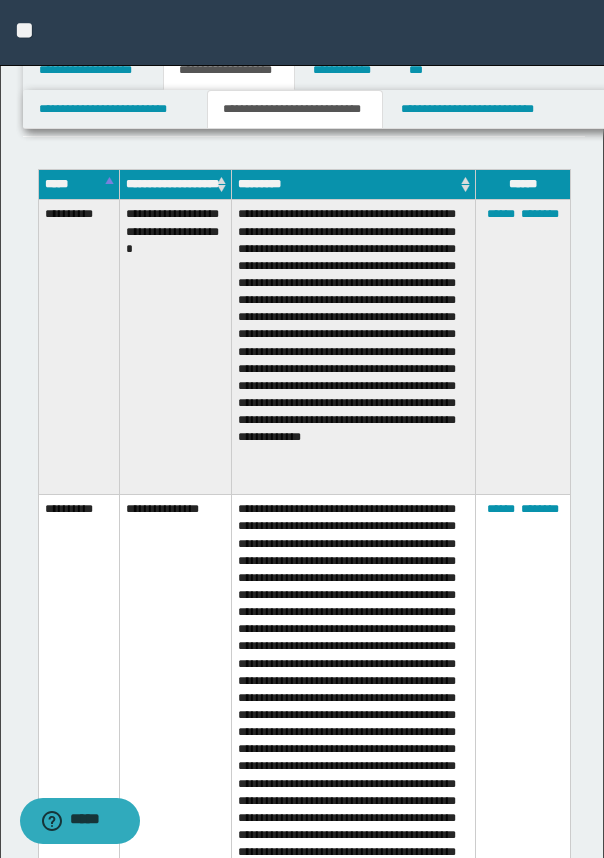 scroll, scrollTop: 4339, scrollLeft: 0, axis: vertical 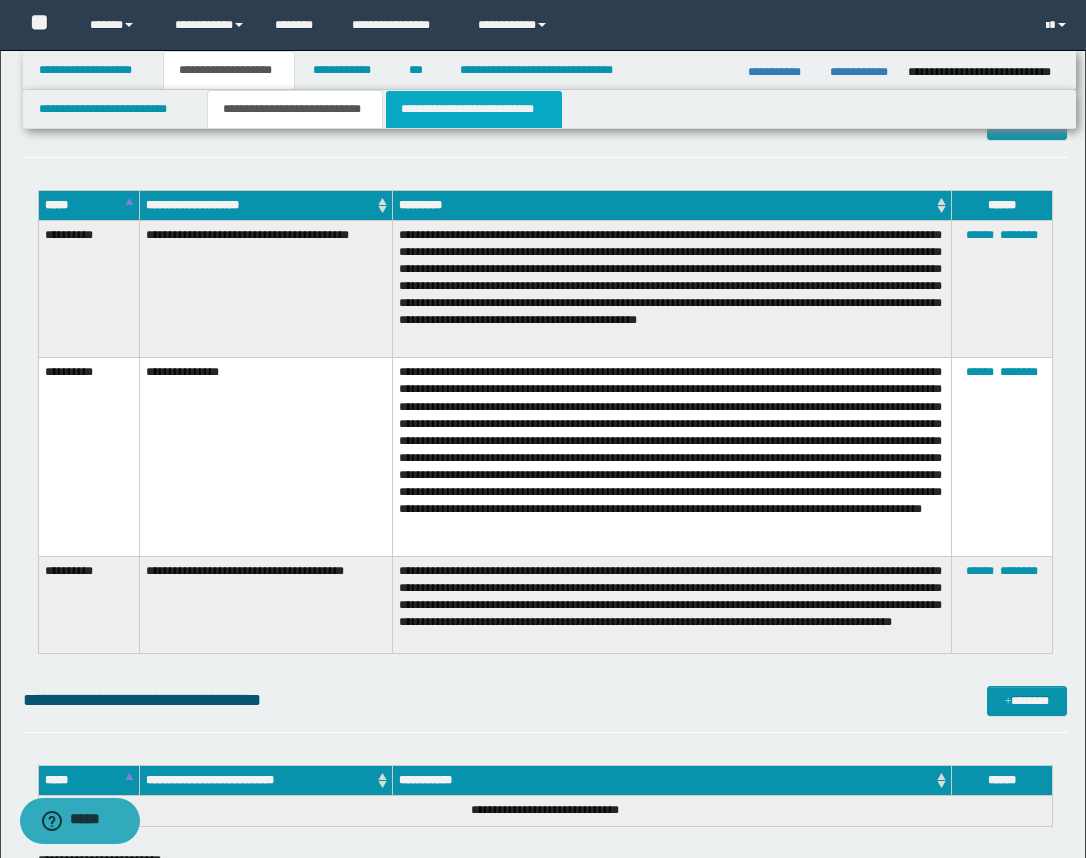 click on "**********" at bounding box center (474, 109) 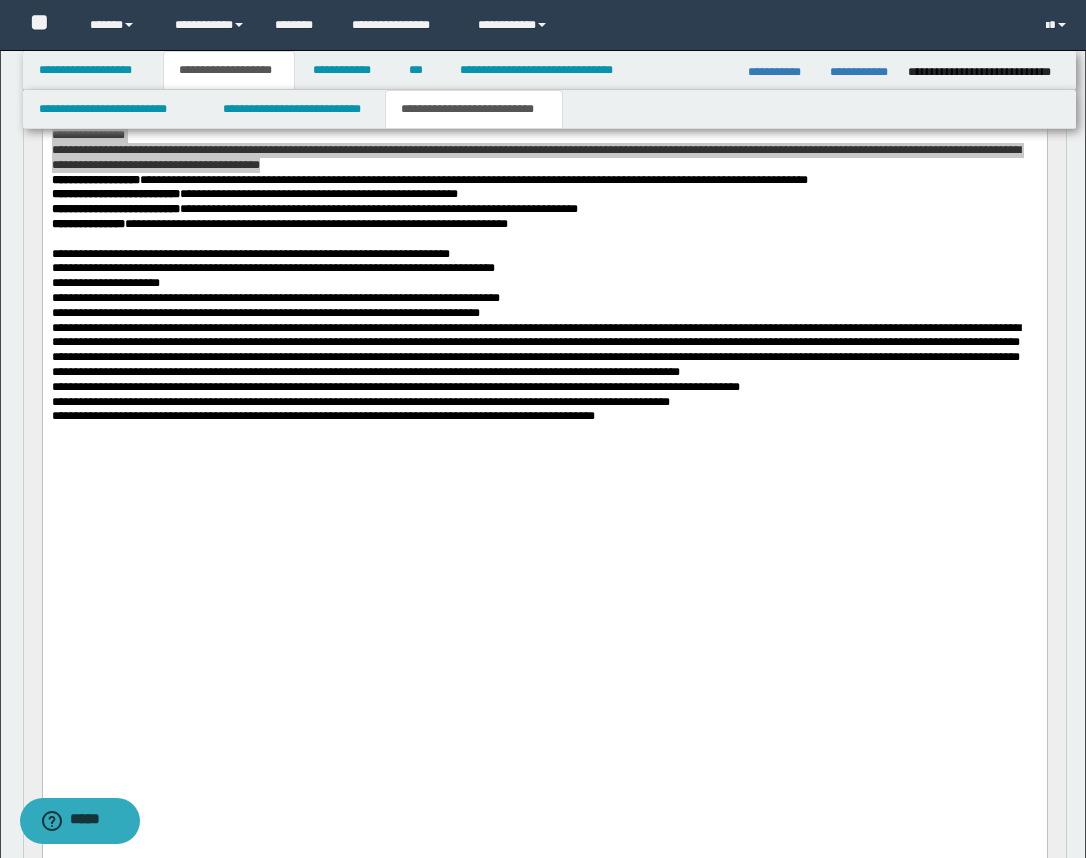 scroll, scrollTop: 1263, scrollLeft: 0, axis: vertical 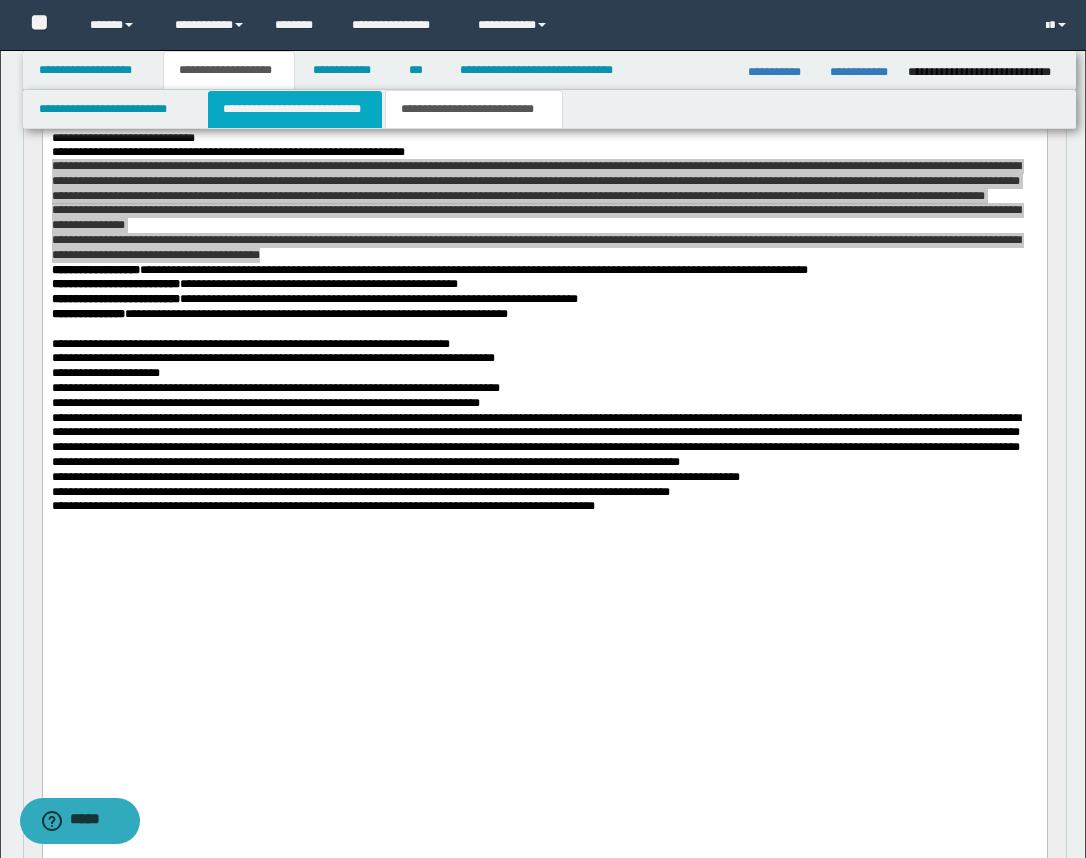 click on "**********" at bounding box center [295, 109] 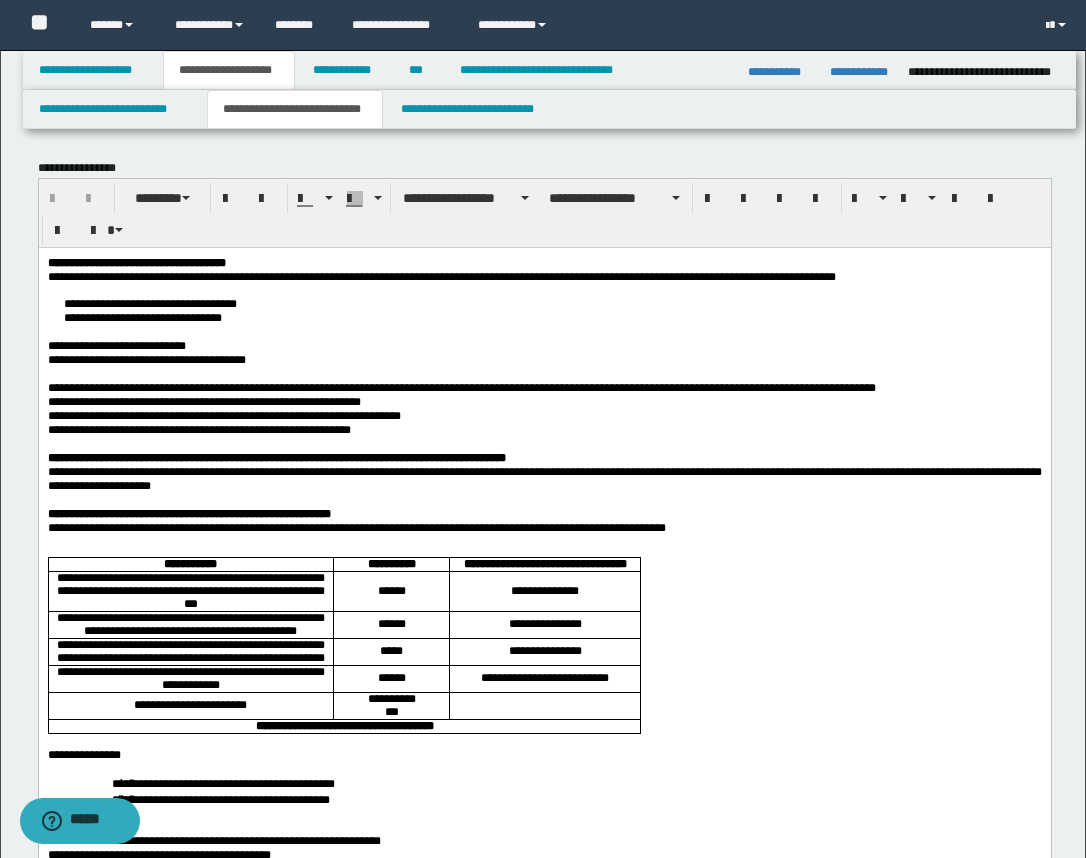 scroll, scrollTop: 375, scrollLeft: 0, axis: vertical 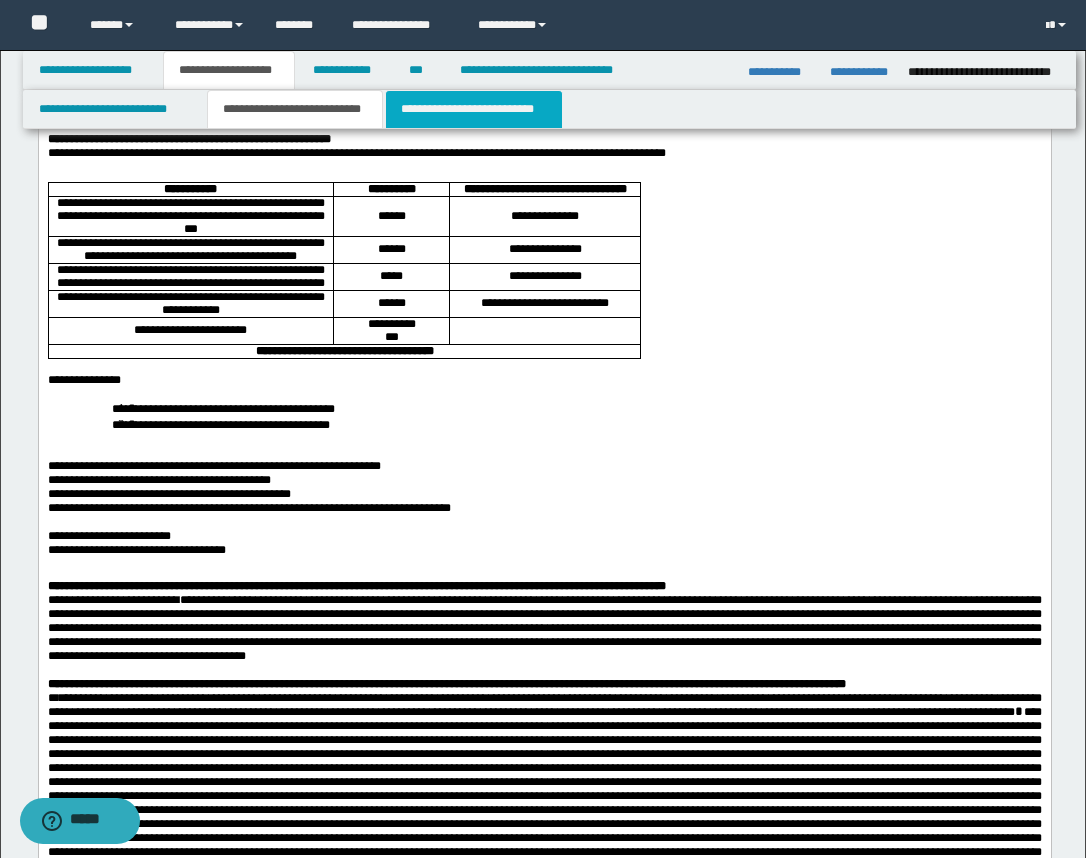 click on "**********" at bounding box center [474, 109] 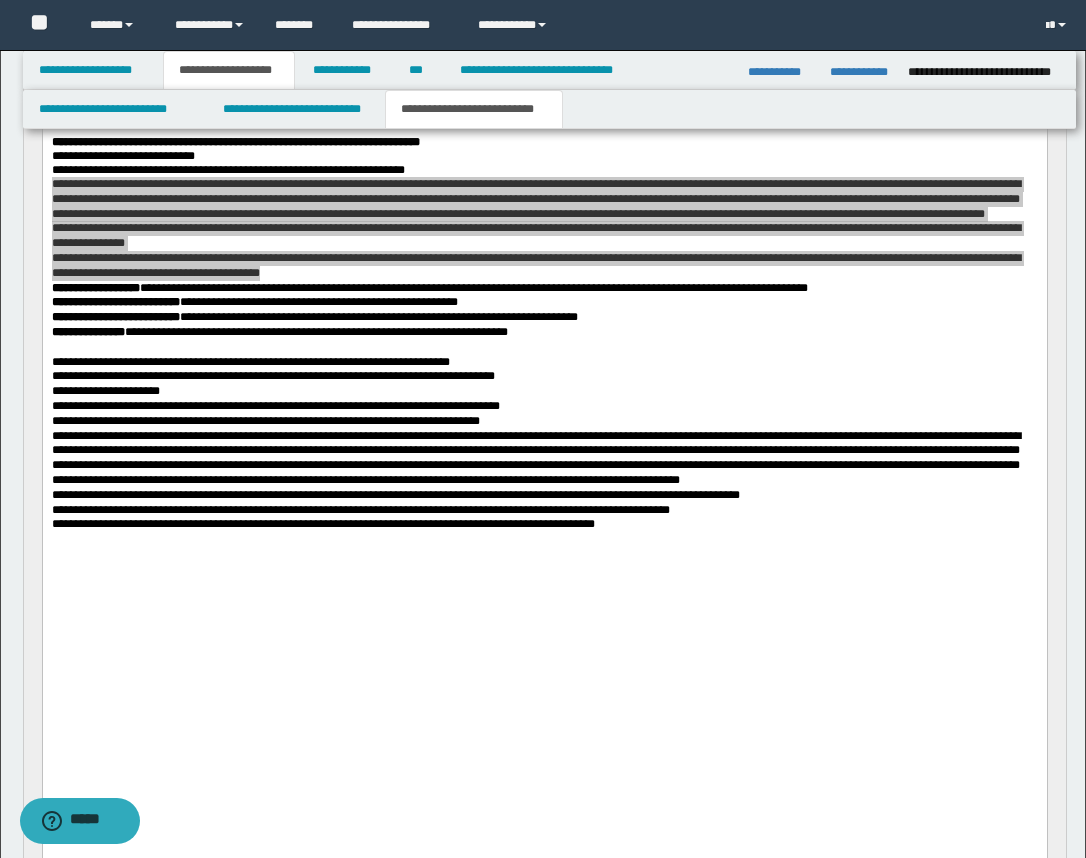 scroll, scrollTop: 1250, scrollLeft: 0, axis: vertical 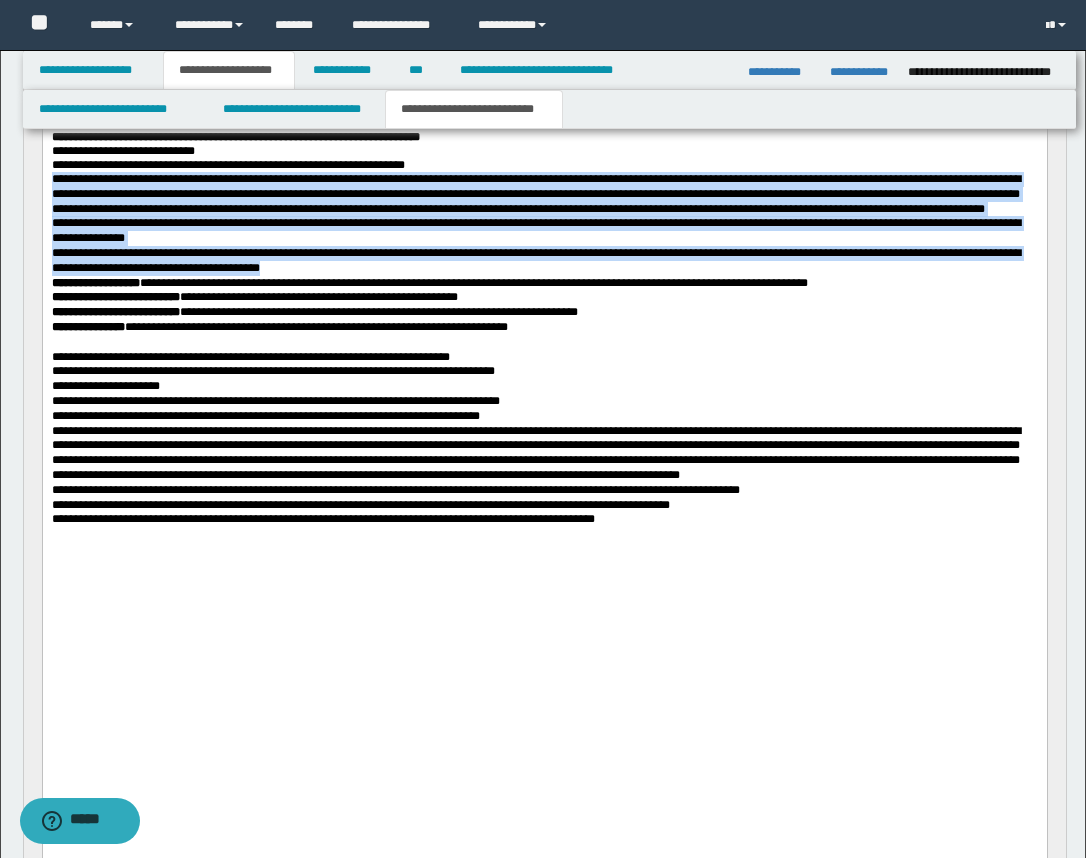 click on "**********" at bounding box center (544, 356) 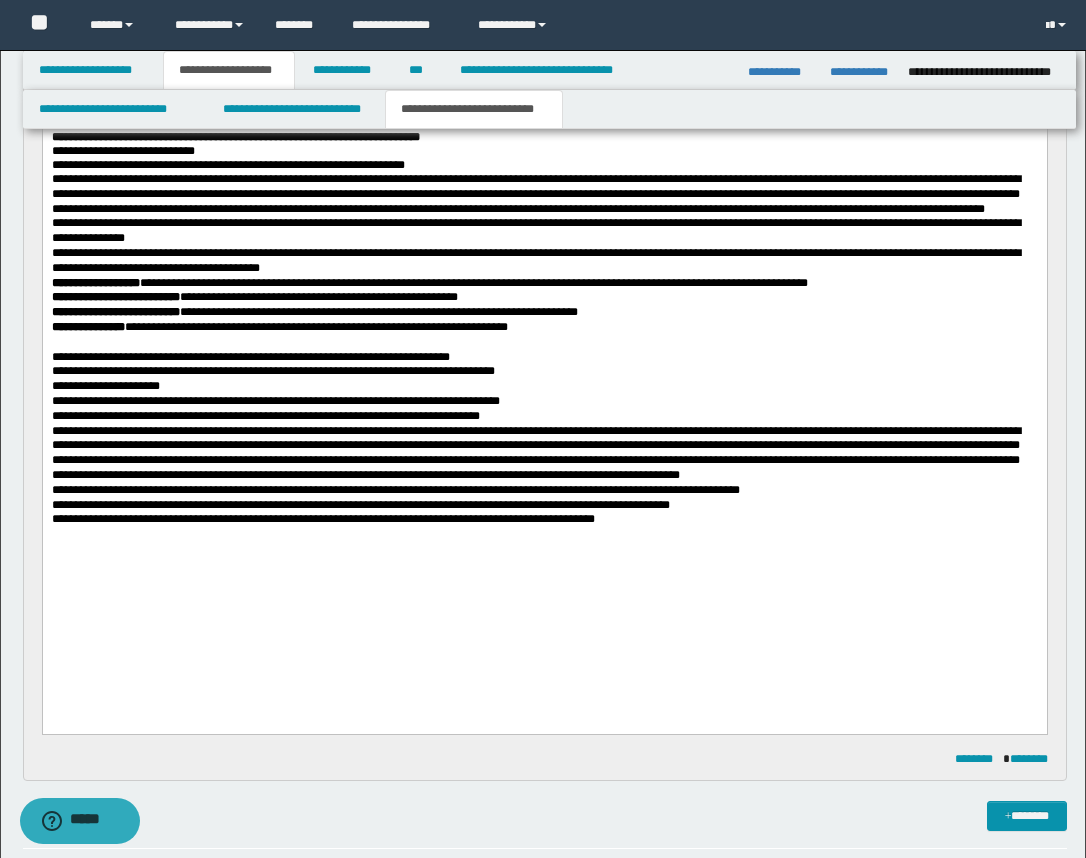 click on "**********" at bounding box center [544, 356] 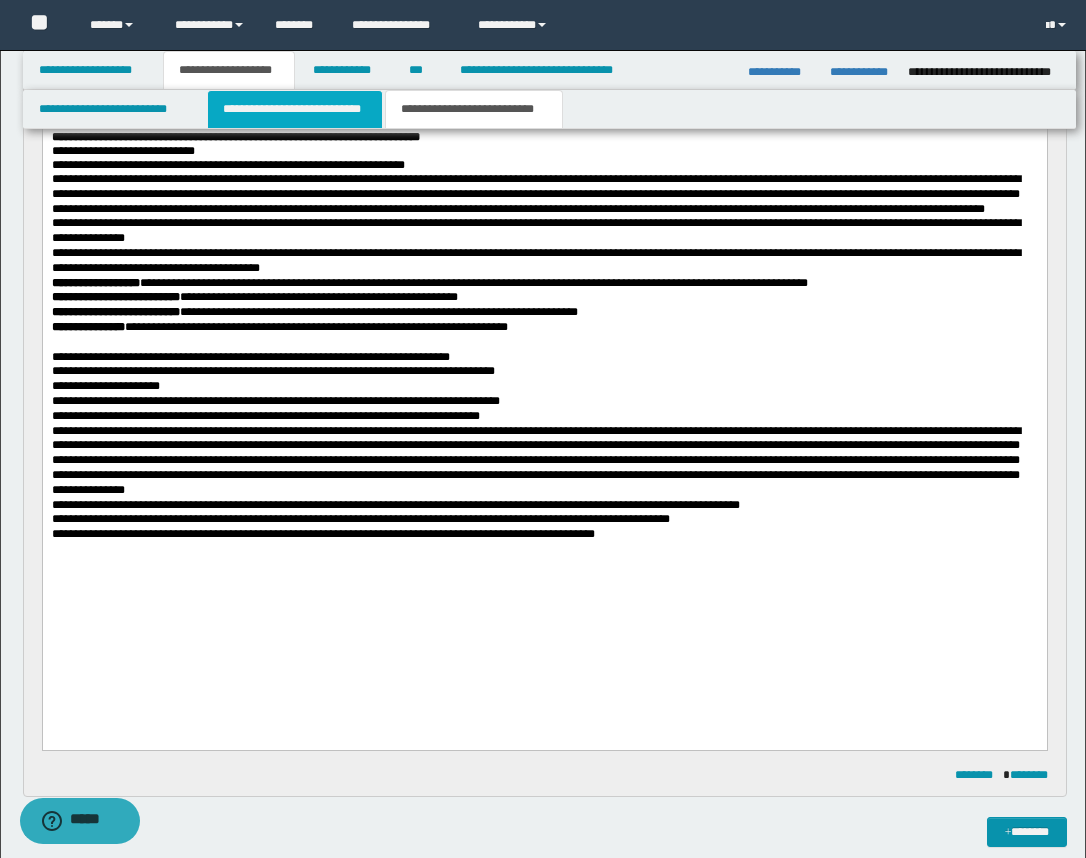 drag, startPoint x: 324, startPoint y: 1149, endPoint x: 342, endPoint y: 124, distance: 1025.1581 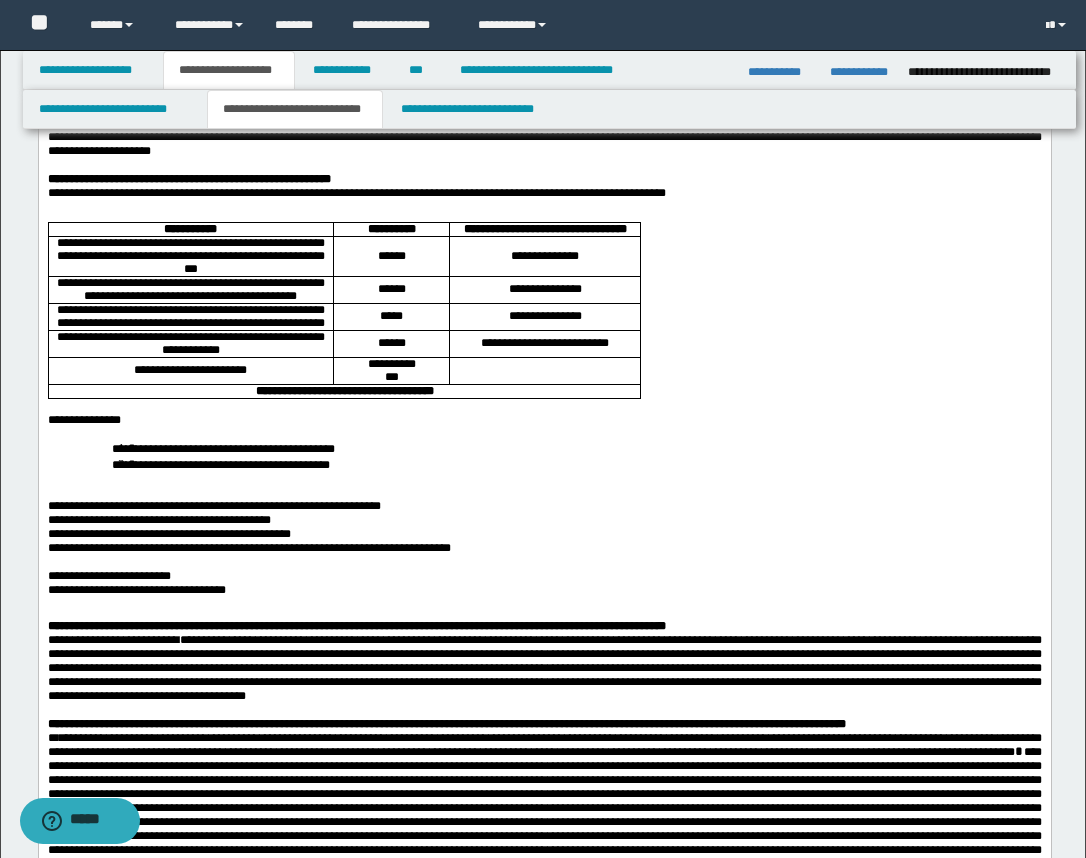 scroll, scrollTop: 125, scrollLeft: 0, axis: vertical 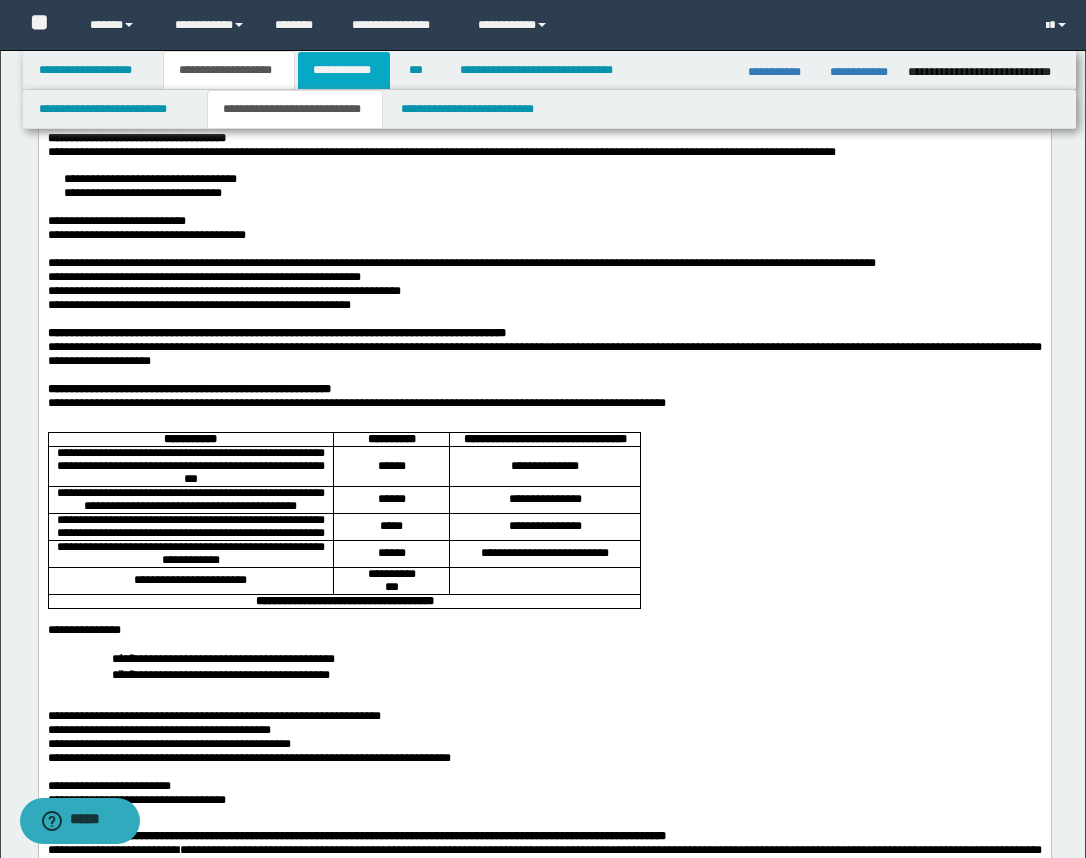 click on "**********" at bounding box center [344, 70] 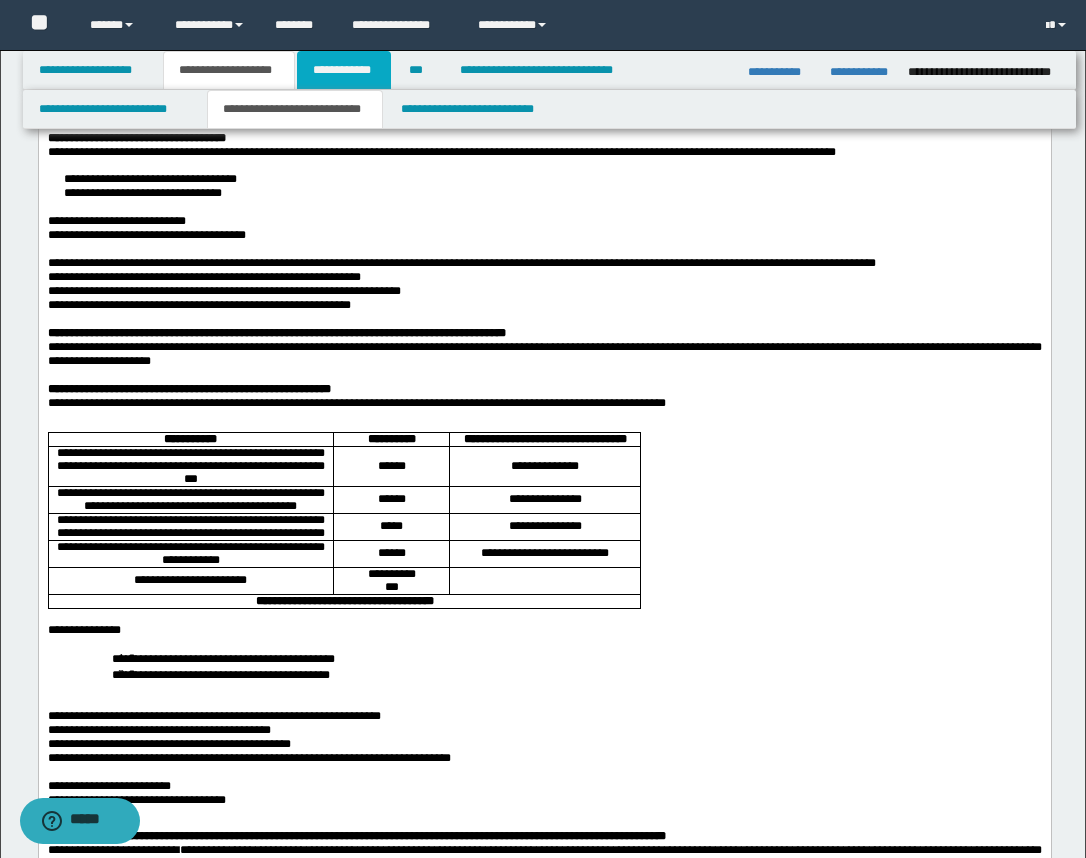 scroll, scrollTop: 0, scrollLeft: 0, axis: both 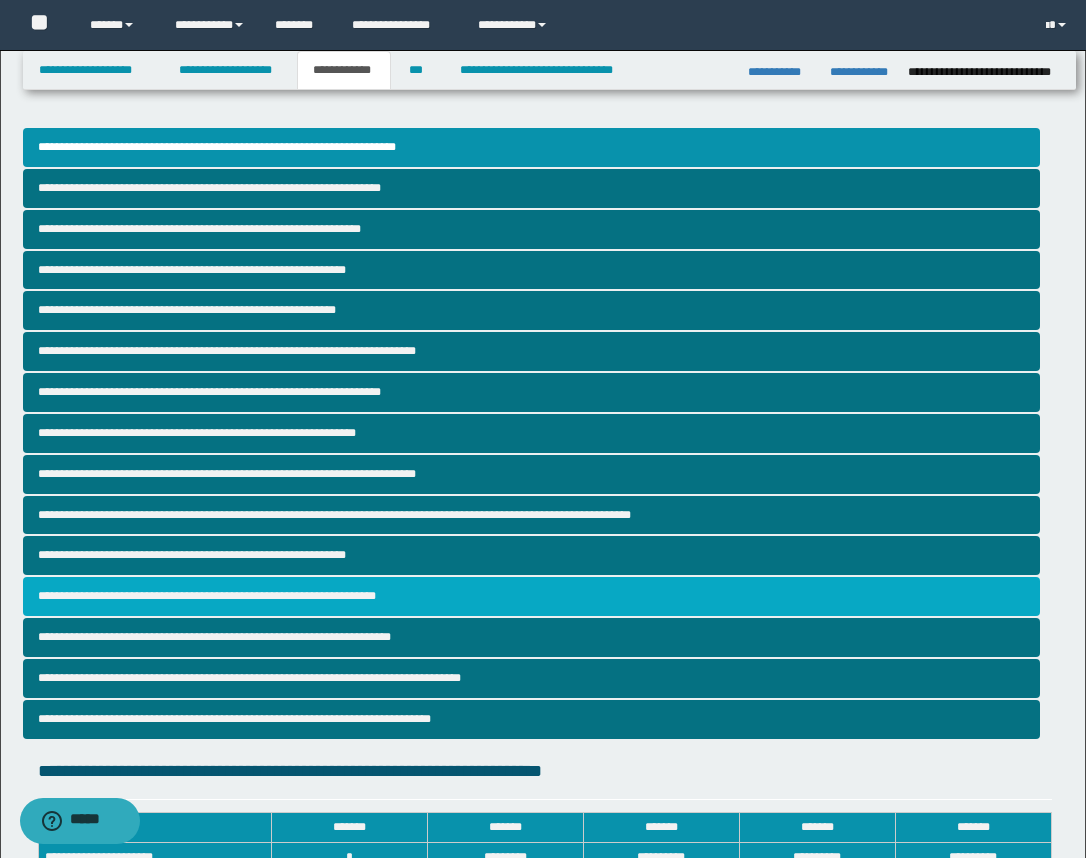 click on "**********" at bounding box center (531, 596) 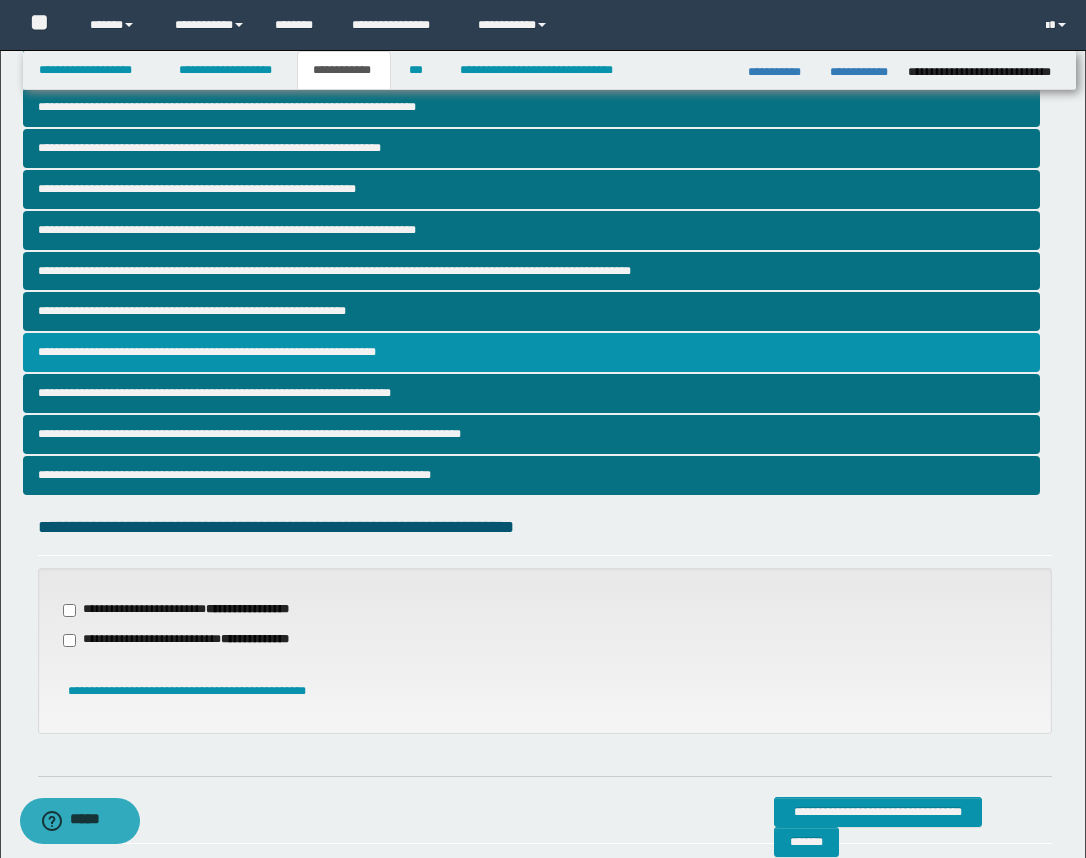 scroll, scrollTop: 500, scrollLeft: 0, axis: vertical 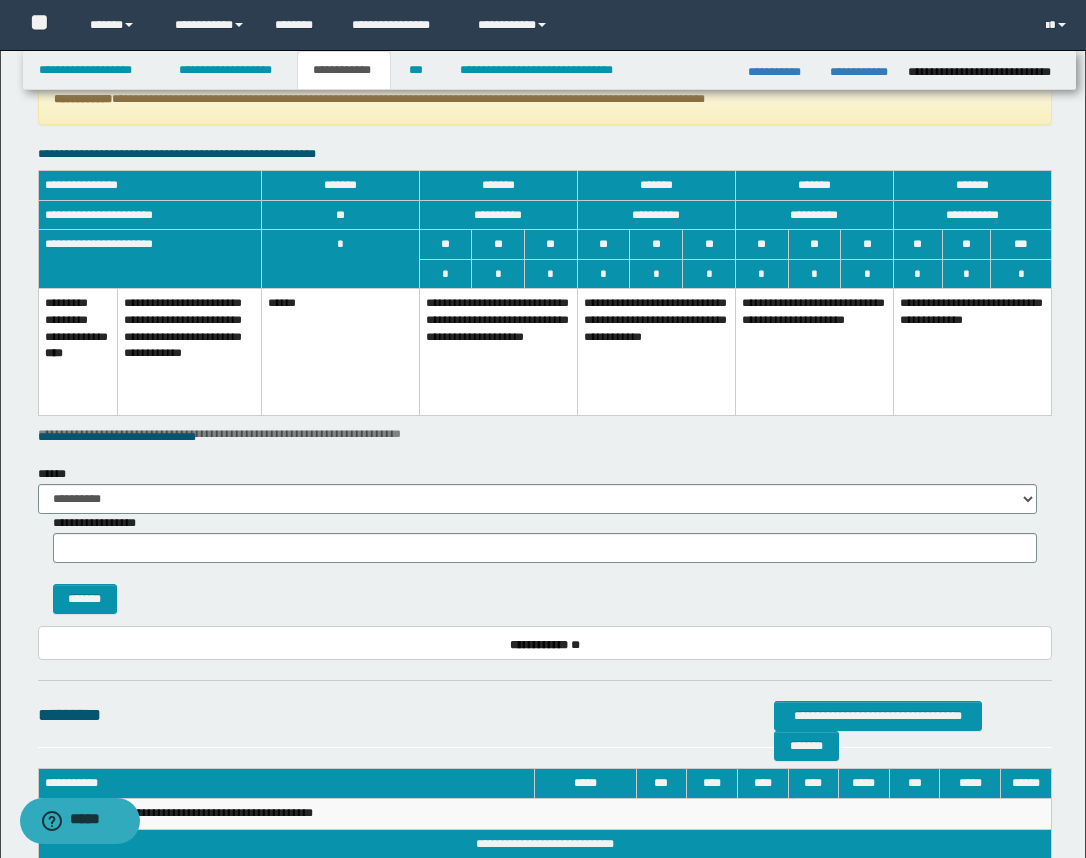 click on "**********" at bounding box center (498, 352) 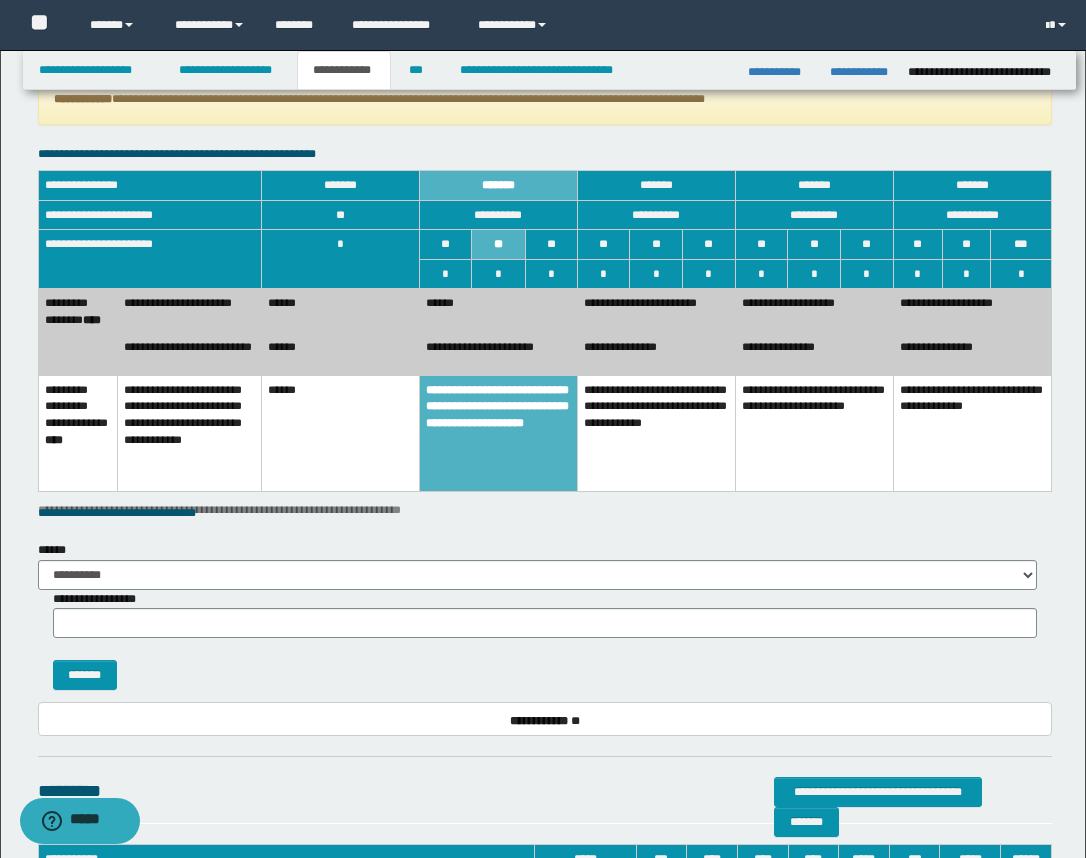 click on "**********" at bounding box center (656, 310) 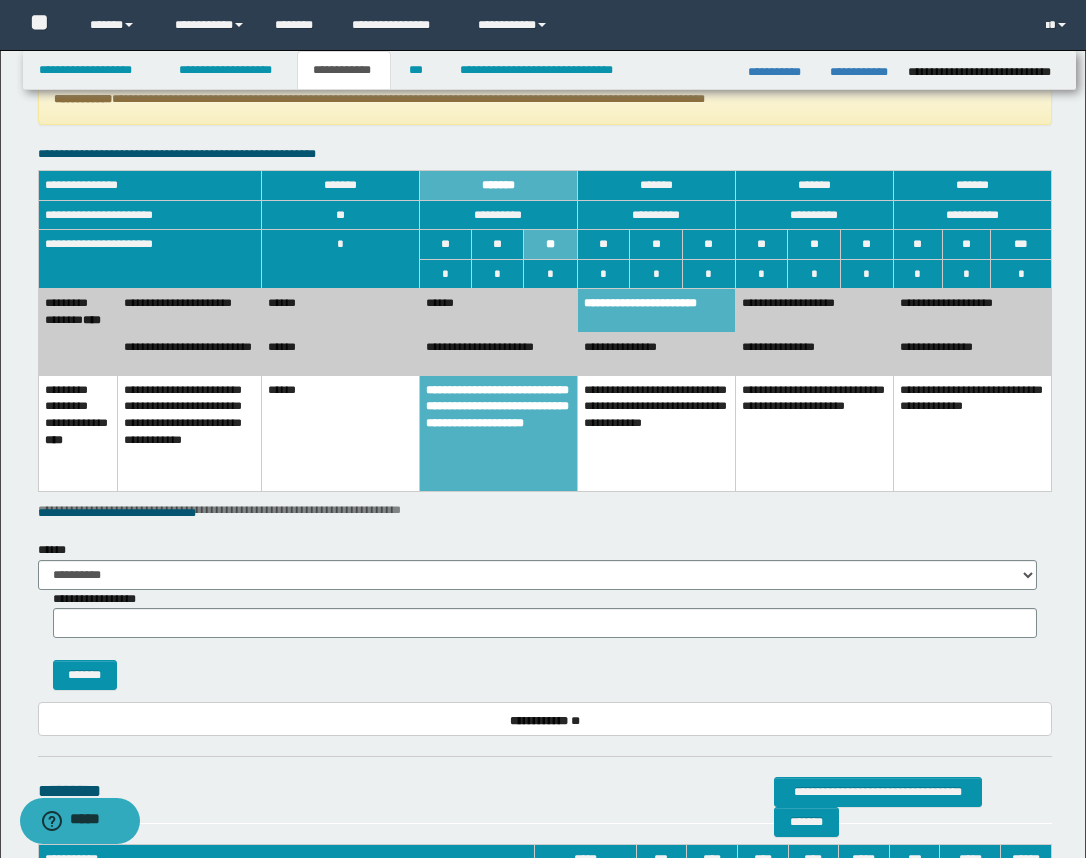 click on "**********" at bounding box center [656, 353] 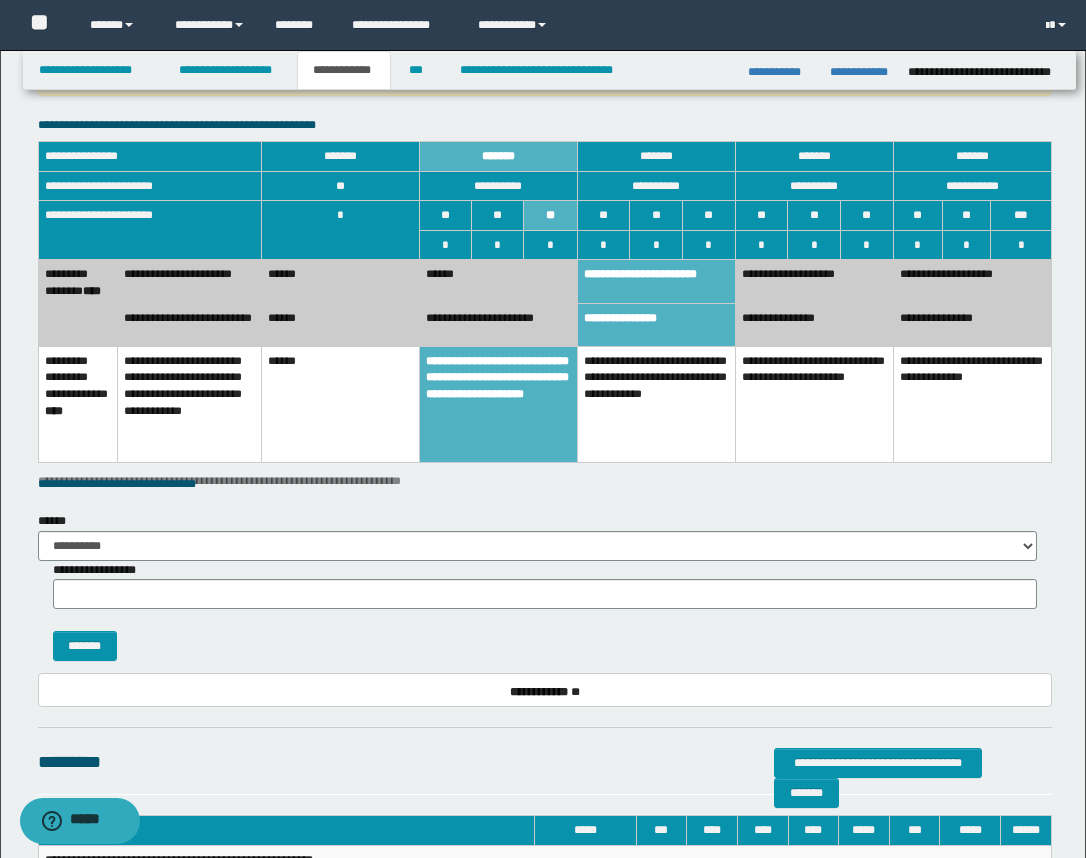 scroll, scrollTop: 1486, scrollLeft: 0, axis: vertical 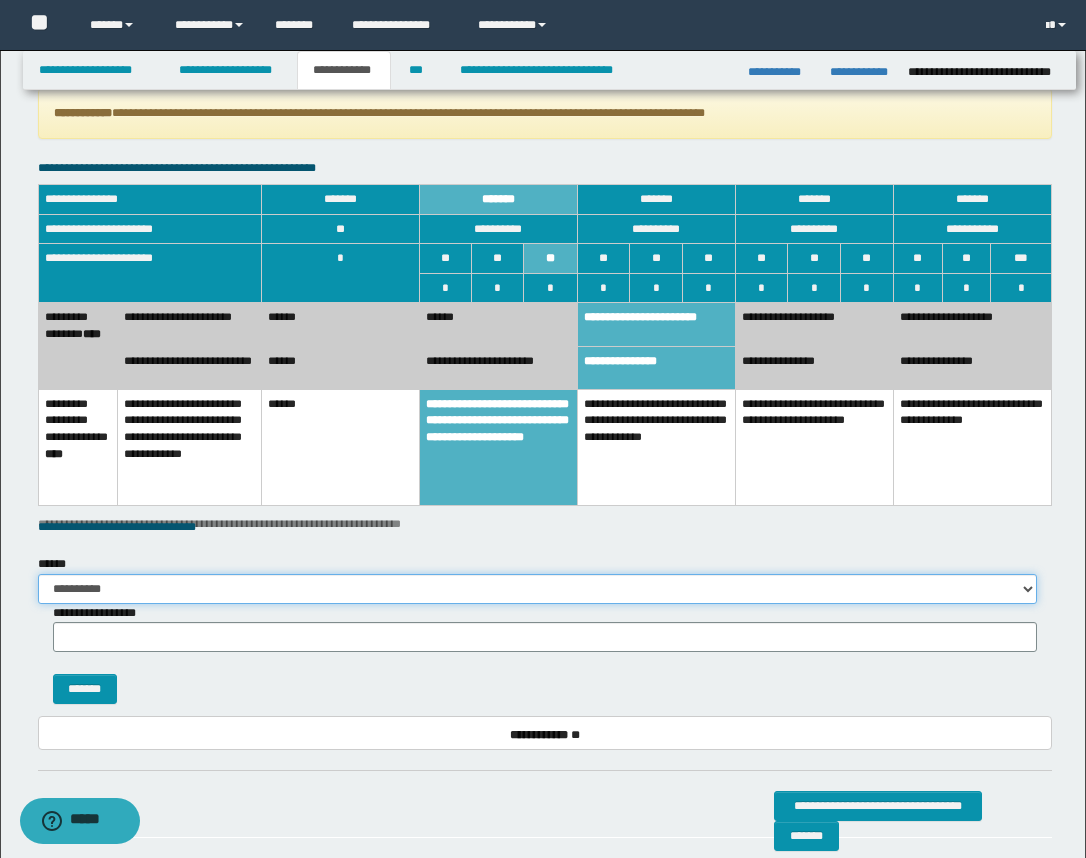 drag, startPoint x: 1019, startPoint y: 592, endPoint x: 901, endPoint y: 574, distance: 119.36499 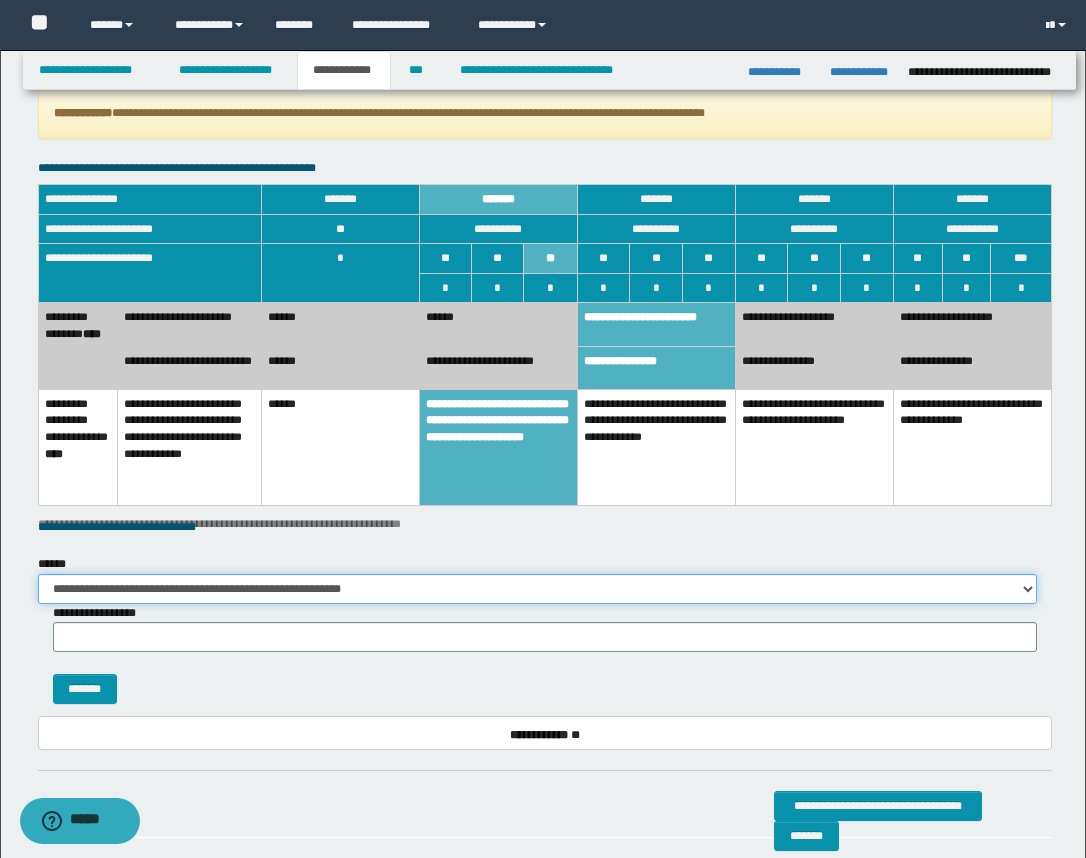 click on "**********" at bounding box center [537, 589] 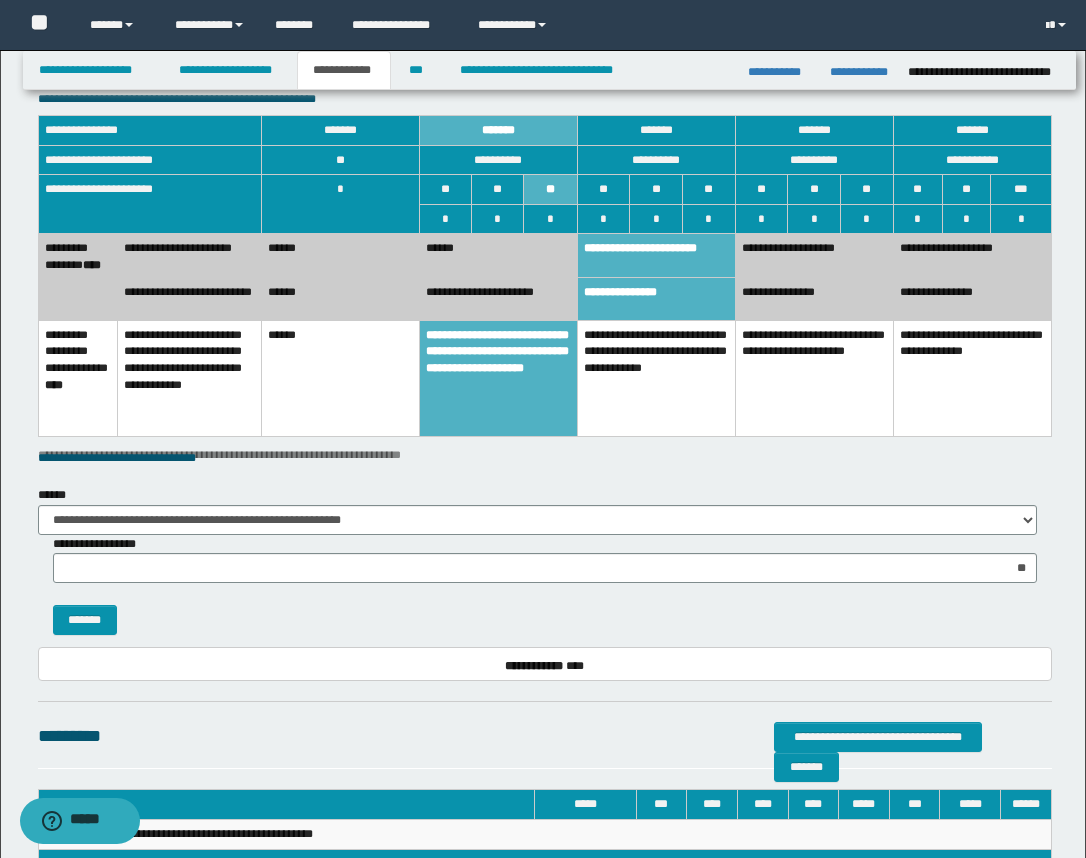 scroll, scrollTop: 1611, scrollLeft: 0, axis: vertical 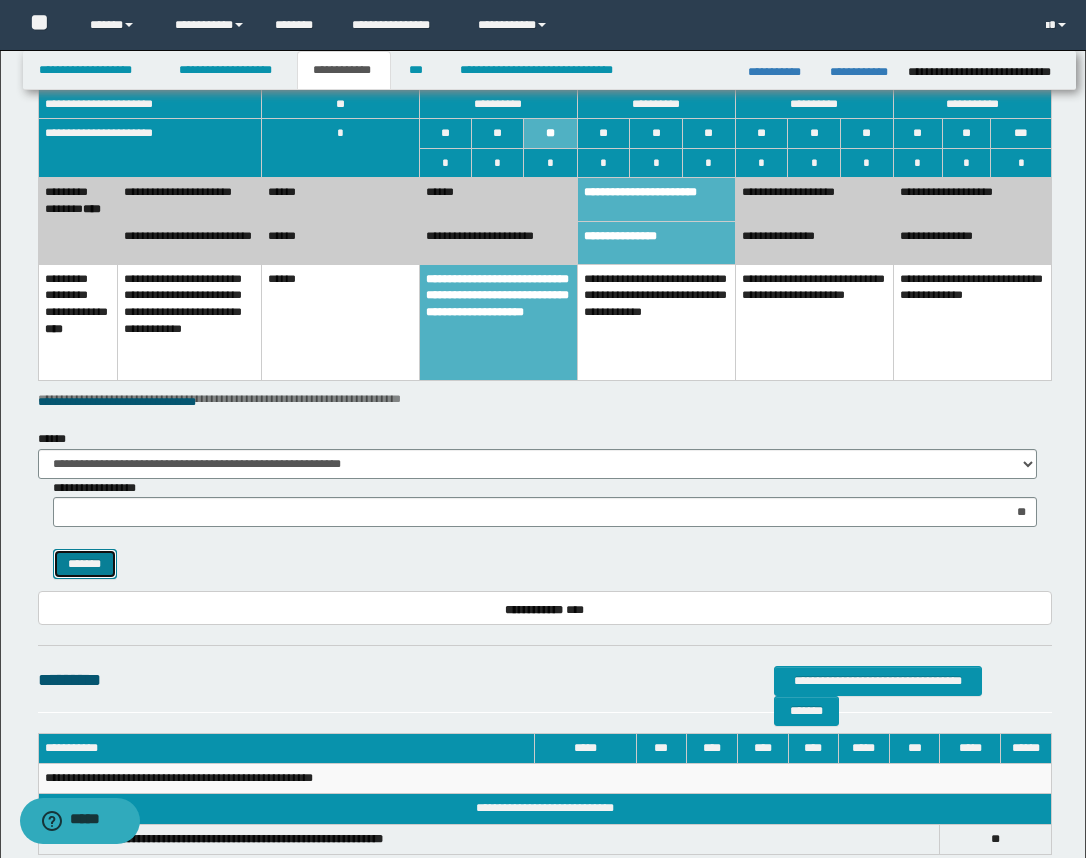 click on "*******" at bounding box center [85, 564] 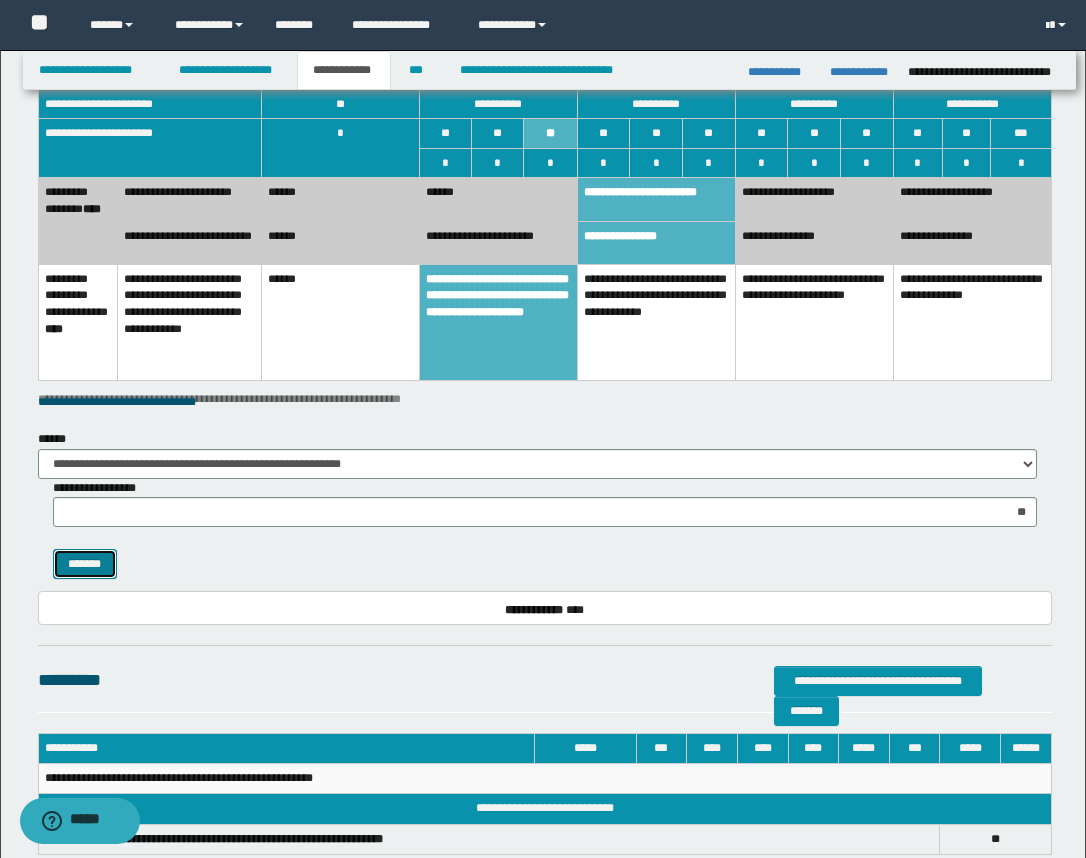 select 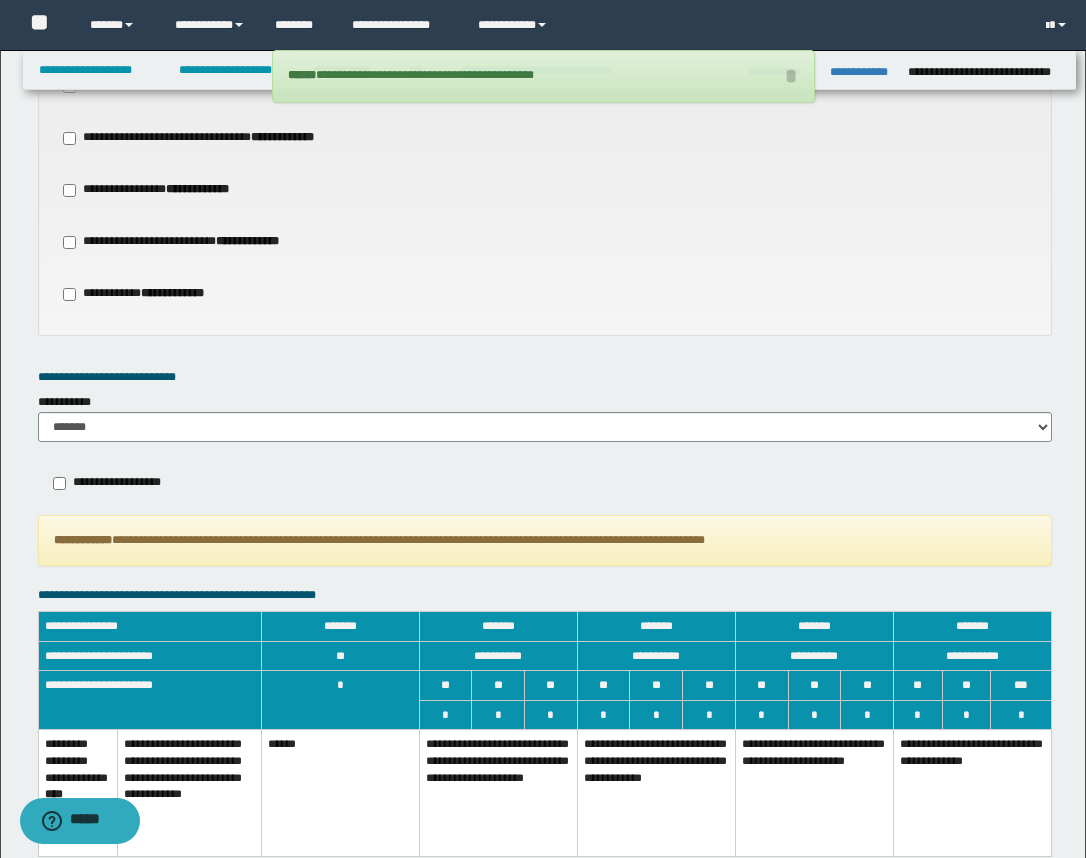 scroll, scrollTop: 1111, scrollLeft: 0, axis: vertical 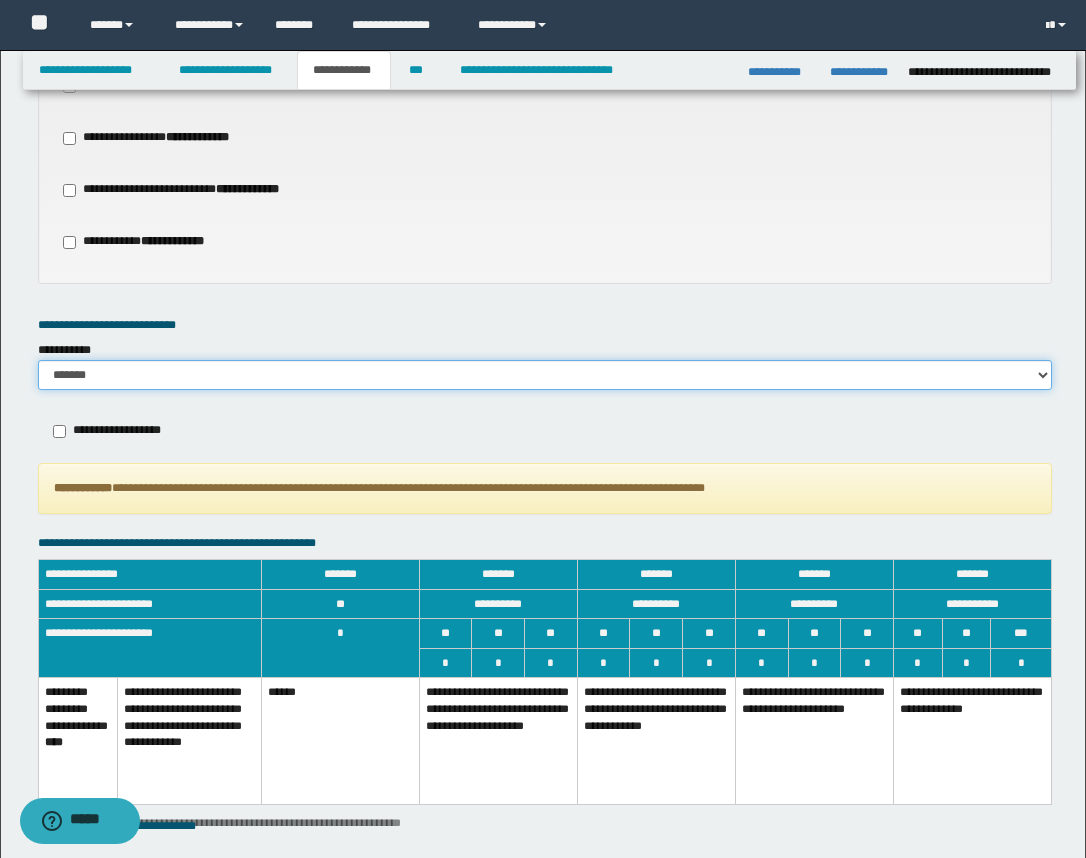 drag, startPoint x: 1037, startPoint y: 375, endPoint x: 1007, endPoint y: 391, distance: 34 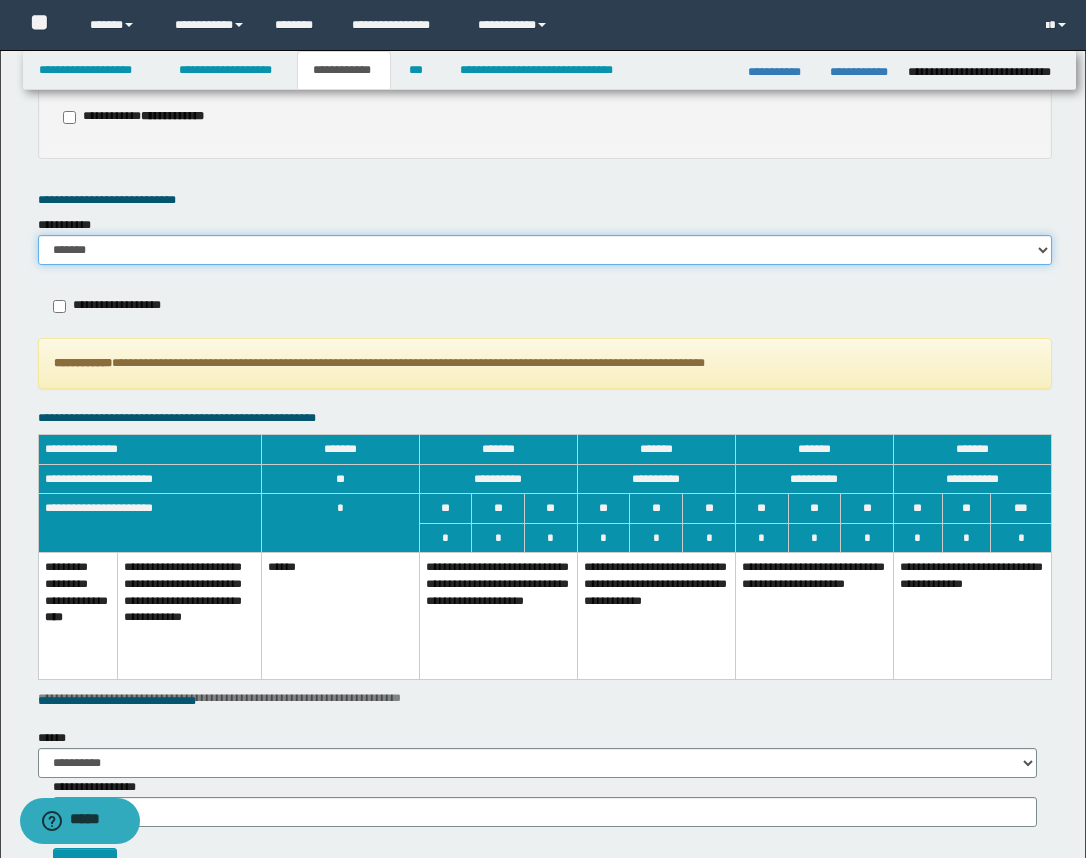 scroll, scrollTop: 1361, scrollLeft: 0, axis: vertical 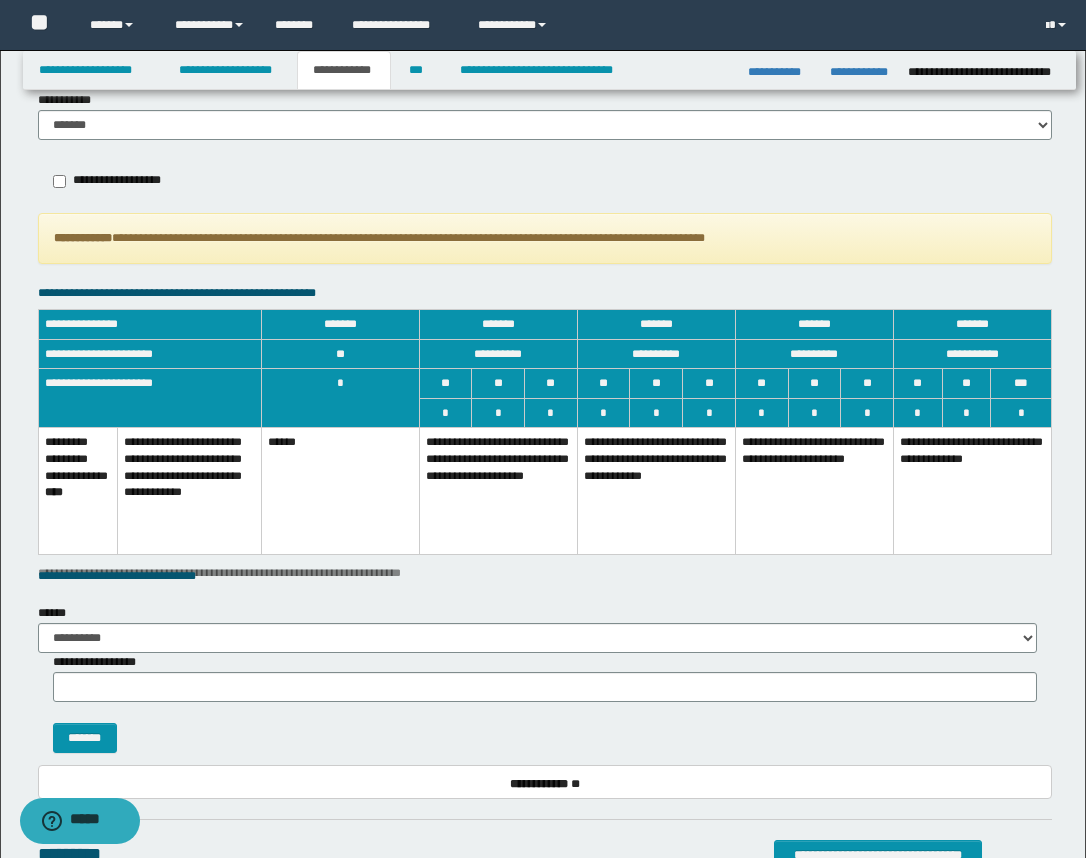 click on "**********" at bounding box center (656, 491) 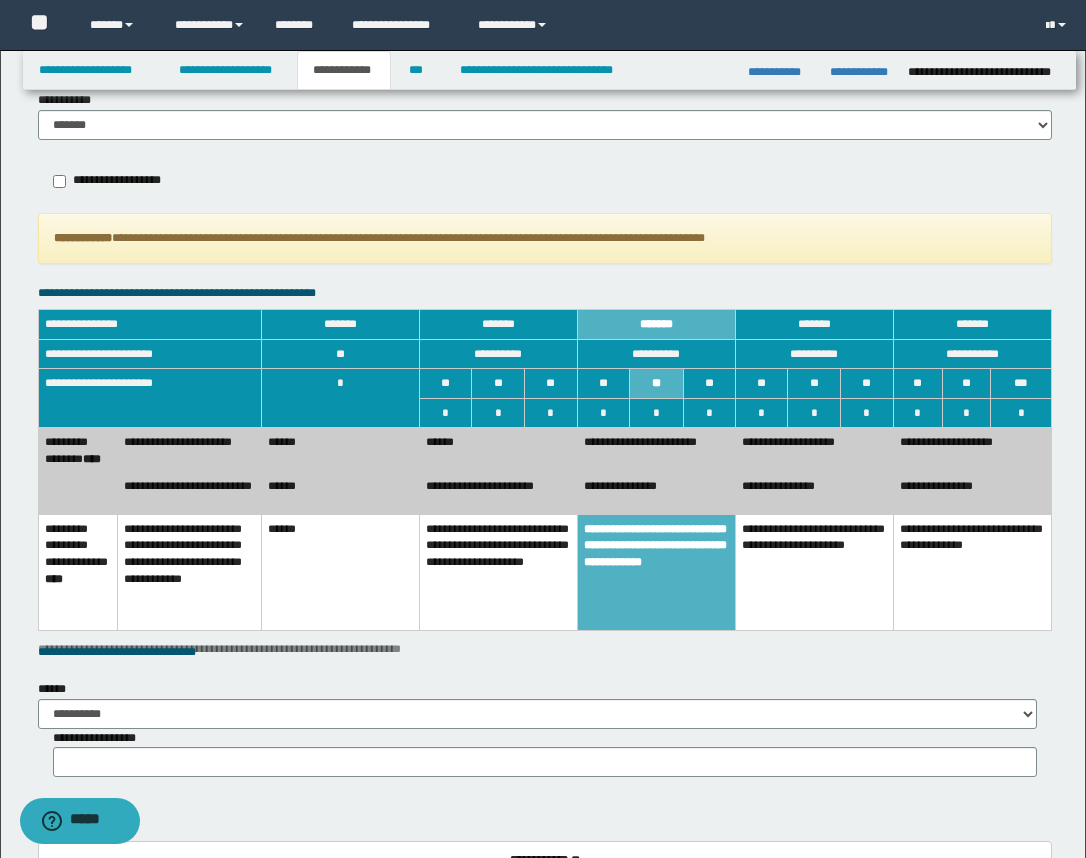 click on "**********" at bounding box center (656, 449) 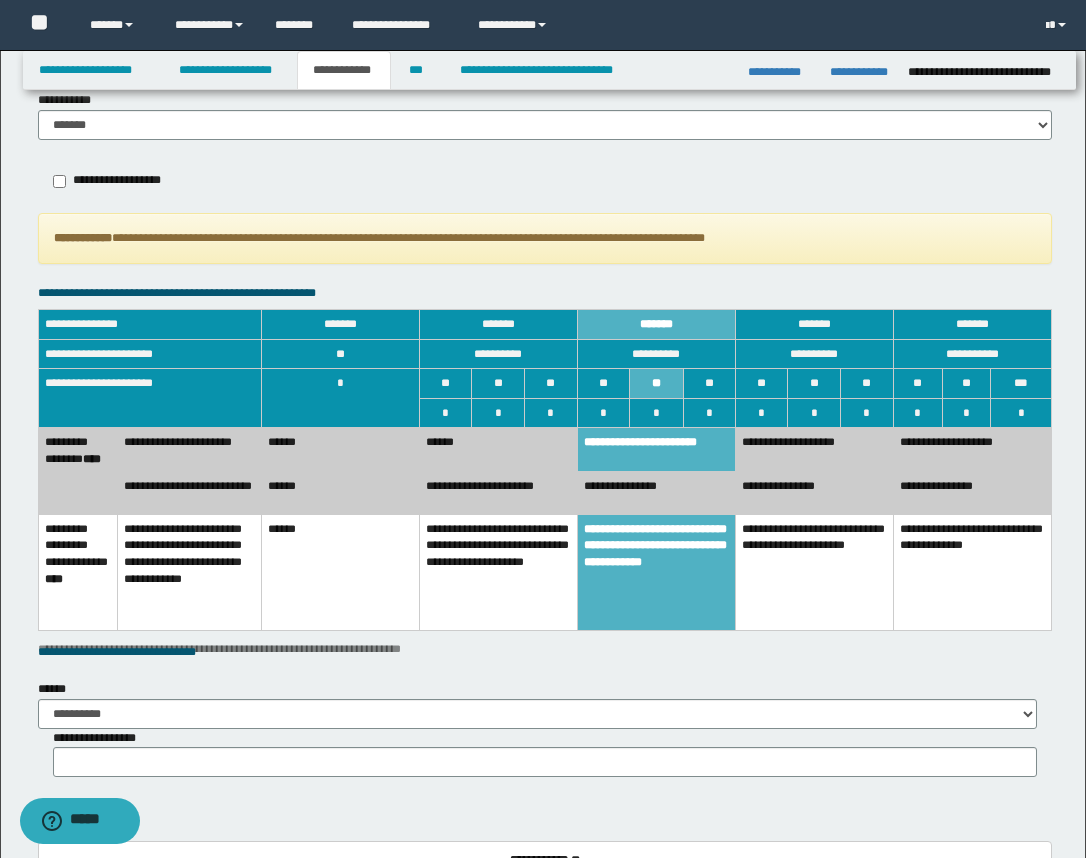 click on "**********" at bounding box center [656, 492] 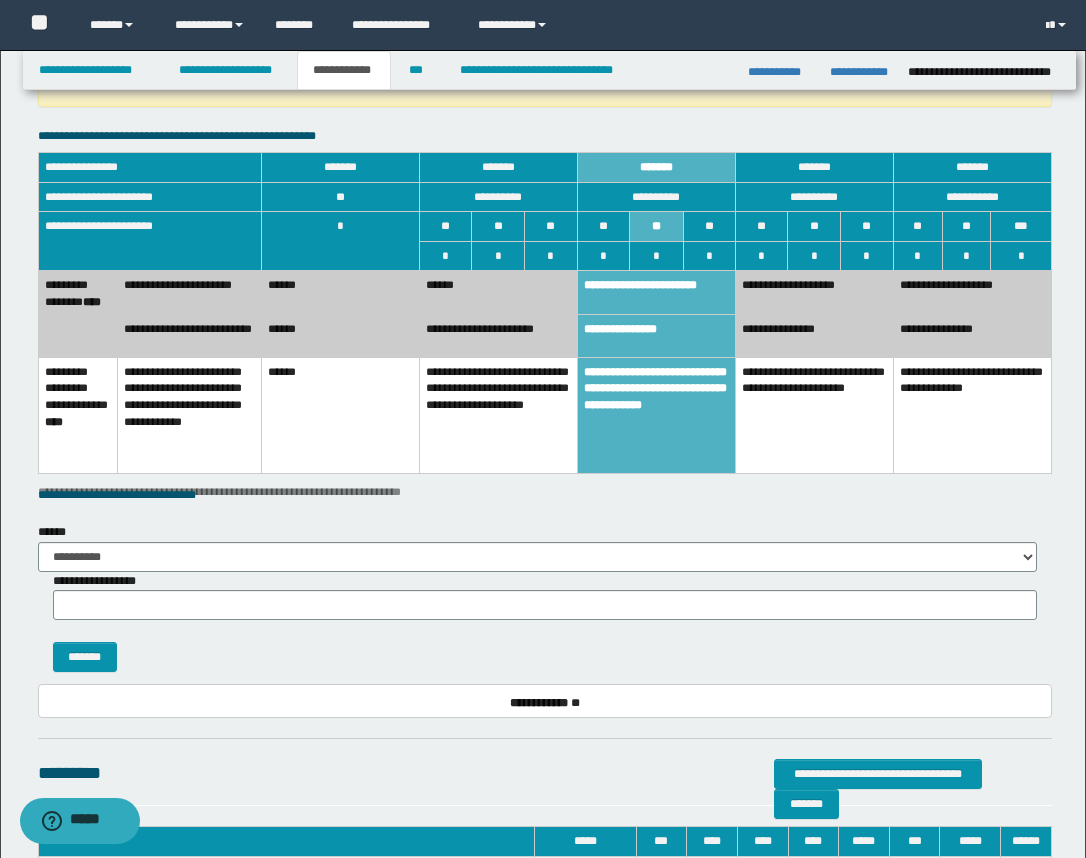 scroll, scrollTop: 1736, scrollLeft: 0, axis: vertical 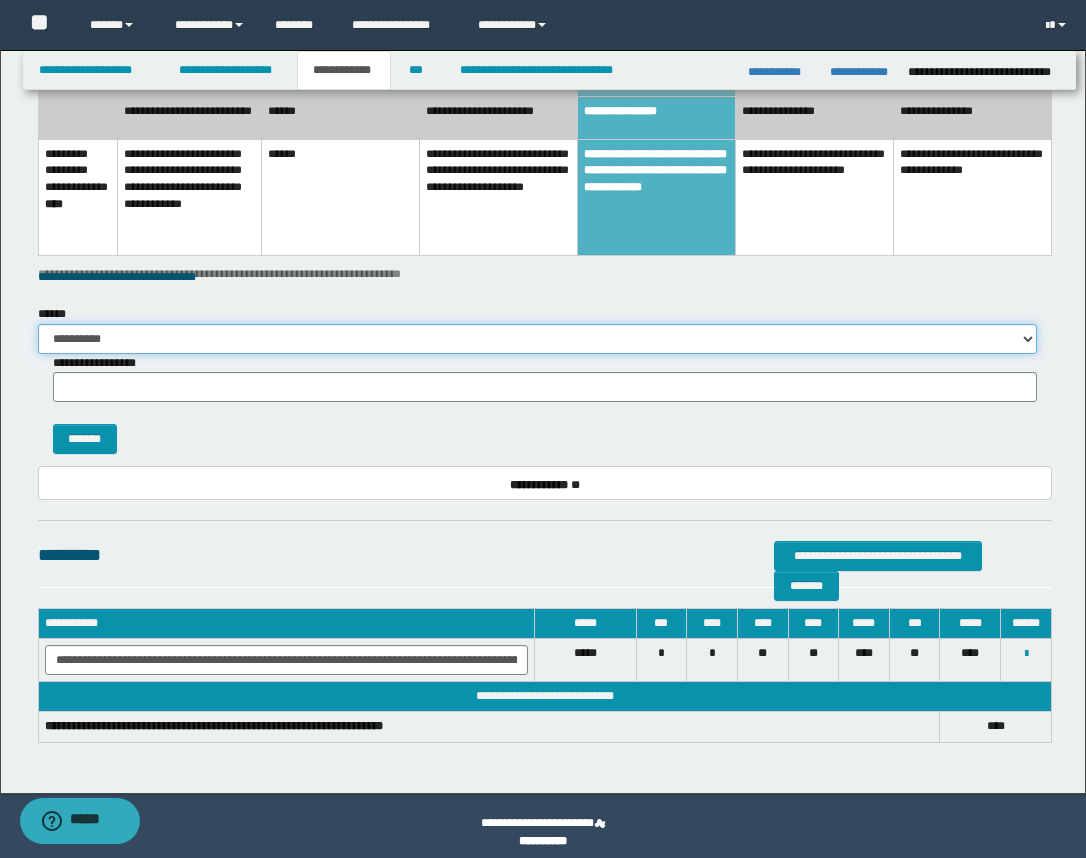 click on "**********" at bounding box center [537, 339] 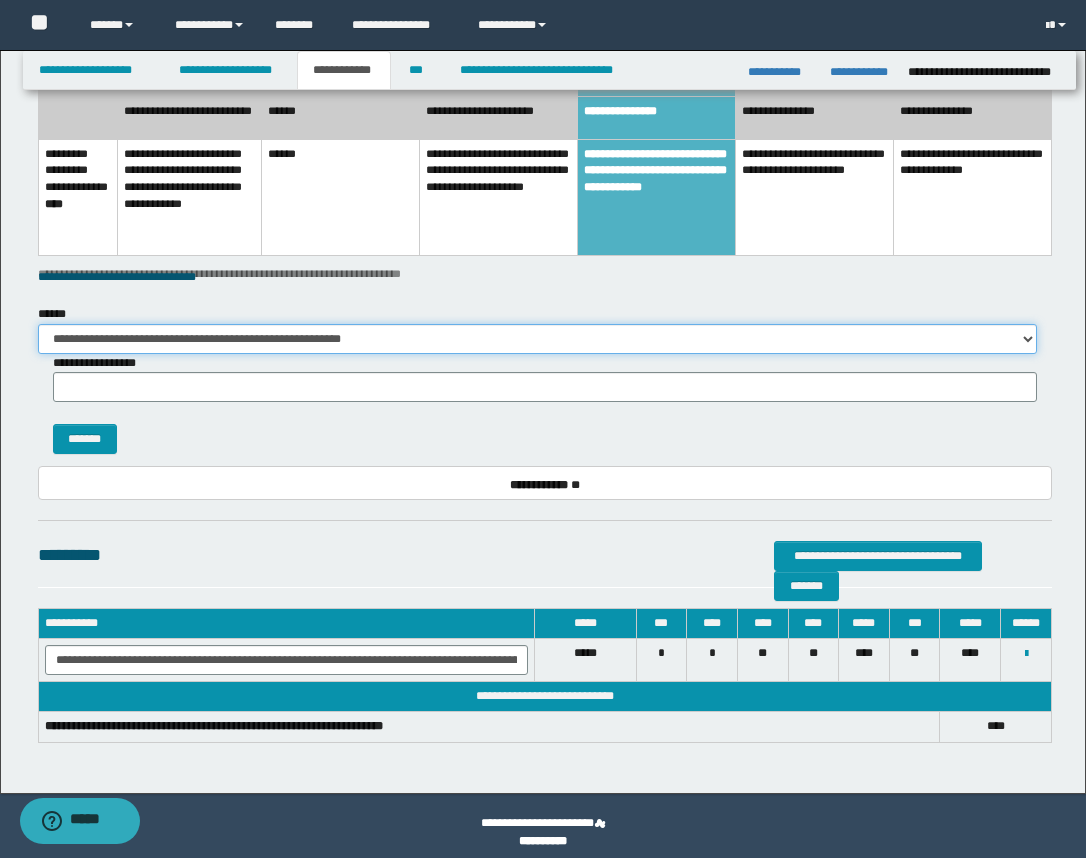 click on "**********" at bounding box center (537, 339) 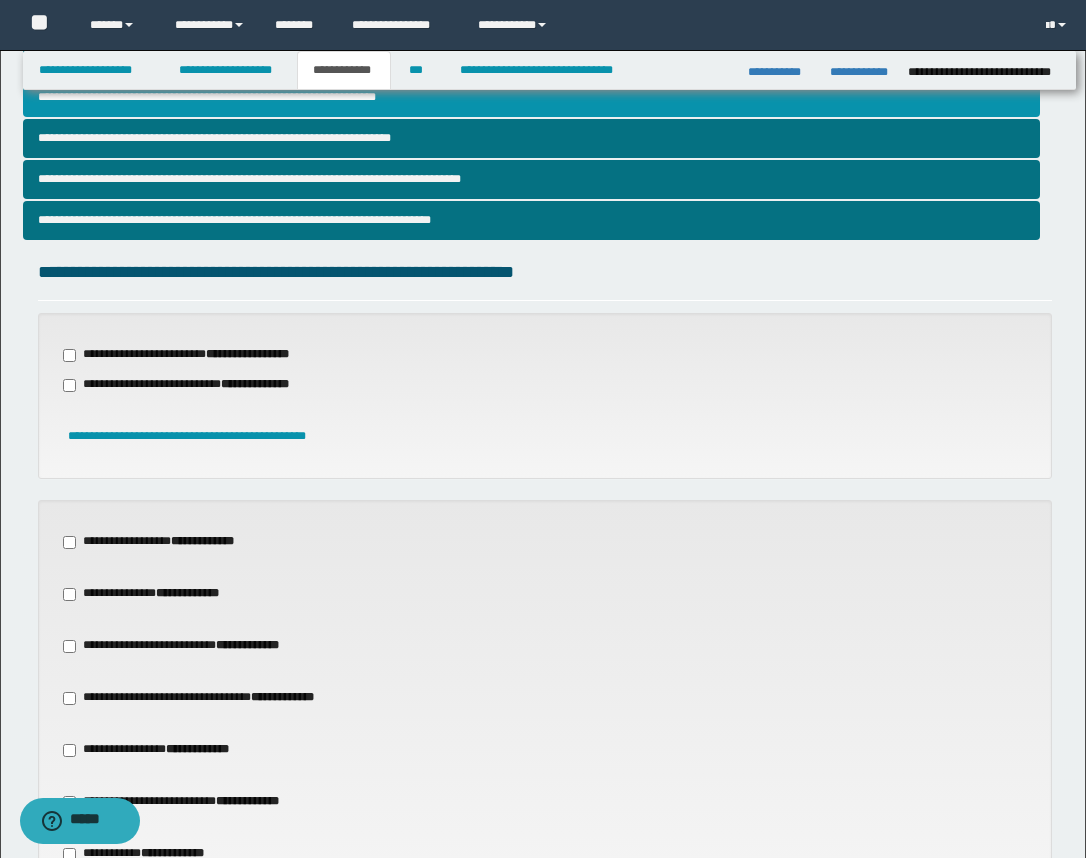 scroll, scrollTop: 624, scrollLeft: 0, axis: vertical 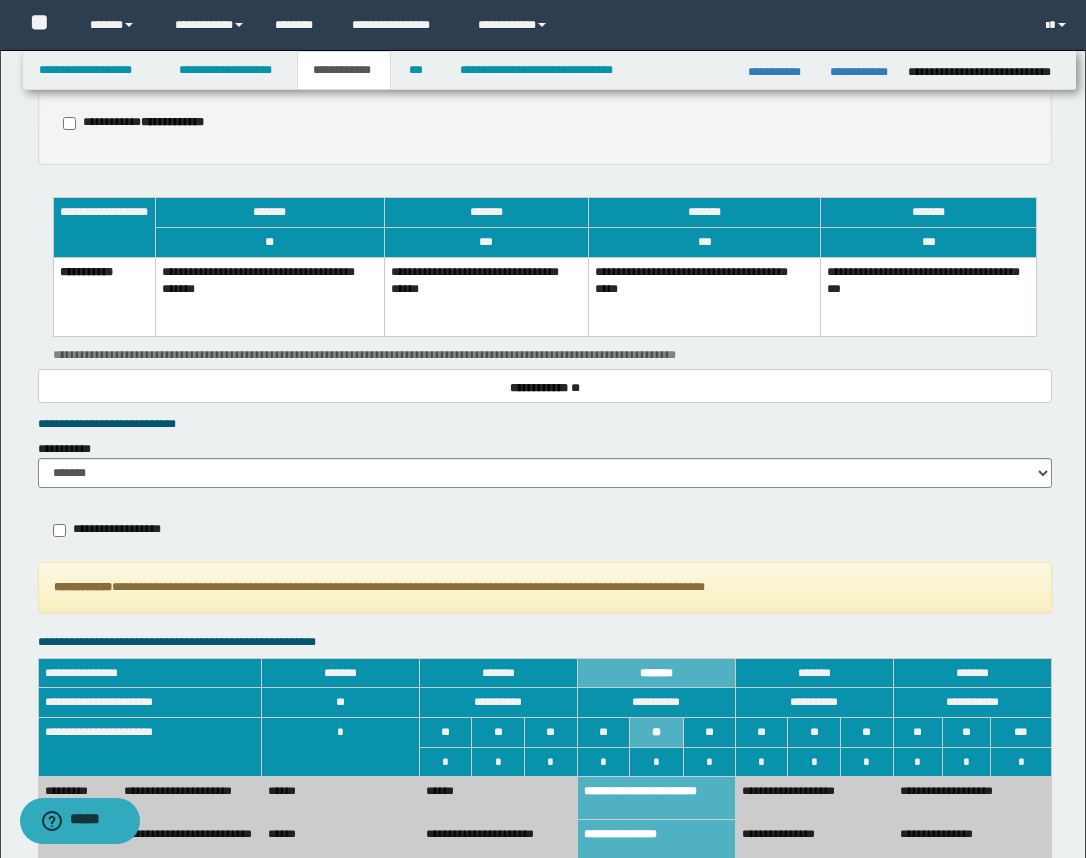 click on "**********" at bounding box center (486, 297) 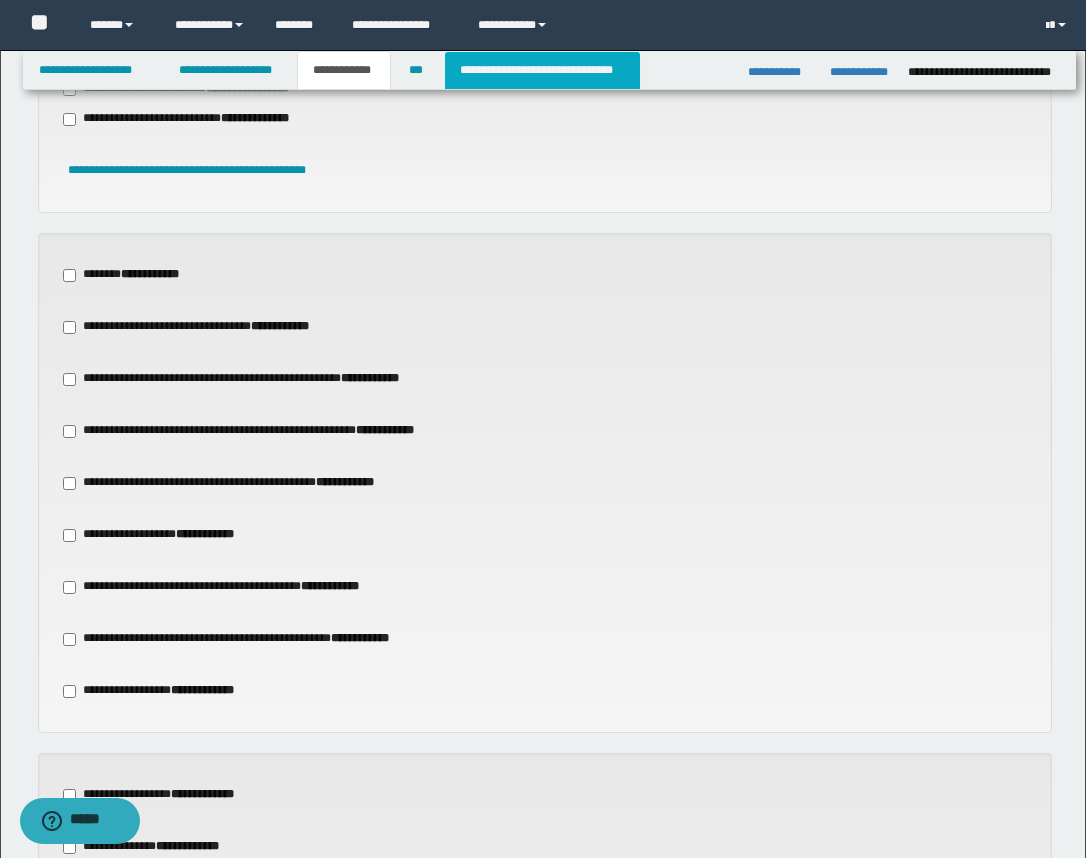 scroll, scrollTop: 749, scrollLeft: 0, axis: vertical 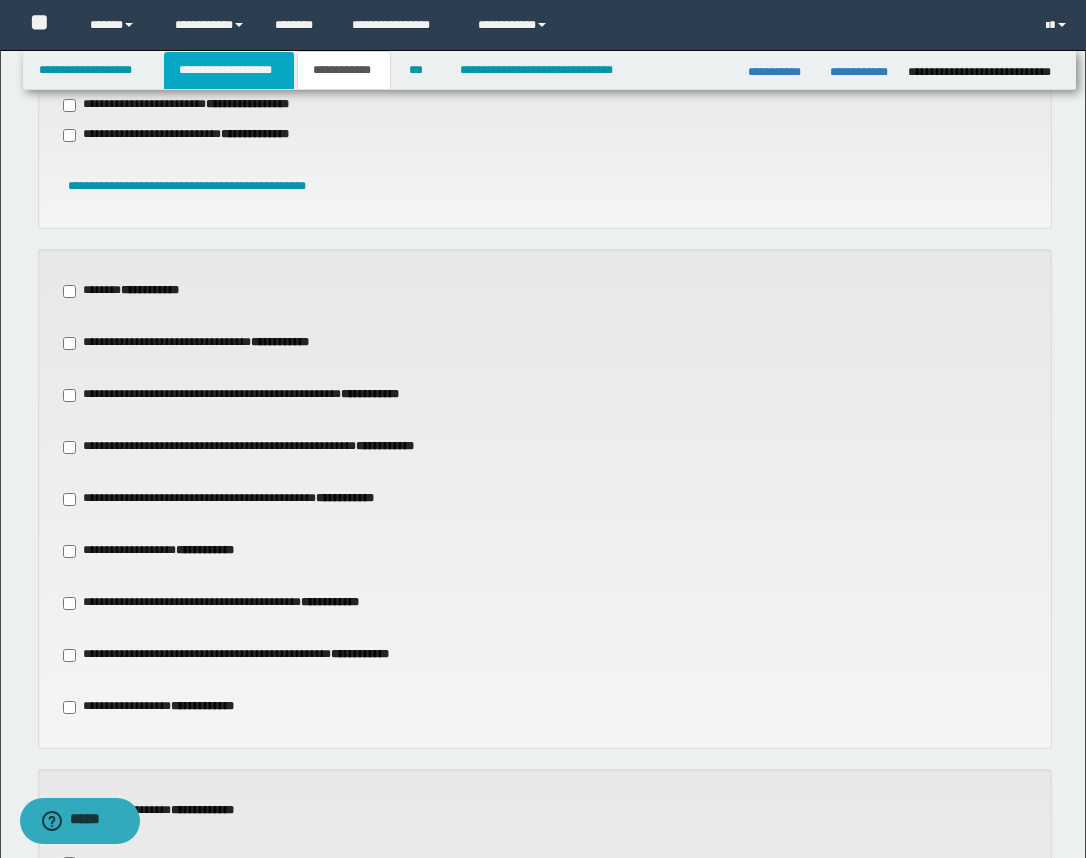 click on "**********" at bounding box center (229, 70) 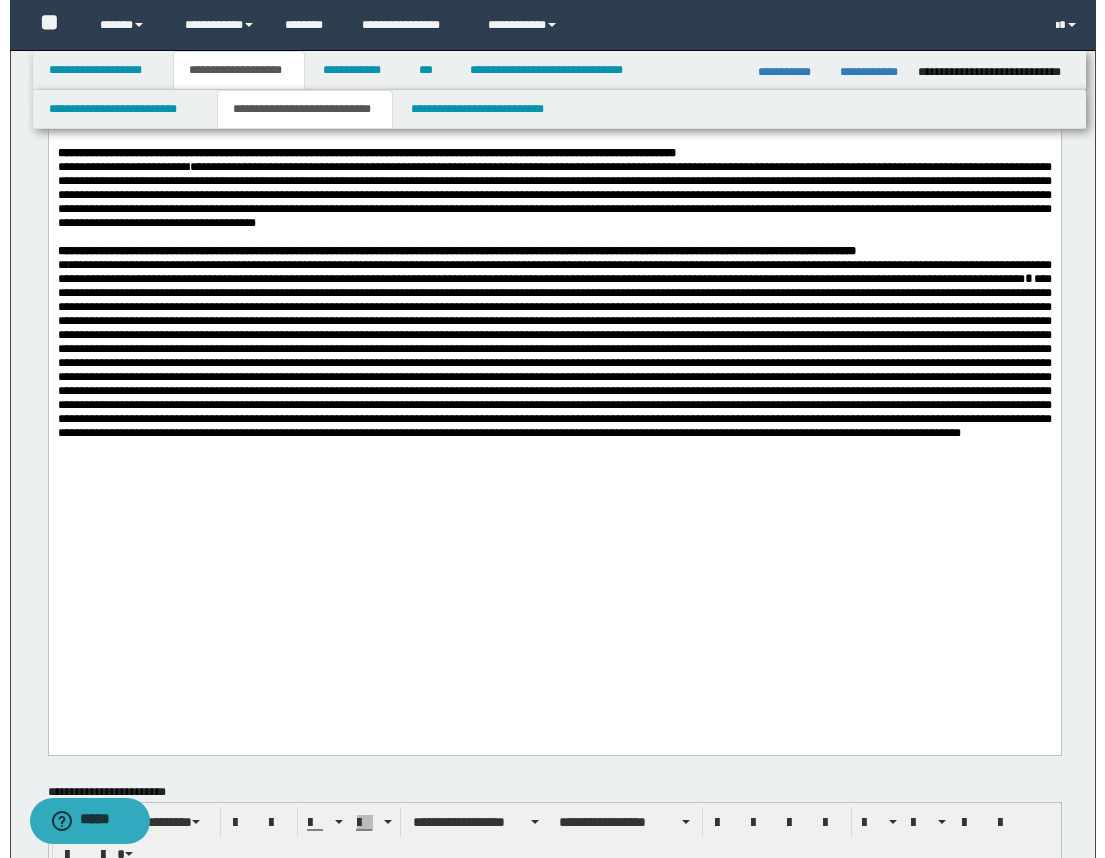 scroll, scrollTop: 780, scrollLeft: 0, axis: vertical 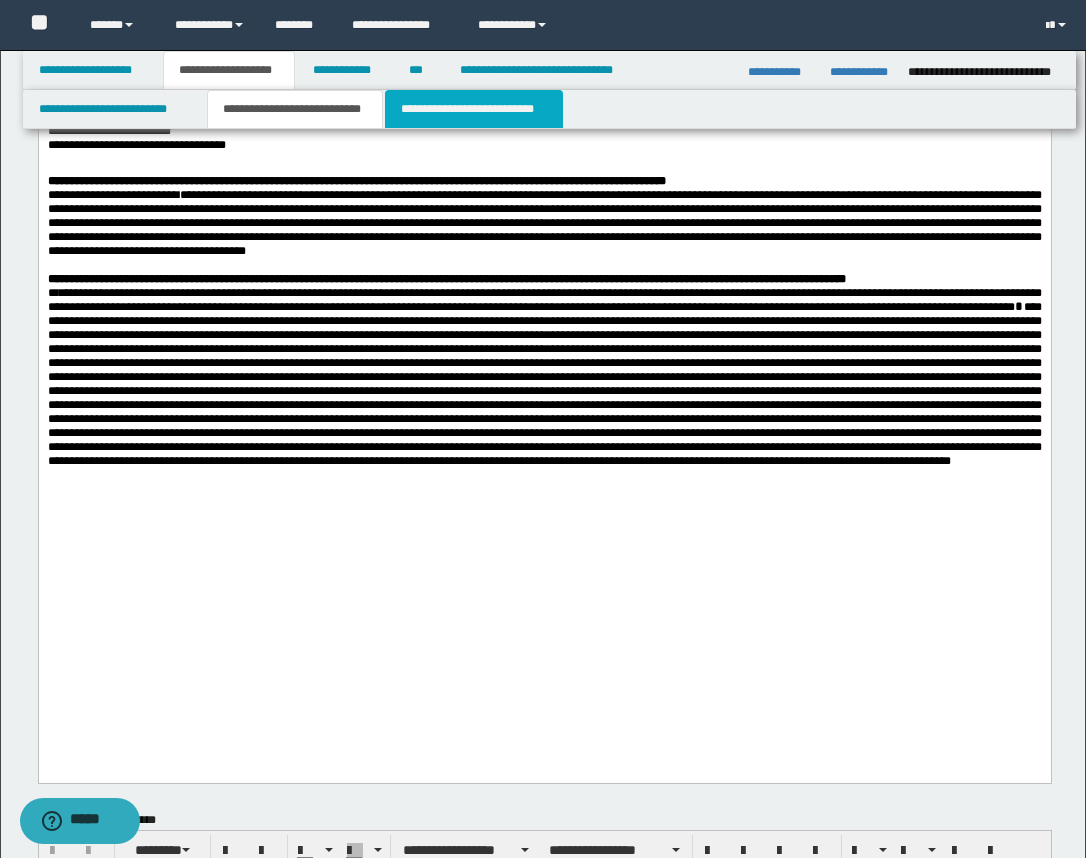 drag, startPoint x: 421, startPoint y: 107, endPoint x: 577, endPoint y: 366, distance: 302.35245 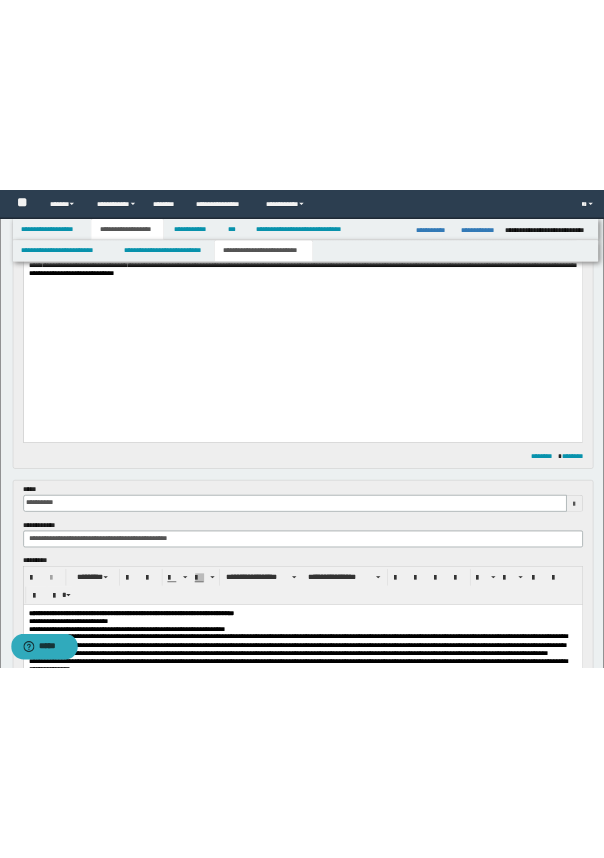 scroll, scrollTop: 280, scrollLeft: 0, axis: vertical 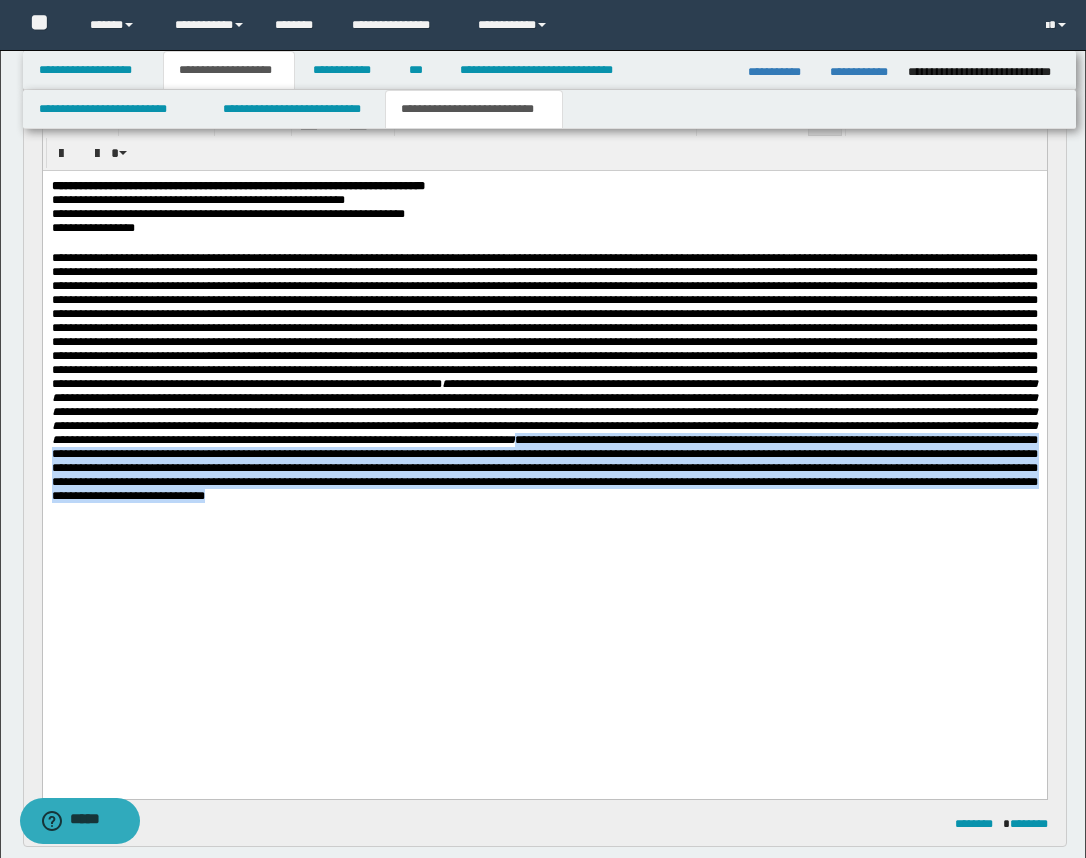 drag, startPoint x: 630, startPoint y: 493, endPoint x: 642, endPoint y: 553, distance: 61.188232 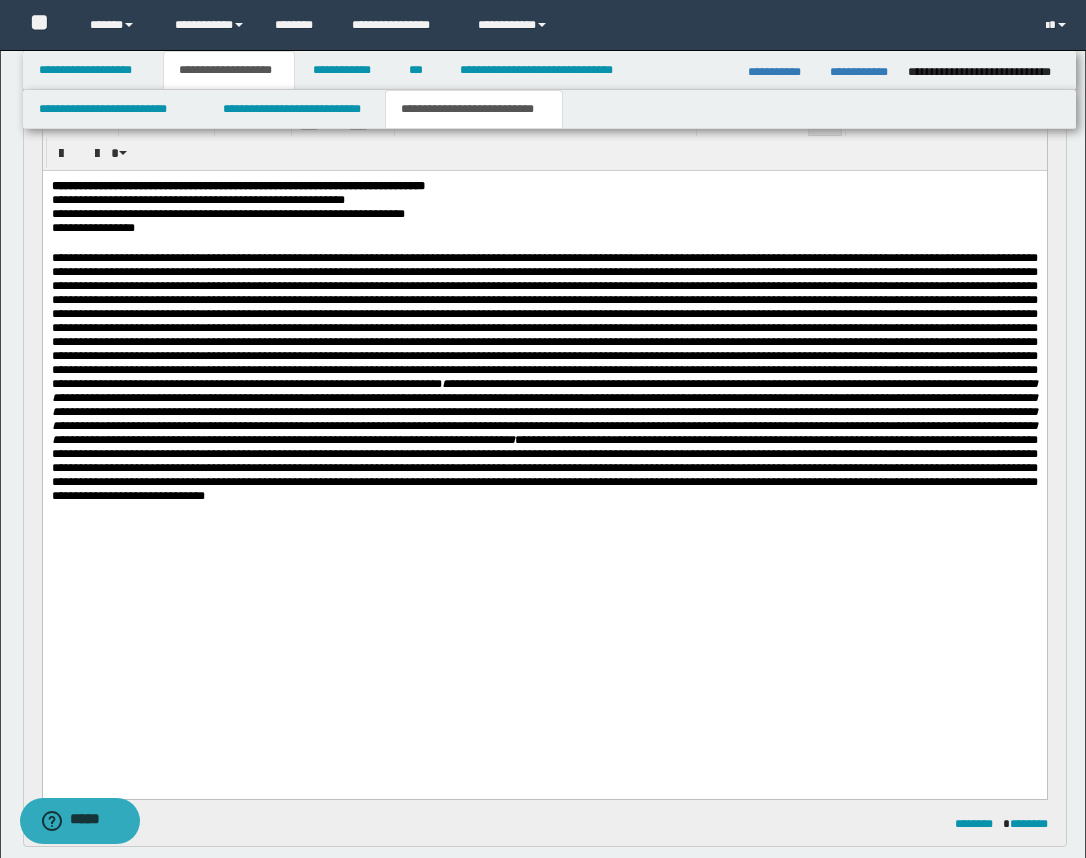 click on "**********" at bounding box center [544, 424] 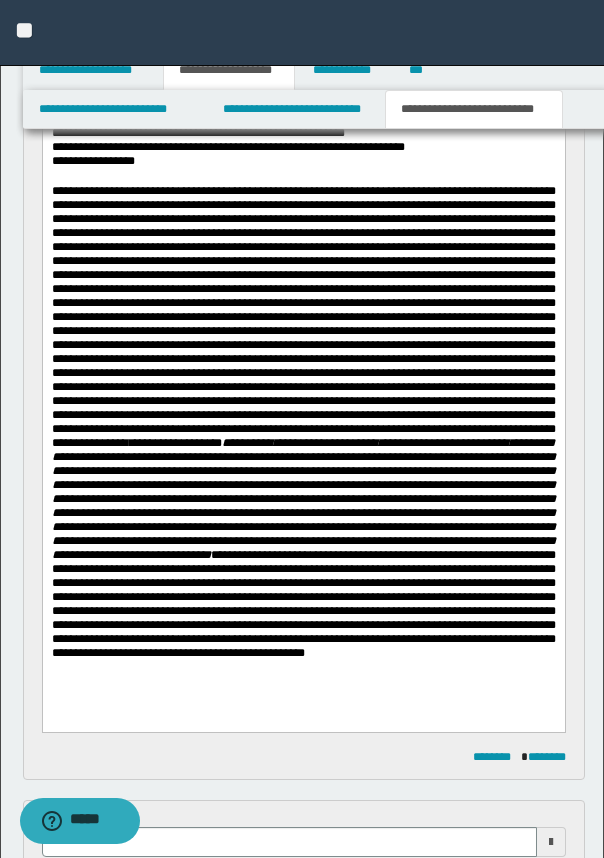 scroll, scrollTop: 500, scrollLeft: 0, axis: vertical 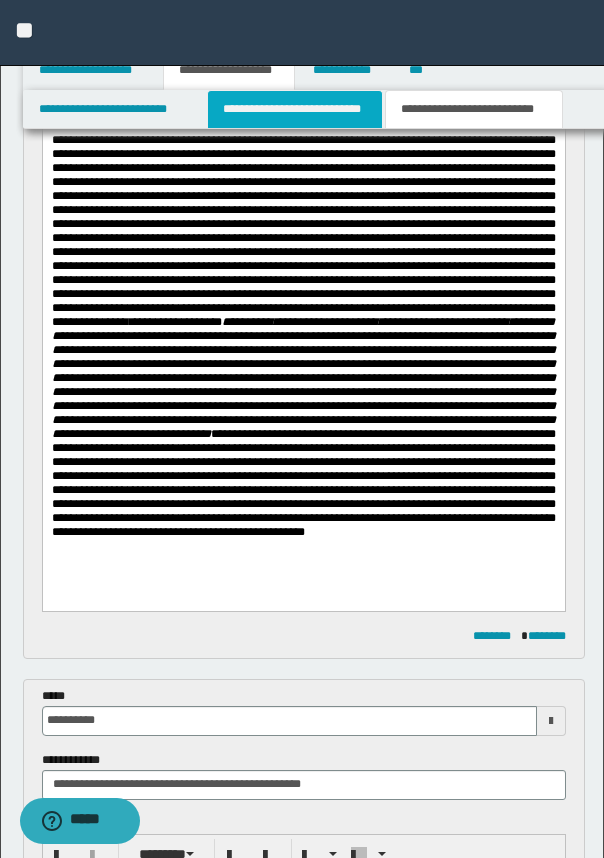click on "**********" at bounding box center [295, 109] 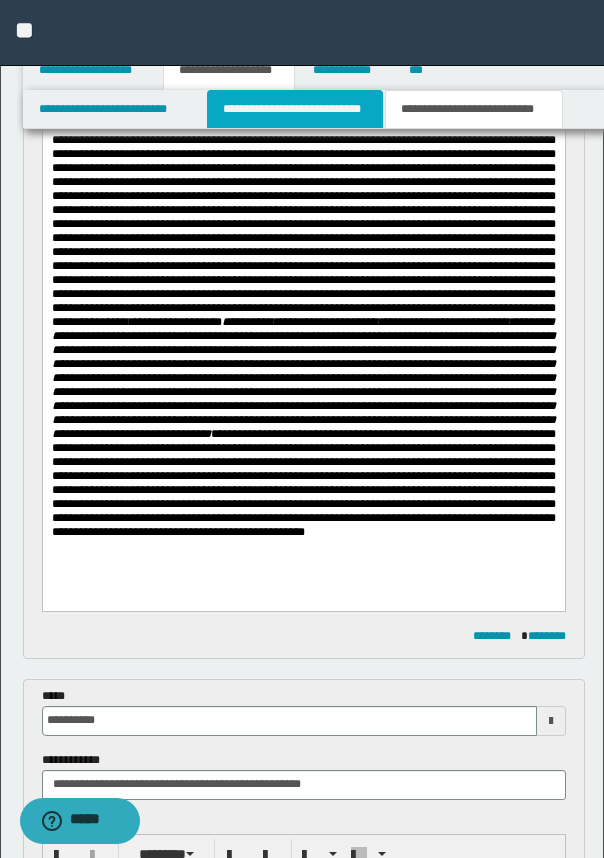type 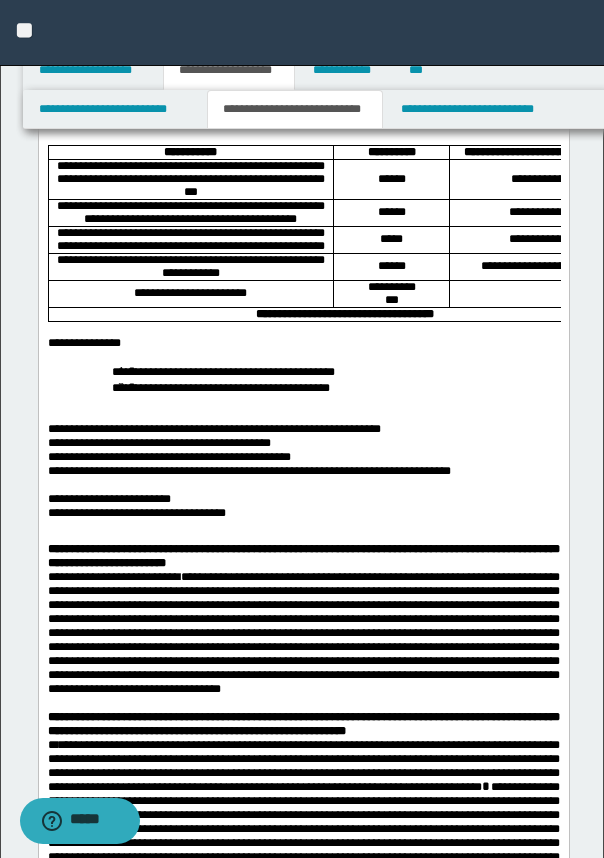 scroll, scrollTop: 1250, scrollLeft: 0, axis: vertical 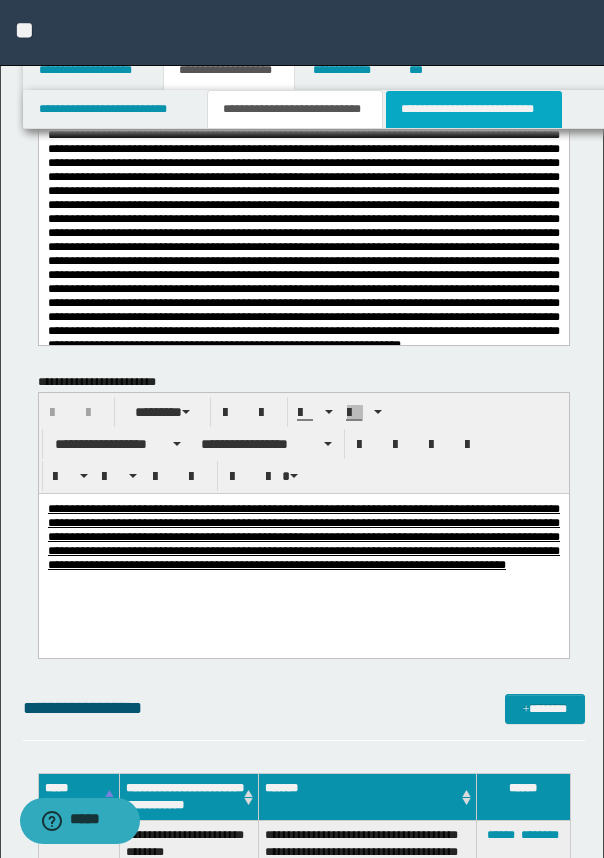 click on "**********" at bounding box center (474, 109) 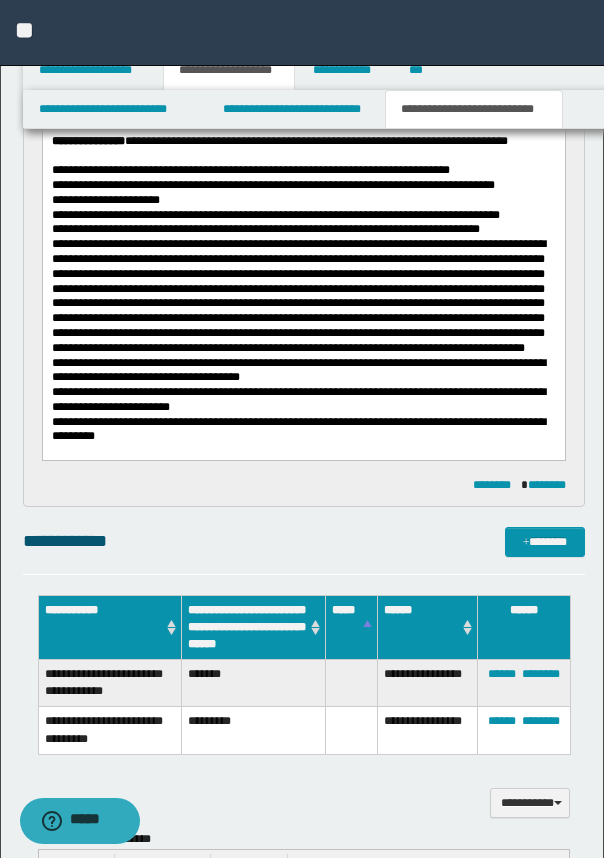 scroll, scrollTop: 1625, scrollLeft: 0, axis: vertical 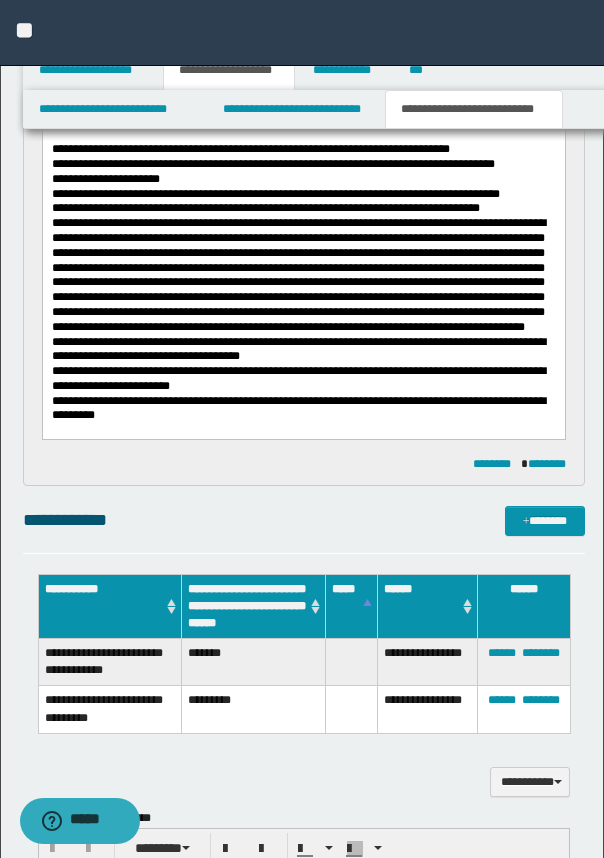click on "**********" at bounding box center (298, 275) 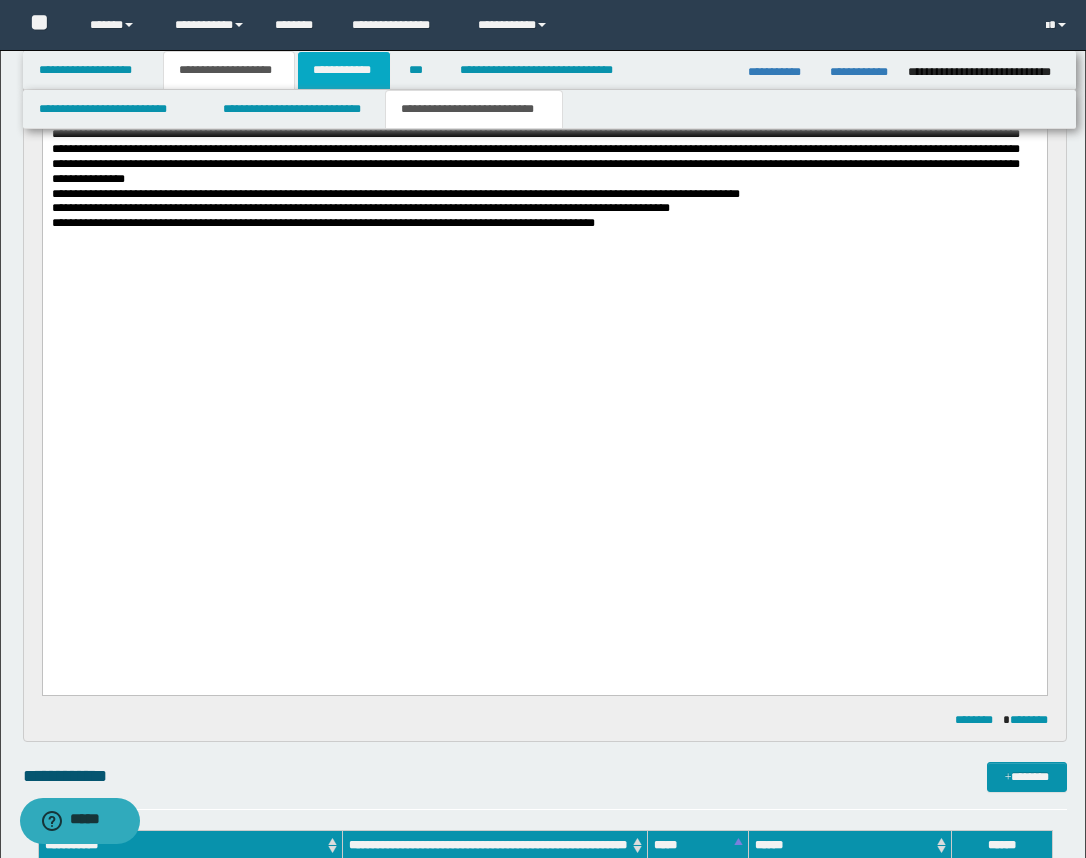 click on "**********" at bounding box center (344, 70) 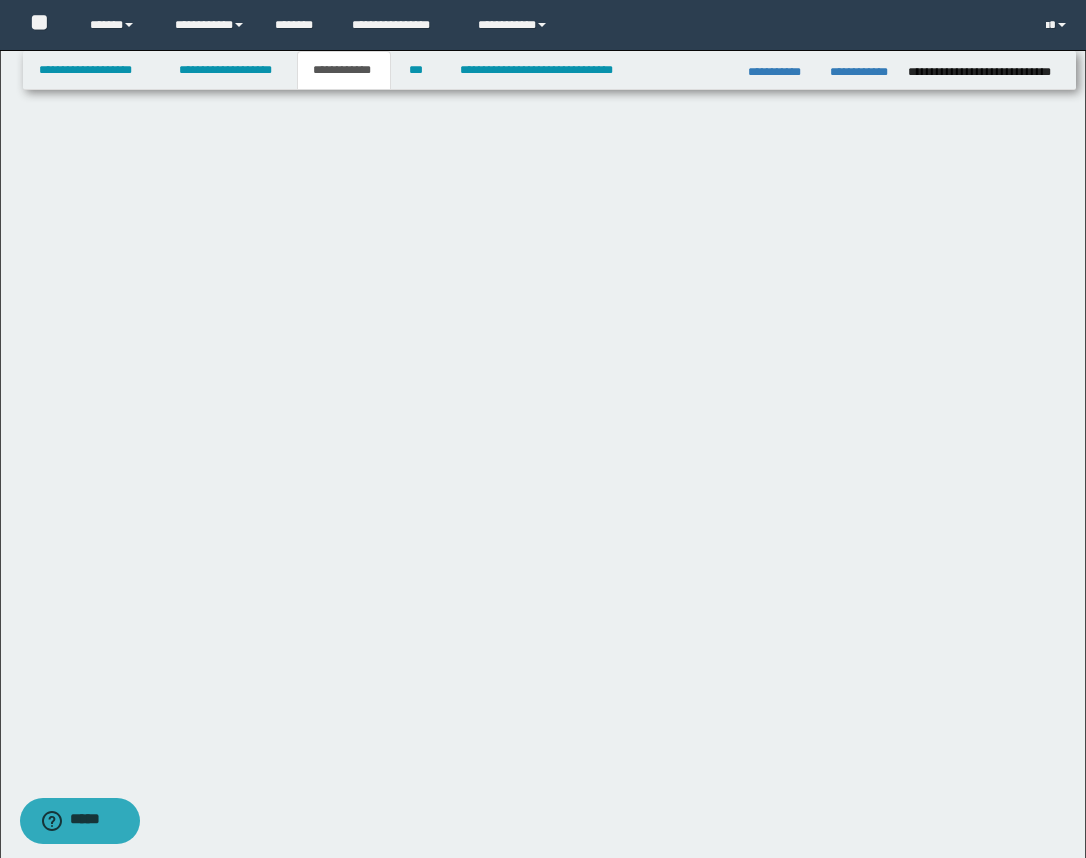 scroll, scrollTop: 1530, scrollLeft: 0, axis: vertical 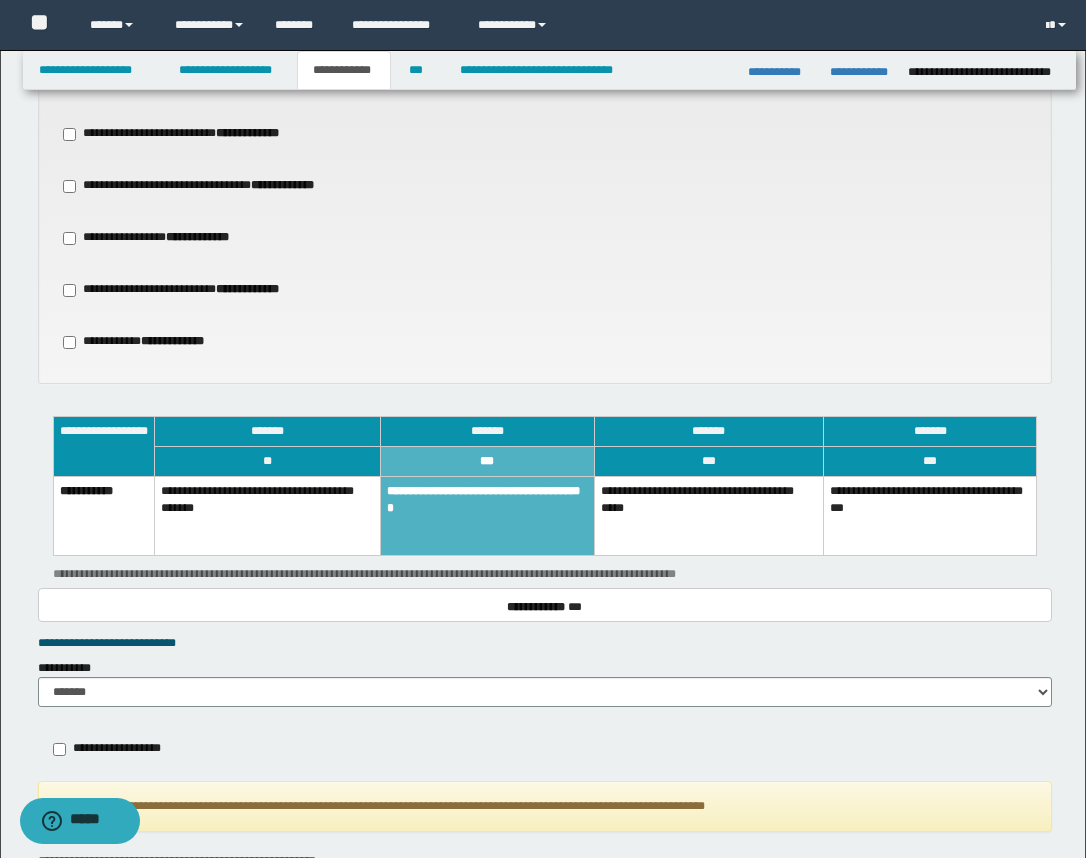 click on "**********" at bounding box center (709, 516) 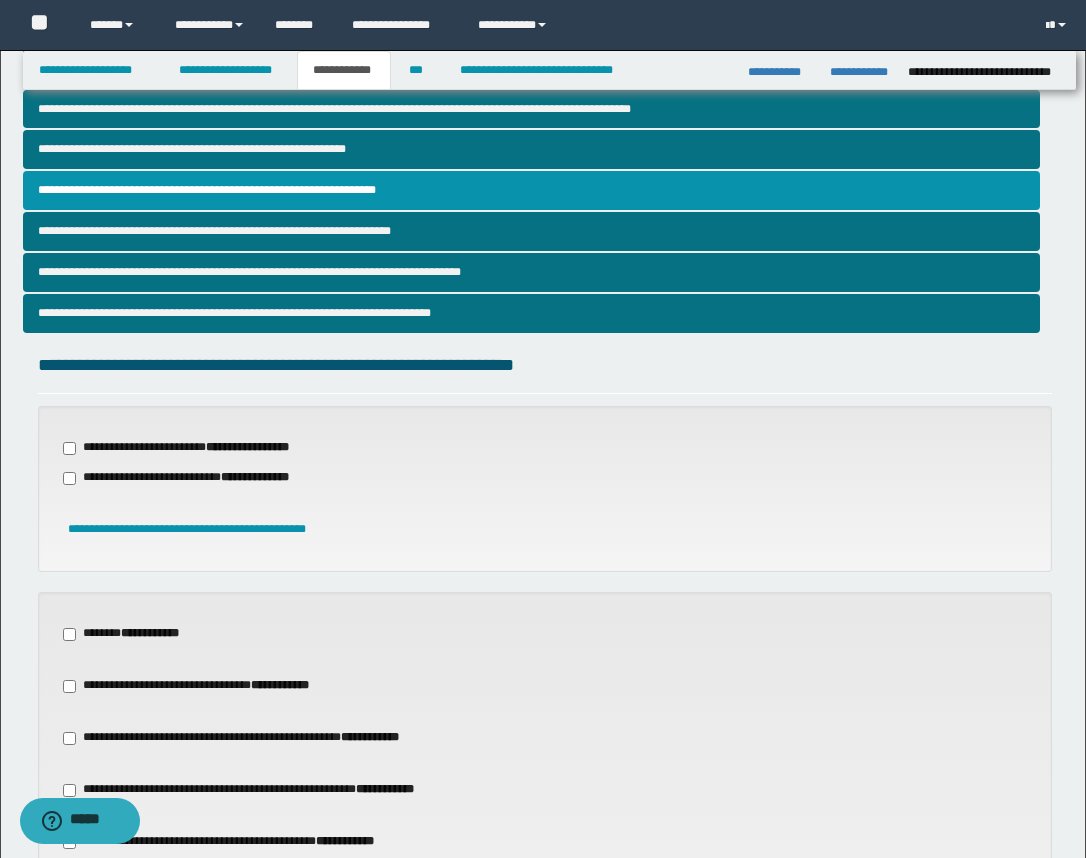 scroll, scrollTop: 405, scrollLeft: 0, axis: vertical 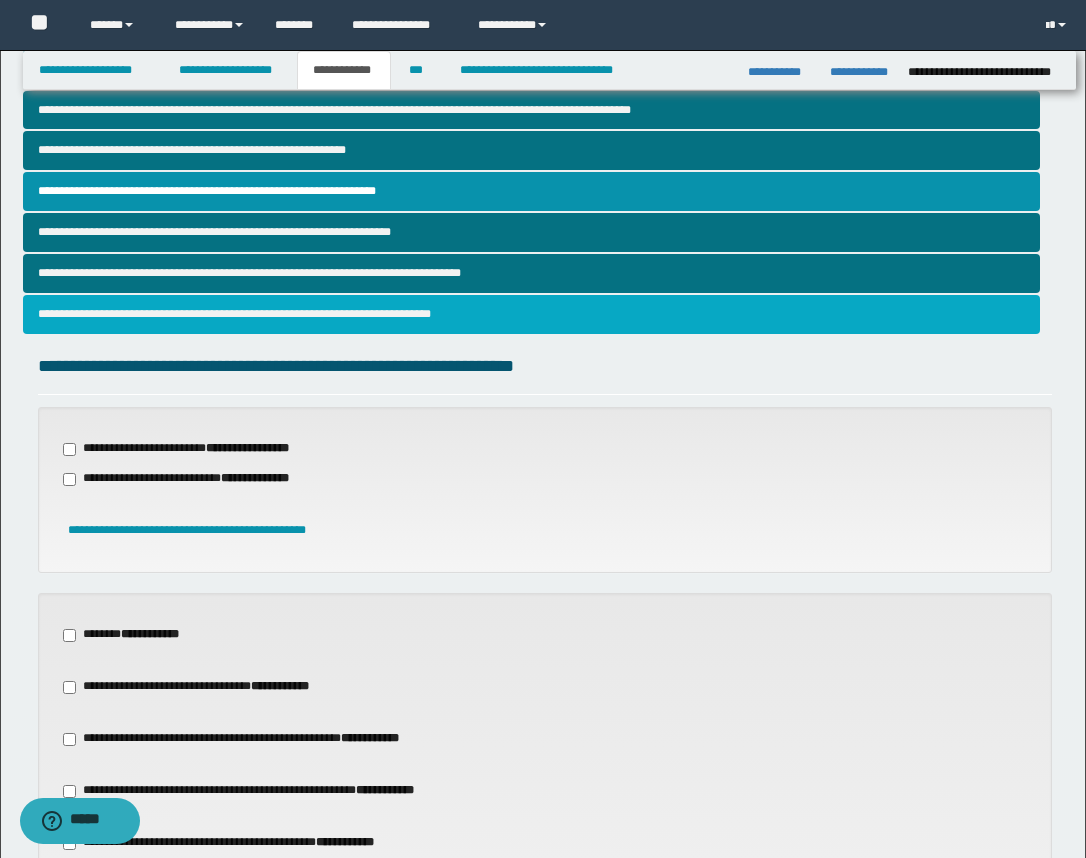 click on "**********" at bounding box center [531, 314] 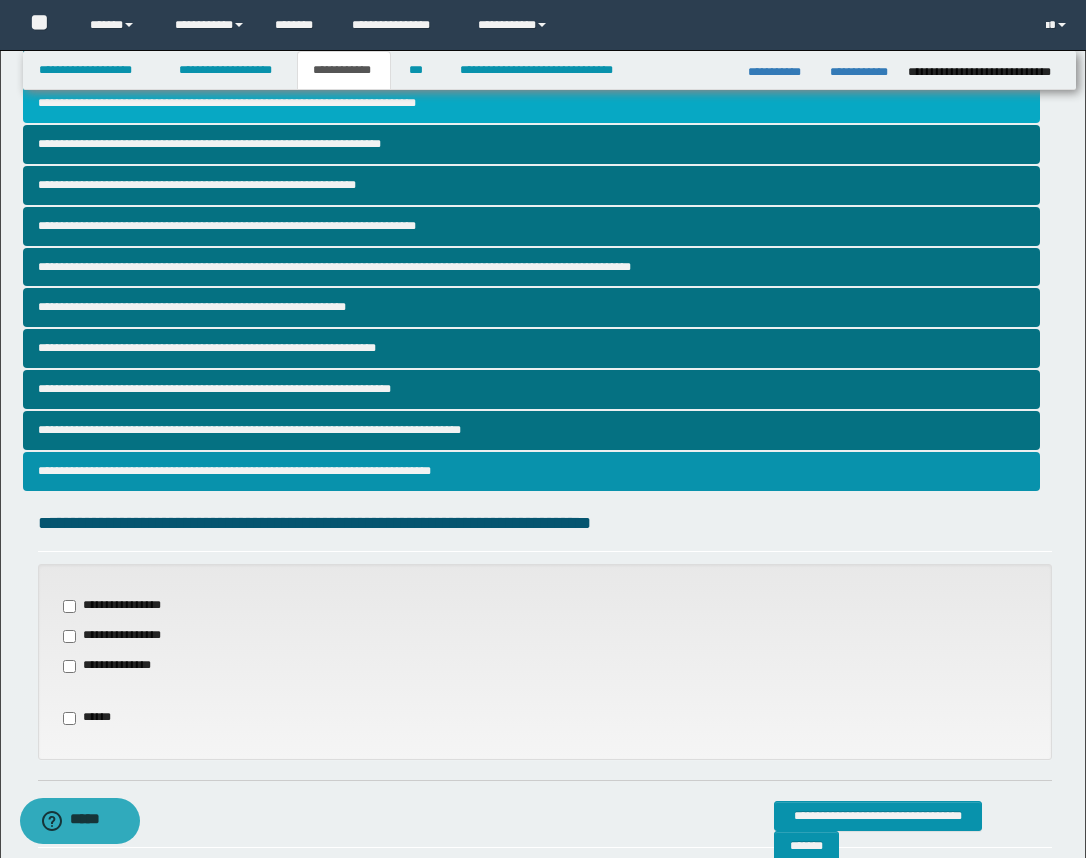 scroll, scrollTop: 508, scrollLeft: 0, axis: vertical 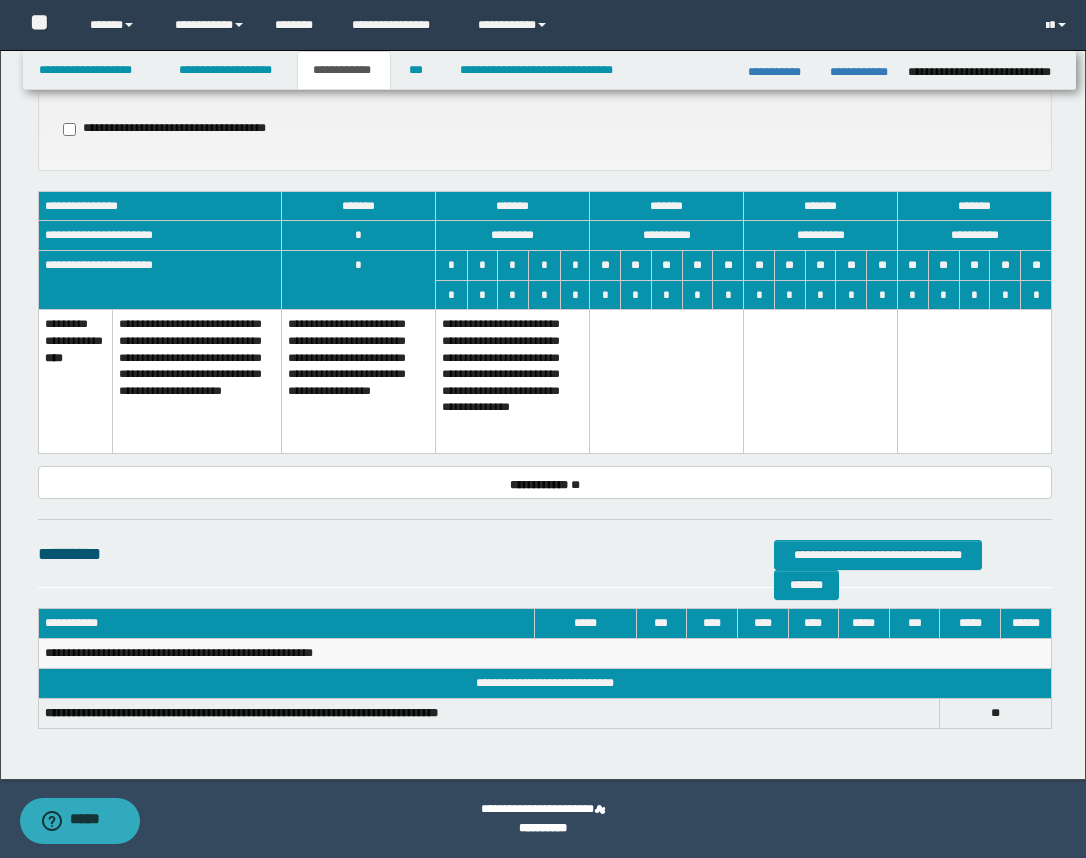 click on "**********" at bounding box center (513, 381) 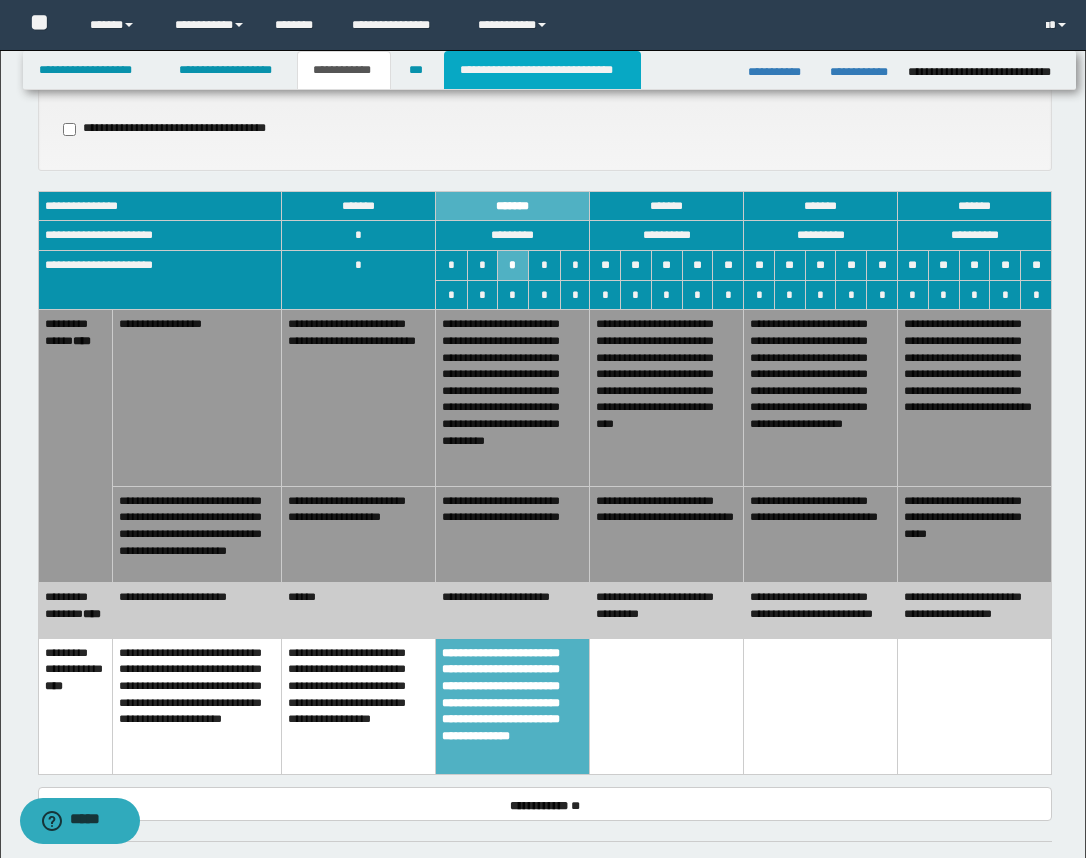 drag, startPoint x: 585, startPoint y: 80, endPoint x: 783, endPoint y: 173, distance: 218.75328 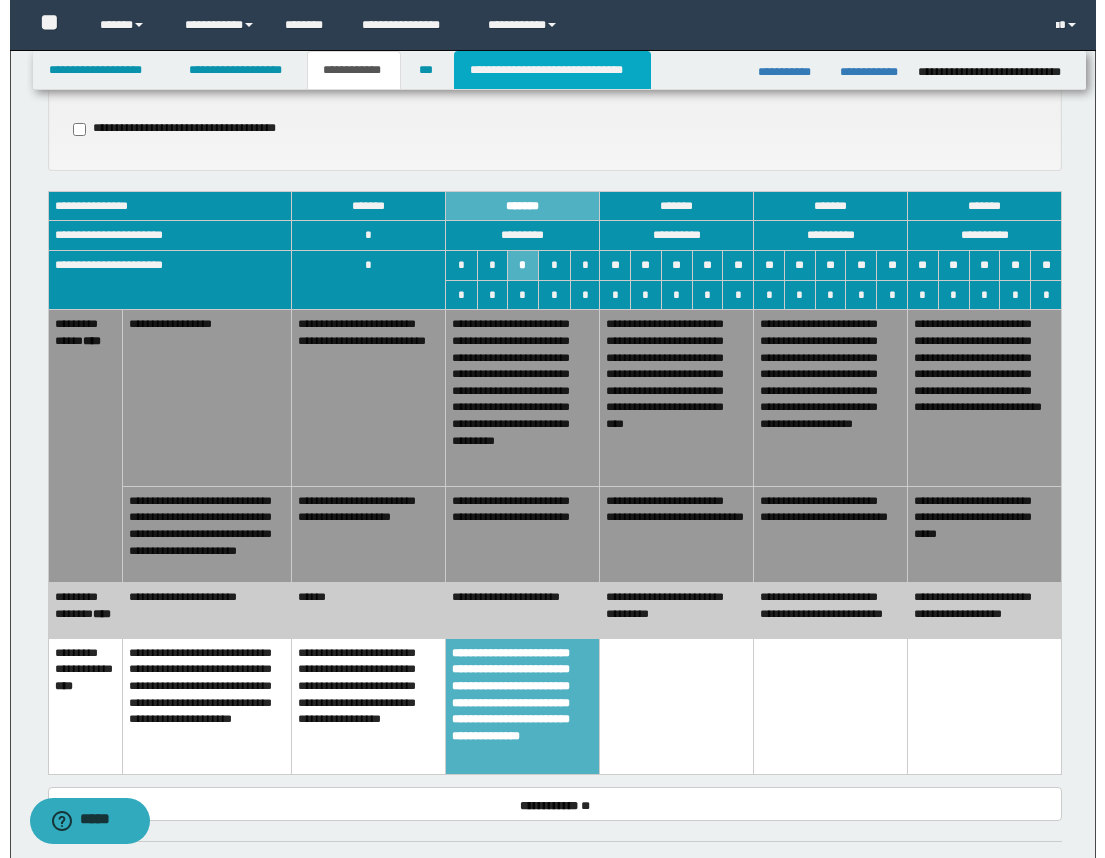 scroll, scrollTop: 0, scrollLeft: 0, axis: both 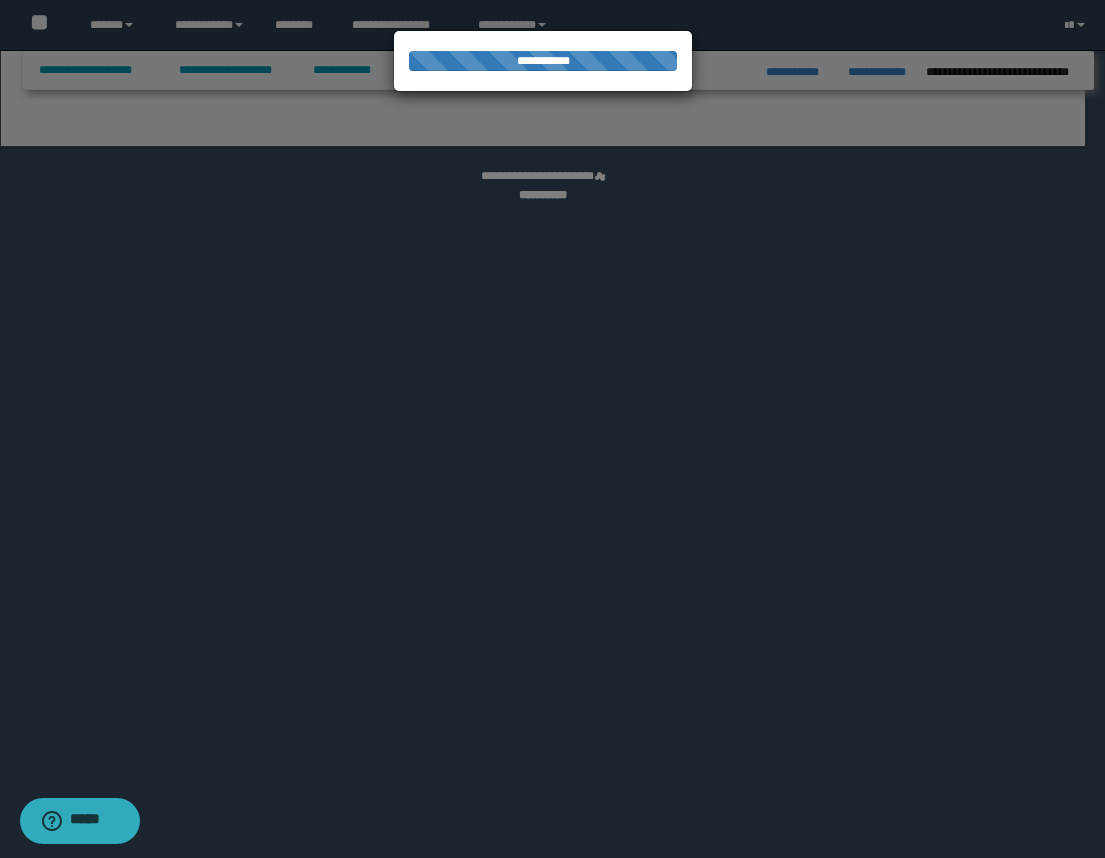 select on "*" 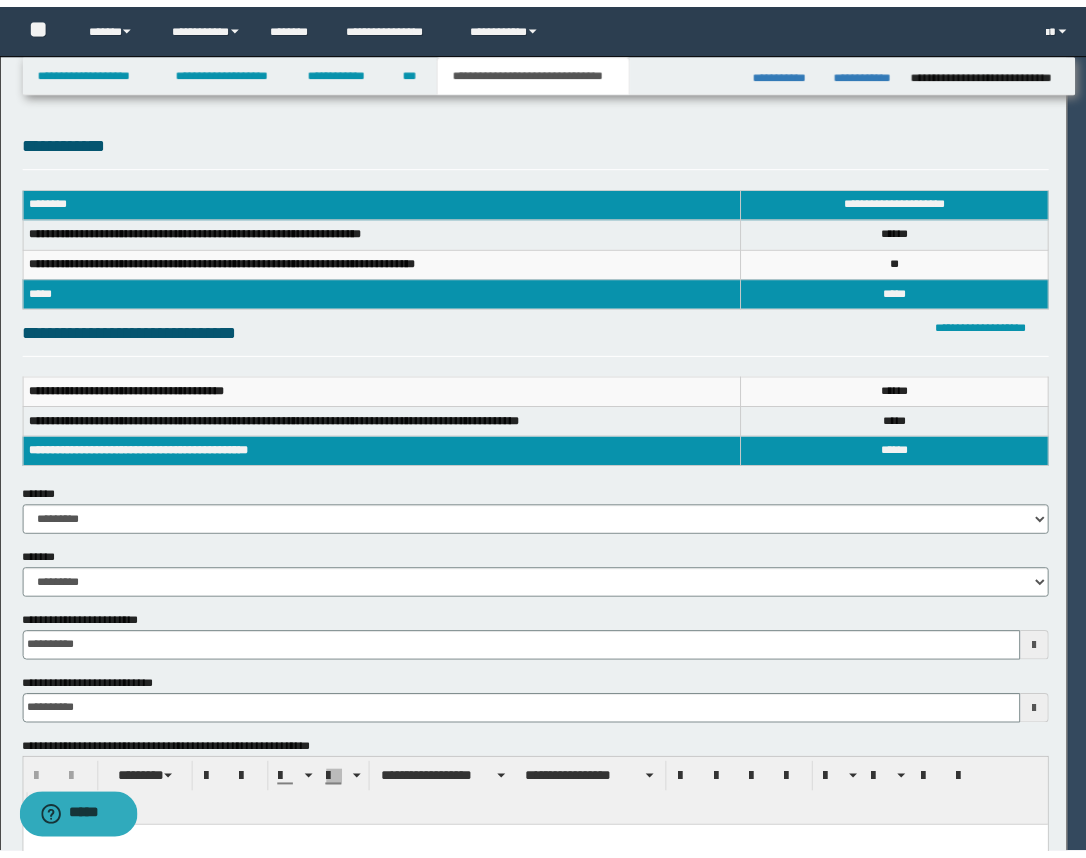 scroll, scrollTop: 0, scrollLeft: 0, axis: both 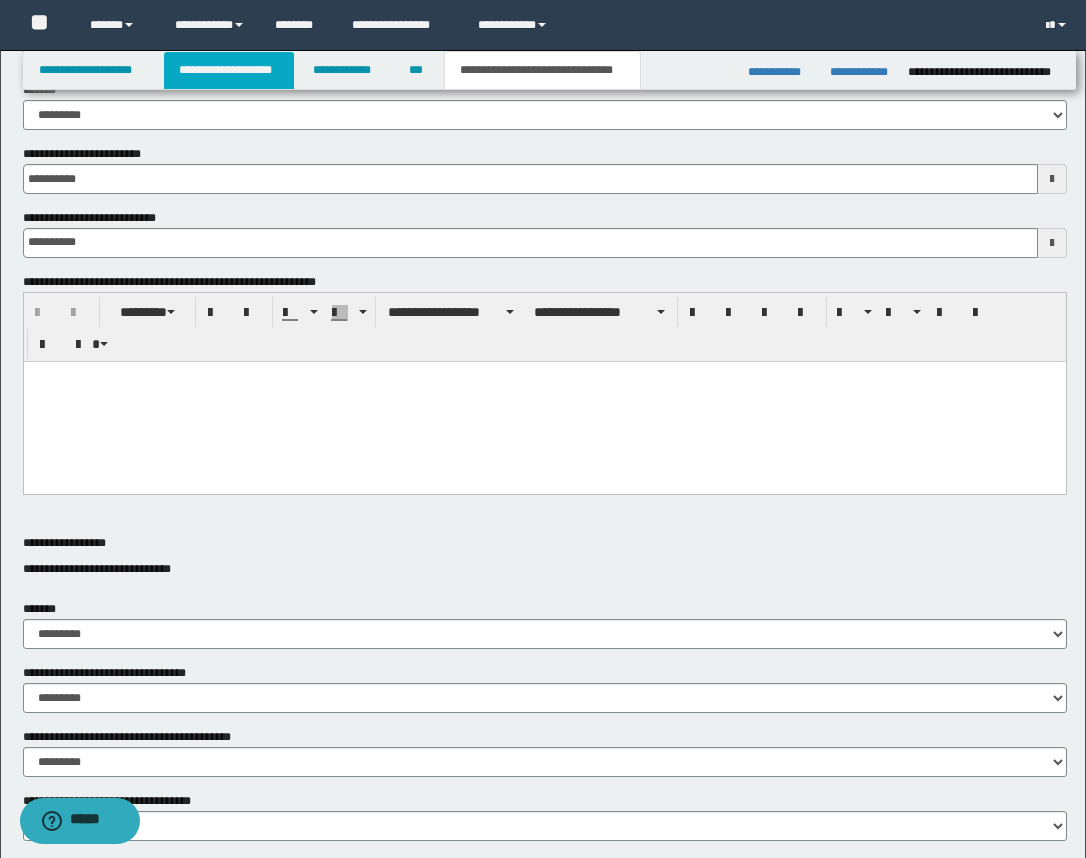 click on "**********" at bounding box center [229, 70] 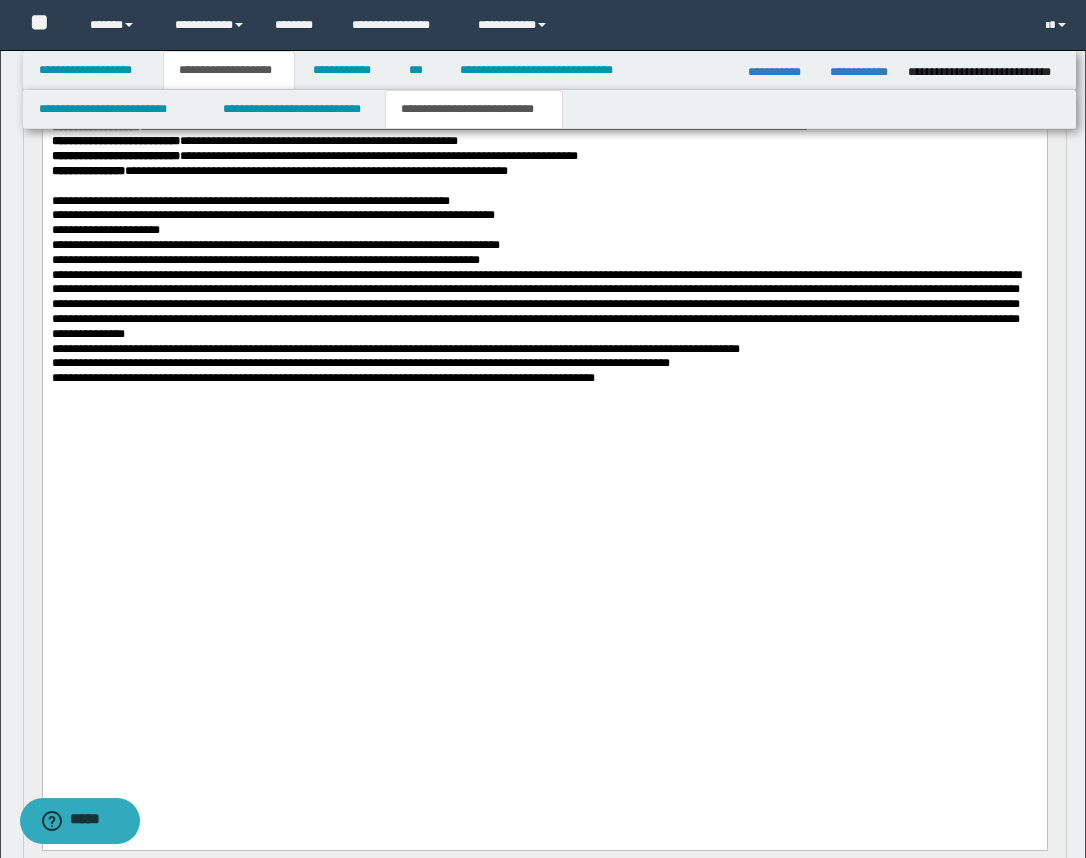 scroll, scrollTop: 781, scrollLeft: 0, axis: vertical 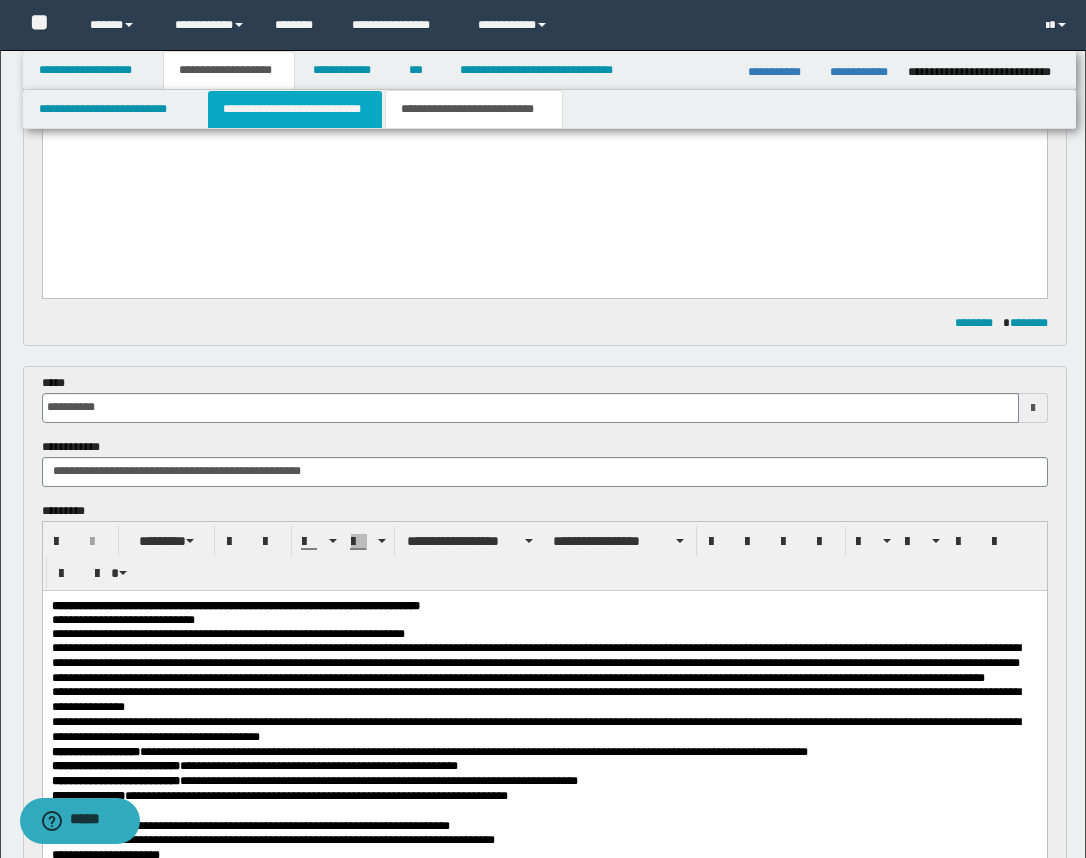 click on "**********" at bounding box center (295, 109) 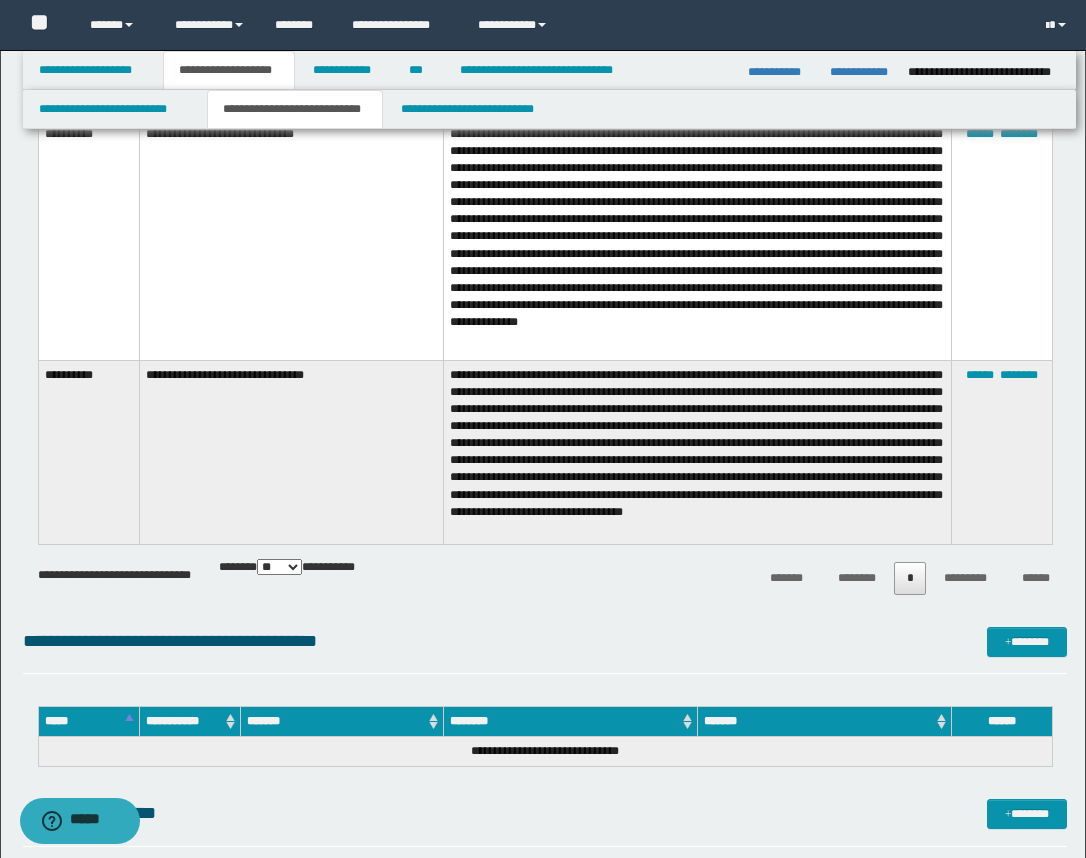 scroll, scrollTop: 2156, scrollLeft: 0, axis: vertical 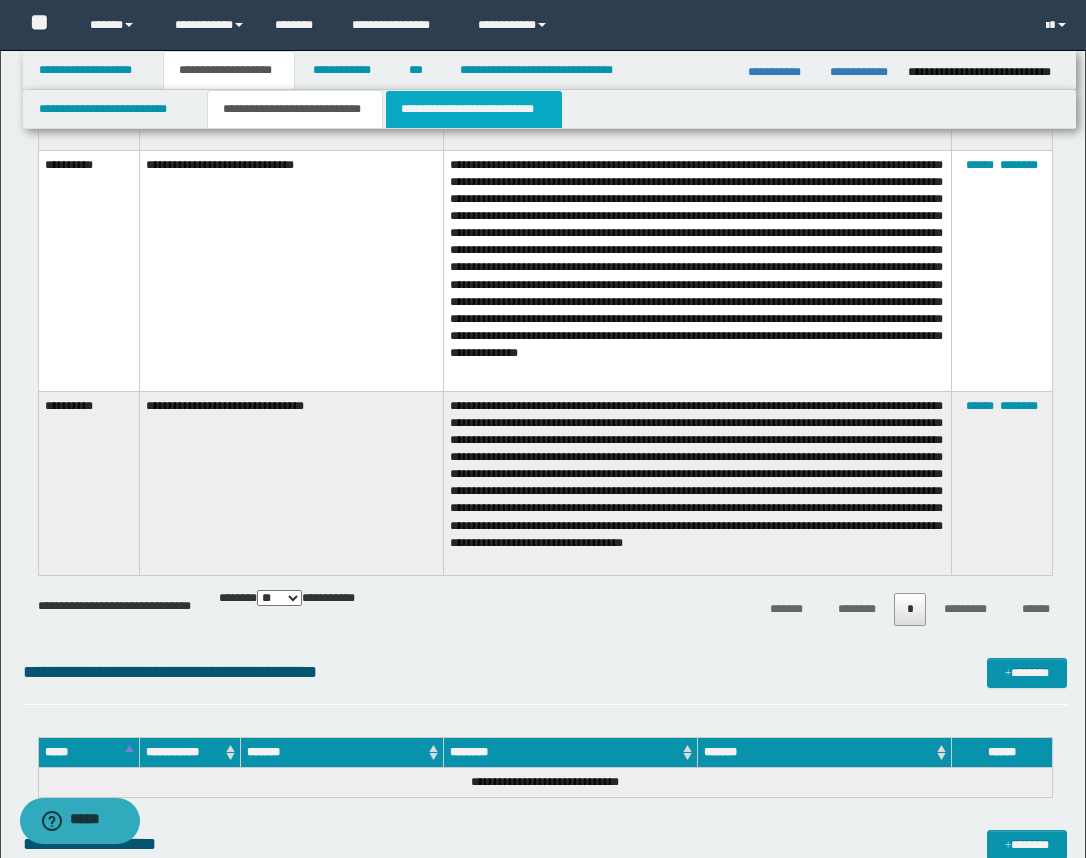click on "**********" at bounding box center [474, 109] 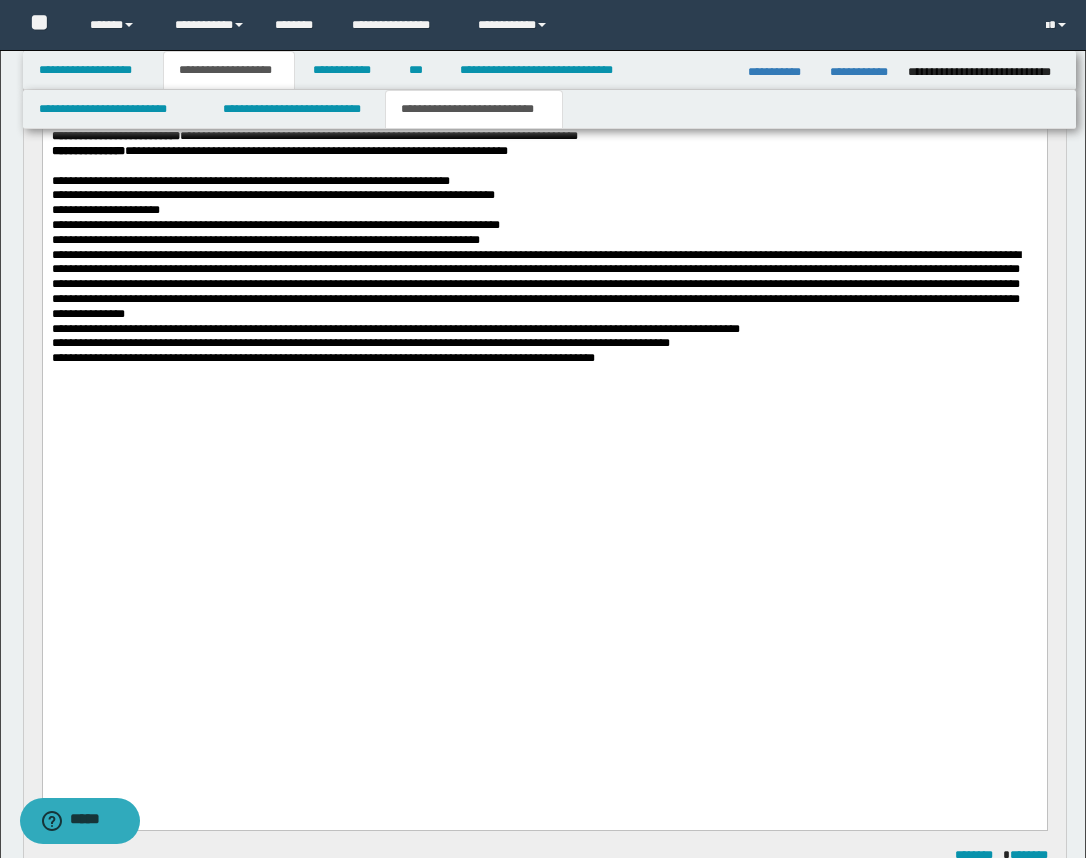 scroll, scrollTop: 1281, scrollLeft: 0, axis: vertical 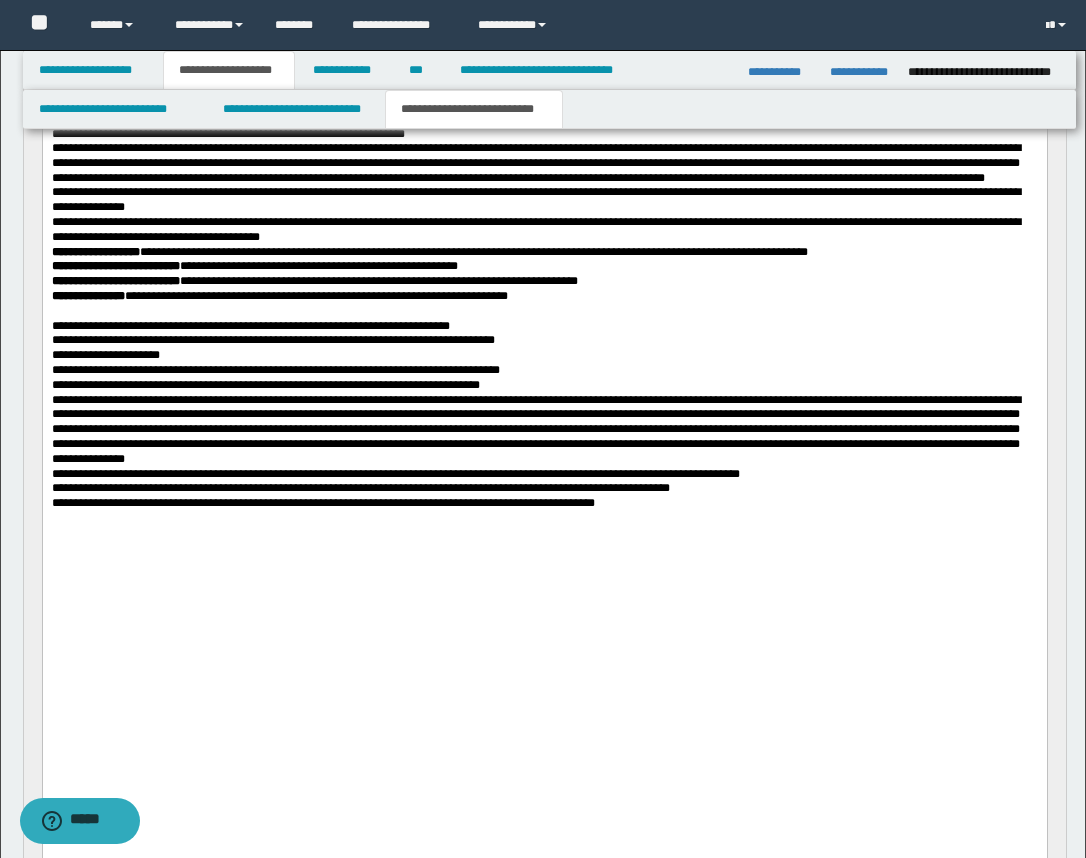 drag, startPoint x: 1082, startPoint y: 719, endPoint x: 1048, endPoint y: 523, distance: 198.92712 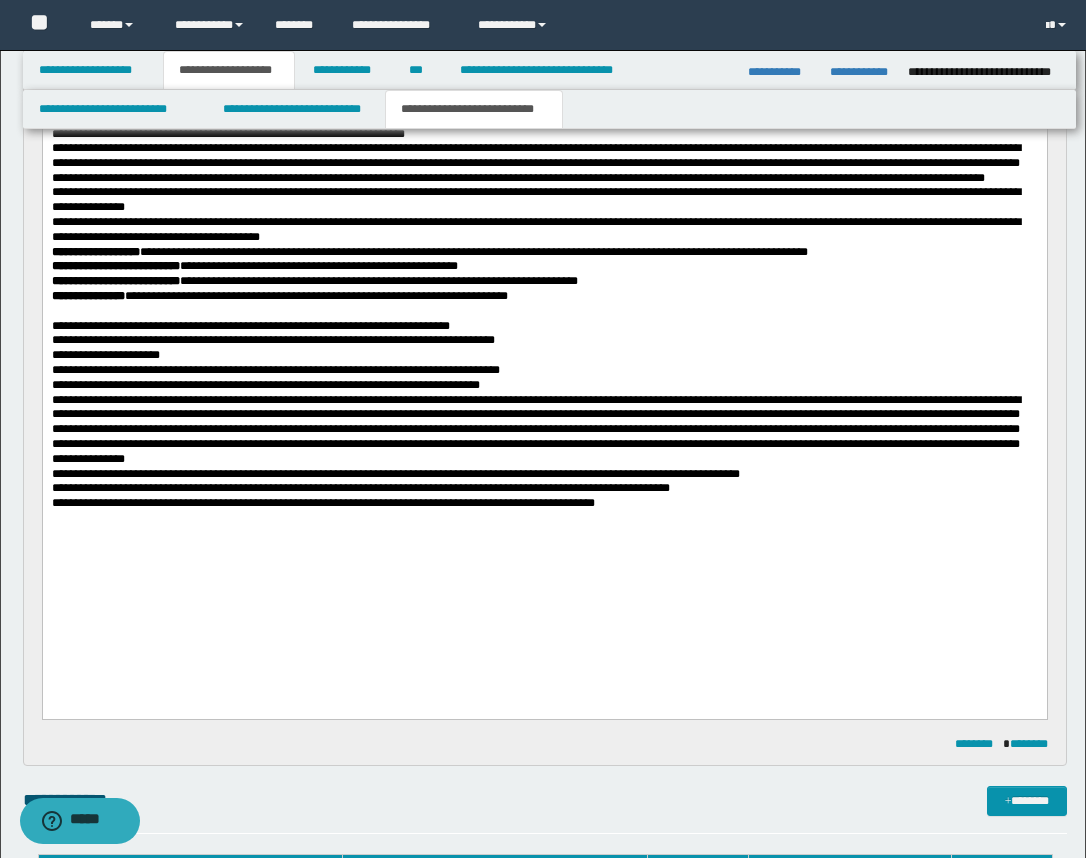 click on "**********" at bounding box center [535, 428] 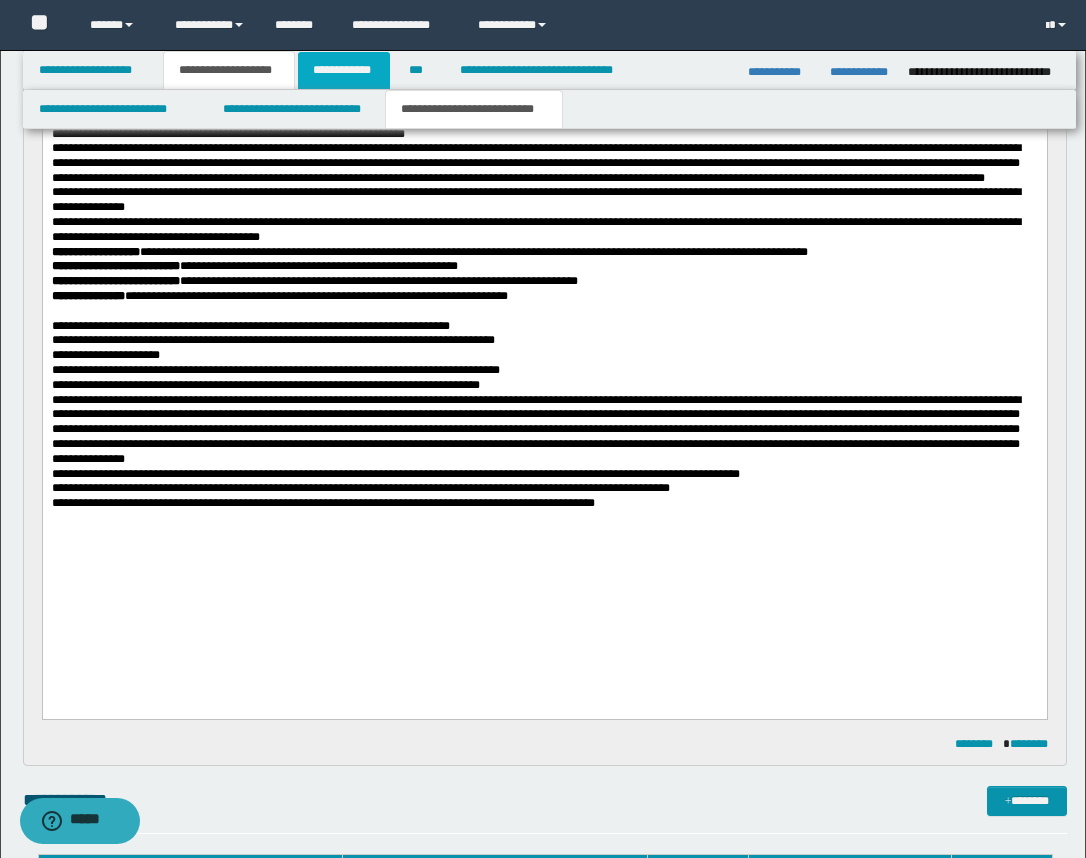 click on "**********" at bounding box center [344, 70] 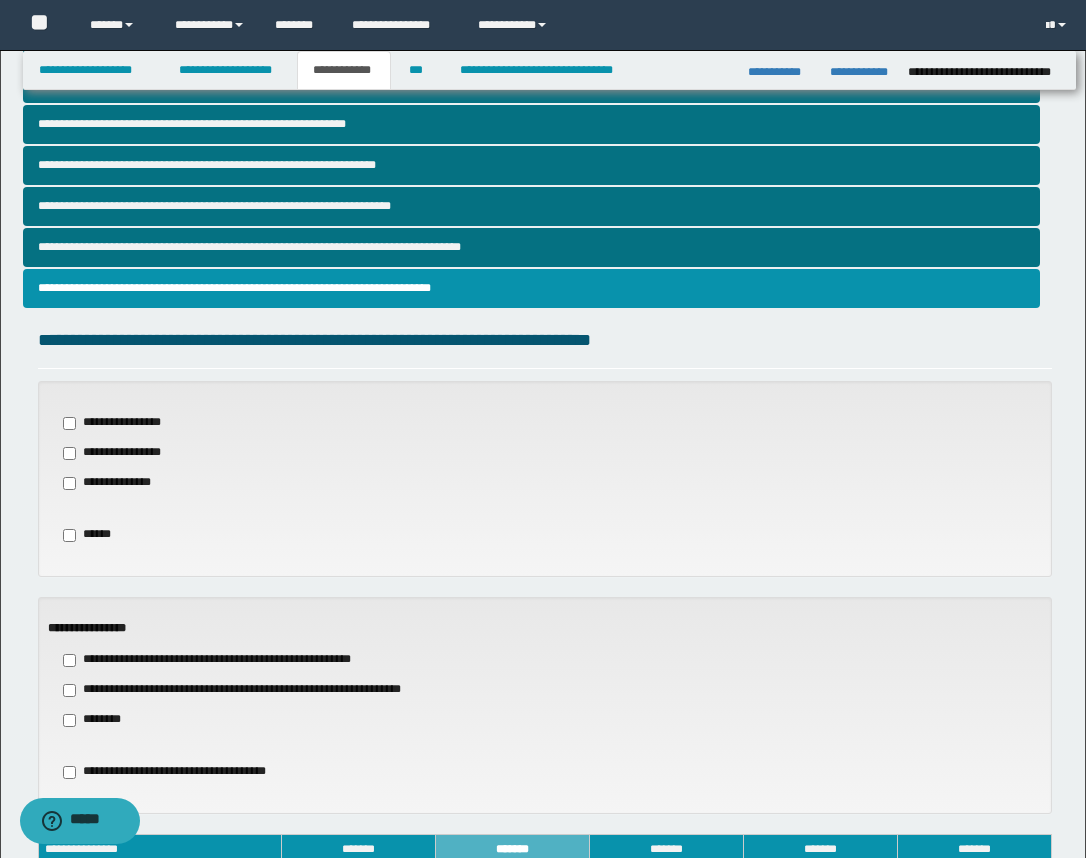 scroll, scrollTop: 375, scrollLeft: 0, axis: vertical 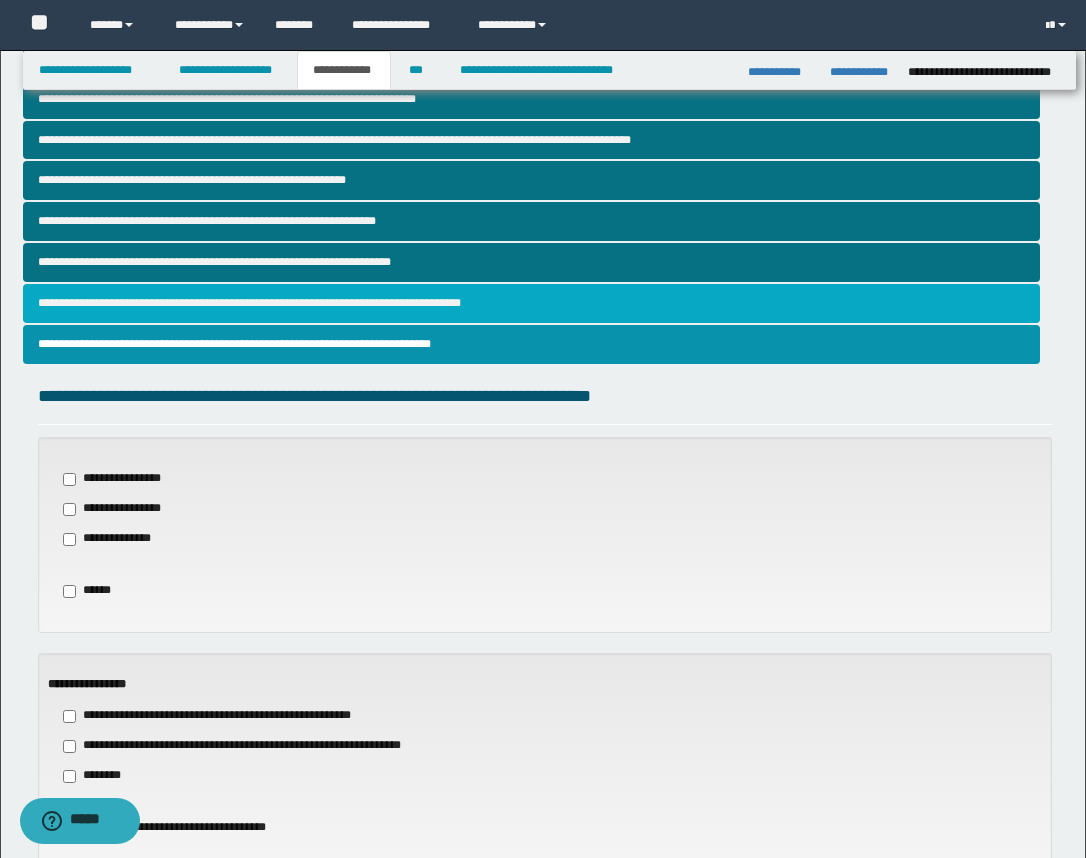click on "**********" at bounding box center [531, 303] 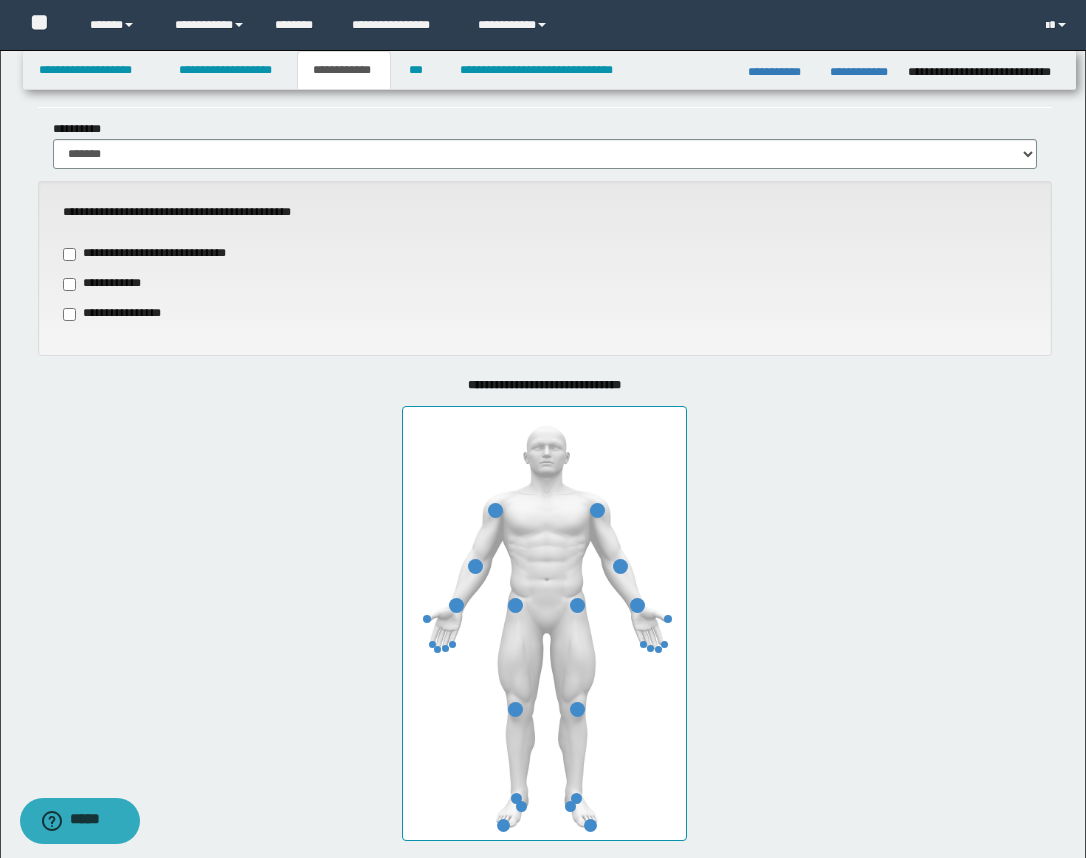 scroll, scrollTop: 750, scrollLeft: 0, axis: vertical 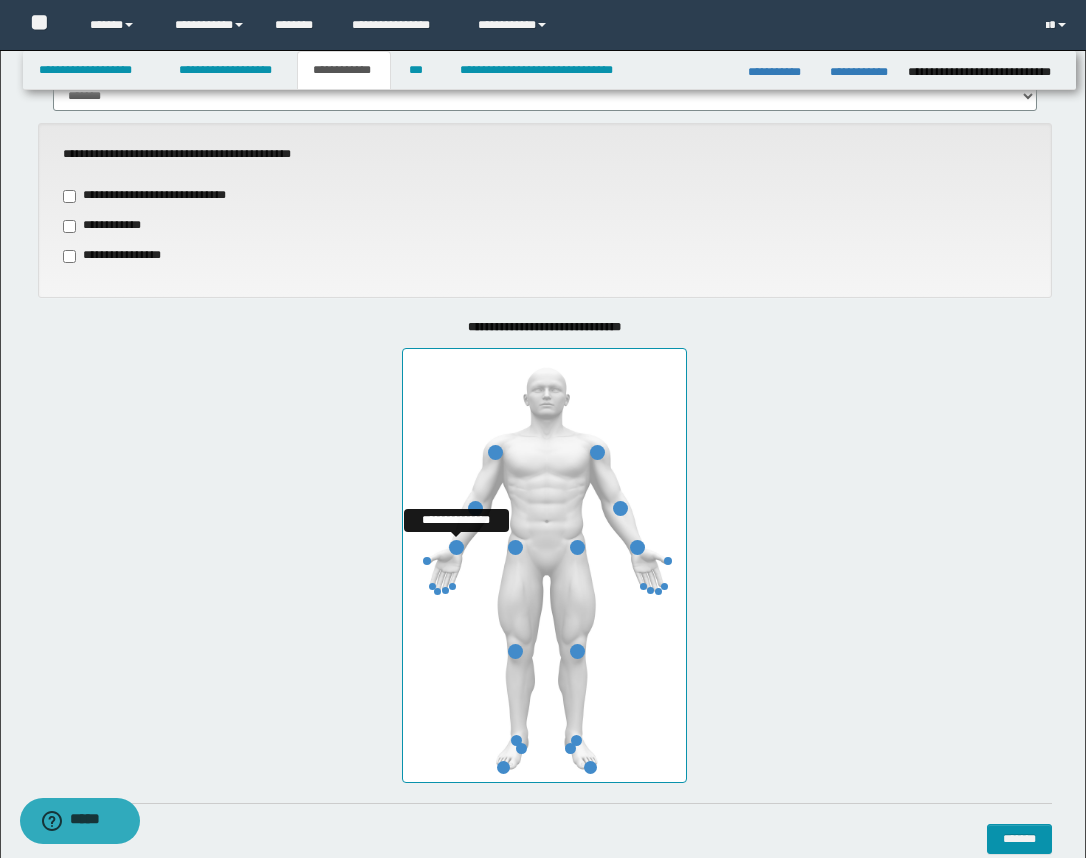 click at bounding box center [456, 547] 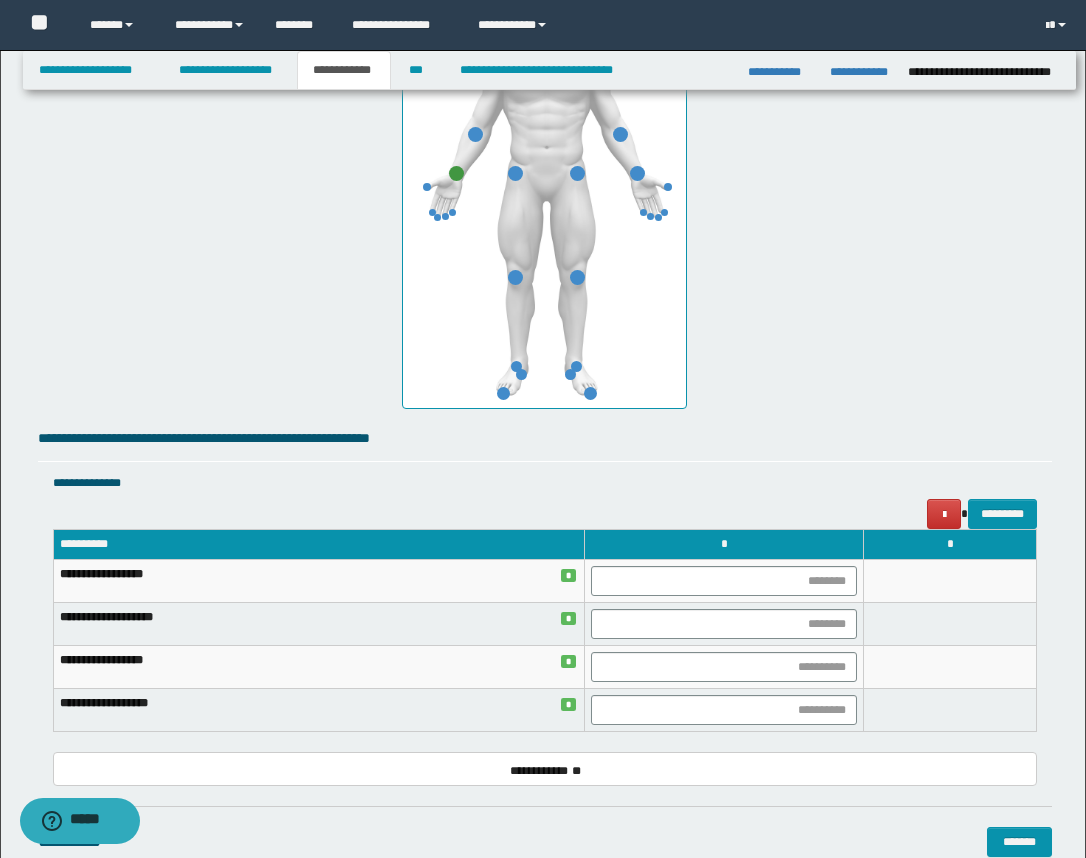 scroll, scrollTop: 1125, scrollLeft: 0, axis: vertical 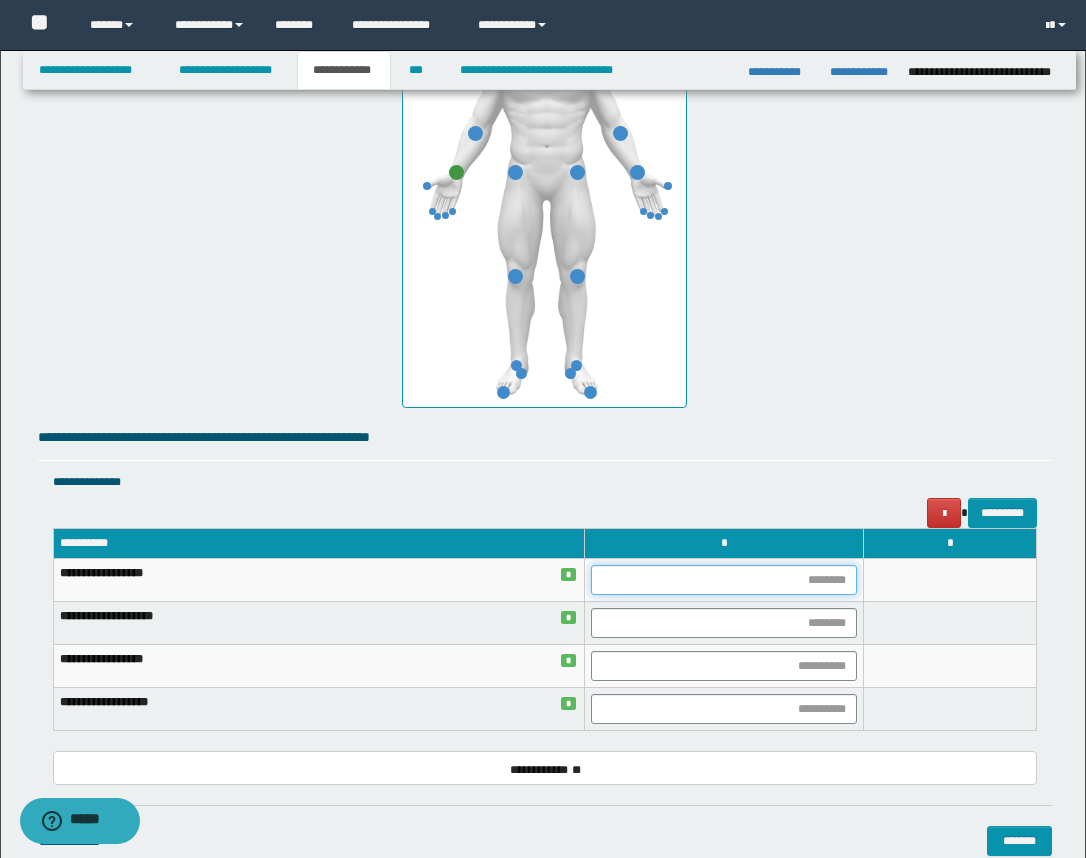 click at bounding box center (724, 580) 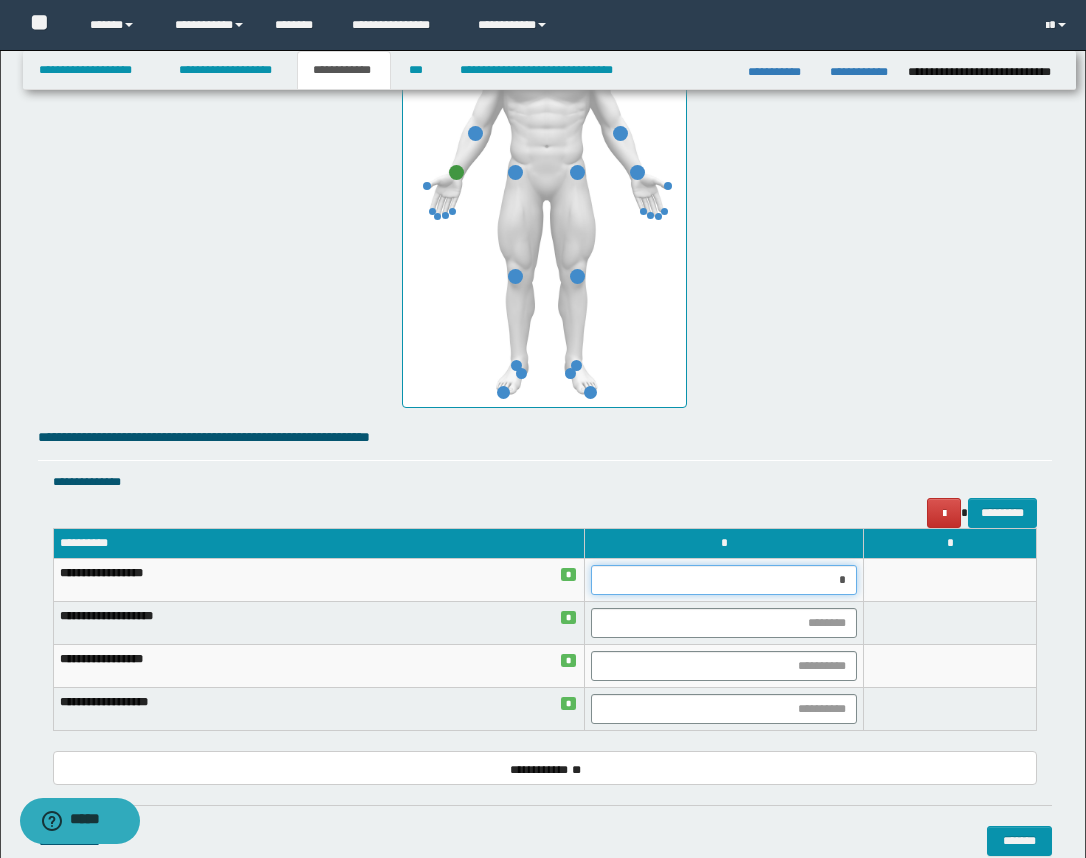 type on "**" 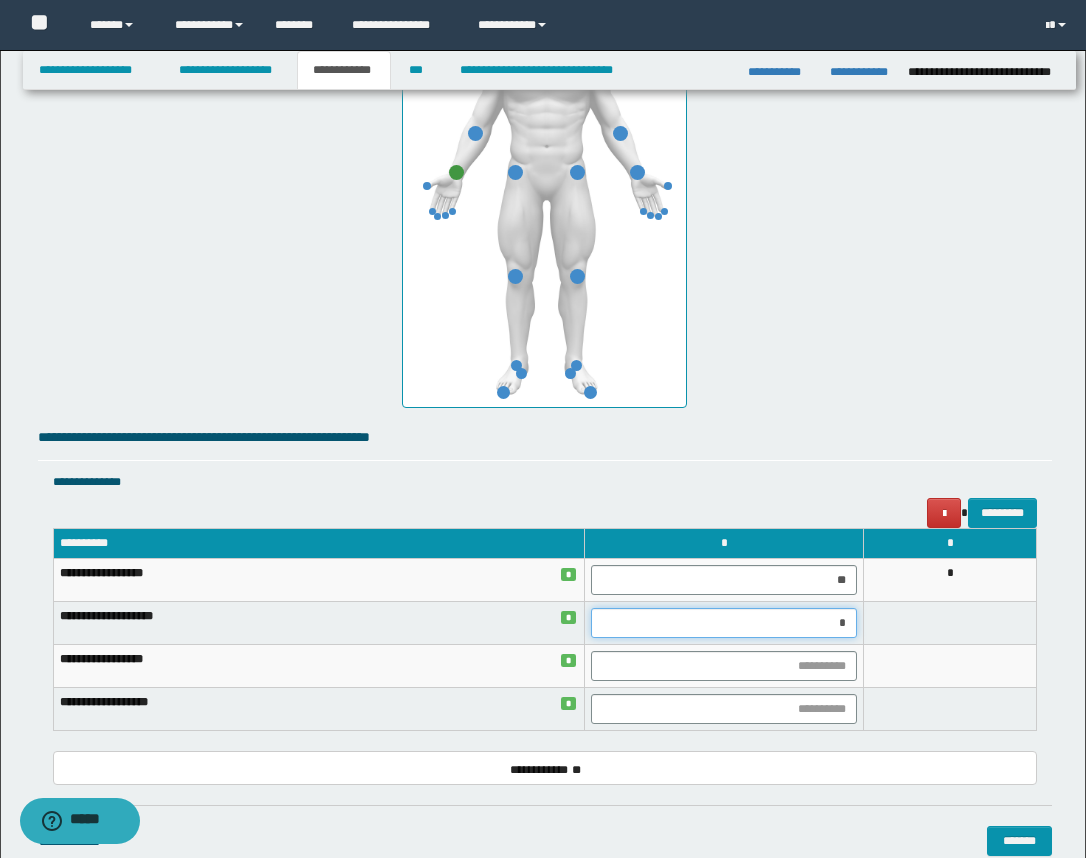 type on "**" 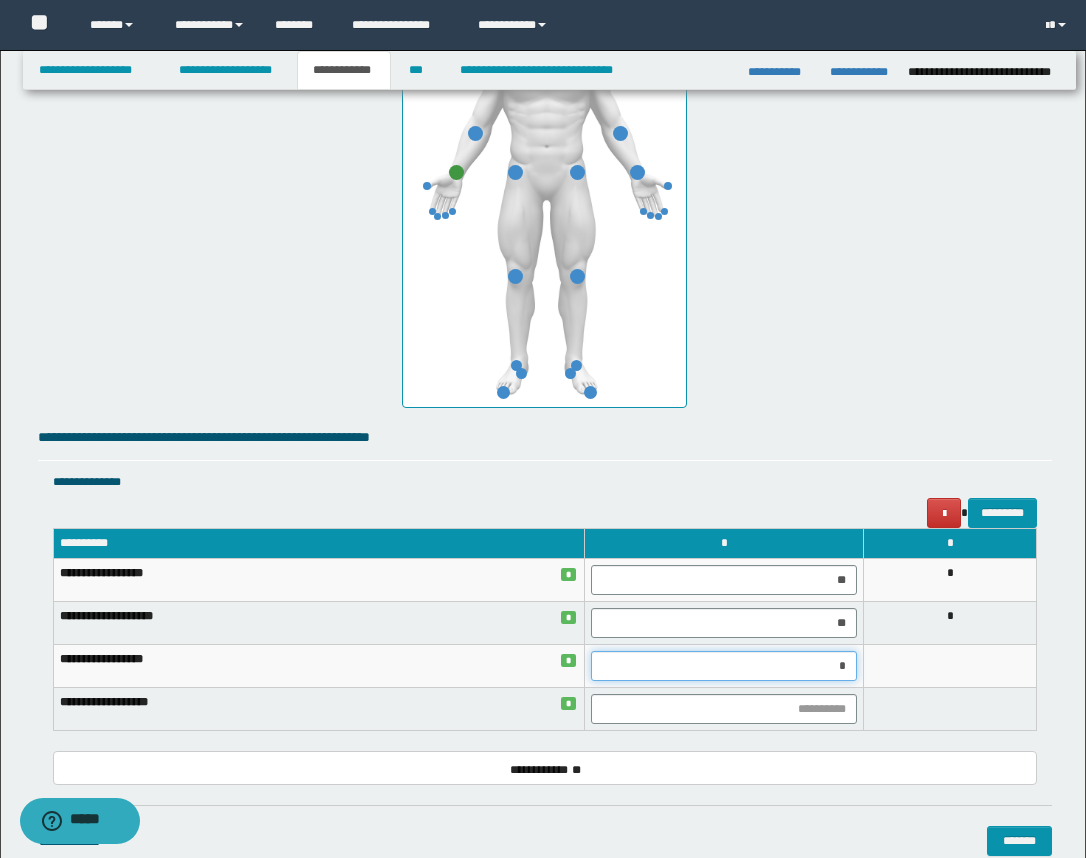type on "**" 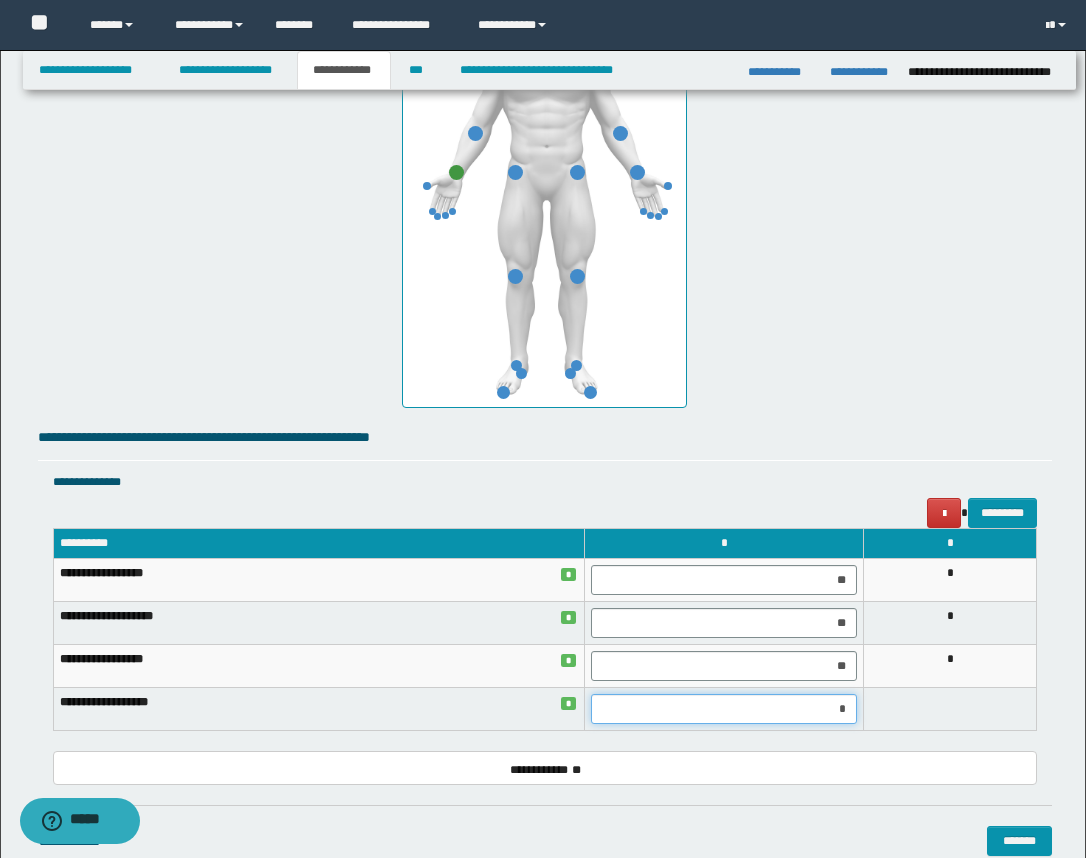 type on "**" 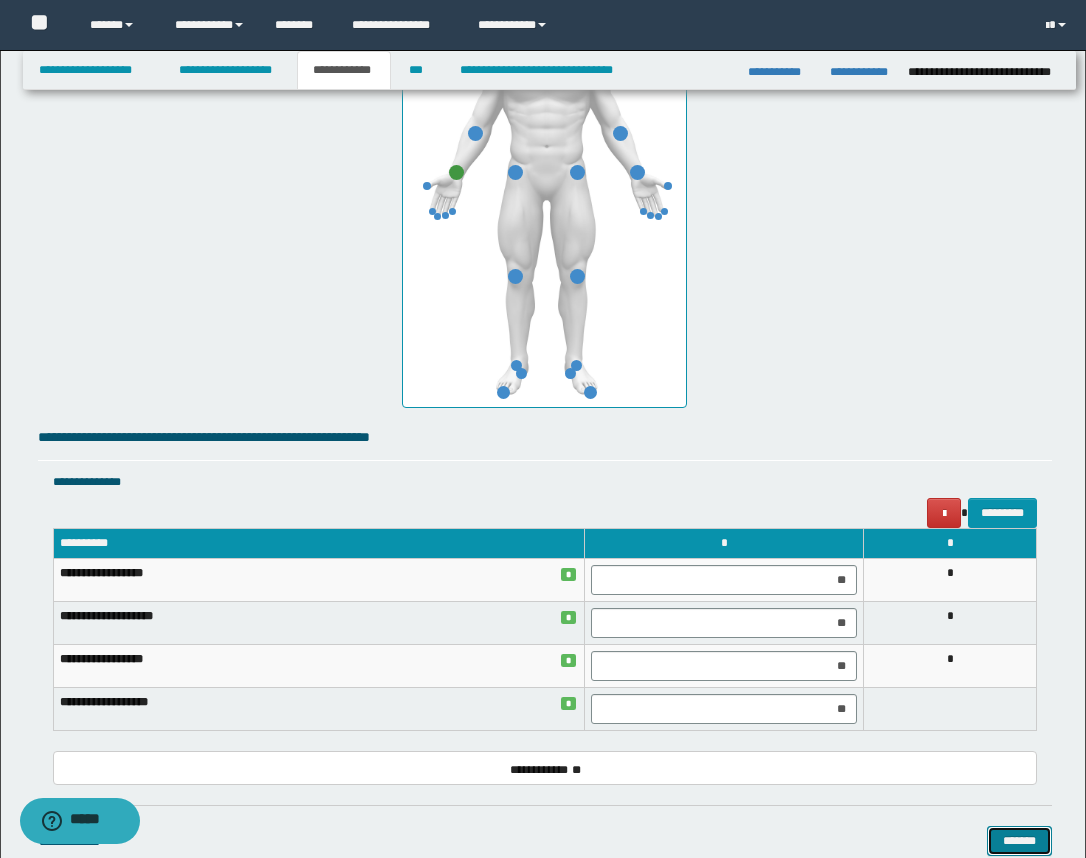 type 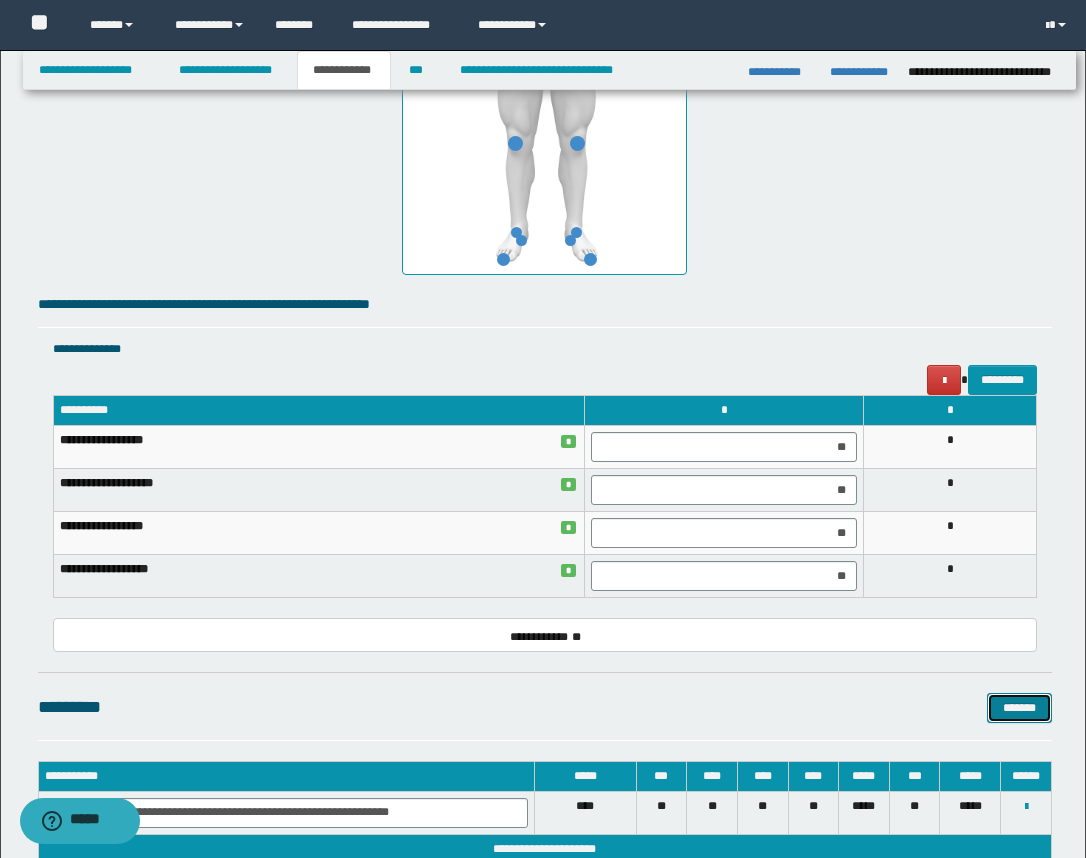 scroll, scrollTop: 1424, scrollLeft: 0, axis: vertical 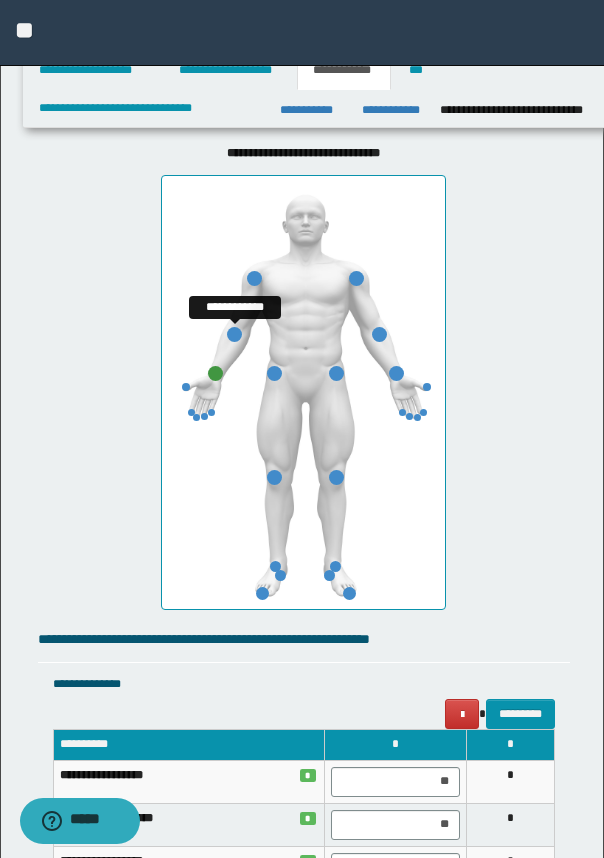 click at bounding box center (234, 334) 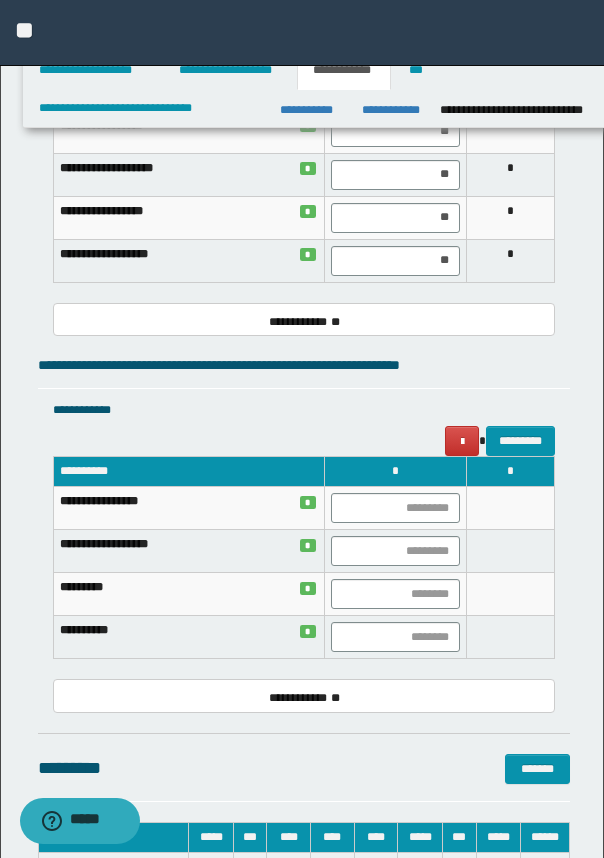 scroll, scrollTop: 1846, scrollLeft: 0, axis: vertical 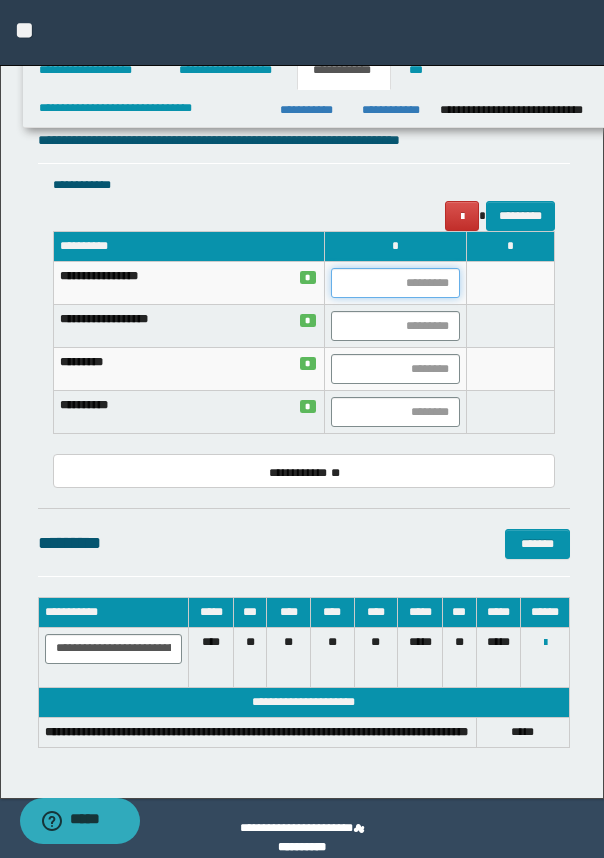 click at bounding box center [395, 283] 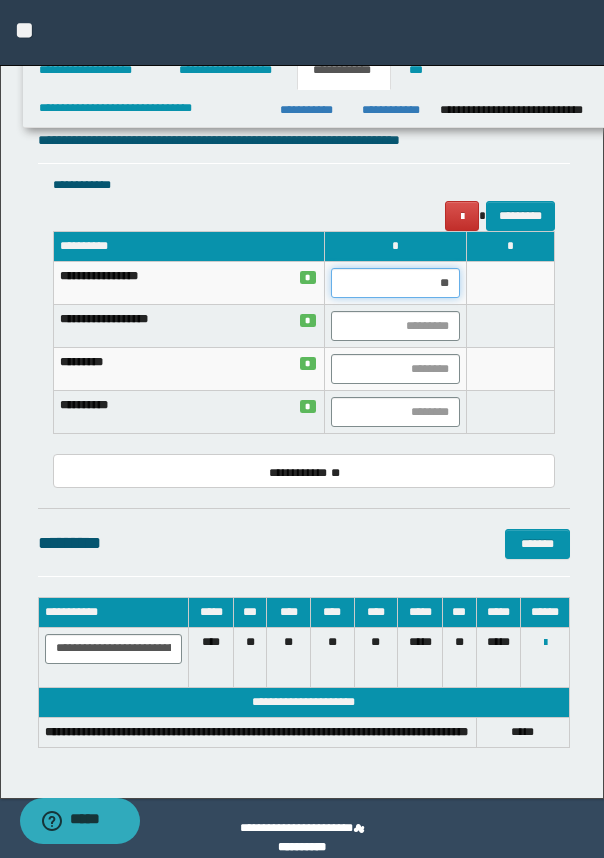 type on "***" 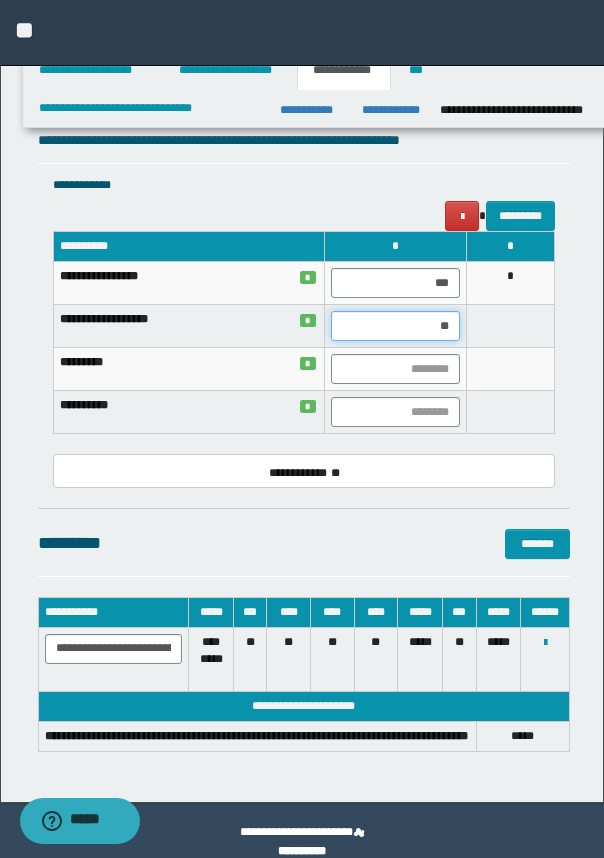 type on "***" 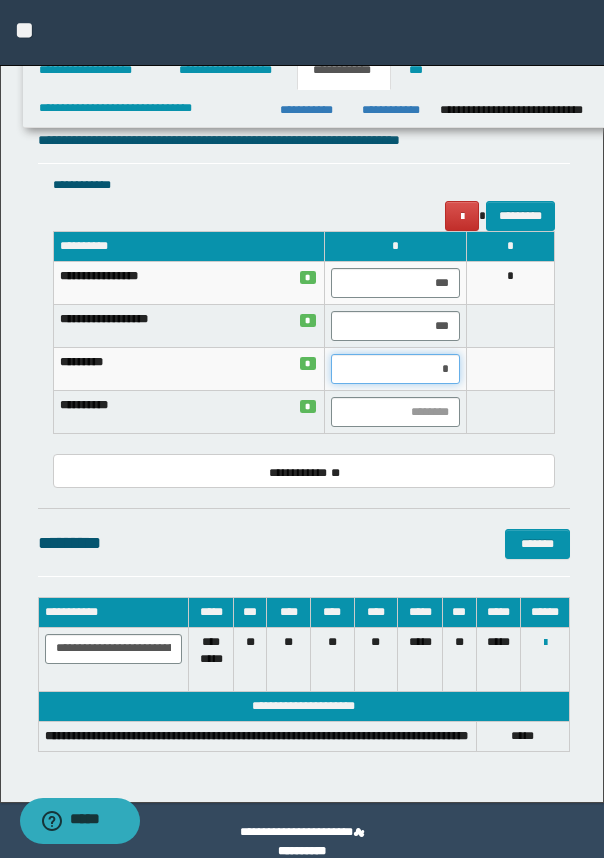 type on "**" 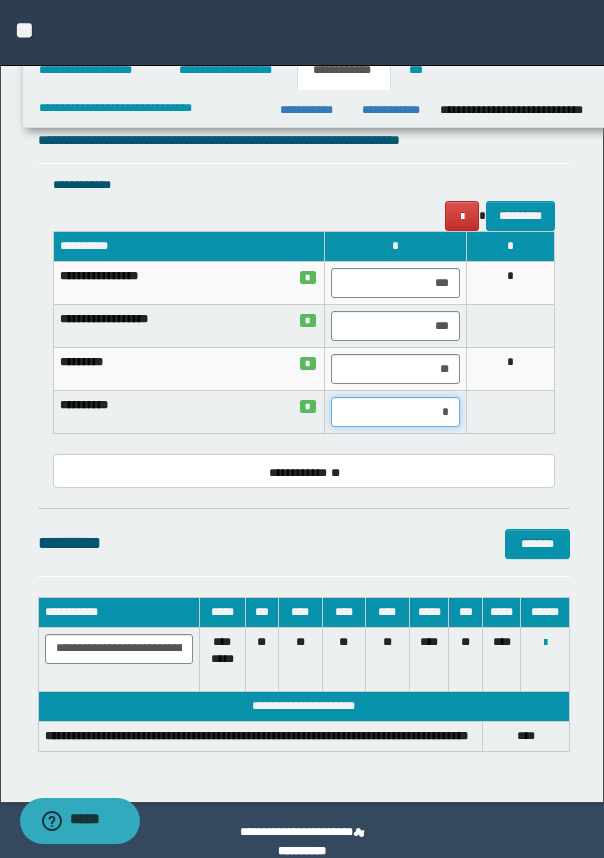 type on "**" 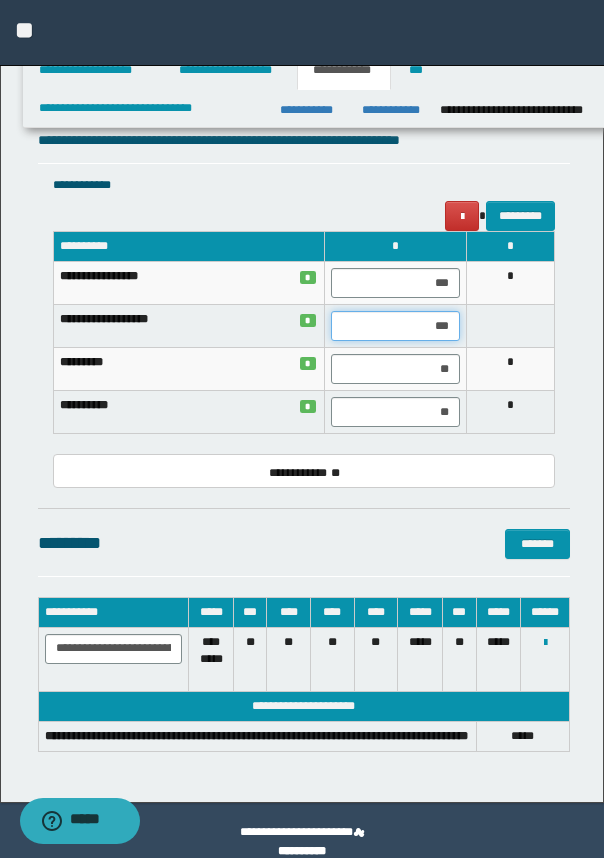 click on "***" at bounding box center [395, 326] 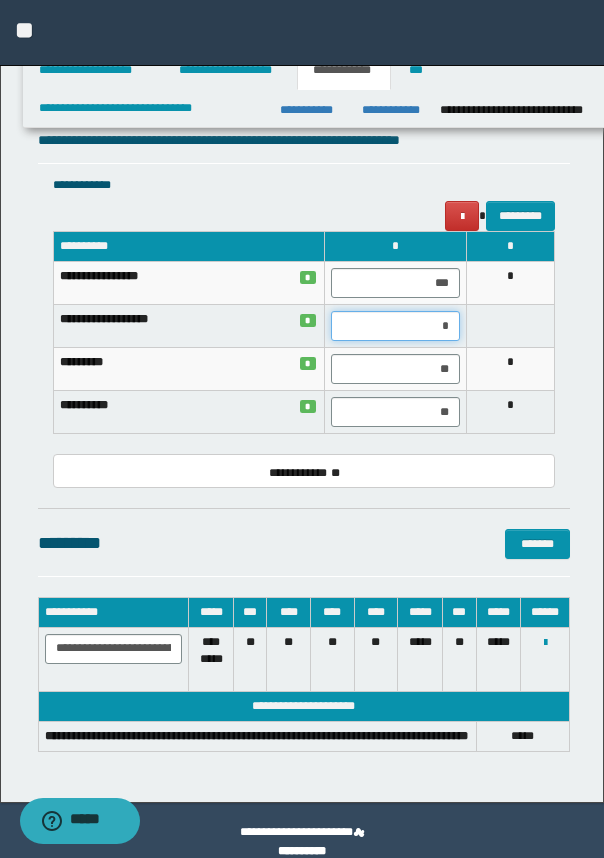 type on "**" 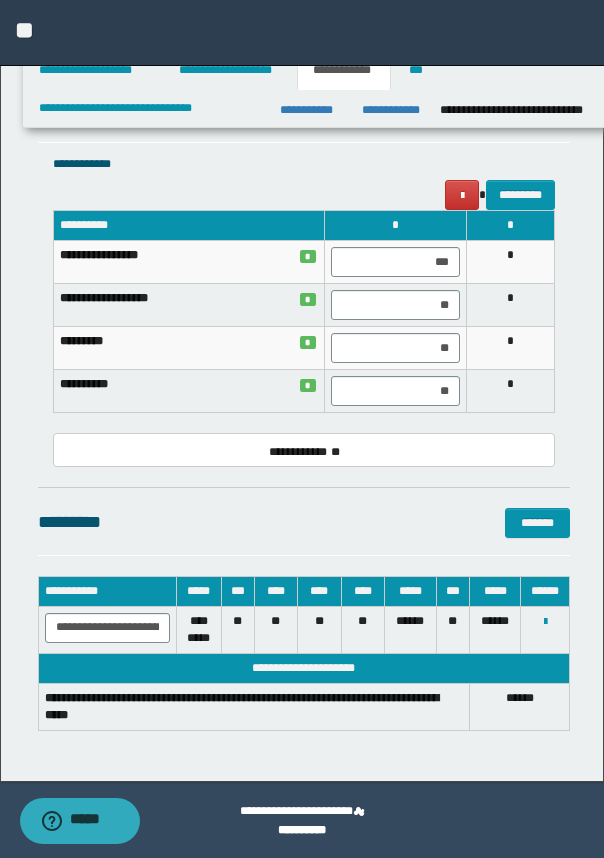 scroll, scrollTop: 1869, scrollLeft: 0, axis: vertical 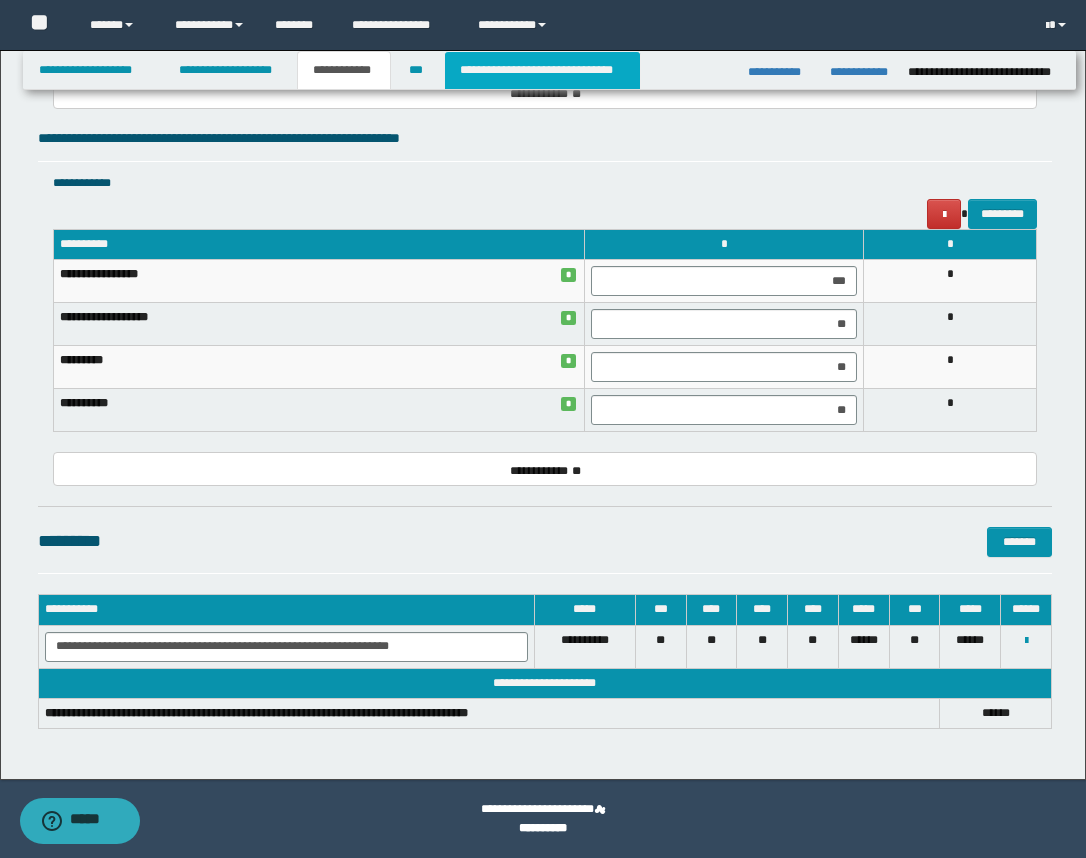 click on "**********" at bounding box center (542, 70) 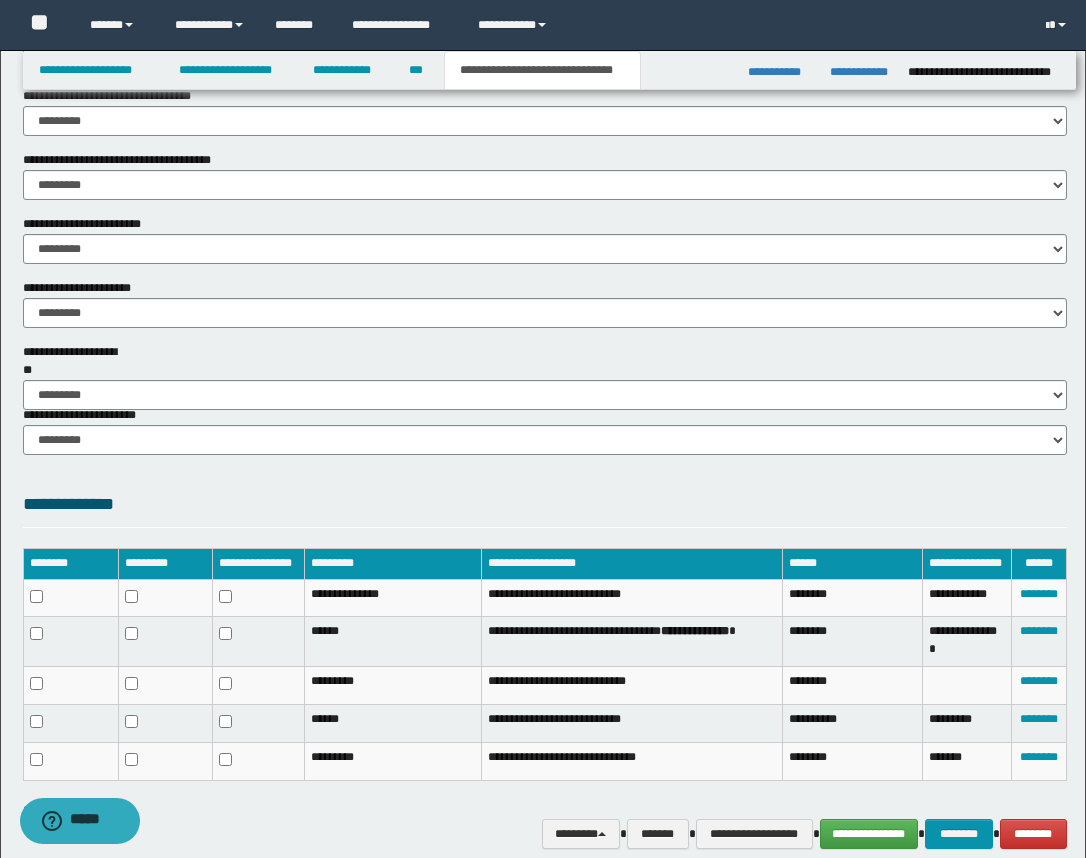 scroll, scrollTop: 1198, scrollLeft: 0, axis: vertical 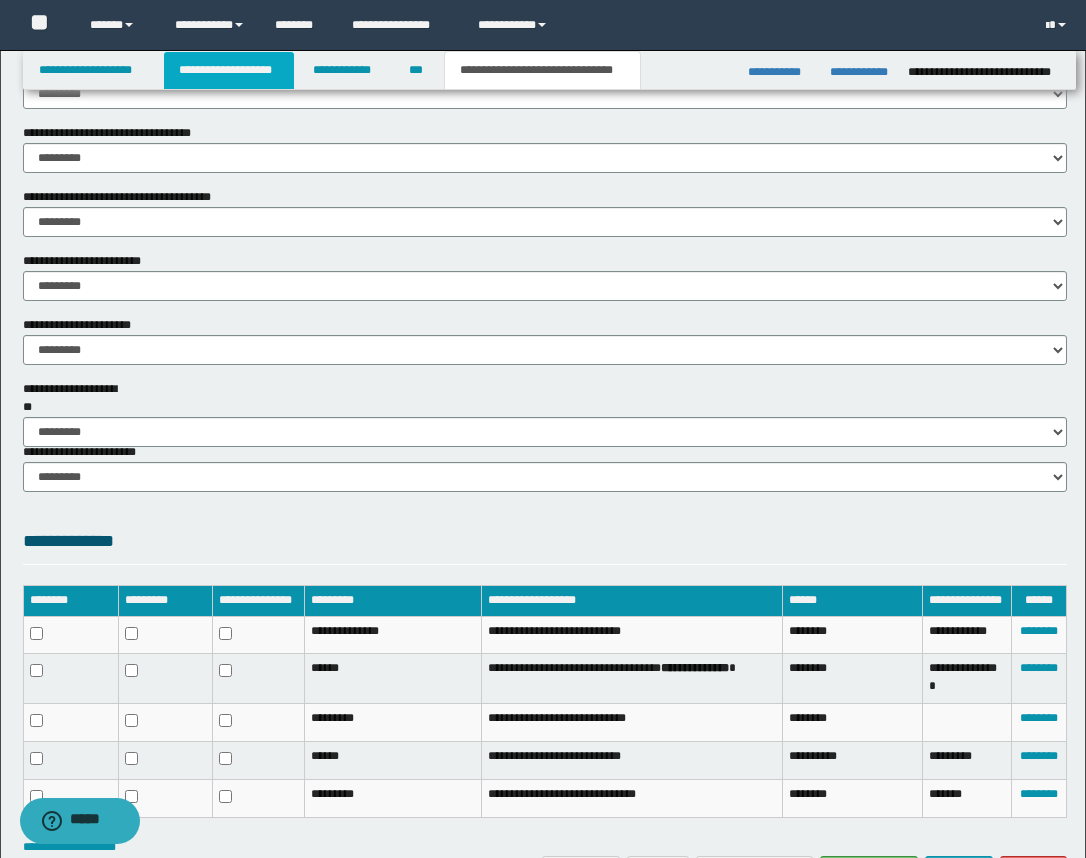click on "**********" at bounding box center [229, 70] 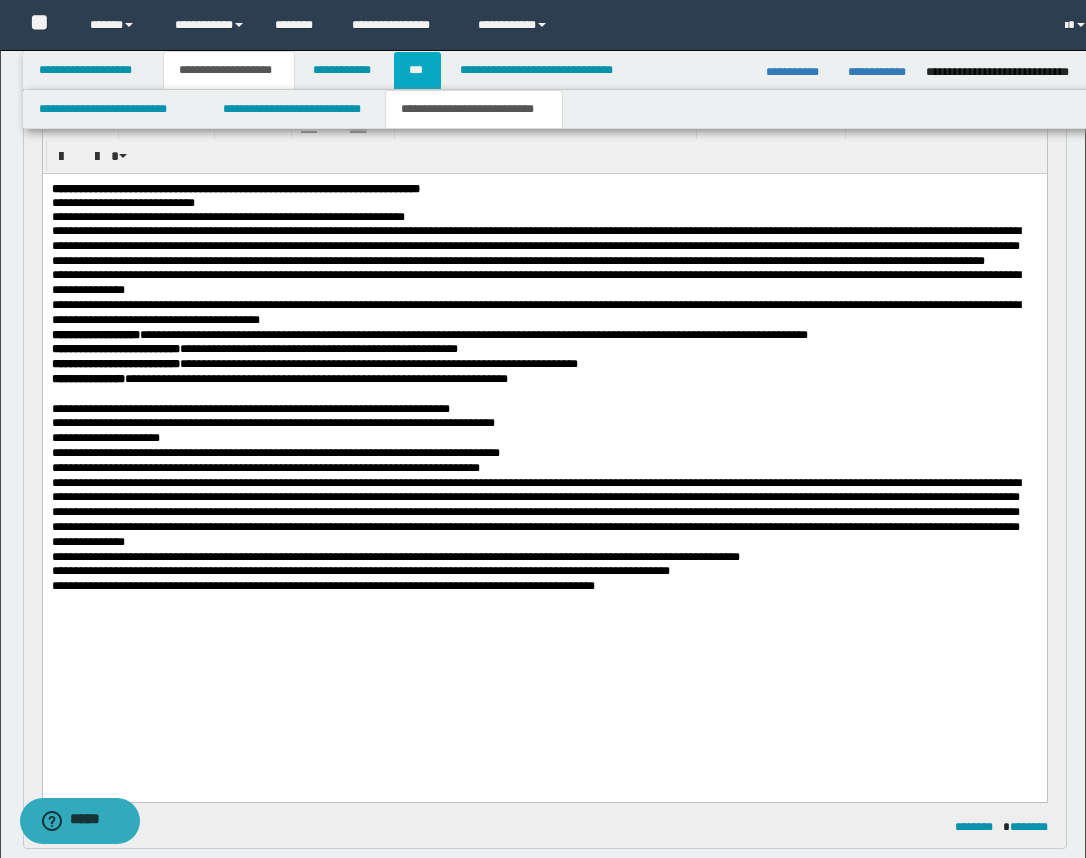 scroll, scrollTop: 1229, scrollLeft: 0, axis: vertical 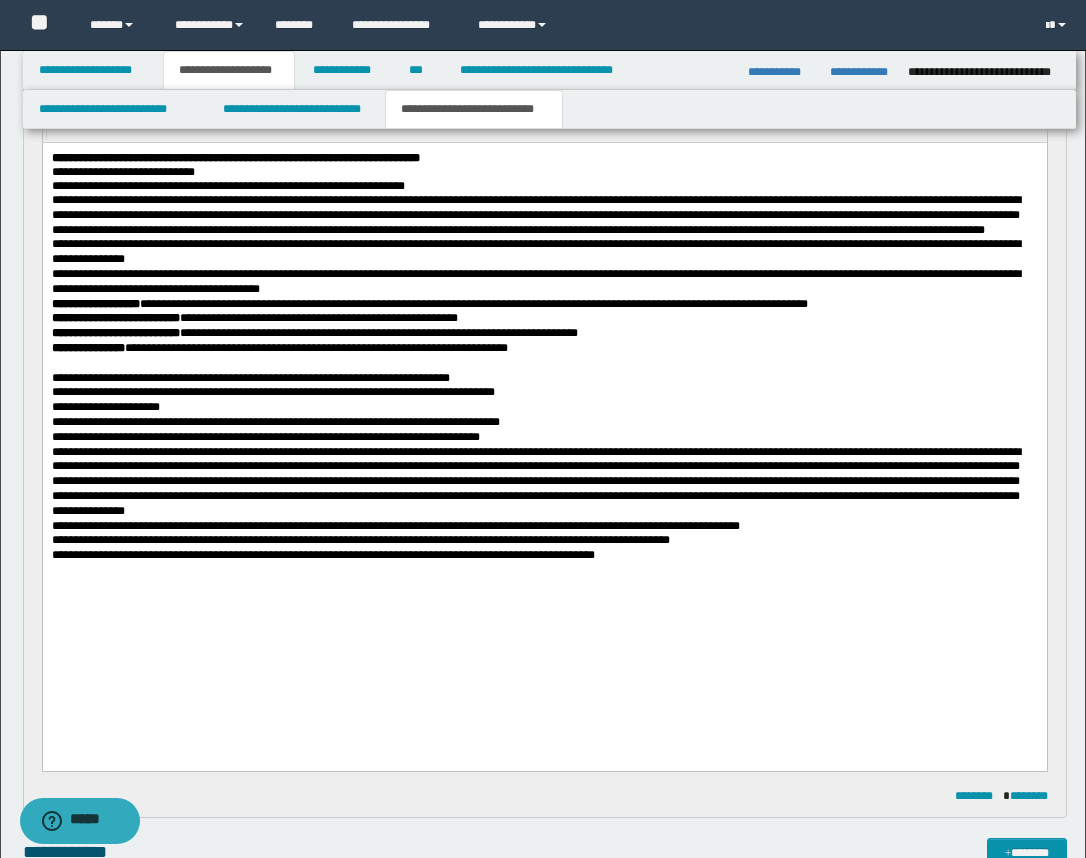 click on "**********" at bounding box center [474, 109] 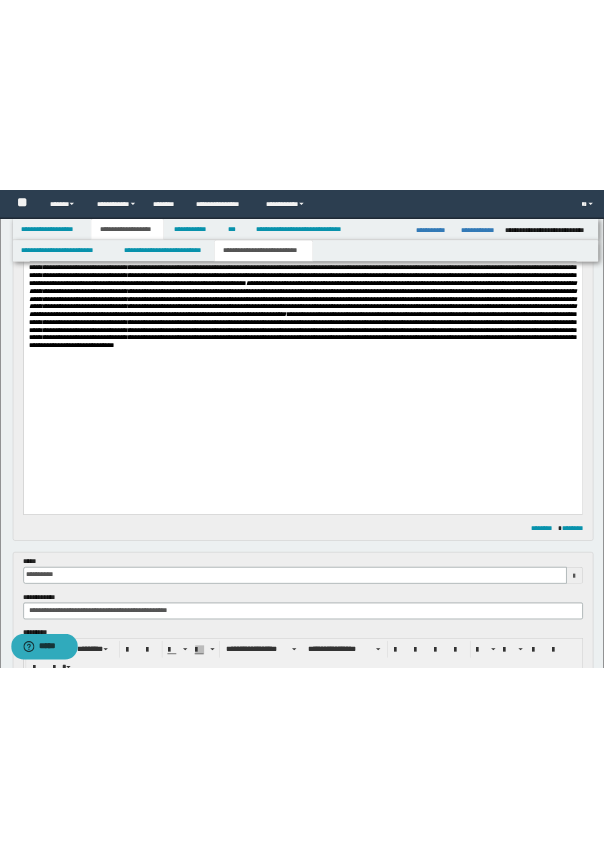 scroll, scrollTop: 354, scrollLeft: 0, axis: vertical 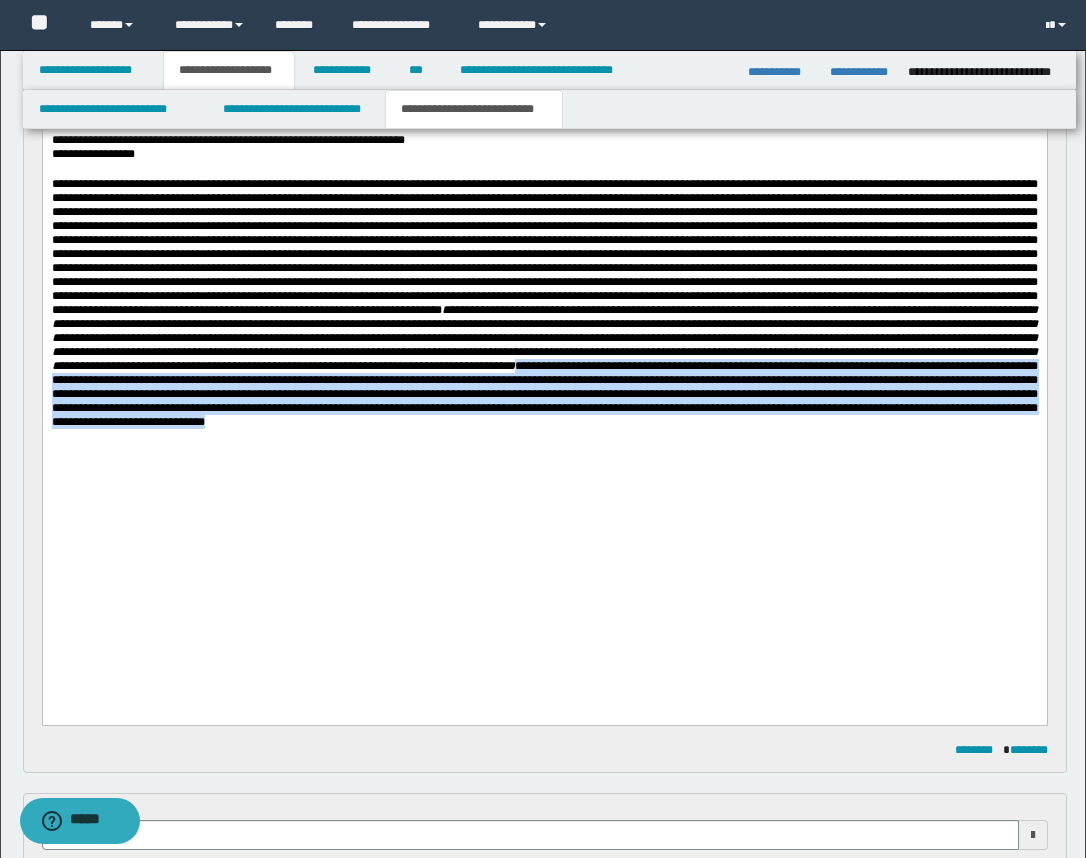 drag, startPoint x: 630, startPoint y: 418, endPoint x: 566, endPoint y: 482, distance: 90.50967 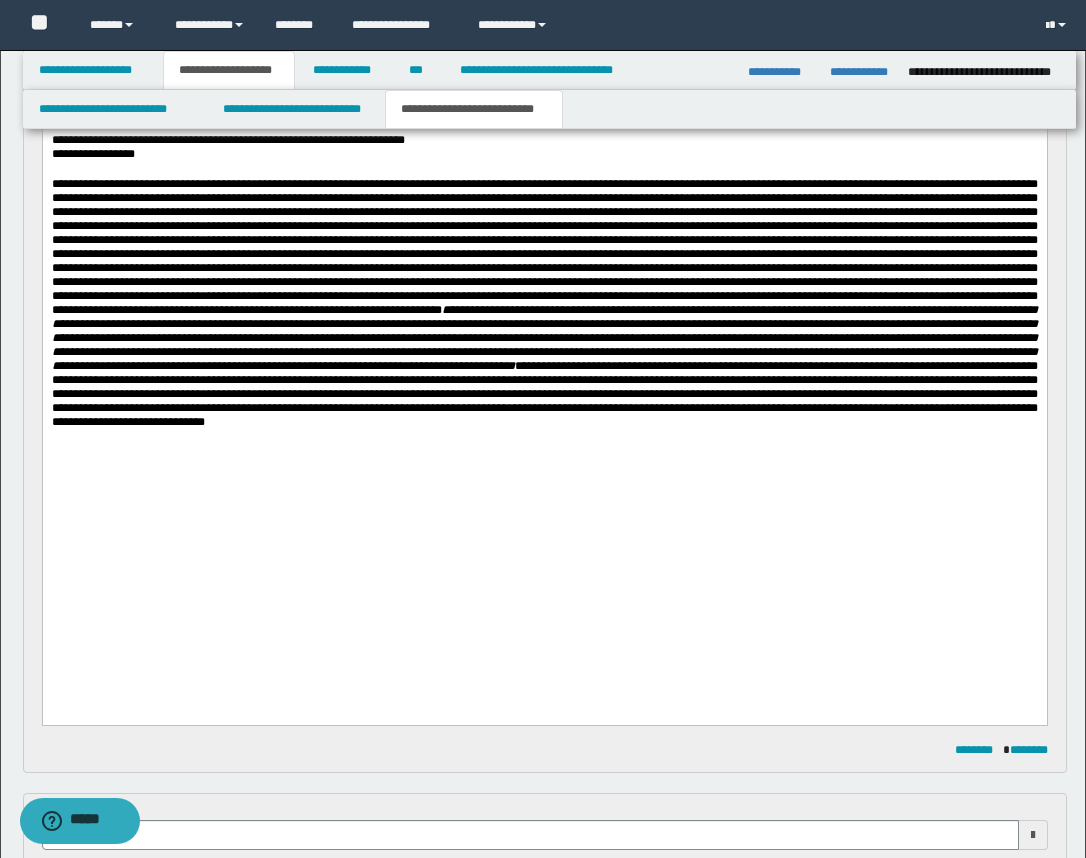 click at bounding box center (544, 450) 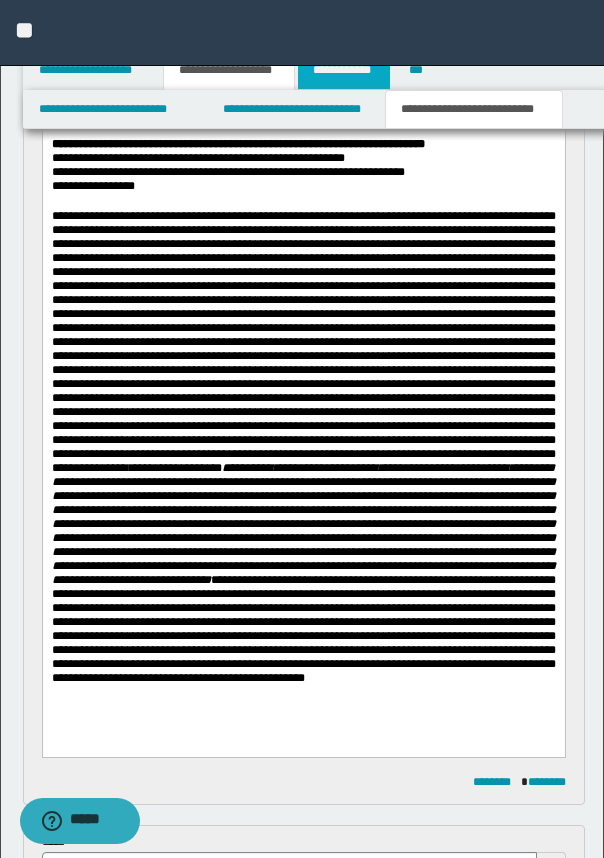 click on "**********" at bounding box center [344, 70] 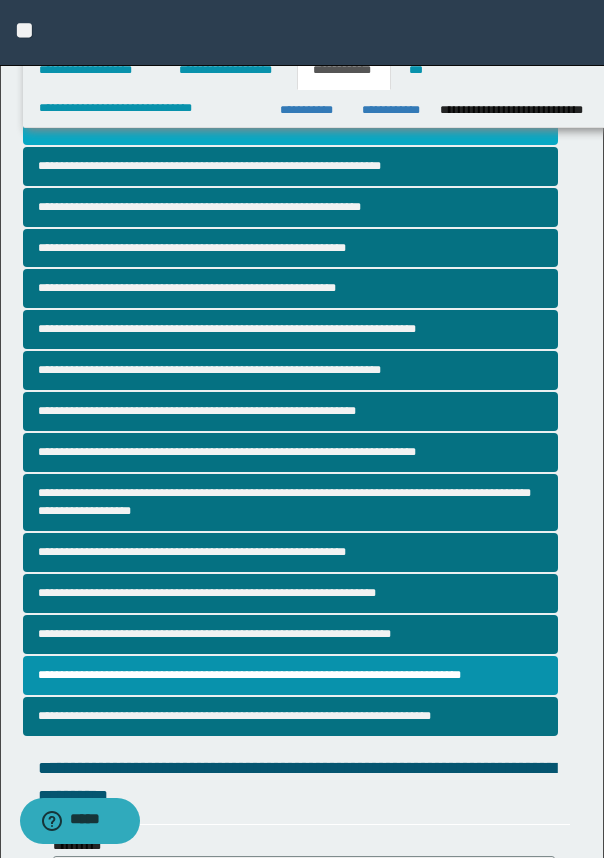 scroll, scrollTop: 0, scrollLeft: 0, axis: both 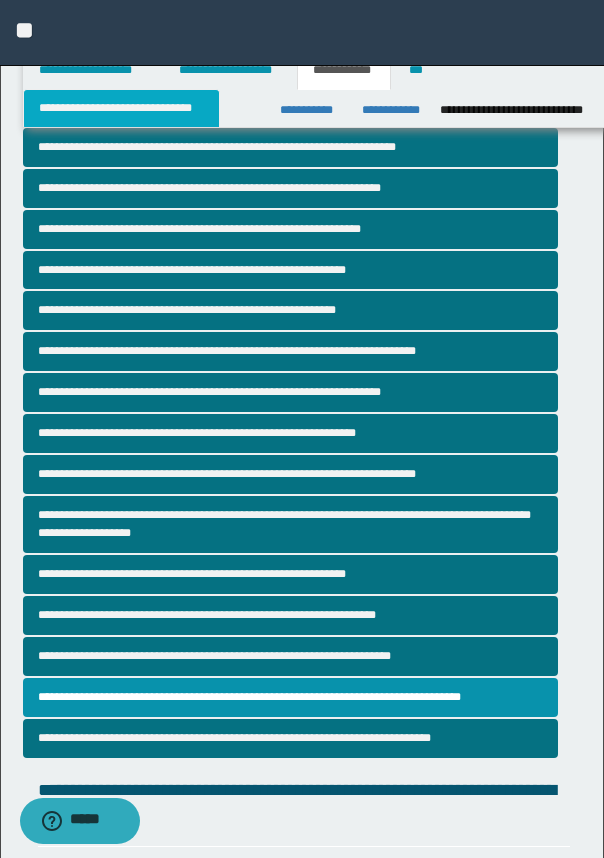 click on "**********" at bounding box center (121, 108) 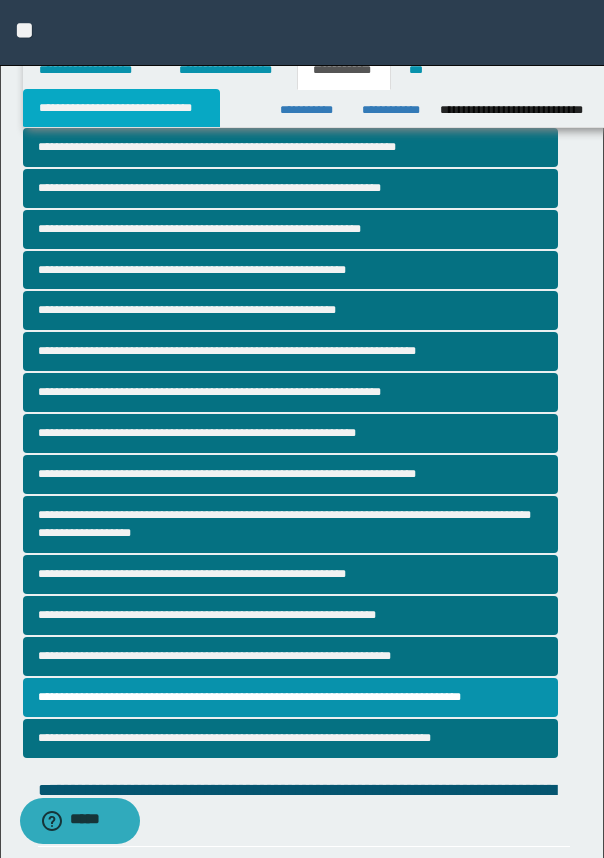 type on "**********" 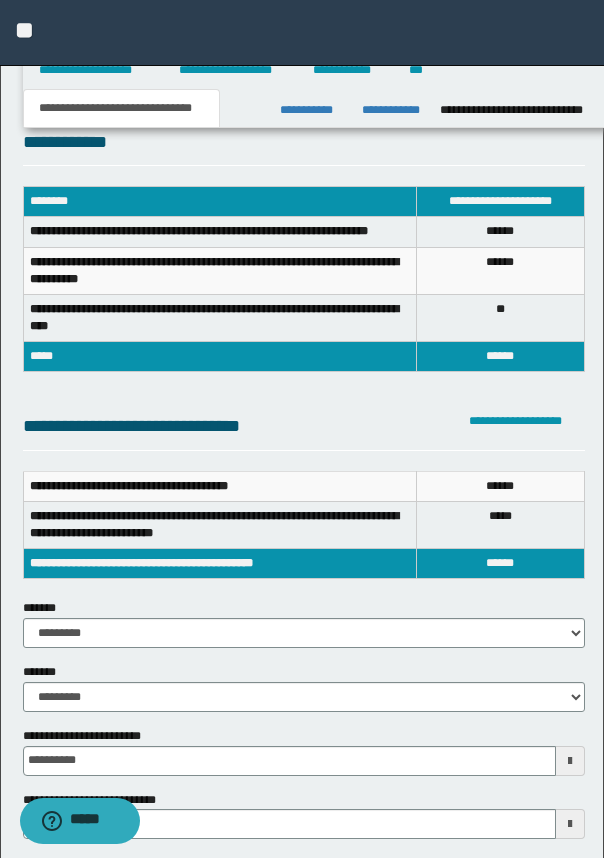 scroll, scrollTop: 125, scrollLeft: 0, axis: vertical 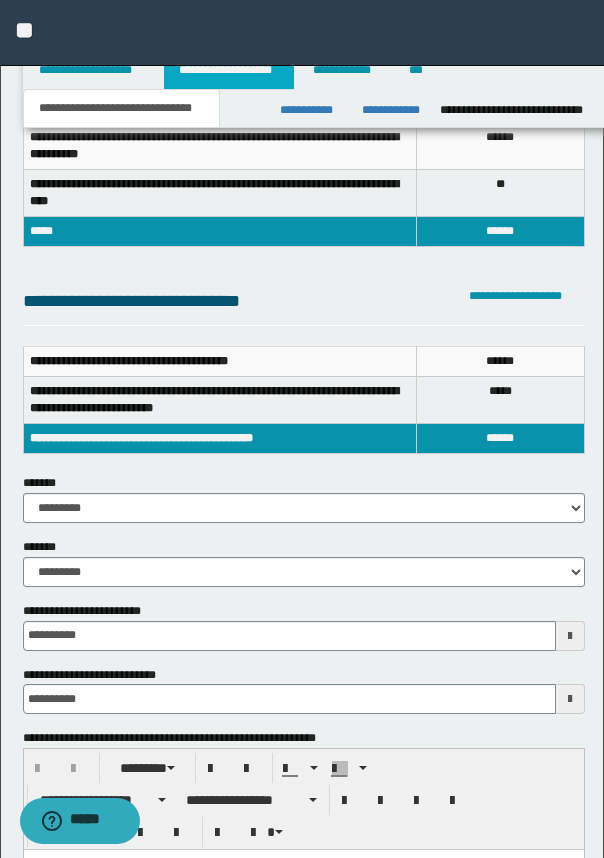 drag, startPoint x: 243, startPoint y: 71, endPoint x: 274, endPoint y: 131, distance: 67.53518 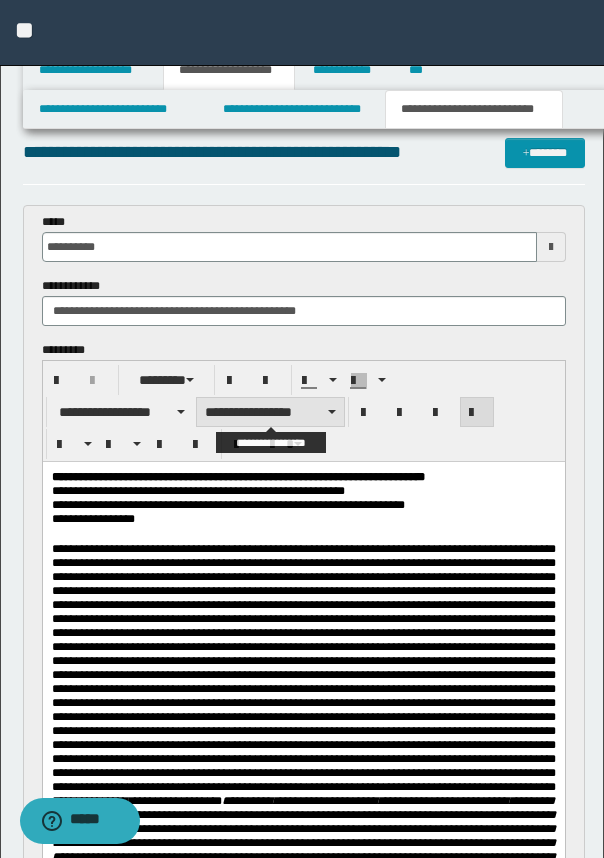 scroll, scrollTop: 0, scrollLeft: 0, axis: both 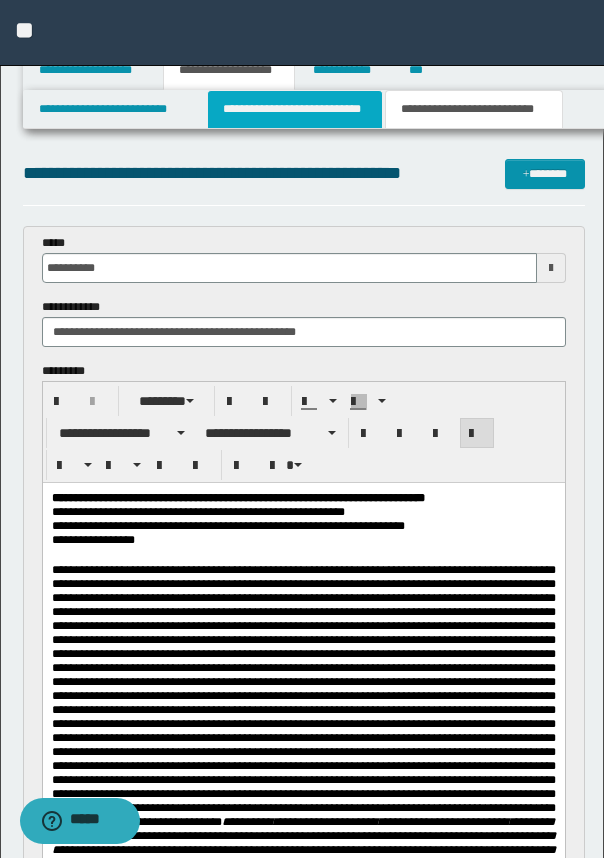 drag, startPoint x: 254, startPoint y: 117, endPoint x: 274, endPoint y: 38, distance: 81.49233 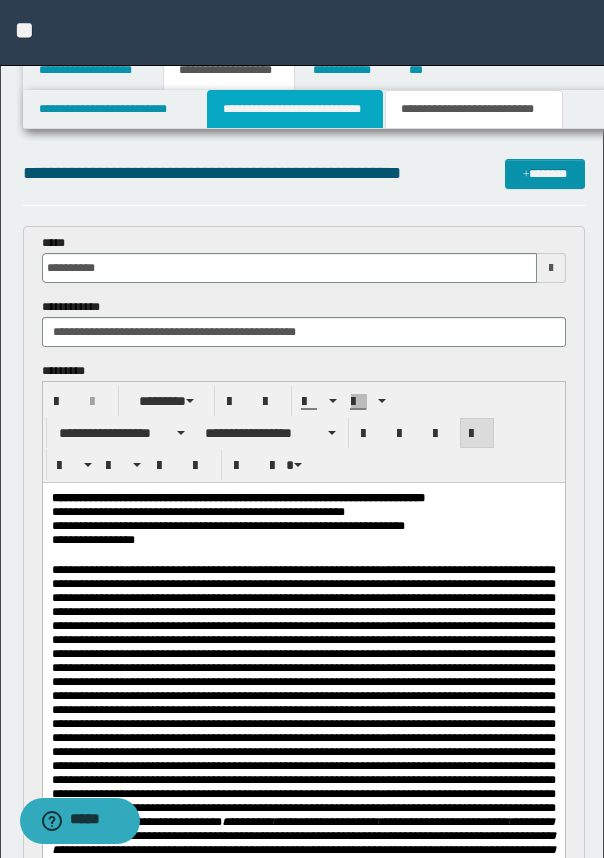 type 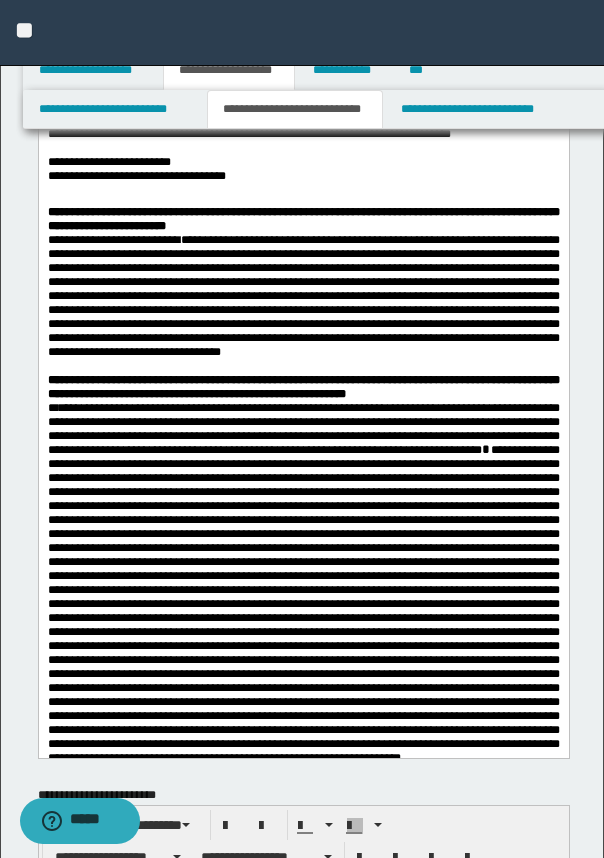 scroll, scrollTop: 875, scrollLeft: 0, axis: vertical 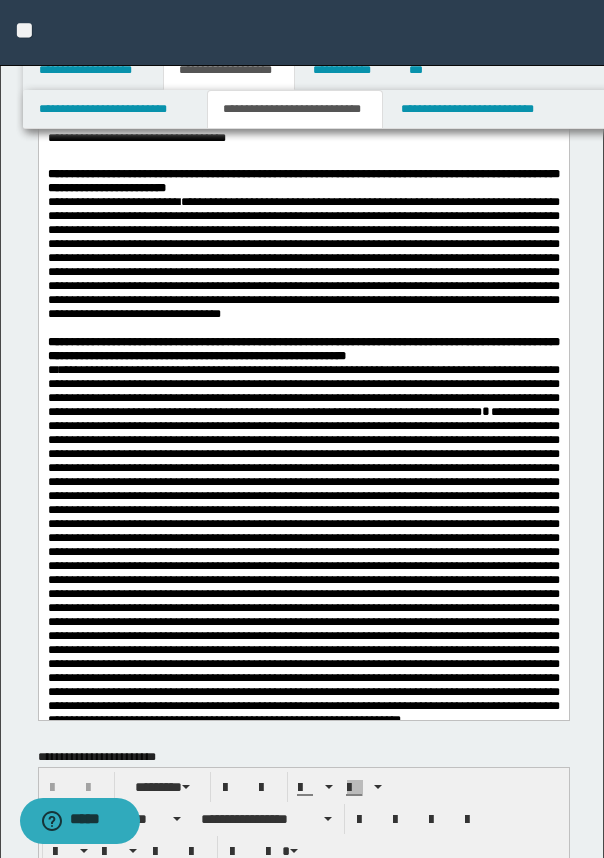 click at bounding box center [303, 566] 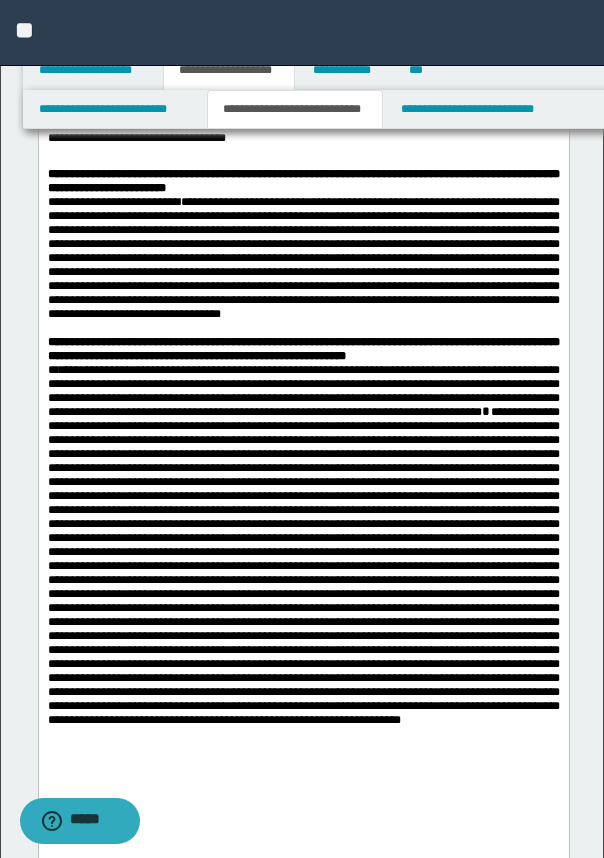 scroll, scrollTop: 1375, scrollLeft: 0, axis: vertical 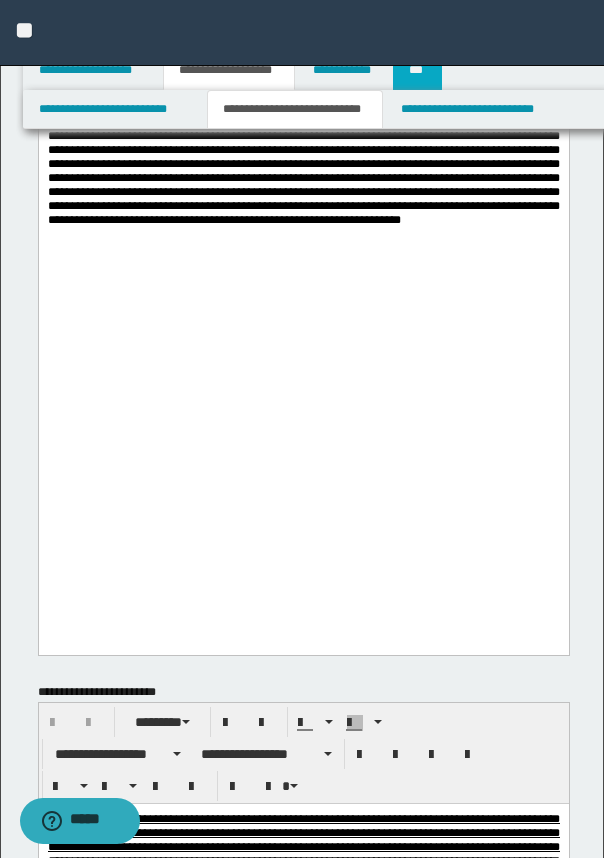 drag, startPoint x: 417, startPoint y: 77, endPoint x: 406, endPoint y: 96, distance: 21.954498 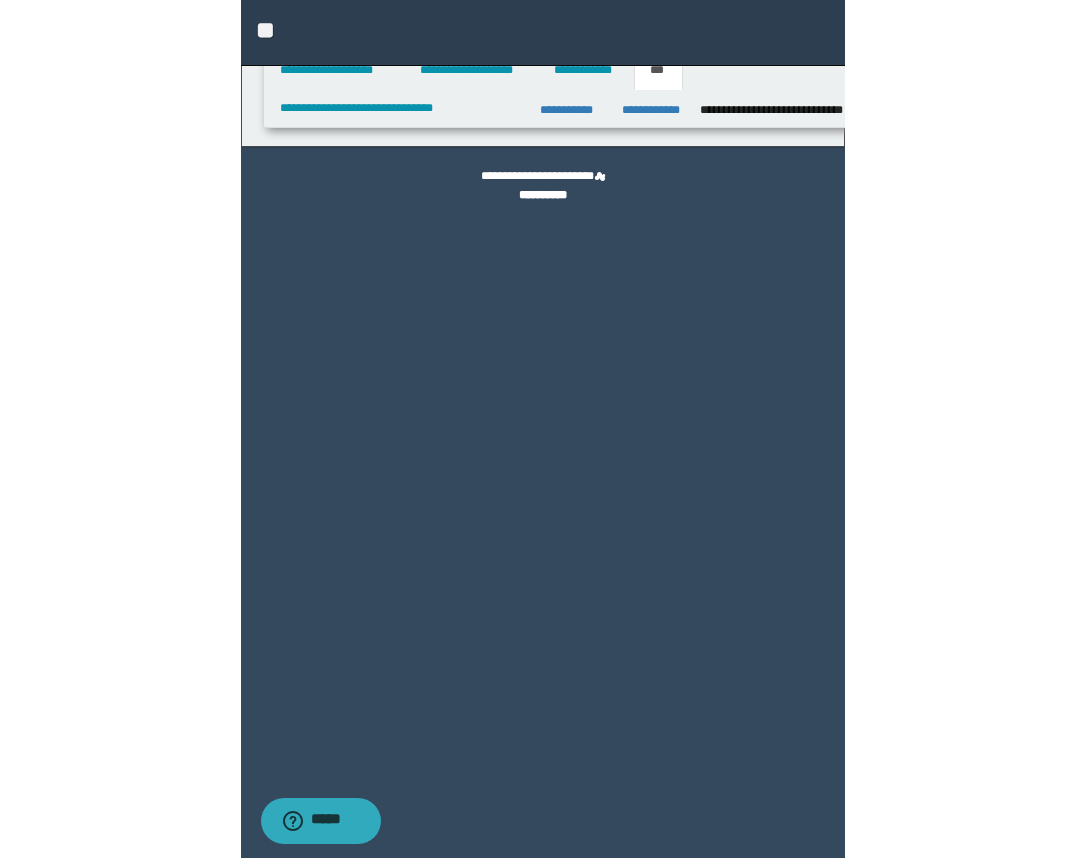 scroll, scrollTop: 0, scrollLeft: 0, axis: both 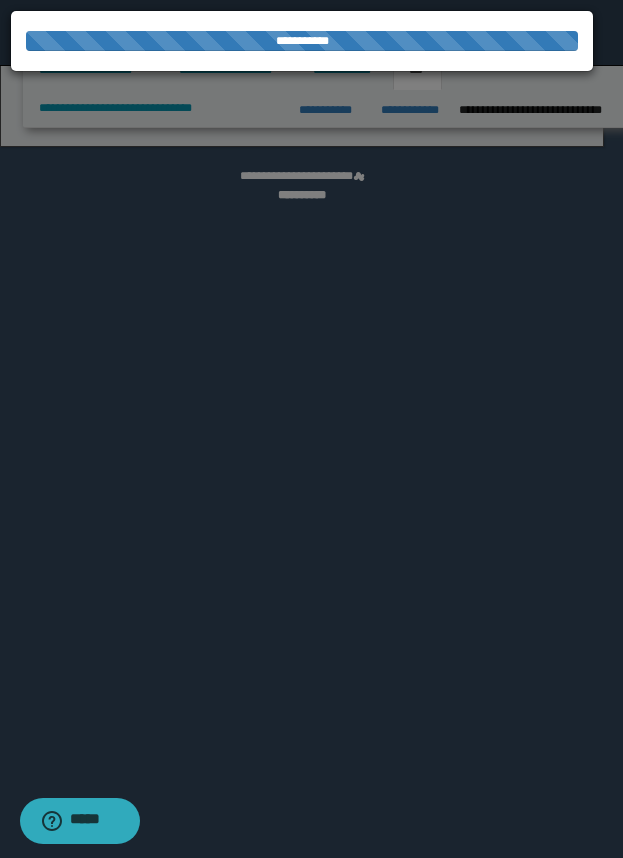 select on "**" 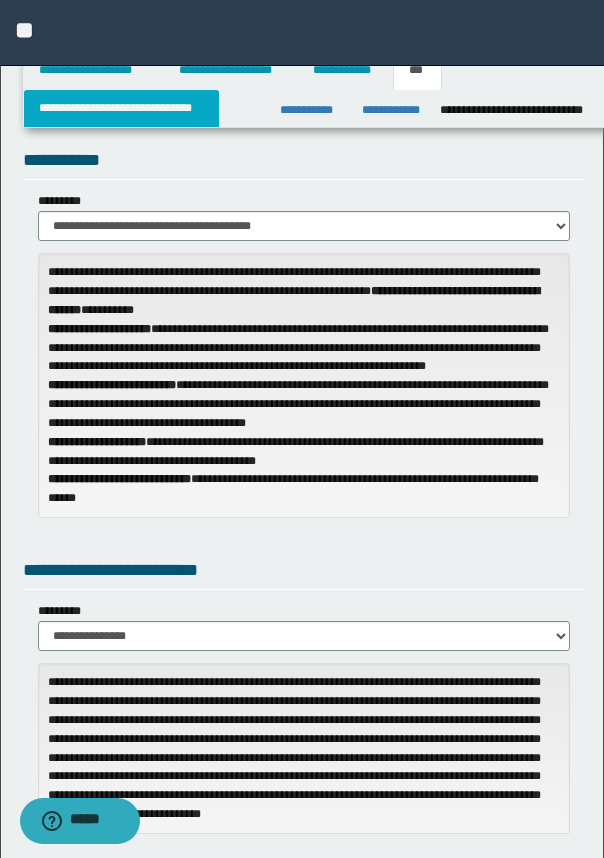 click on "**********" at bounding box center (121, 108) 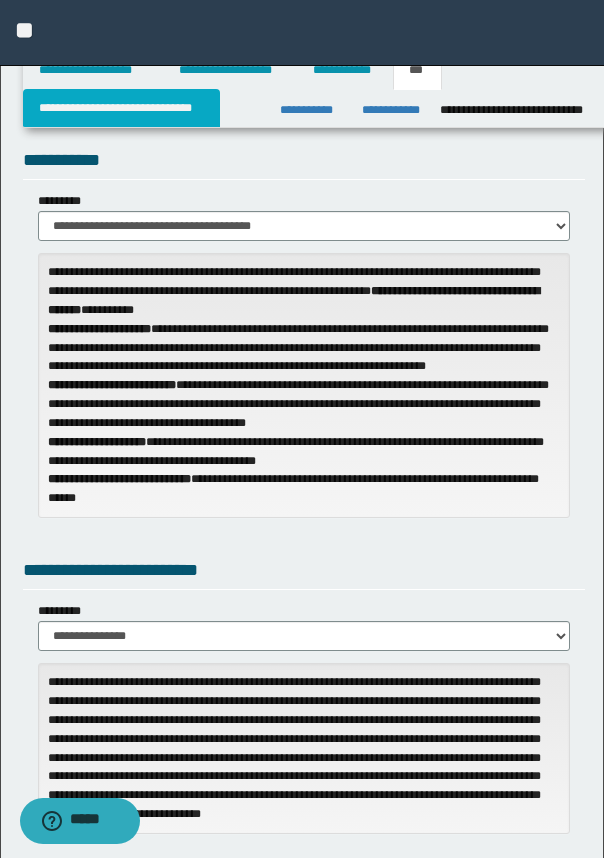 type on "**********" 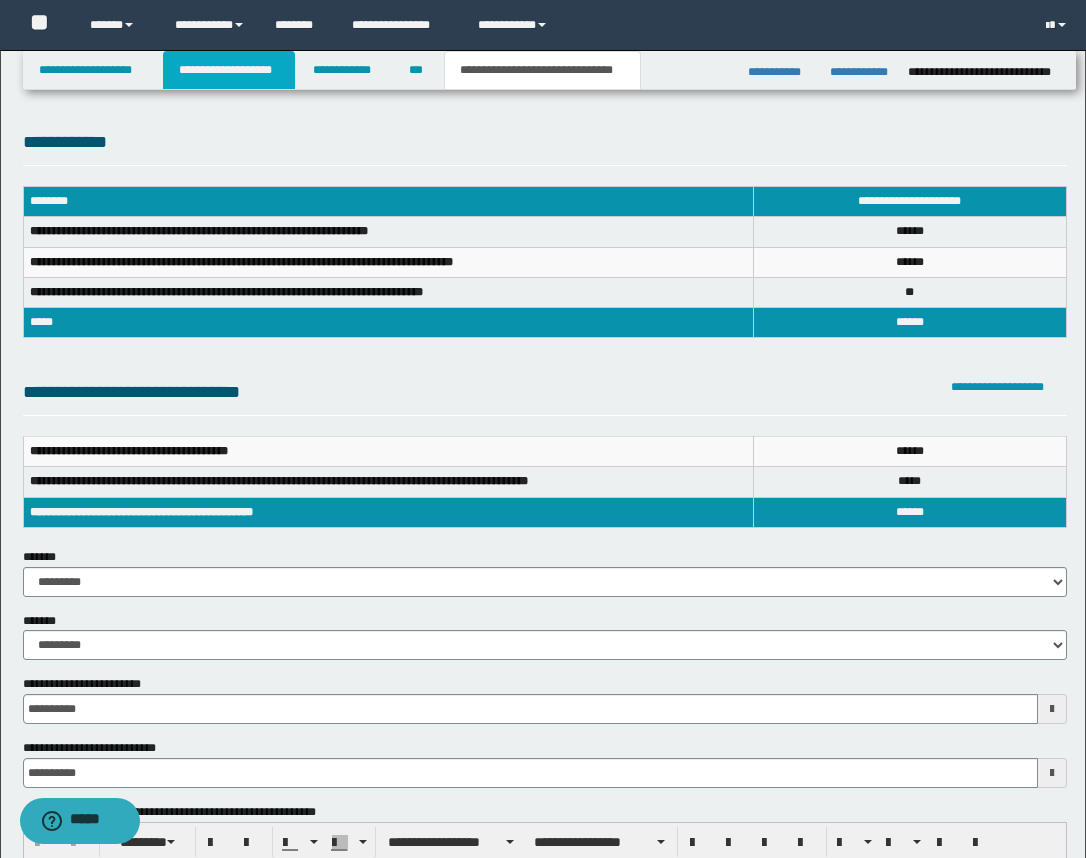 drag, startPoint x: 266, startPoint y: 83, endPoint x: 298, endPoint y: 113, distance: 43.863426 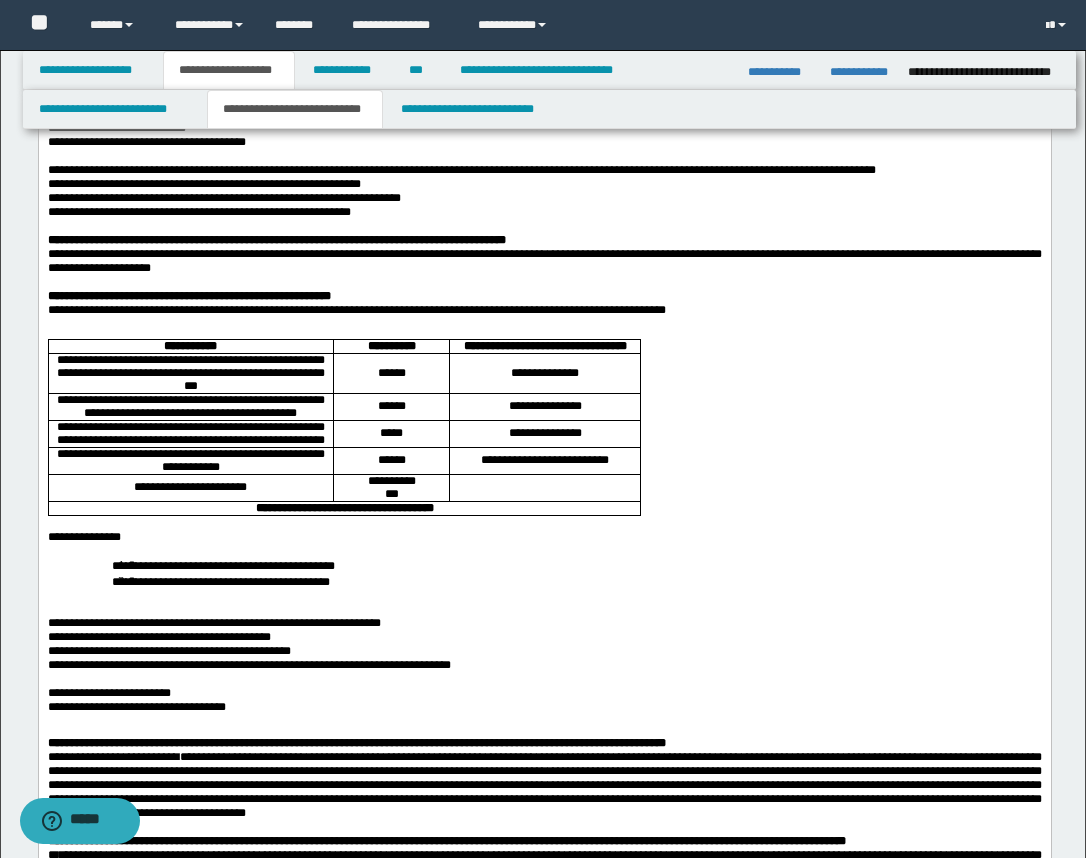 scroll, scrollTop: 500, scrollLeft: 0, axis: vertical 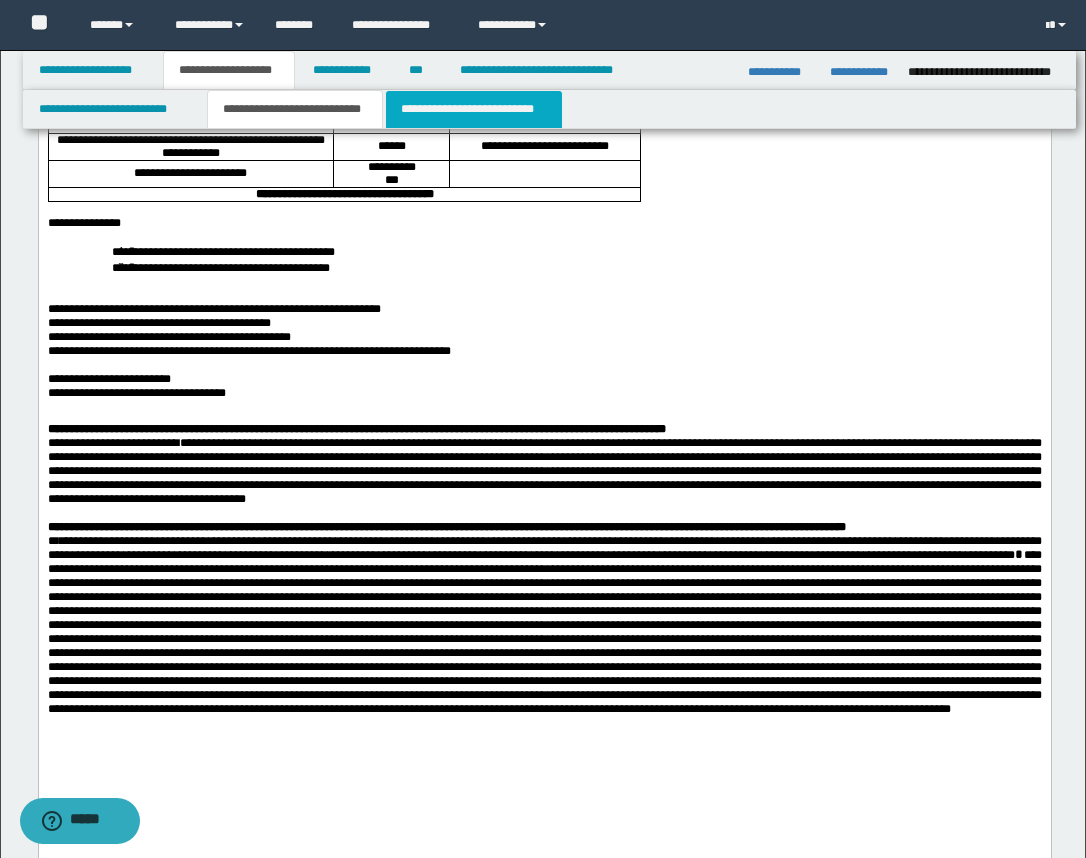 click on "**********" at bounding box center (474, 109) 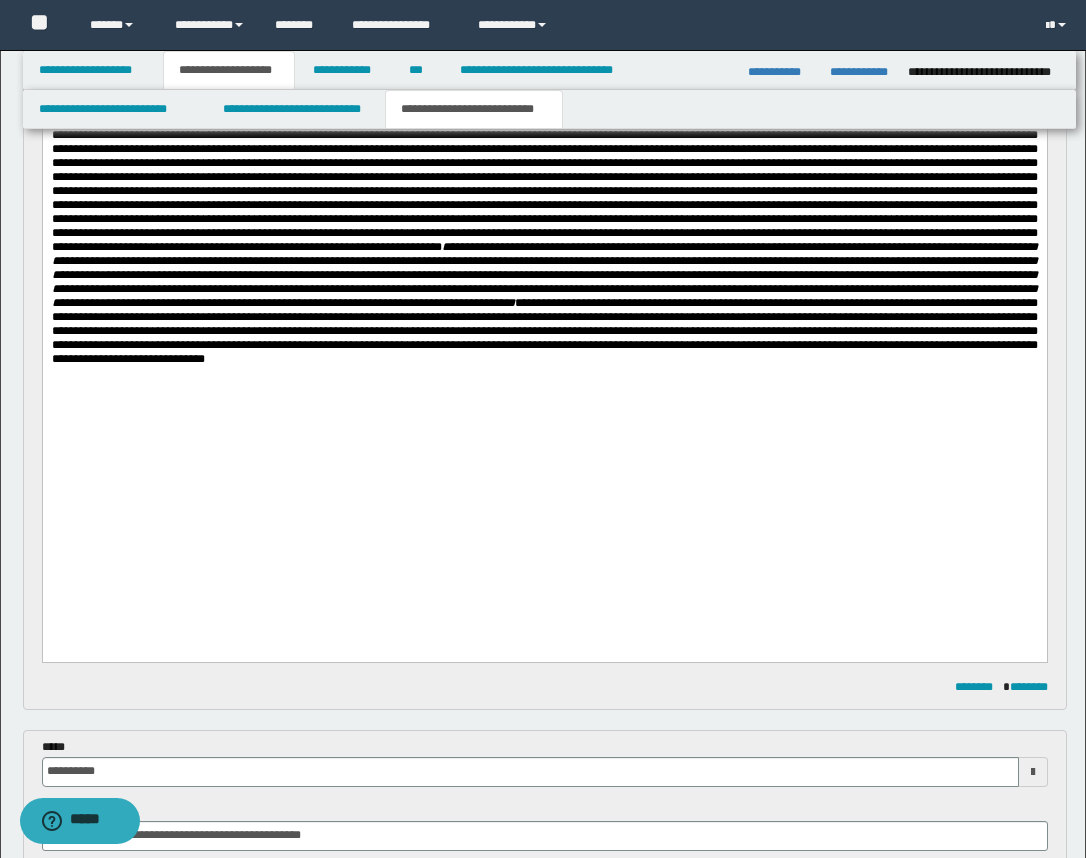 scroll, scrollTop: 375, scrollLeft: 0, axis: vertical 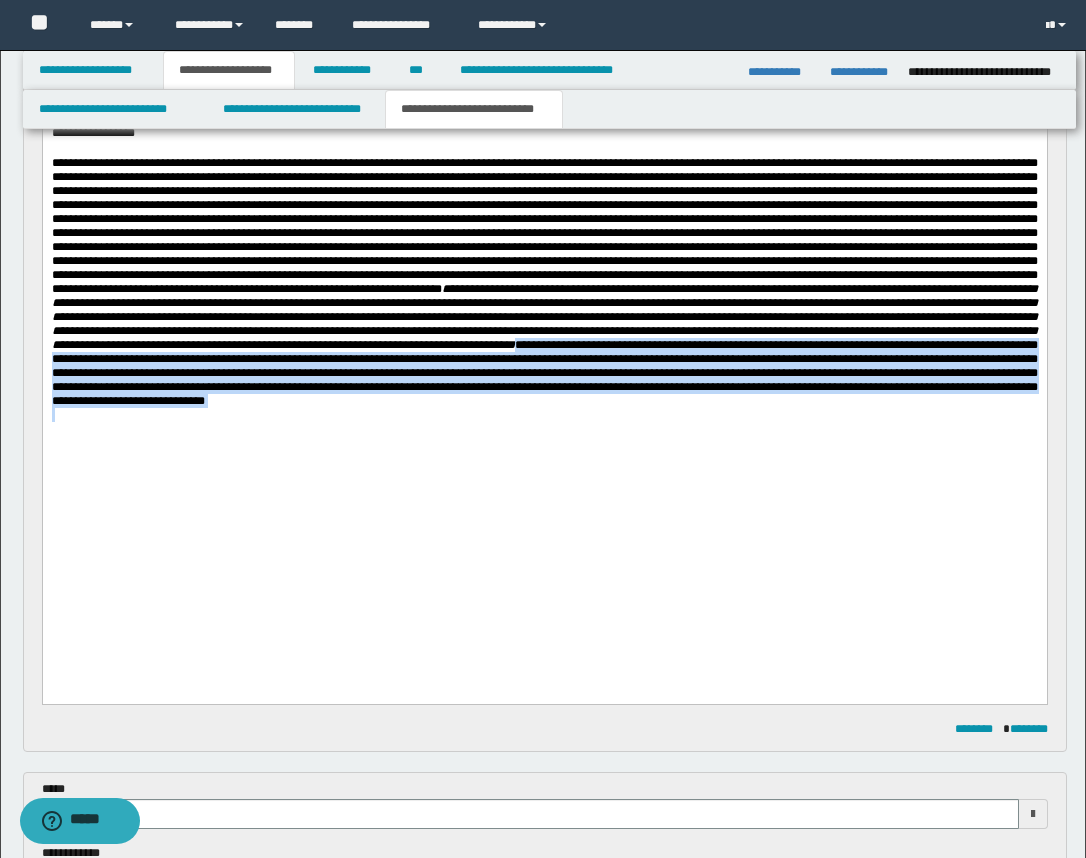 drag, startPoint x: 629, startPoint y: 397, endPoint x: 647, endPoint y: 471, distance: 76.15773 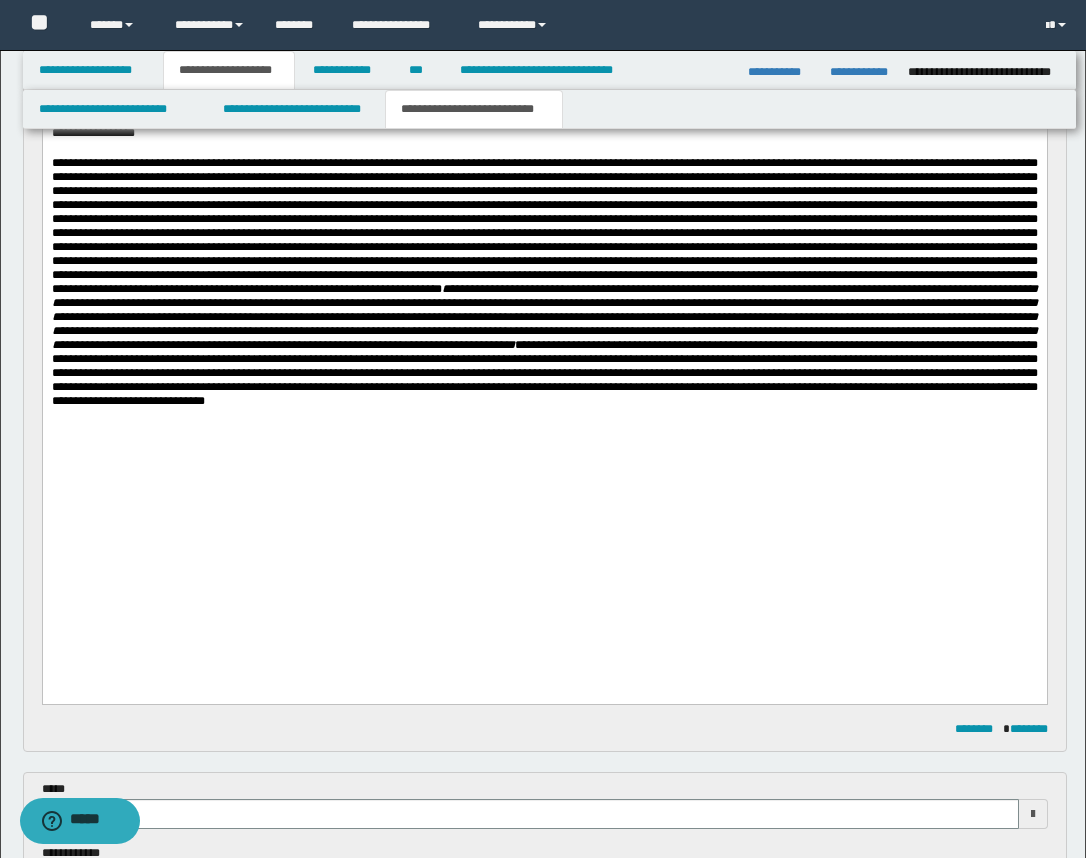 click at bounding box center [544, 516] 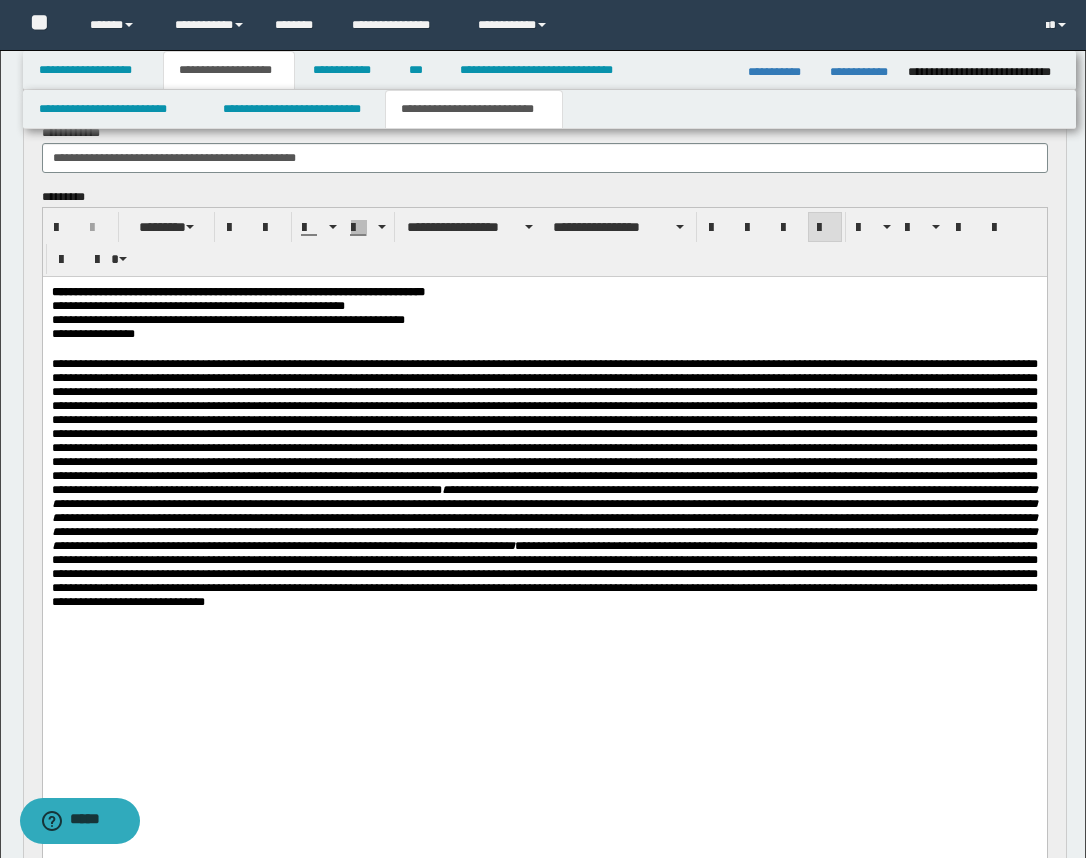 scroll, scrollTop: 125, scrollLeft: 0, axis: vertical 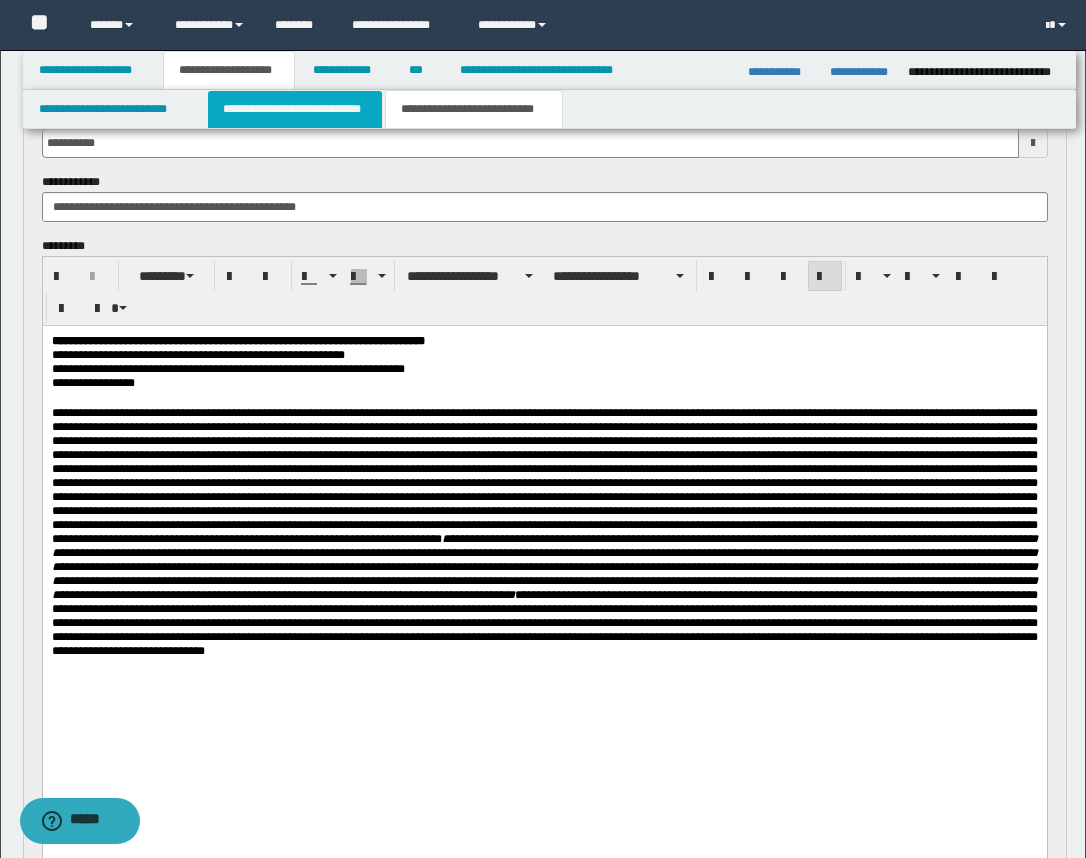 click on "**********" at bounding box center (295, 109) 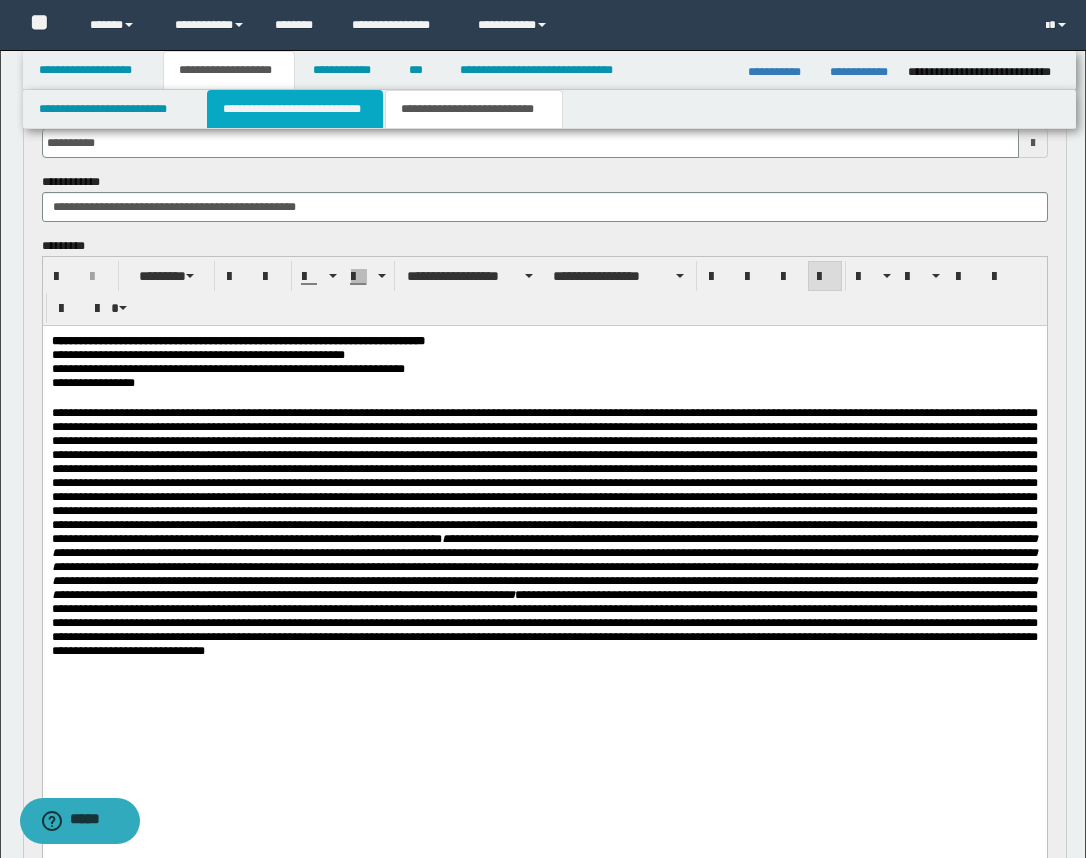type 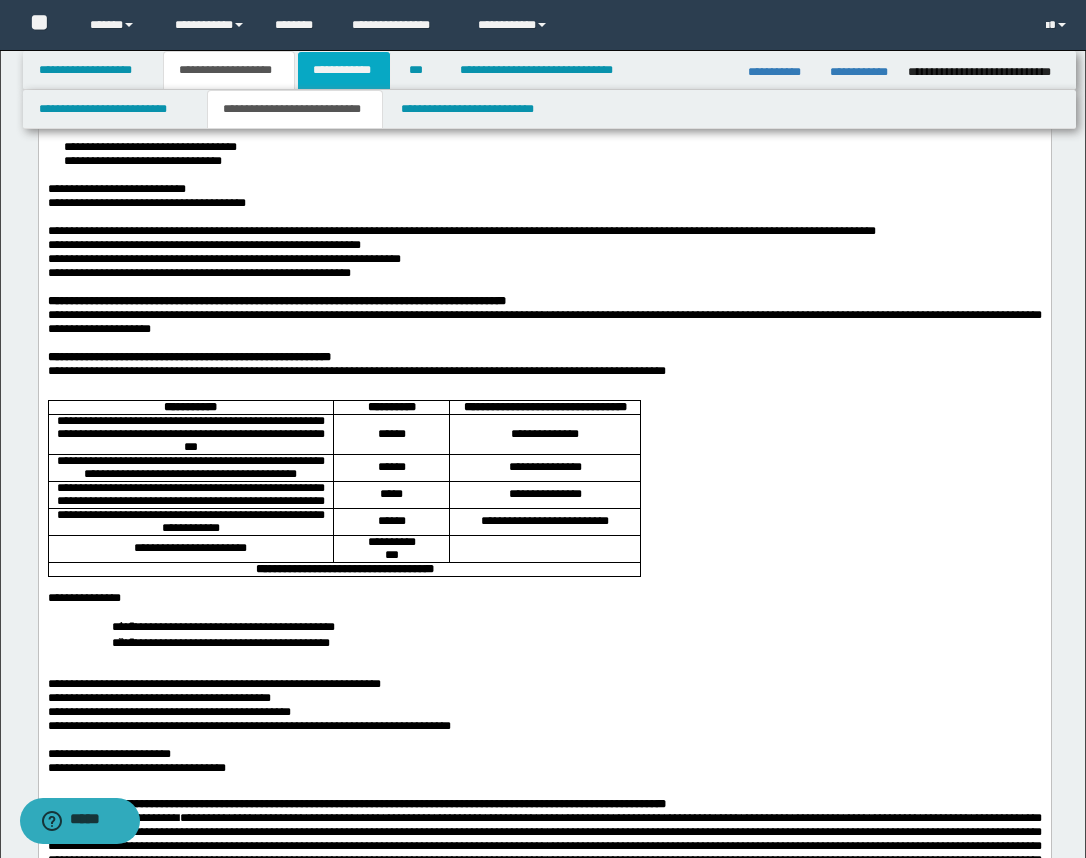 click on "**********" at bounding box center [344, 70] 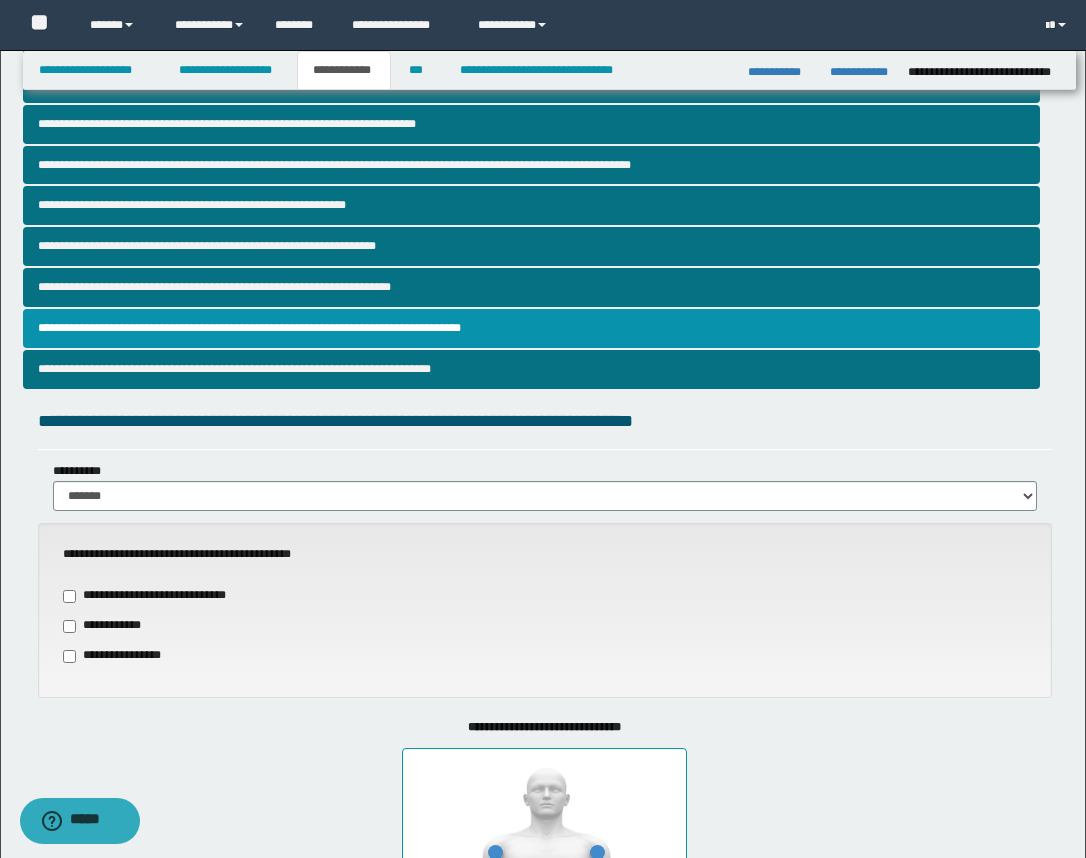 scroll, scrollTop: 94, scrollLeft: 0, axis: vertical 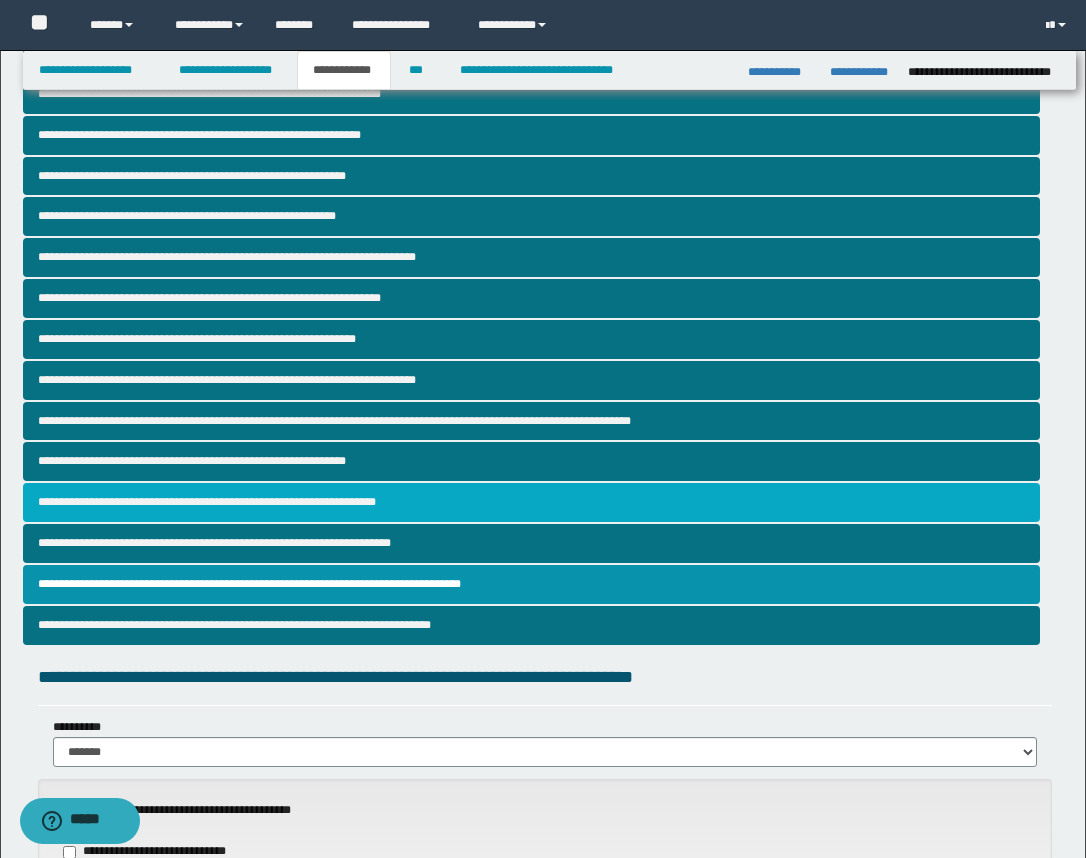 click on "**********" at bounding box center [531, 502] 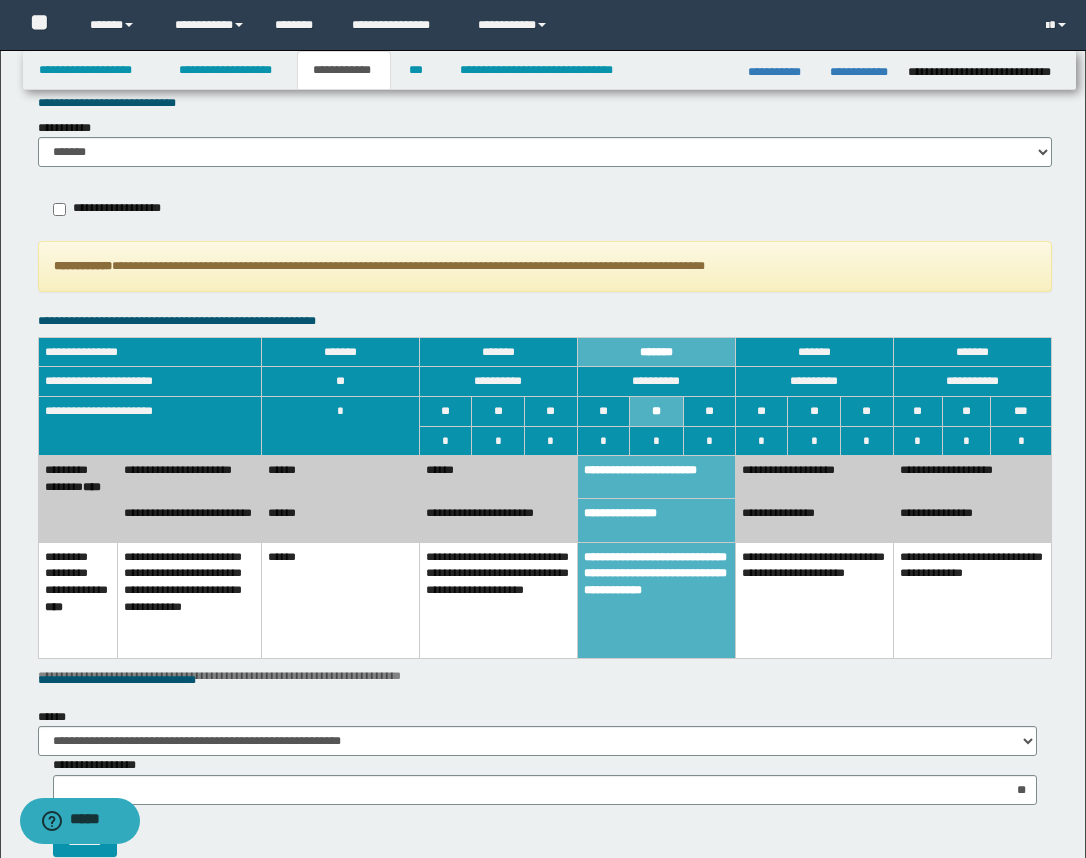 scroll, scrollTop: 2029, scrollLeft: 0, axis: vertical 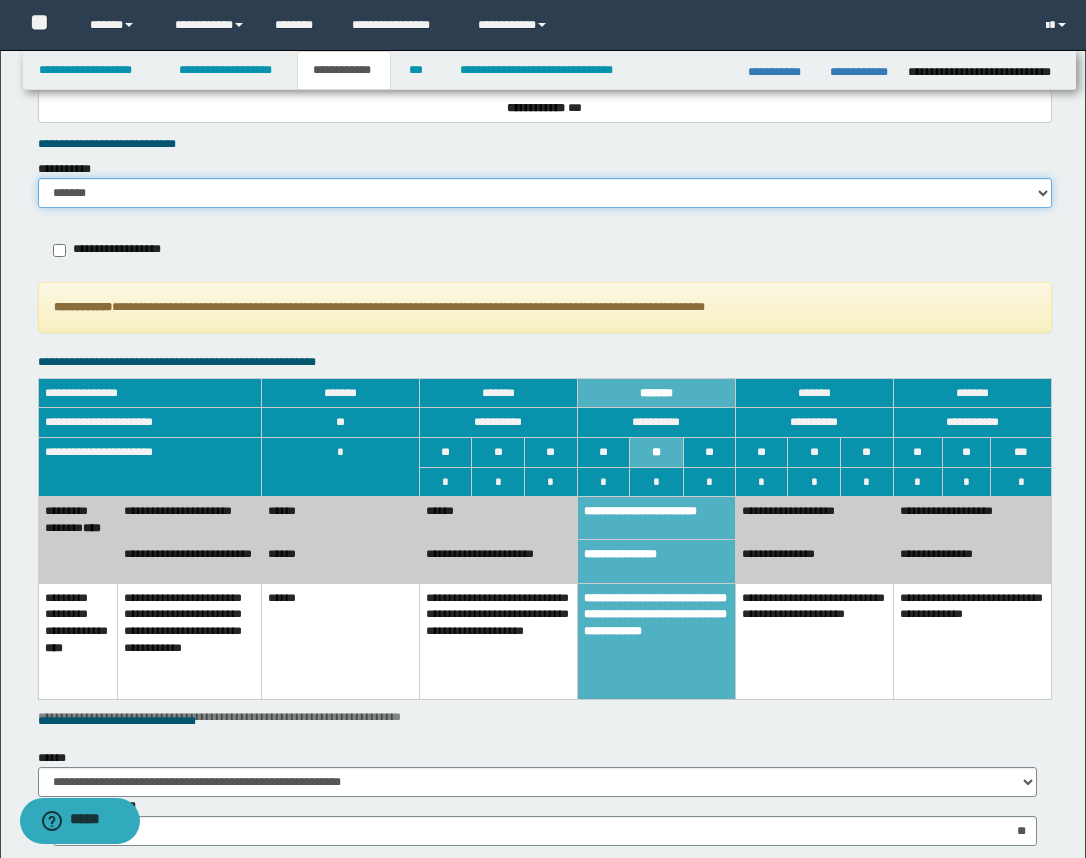 drag, startPoint x: 1040, startPoint y: 188, endPoint x: 847, endPoint y: 198, distance: 193.2589 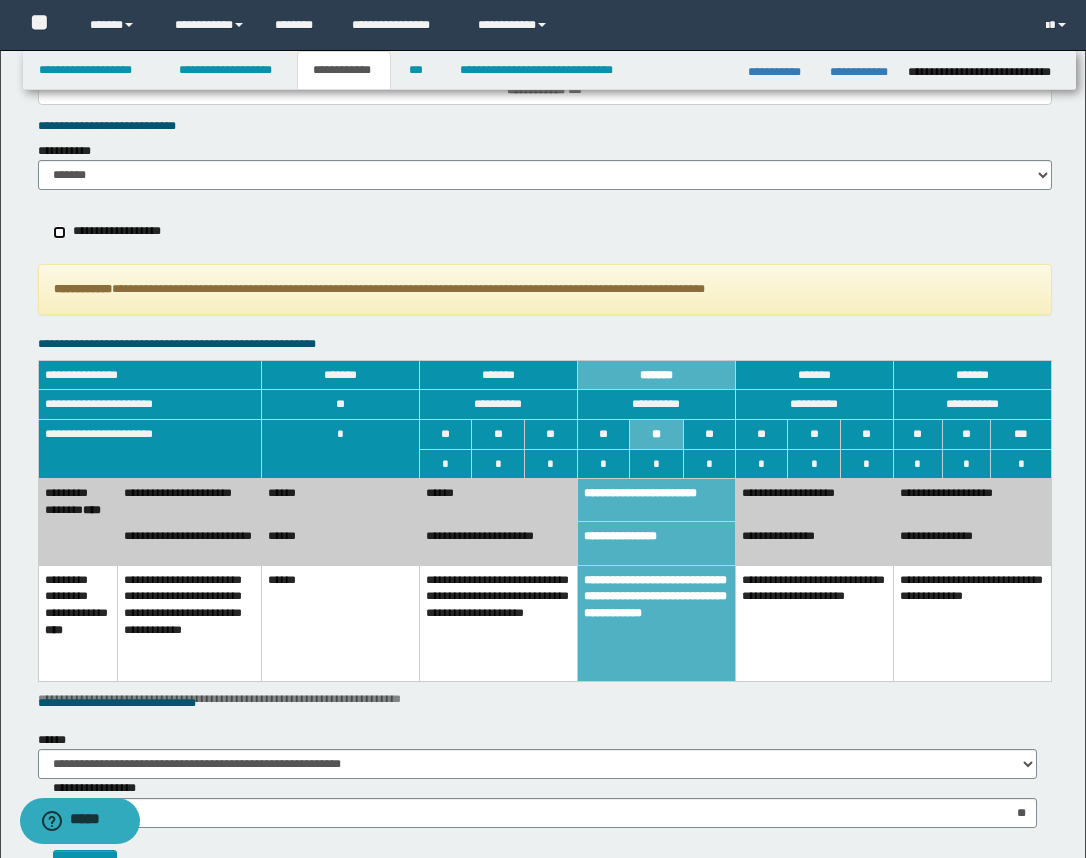 scroll, scrollTop: 2154, scrollLeft: 0, axis: vertical 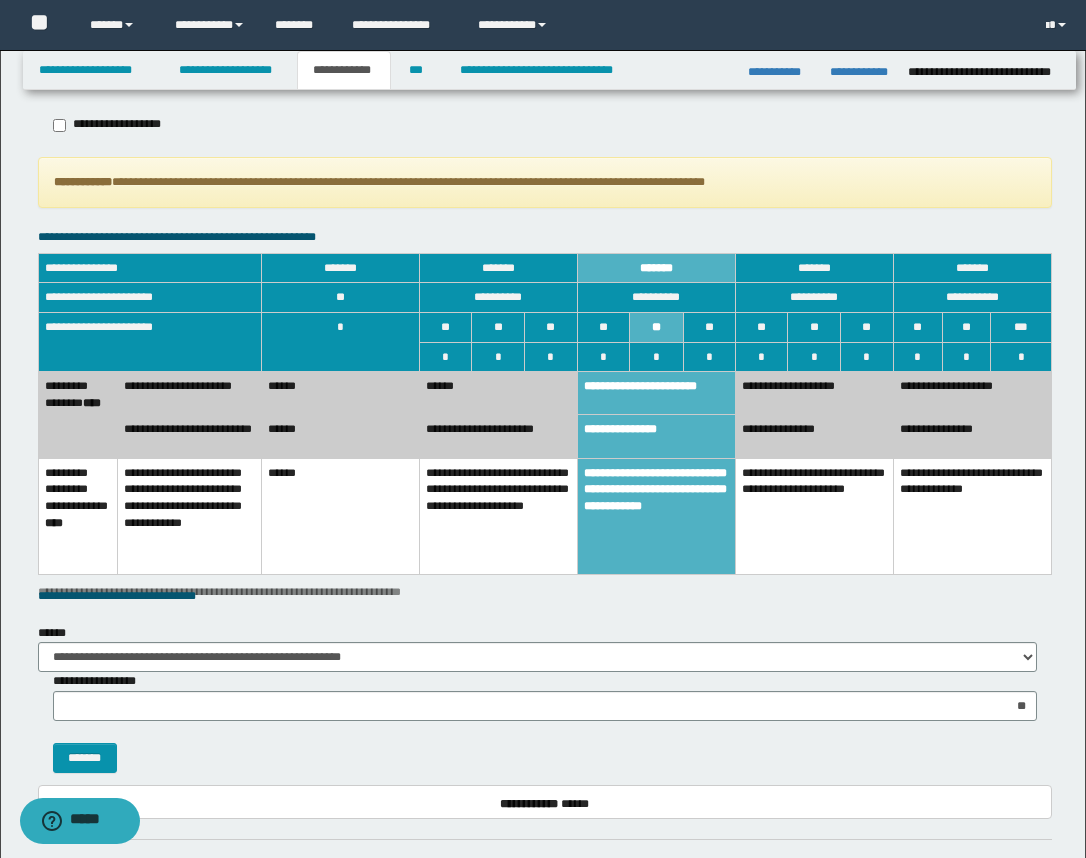 click on "**********" at bounding box center [498, 516] 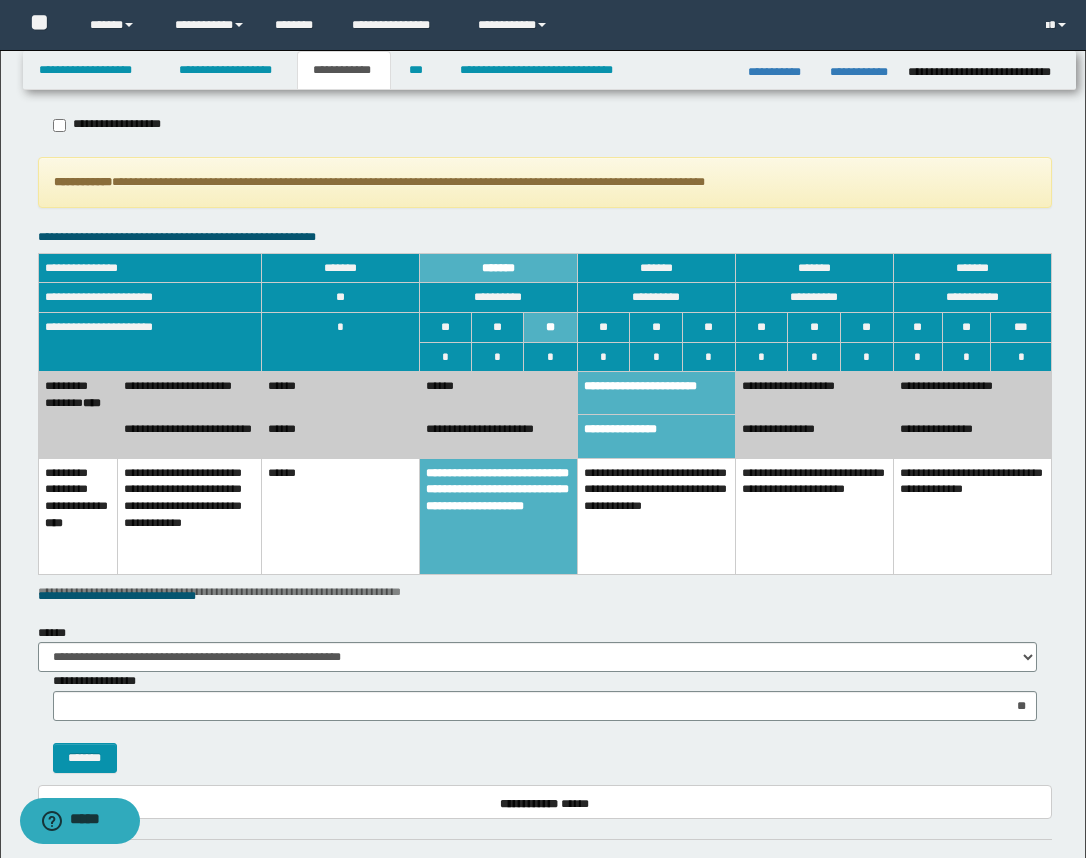 scroll, scrollTop: 2029, scrollLeft: 0, axis: vertical 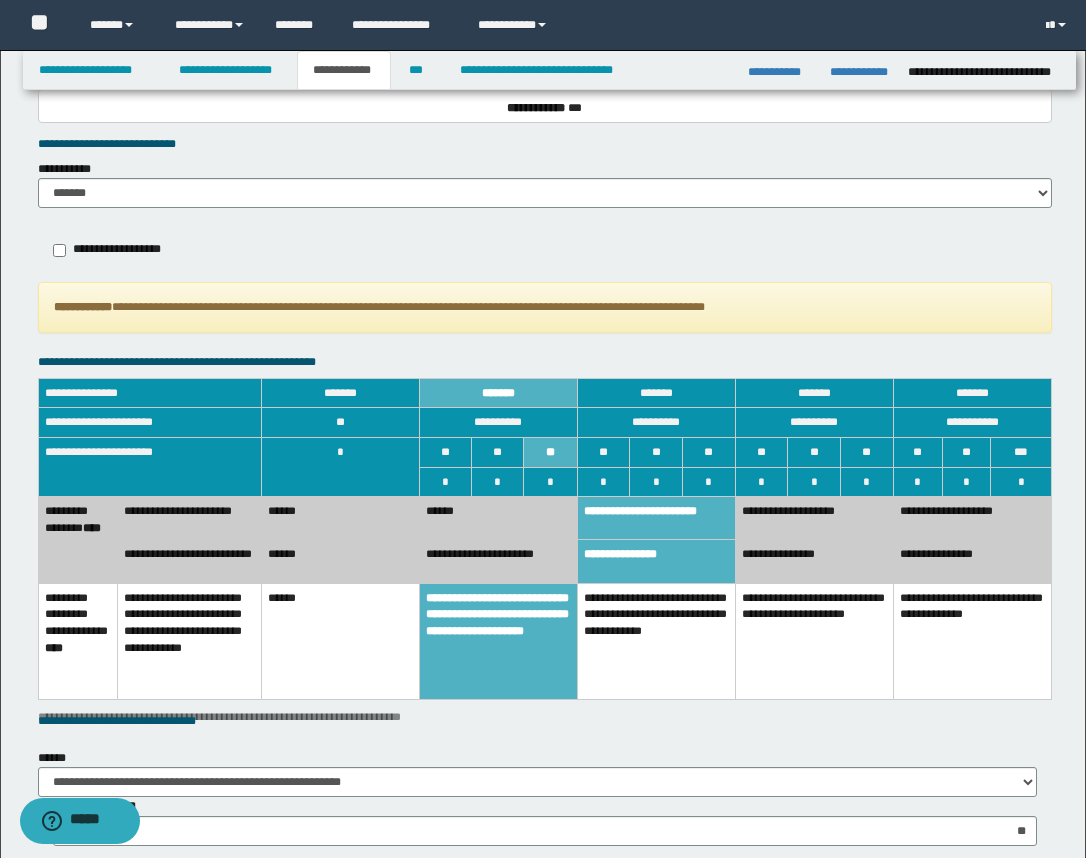 click on "**********" at bounding box center (498, 561) 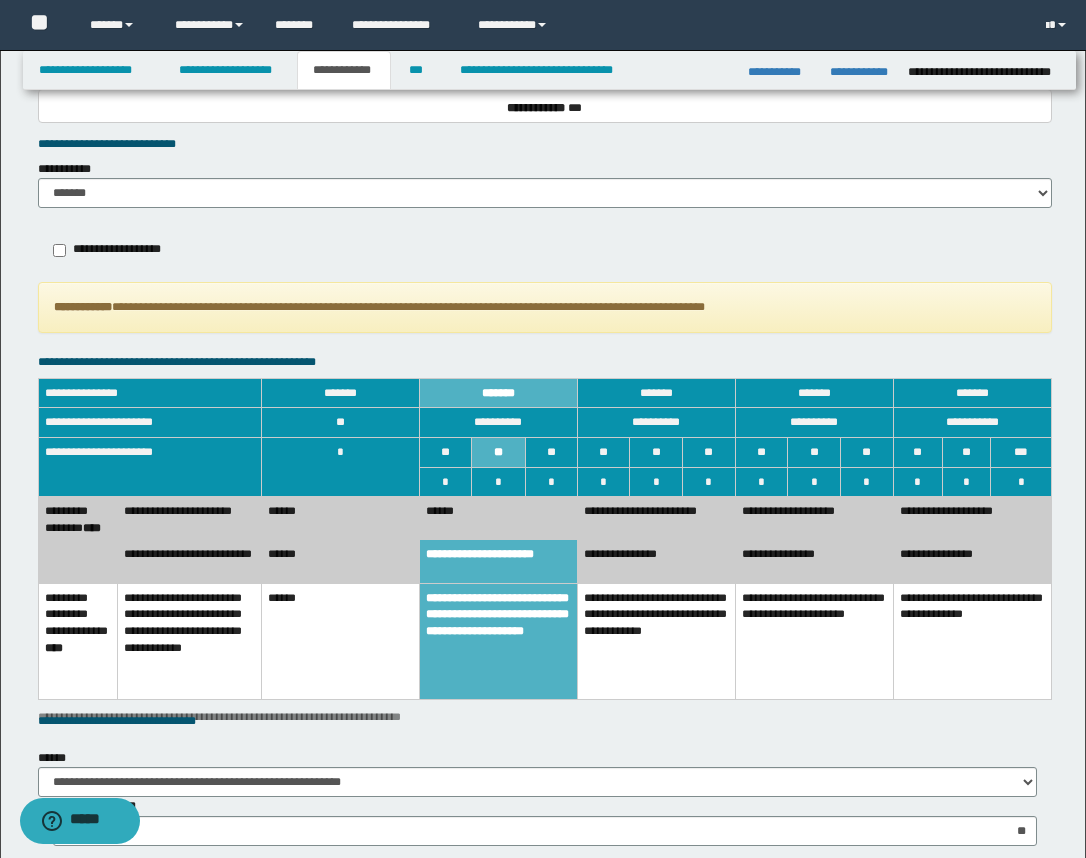 click on "******" at bounding box center (498, 518) 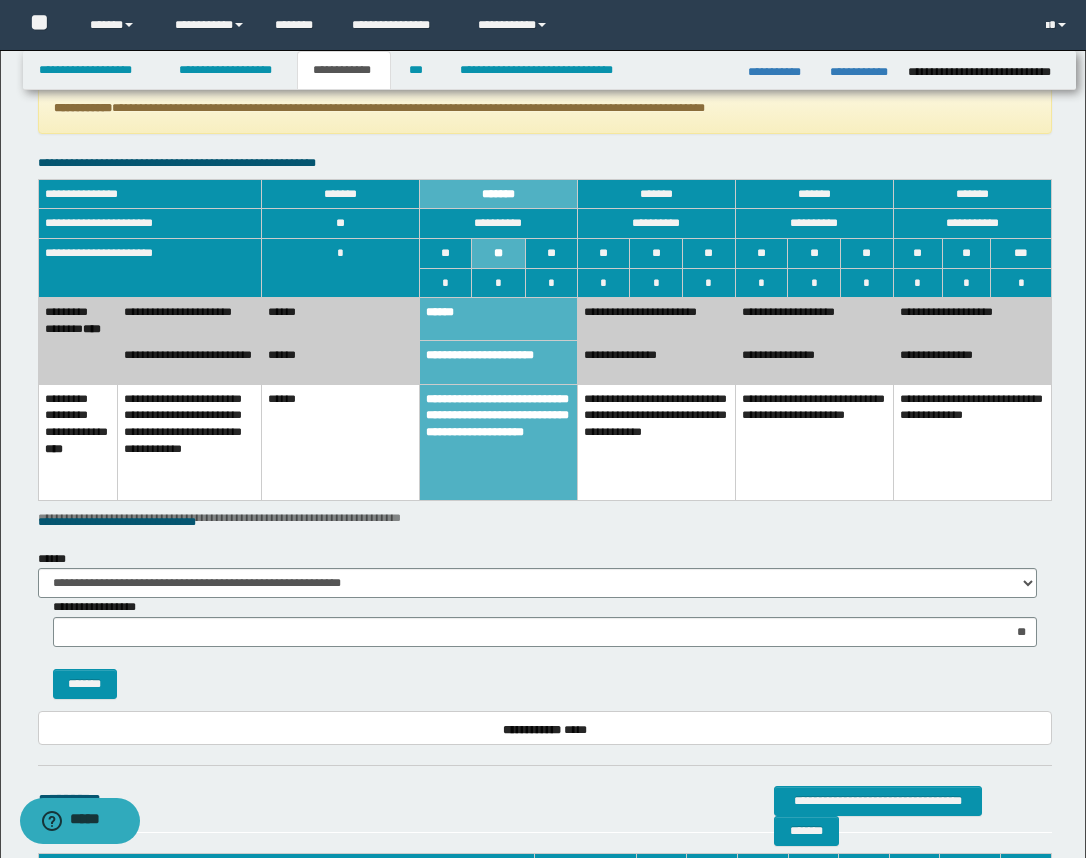 scroll, scrollTop: 2529, scrollLeft: 0, axis: vertical 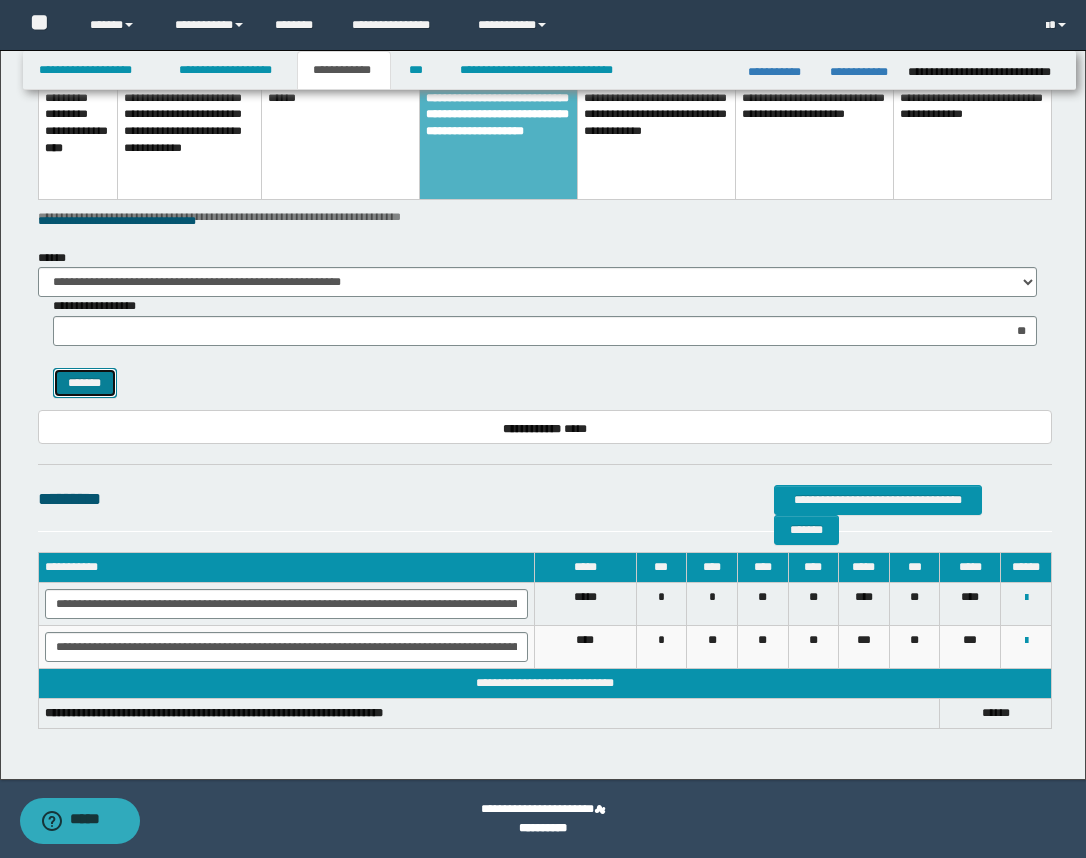 click on "*******" at bounding box center [85, 383] 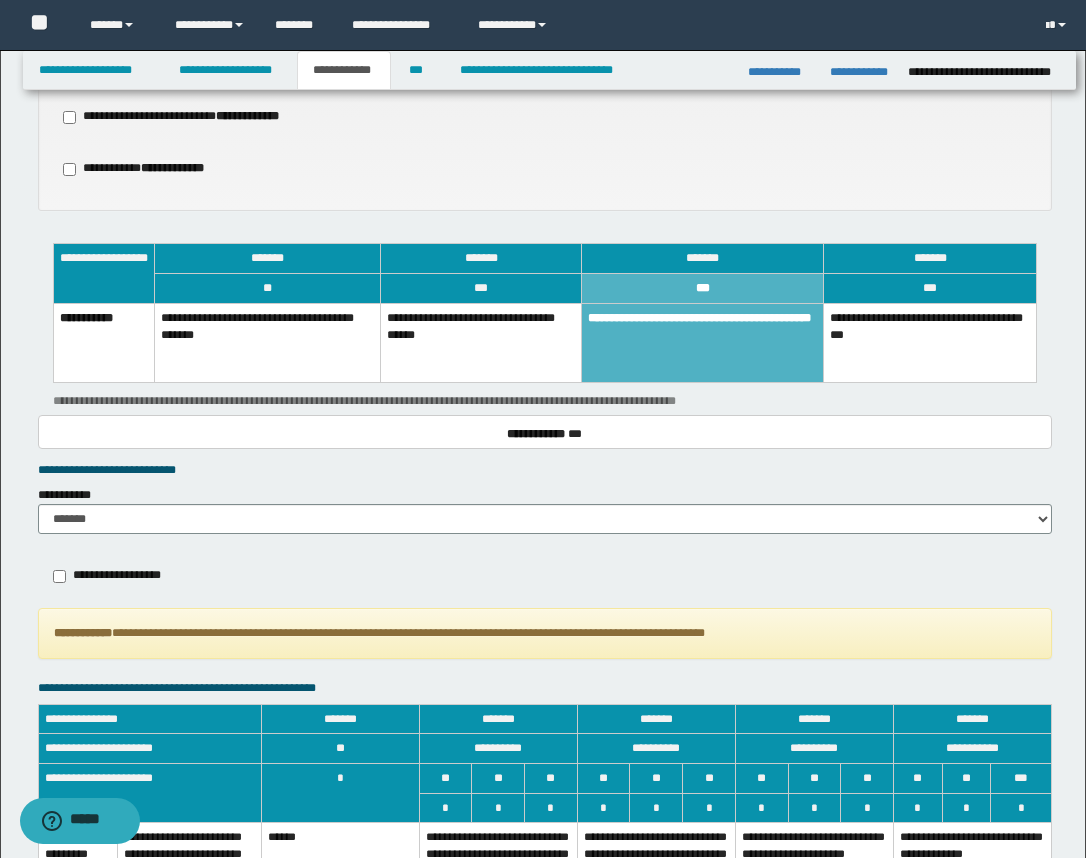 scroll, scrollTop: 1578, scrollLeft: 0, axis: vertical 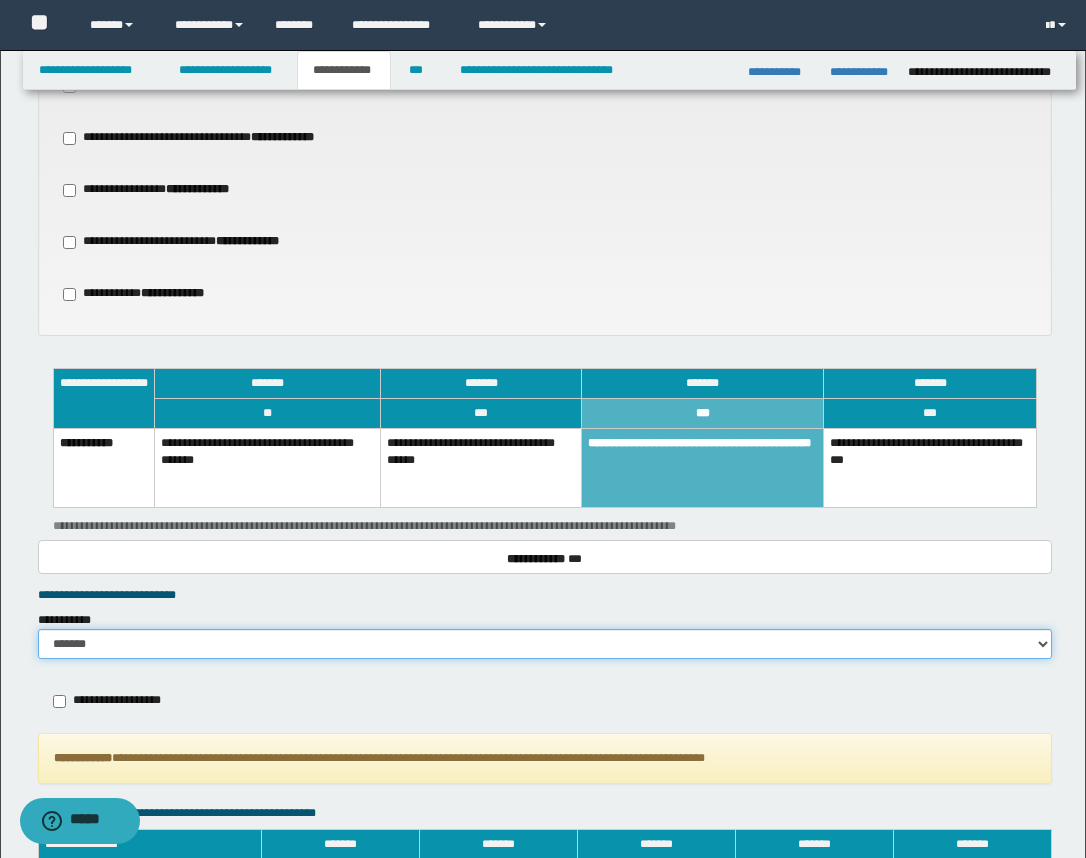 click on "*******
*********" at bounding box center [545, 644] 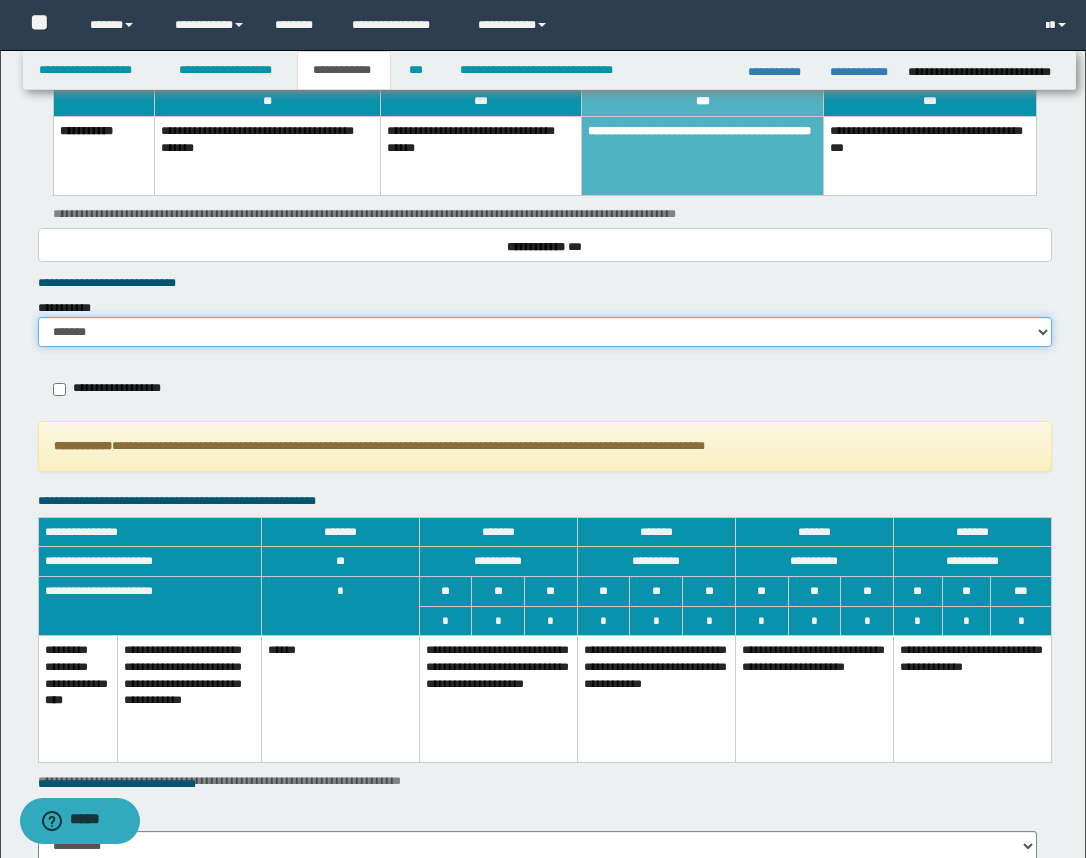 scroll, scrollTop: 1953, scrollLeft: 0, axis: vertical 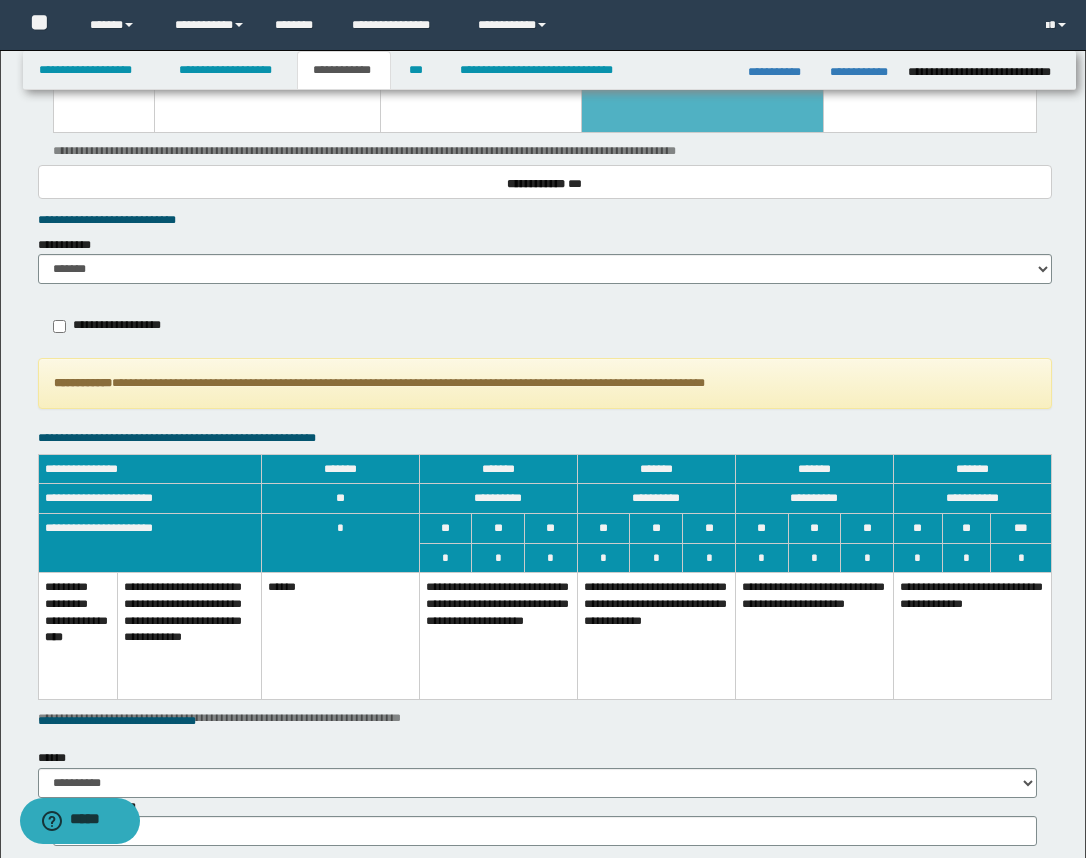 click on "**********" at bounding box center [656, 636] 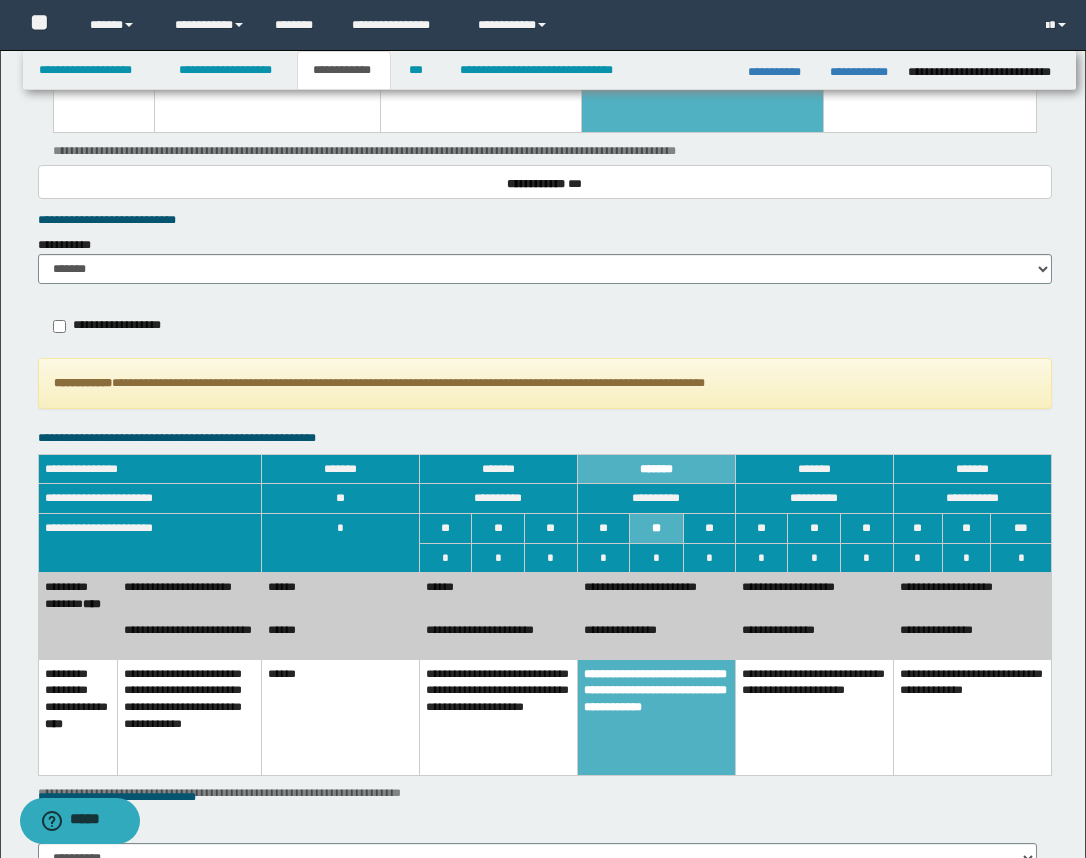 click on "**********" at bounding box center [656, 637] 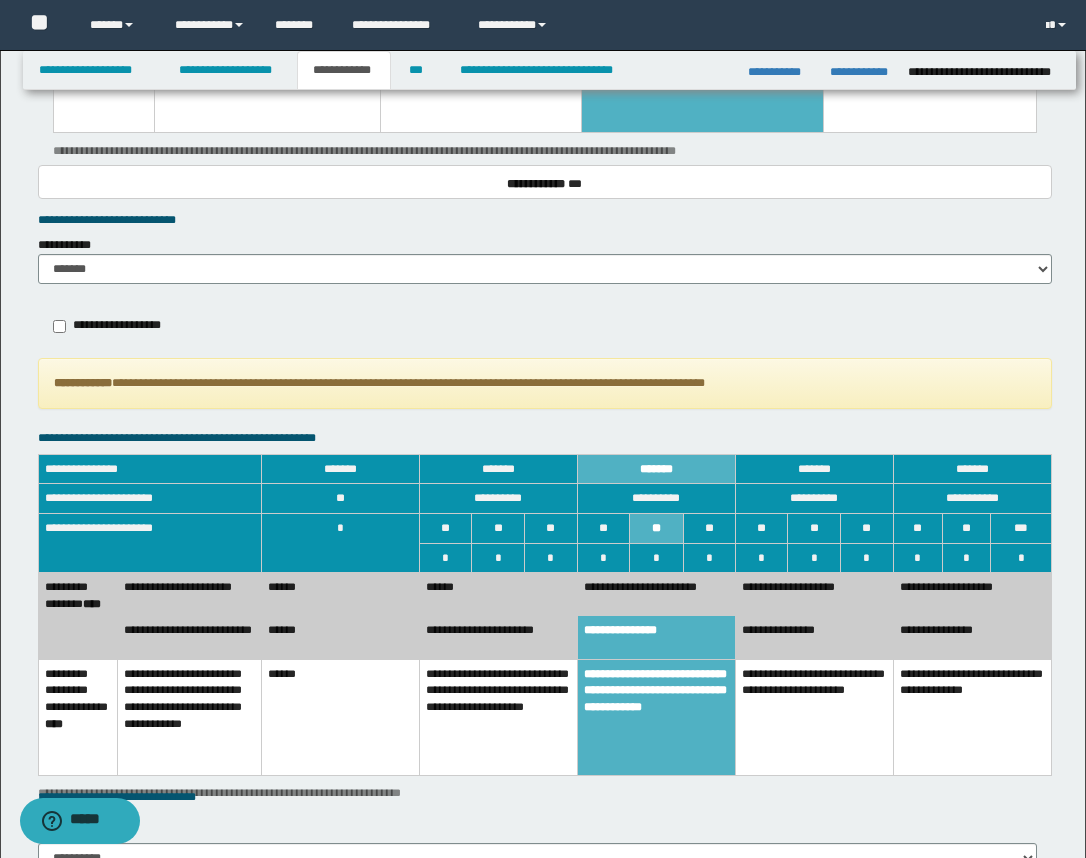 click on "**********" at bounding box center [656, 594] 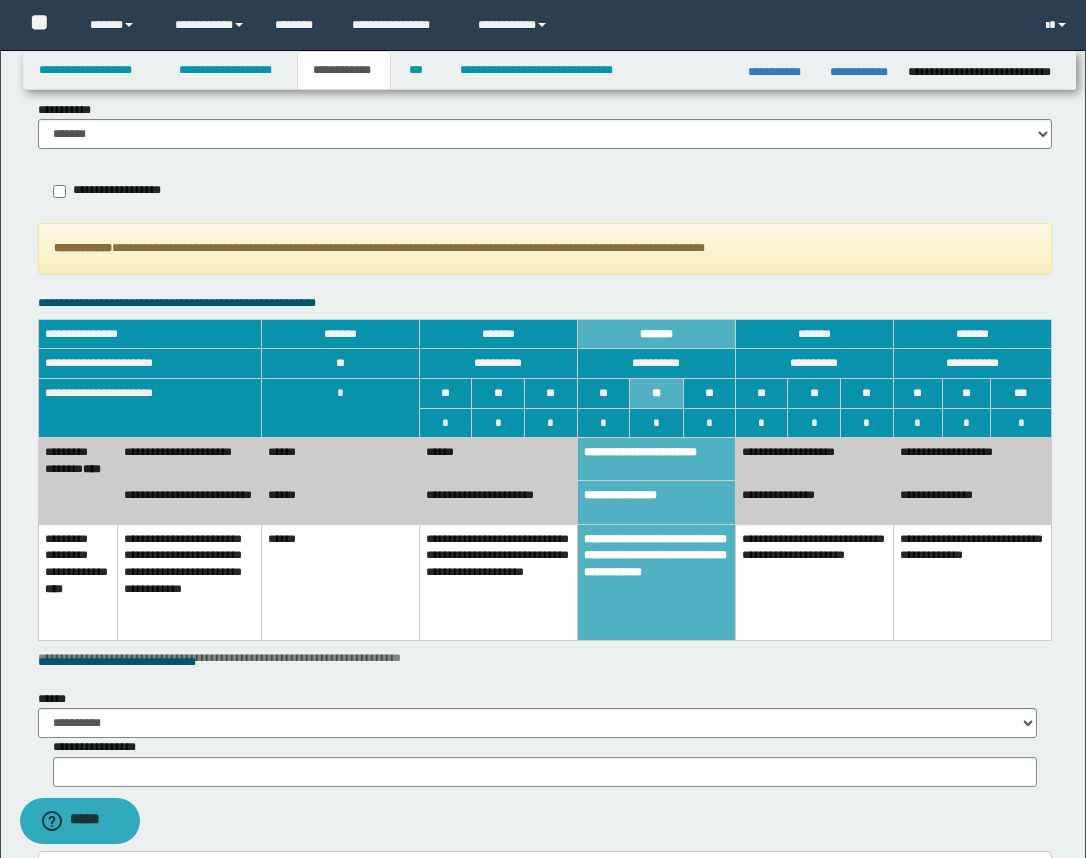 scroll, scrollTop: 2328, scrollLeft: 0, axis: vertical 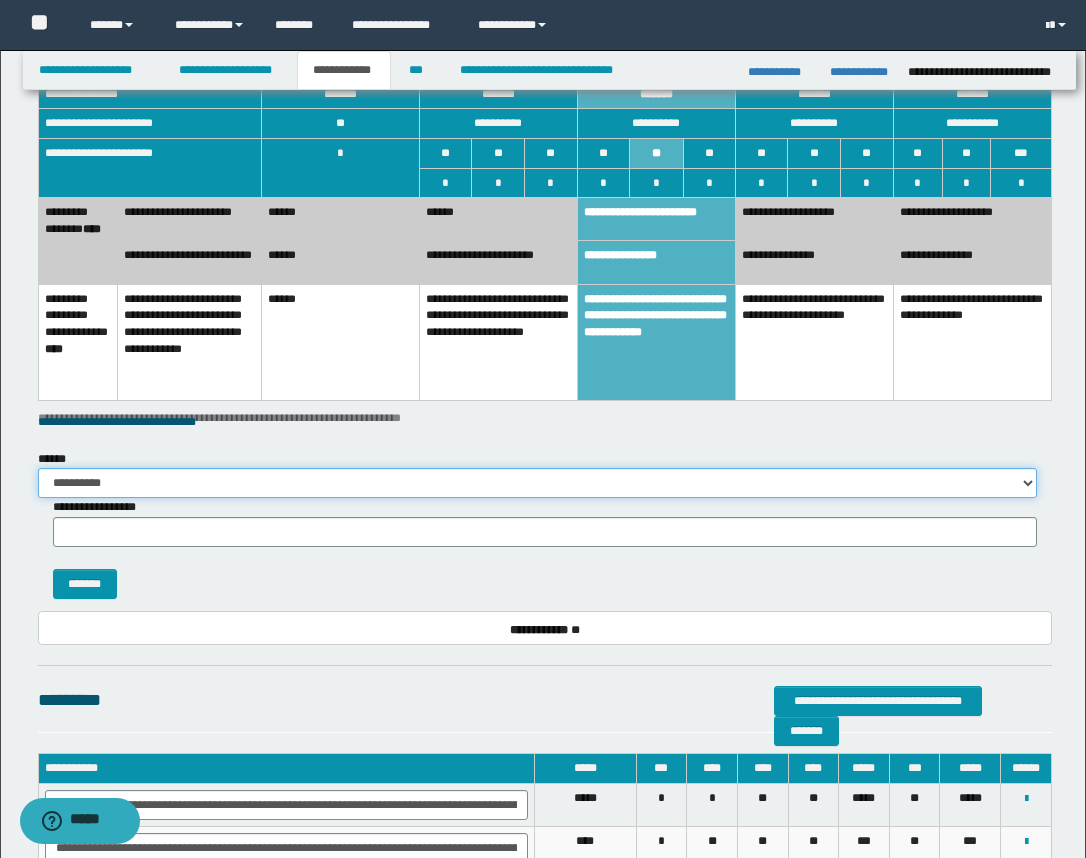 drag, startPoint x: 1026, startPoint y: 487, endPoint x: 900, endPoint y: 472, distance: 126.88972 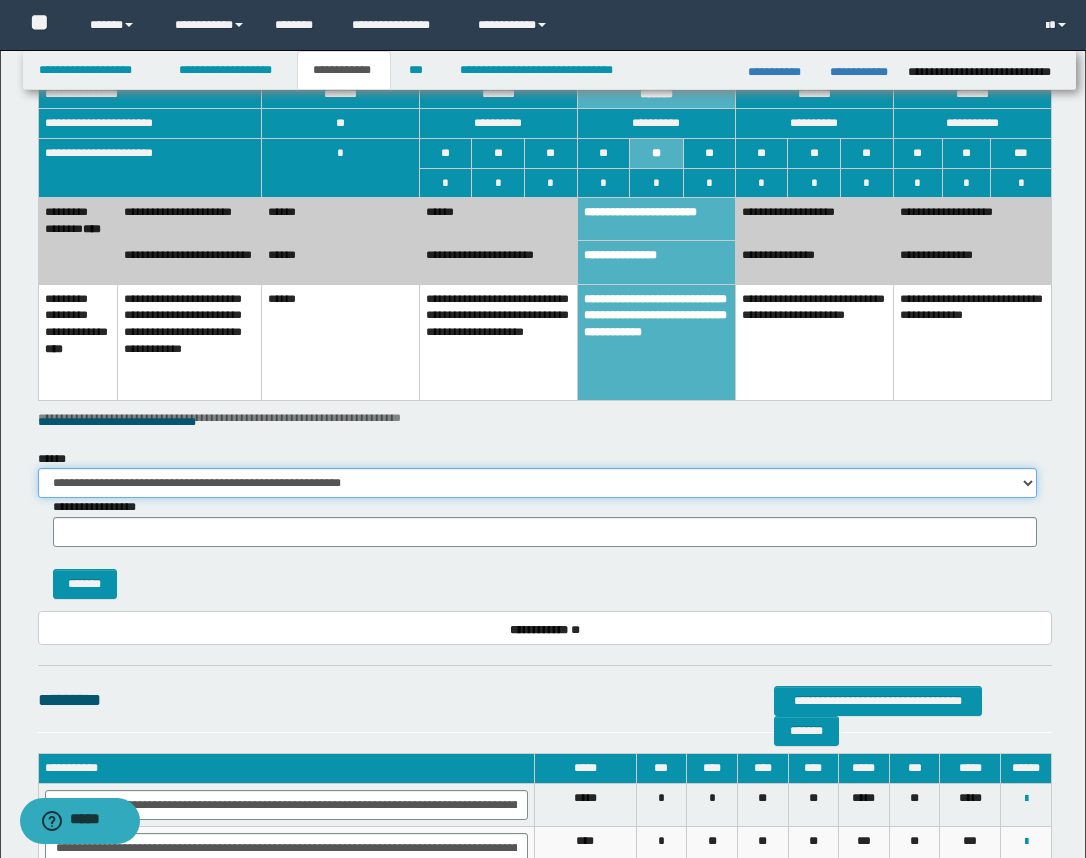 click on "**********" at bounding box center (537, 483) 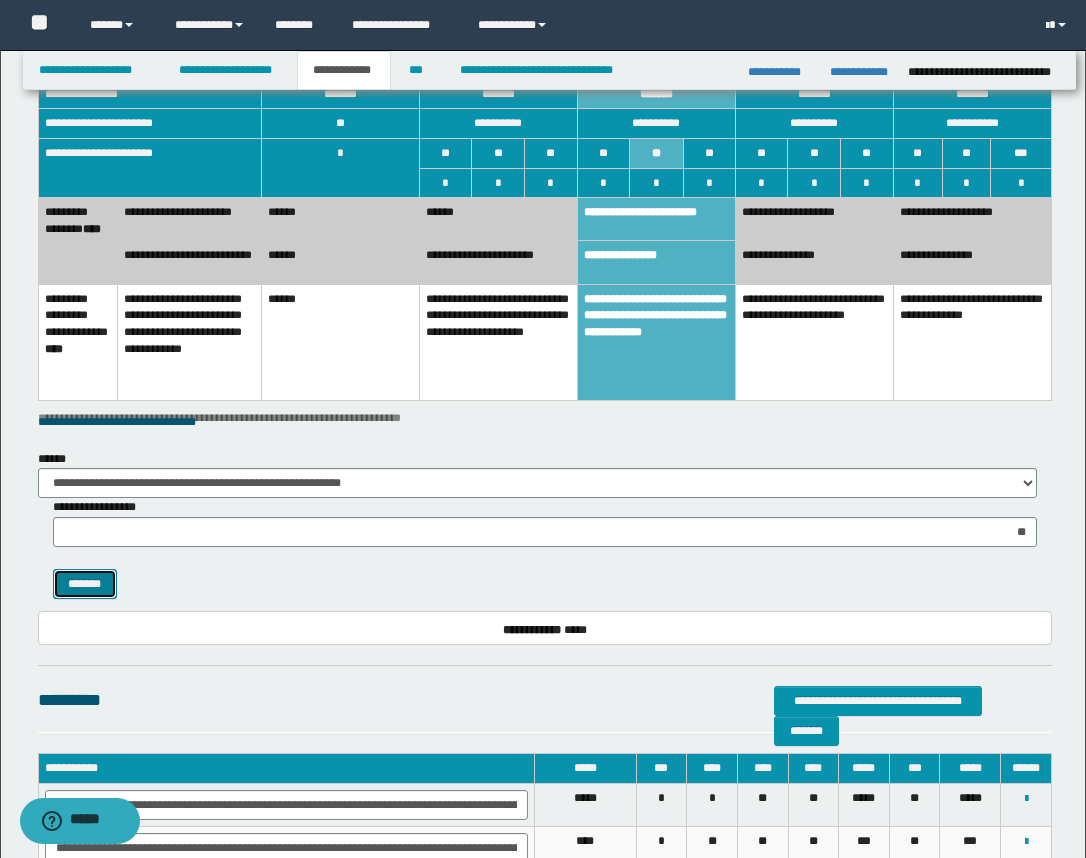 drag, startPoint x: 98, startPoint y: 587, endPoint x: 117, endPoint y: 587, distance: 19 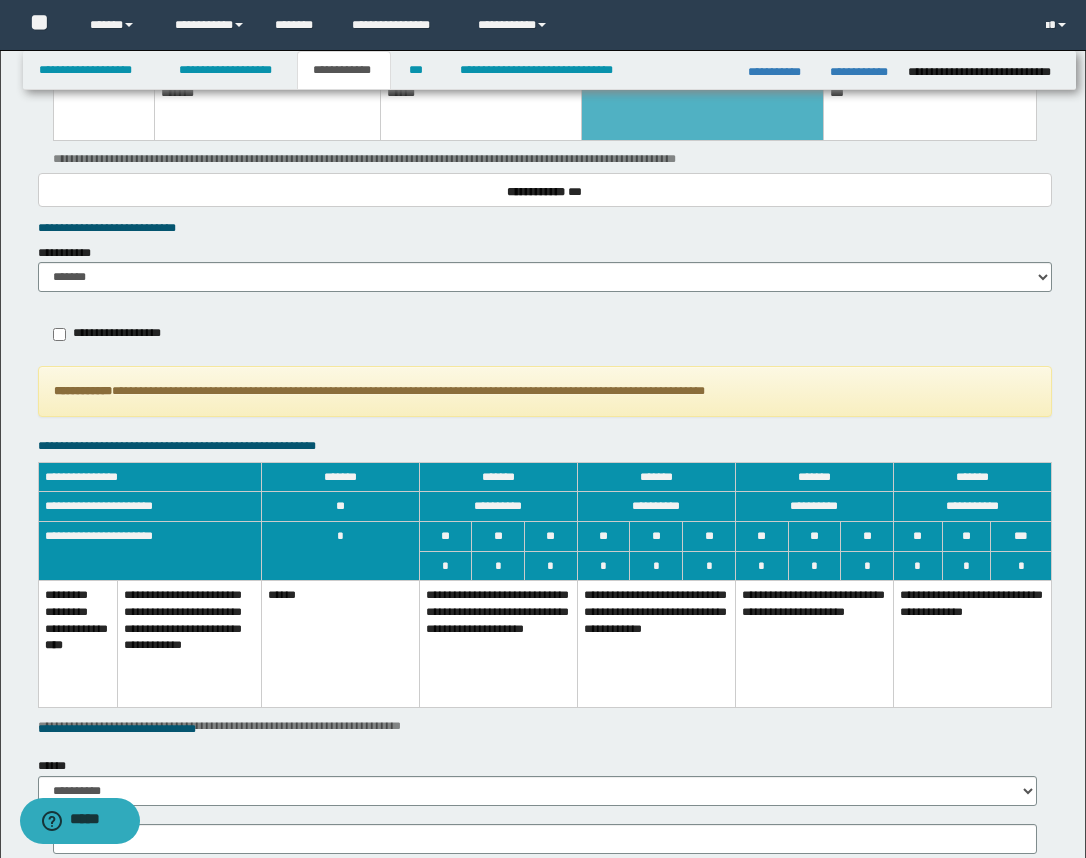 scroll, scrollTop: 1828, scrollLeft: 0, axis: vertical 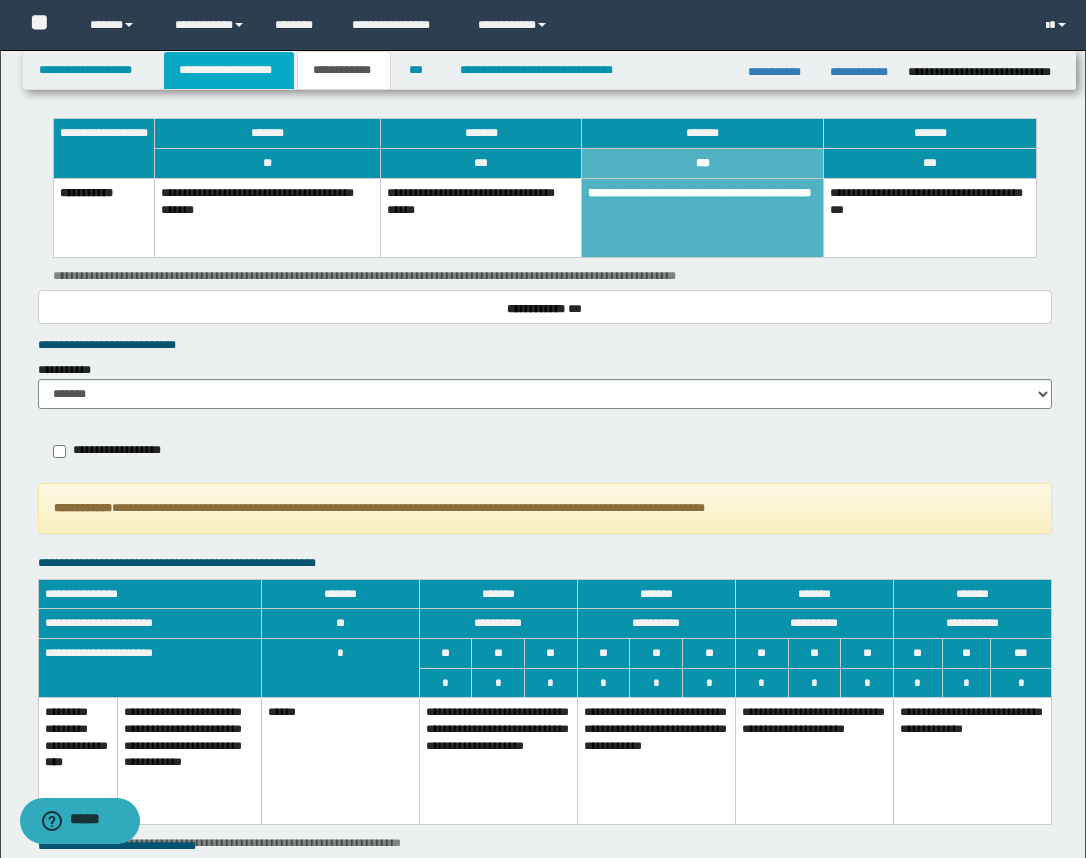 drag, startPoint x: 274, startPoint y: 82, endPoint x: 446, endPoint y: 88, distance: 172.10461 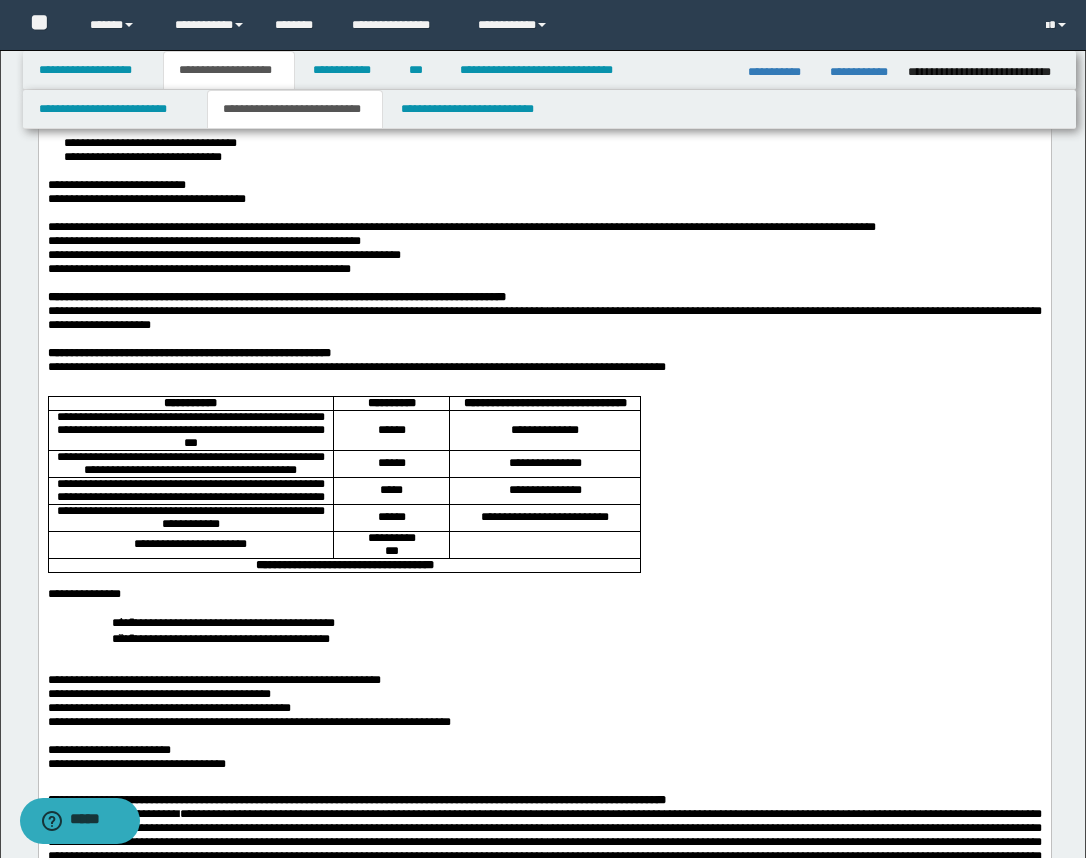 scroll, scrollTop: 250, scrollLeft: 0, axis: vertical 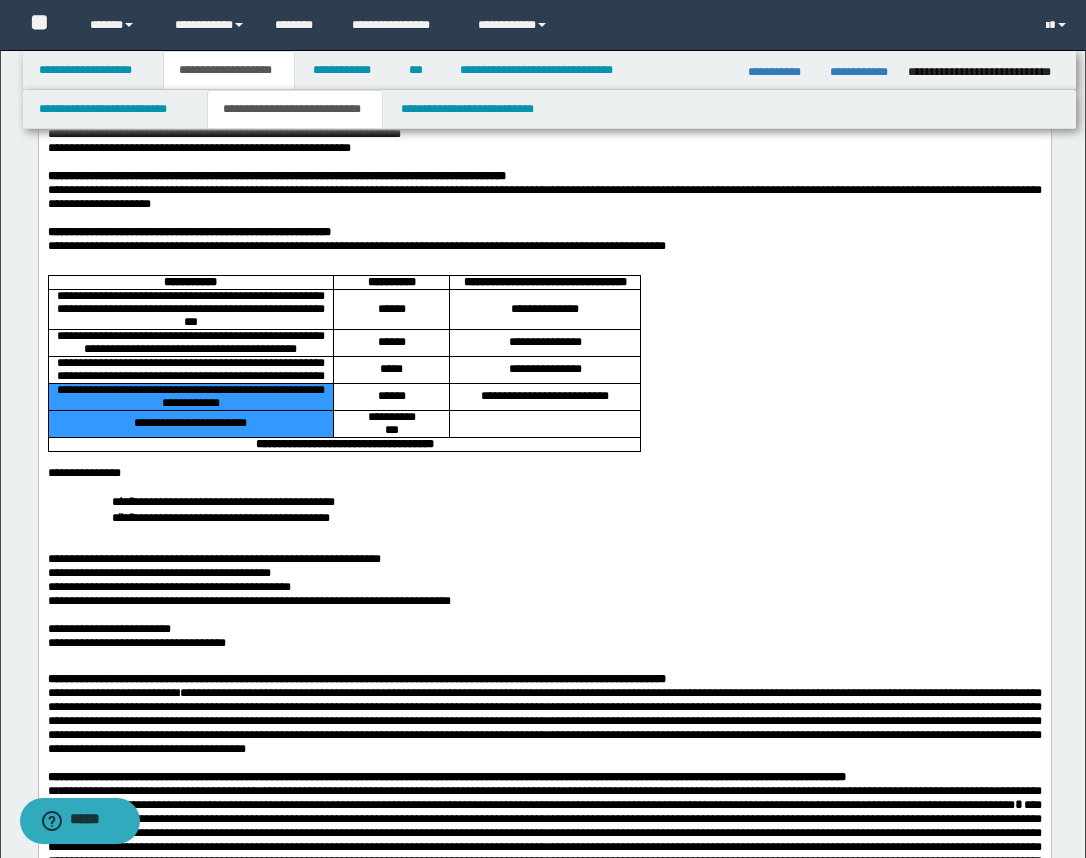 drag, startPoint x: 65, startPoint y: 465, endPoint x: 241, endPoint y: 472, distance: 176.13914 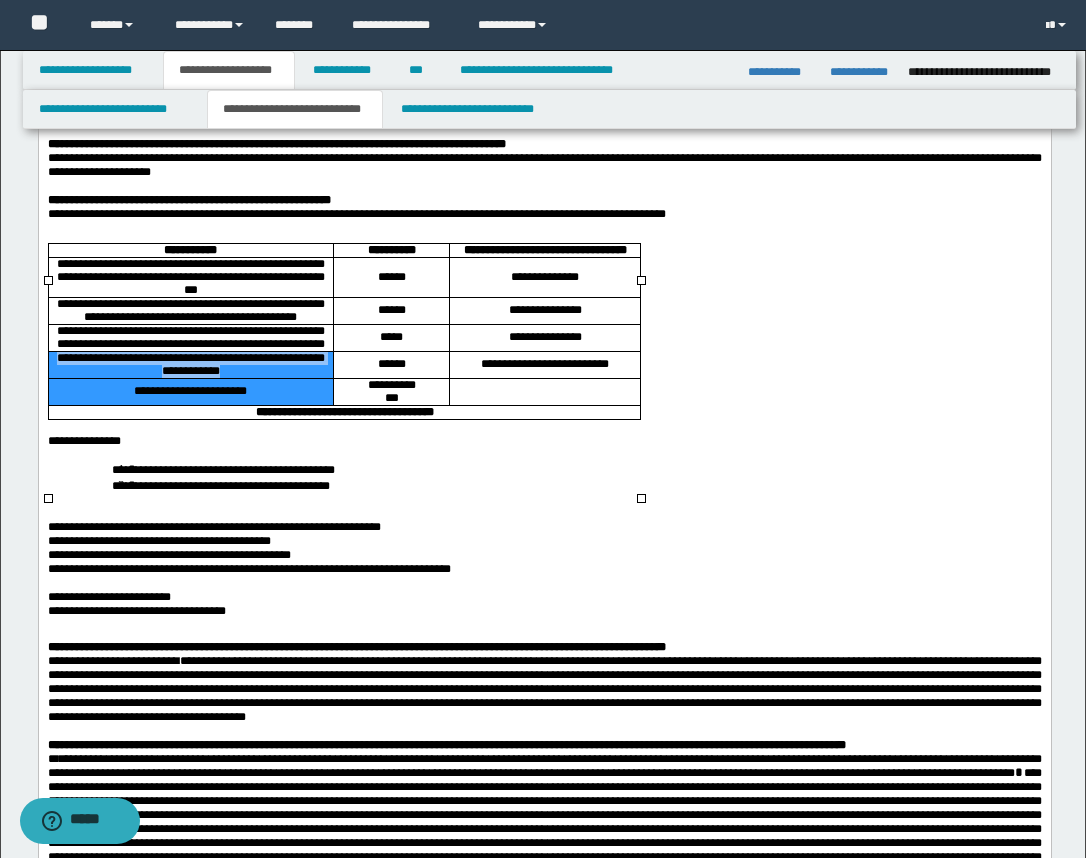 scroll, scrollTop: 250, scrollLeft: 0, axis: vertical 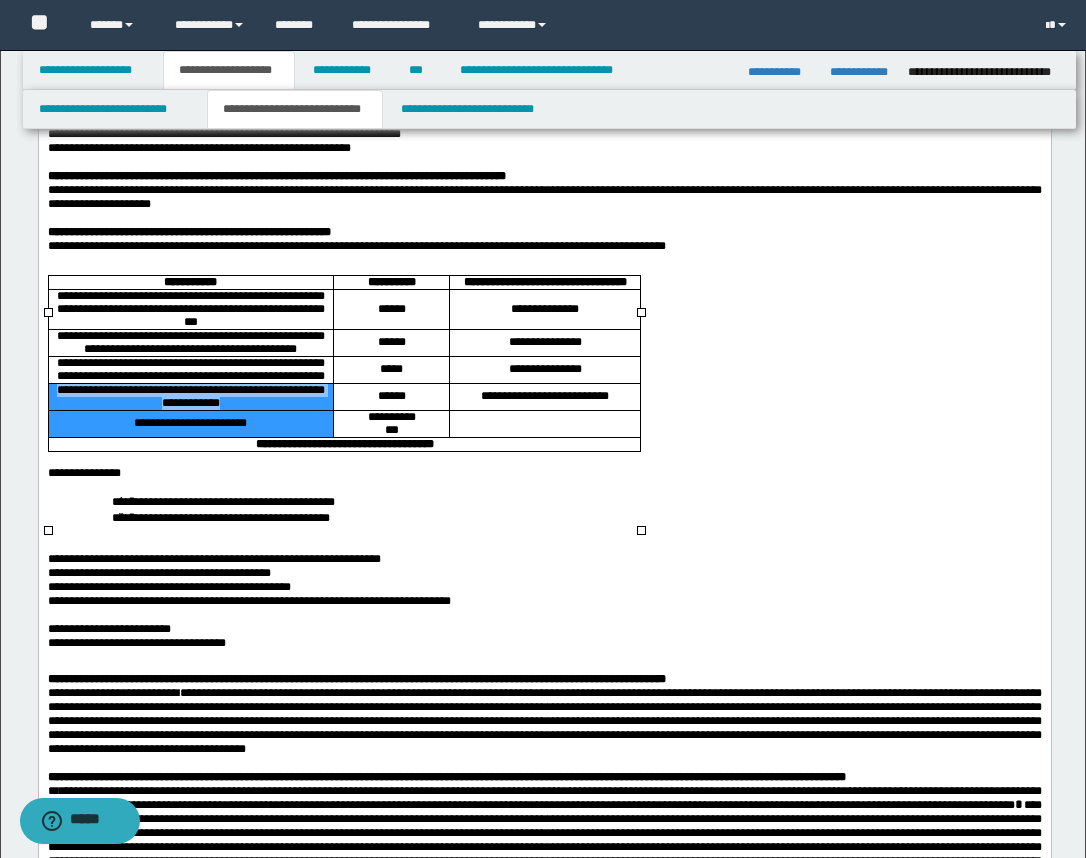 click on "**********" at bounding box center [190, 396] 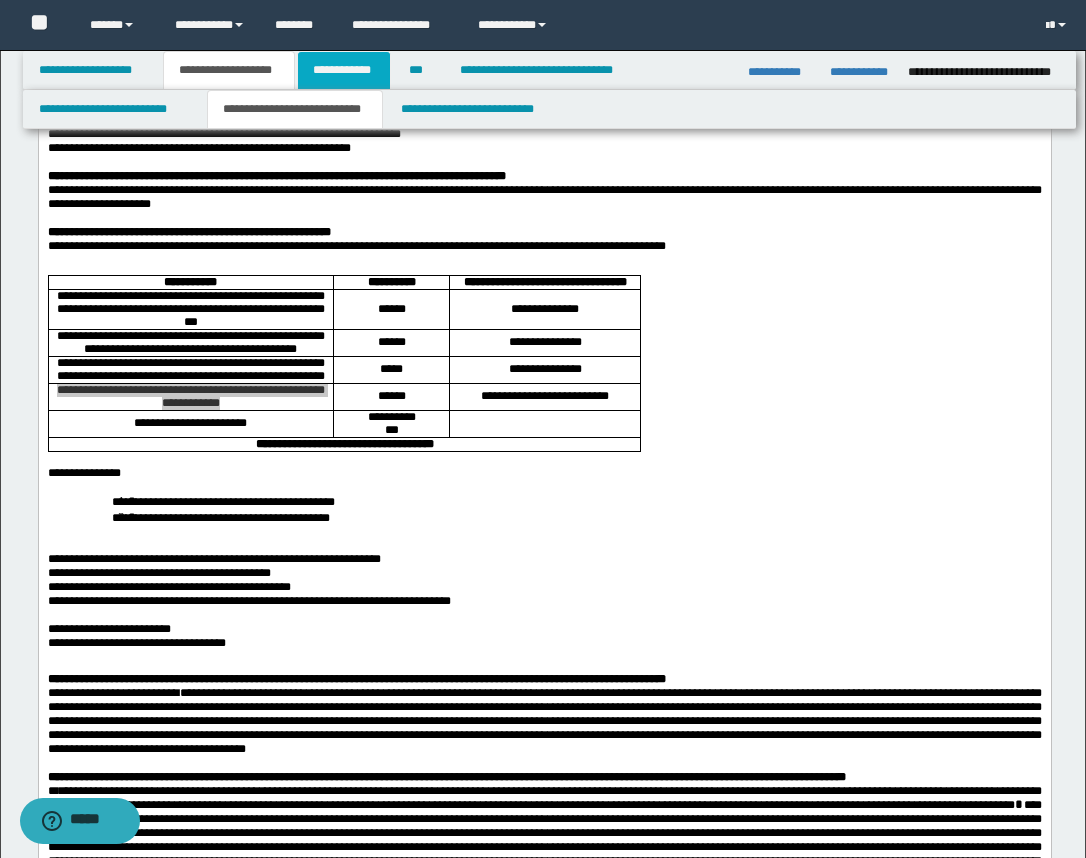 click on "**********" at bounding box center [344, 70] 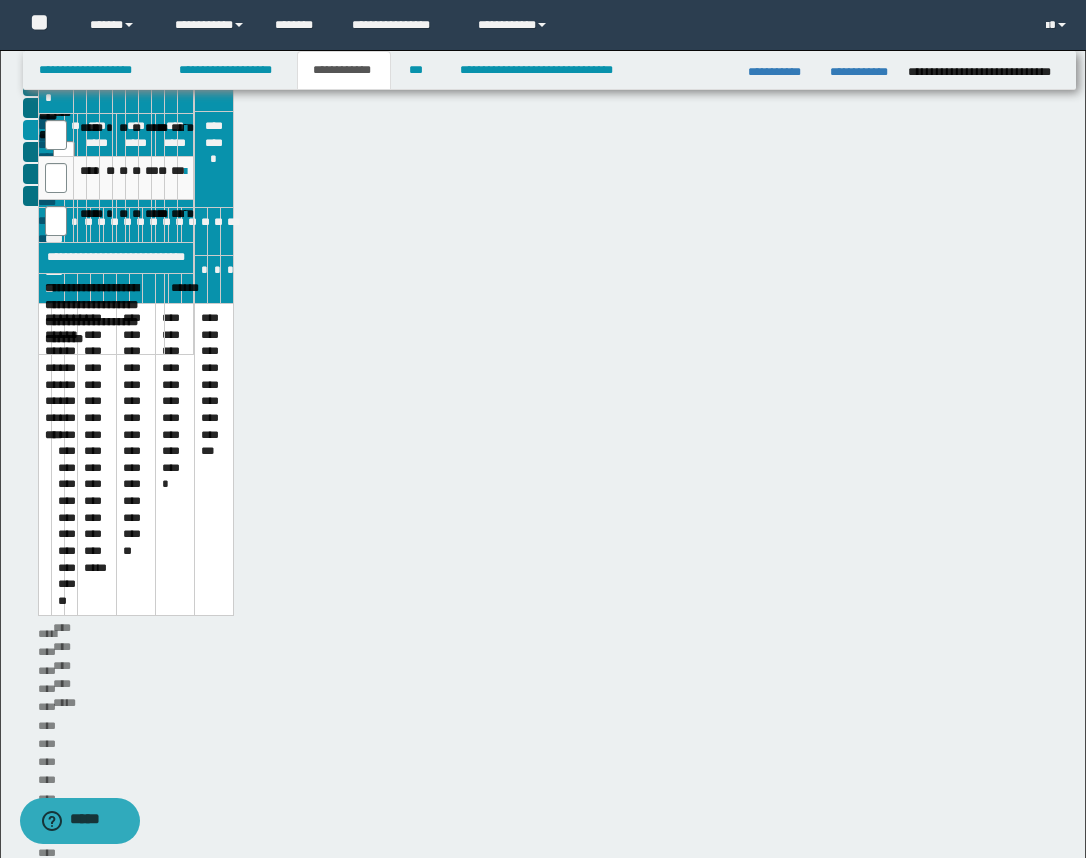 scroll, scrollTop: 219, scrollLeft: 0, axis: vertical 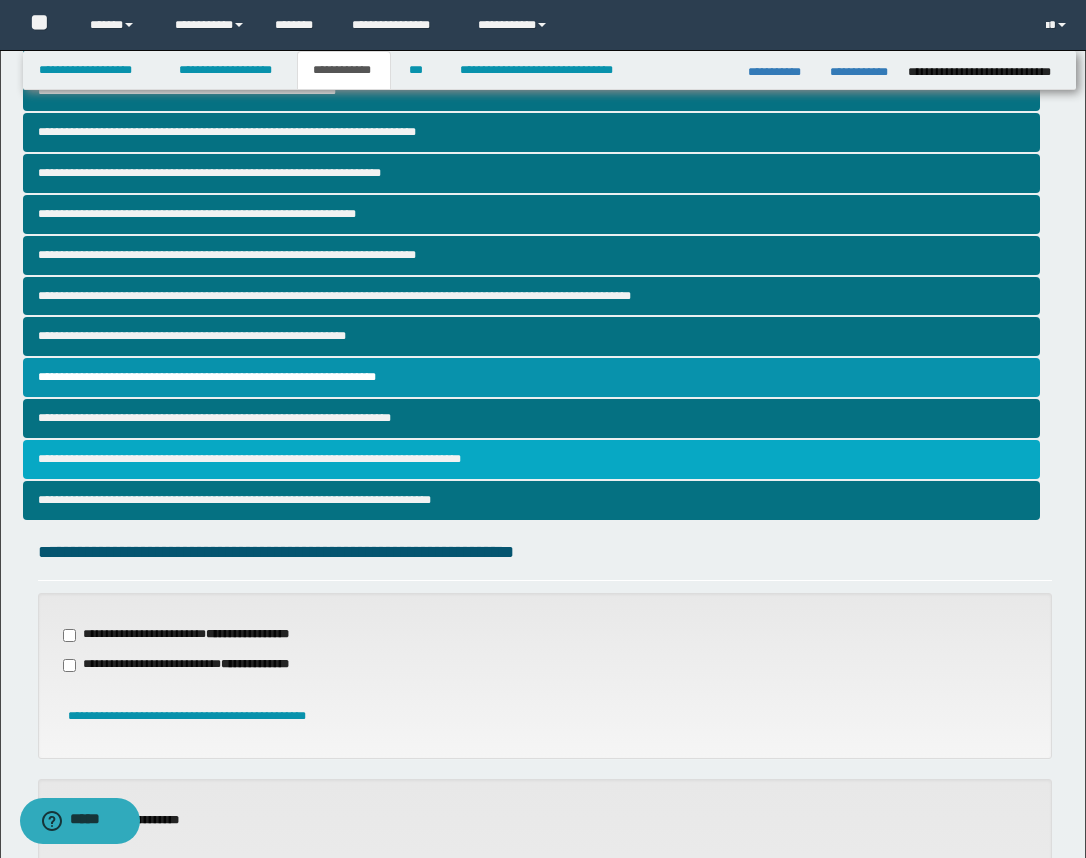 click on "**********" at bounding box center (531, 459) 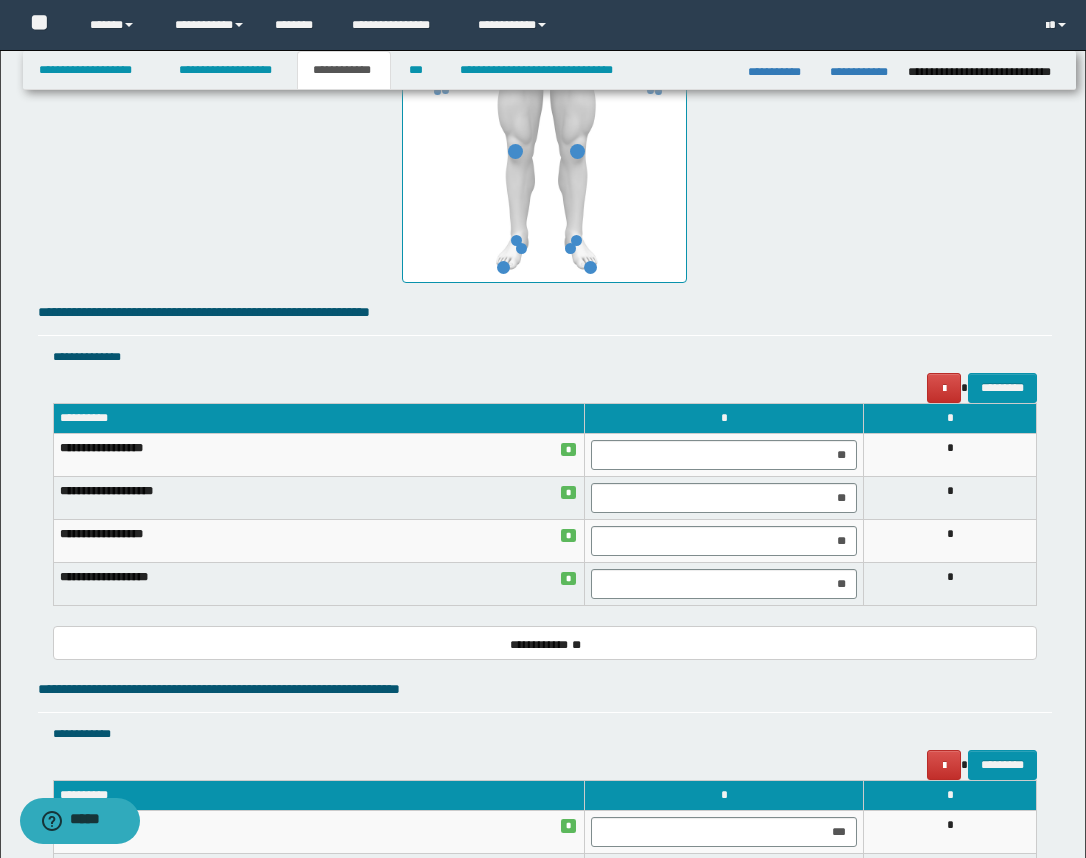 scroll, scrollTop: 1500, scrollLeft: 0, axis: vertical 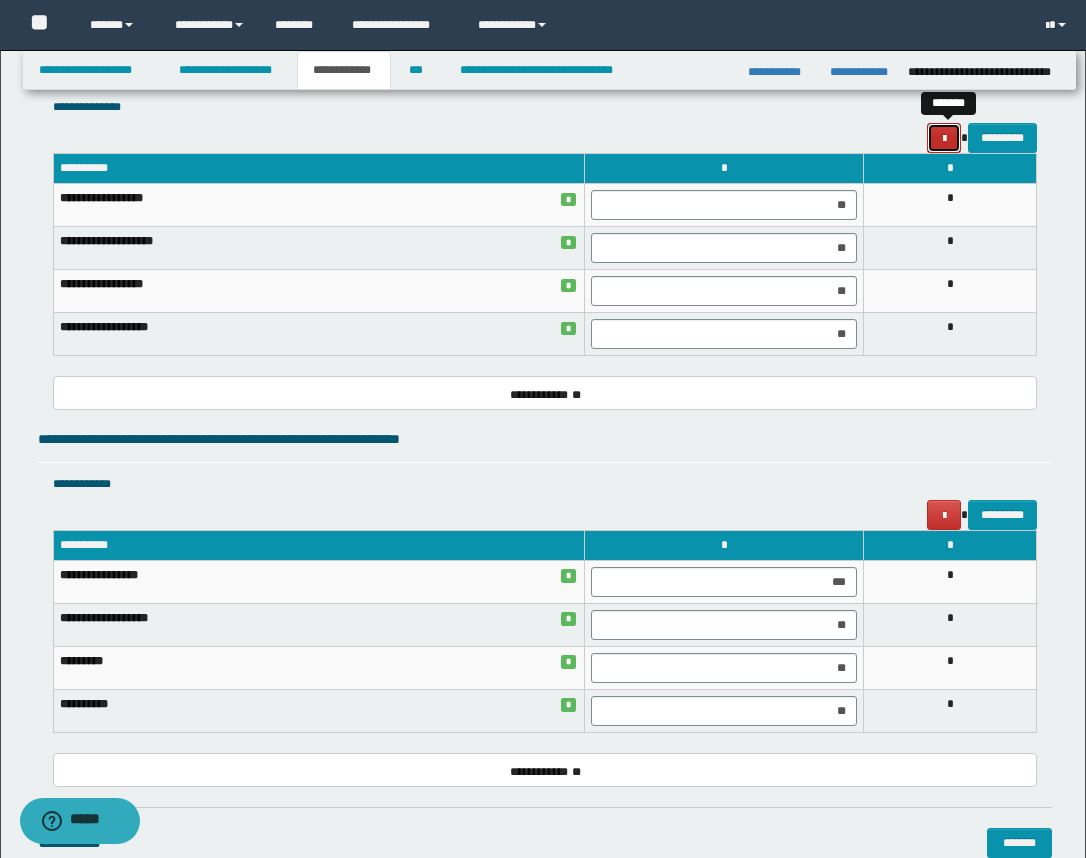 drag, startPoint x: 955, startPoint y: 138, endPoint x: 952, endPoint y: 176, distance: 38.118237 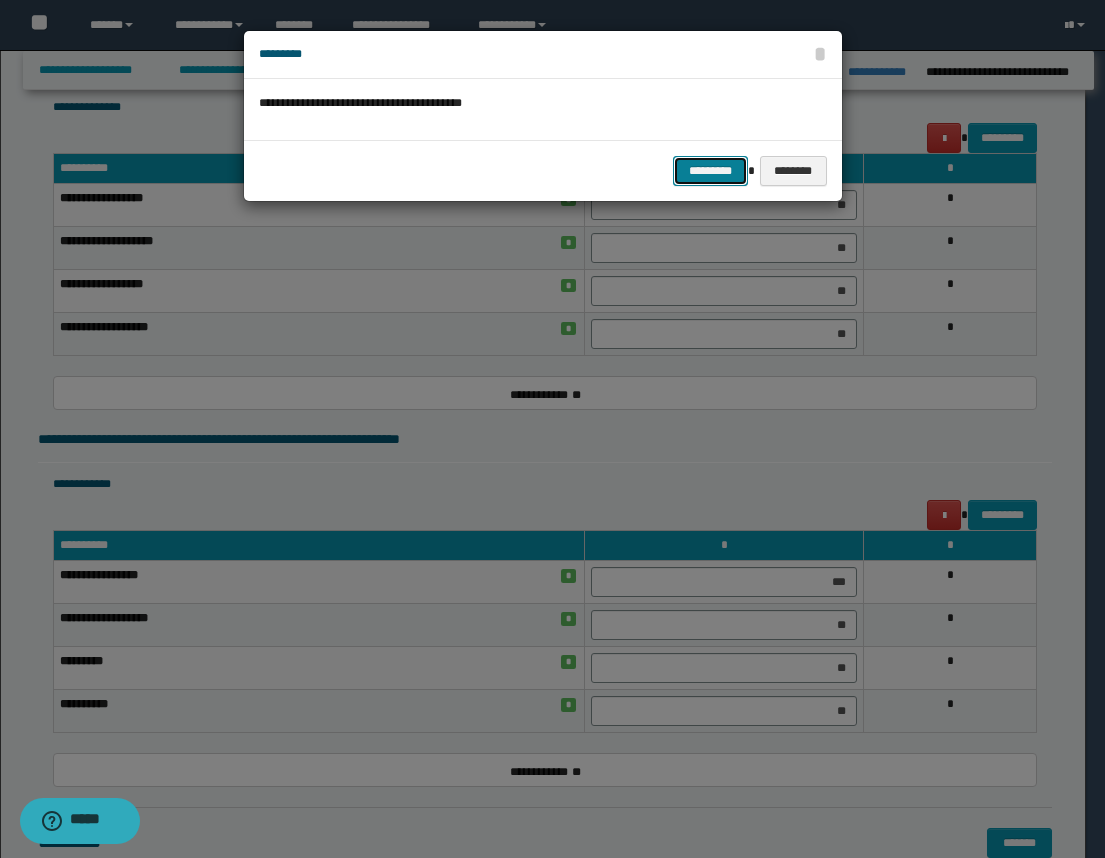 click on "*********" at bounding box center (710, 171) 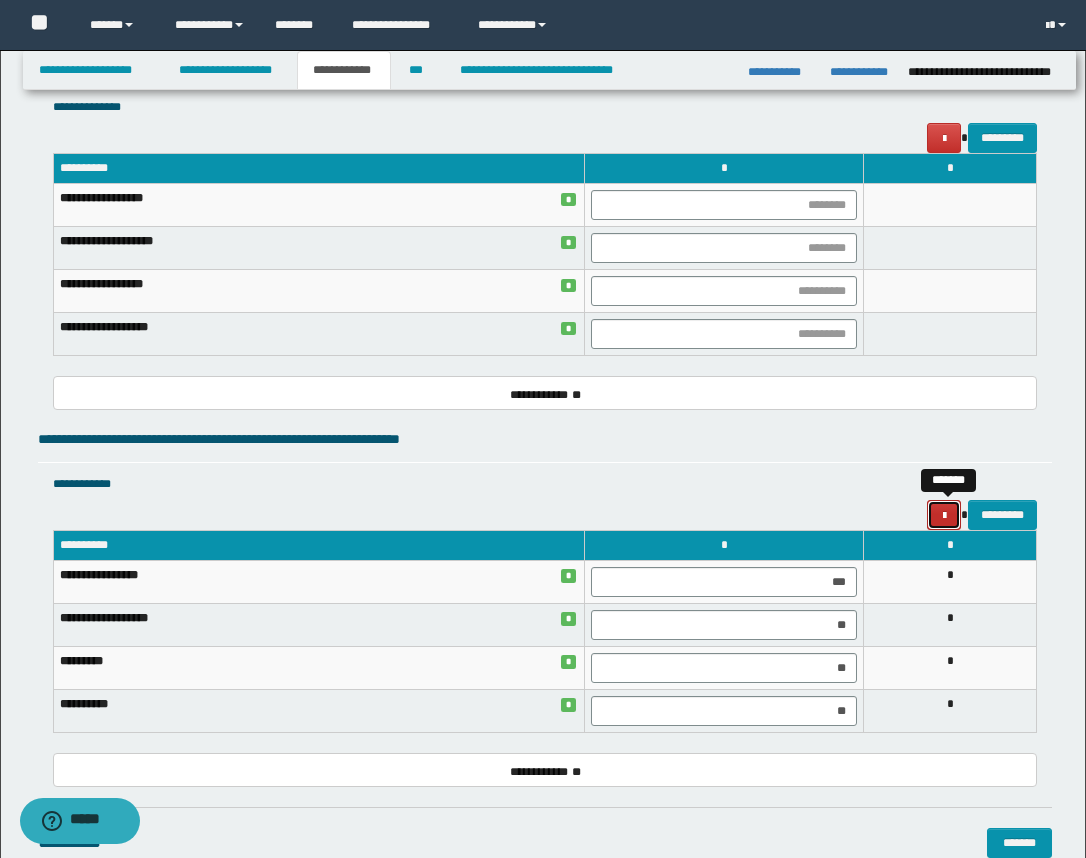click at bounding box center [944, 516] 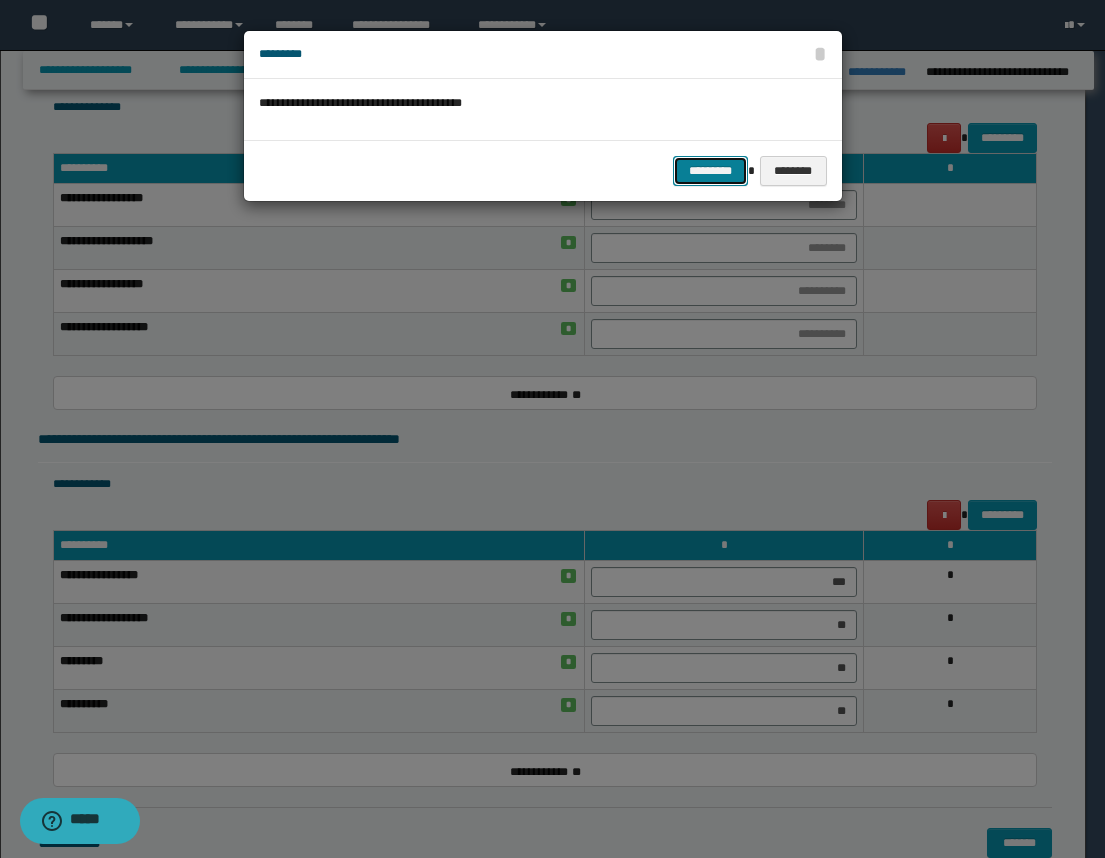 click on "*********" at bounding box center (710, 171) 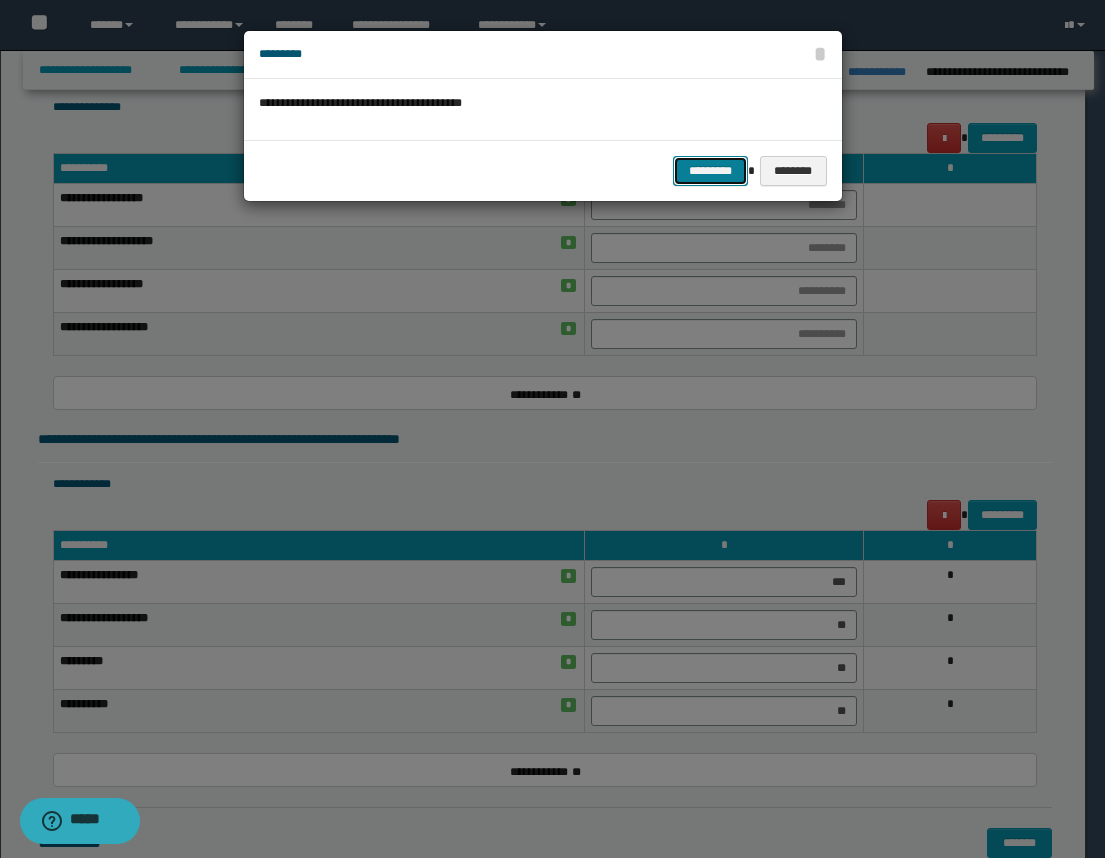 type 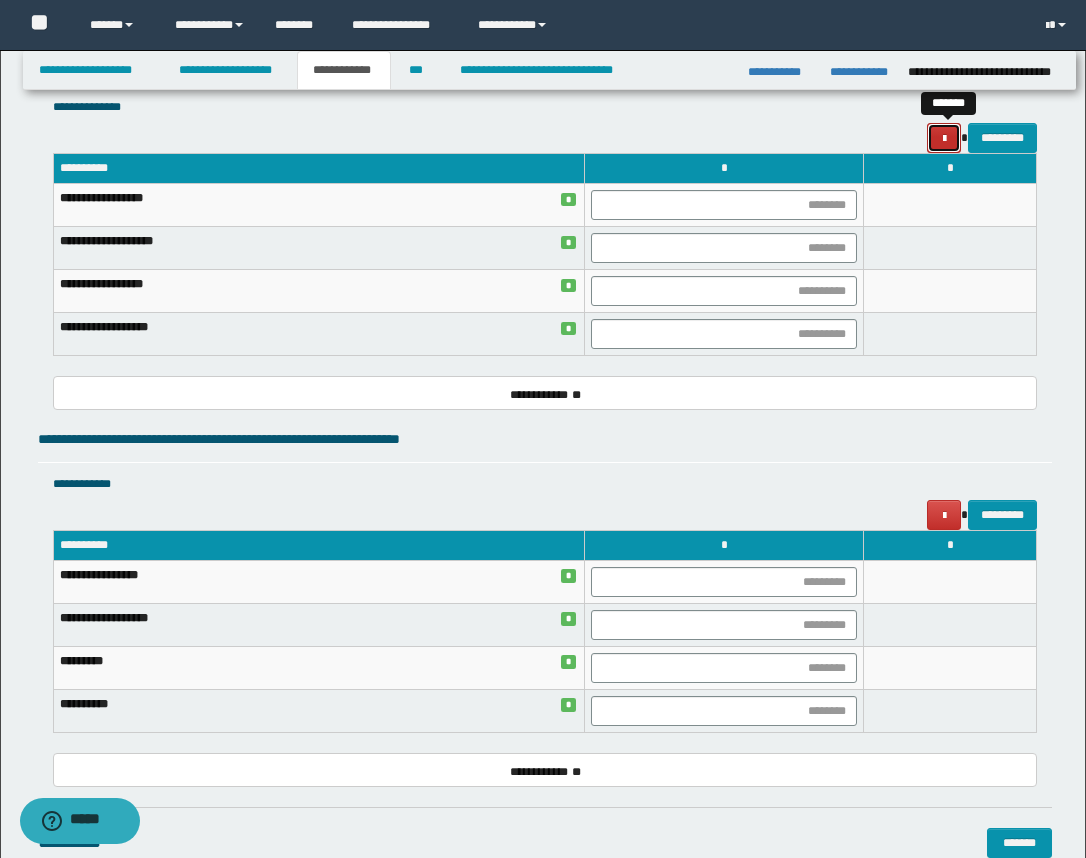 click at bounding box center (944, 139) 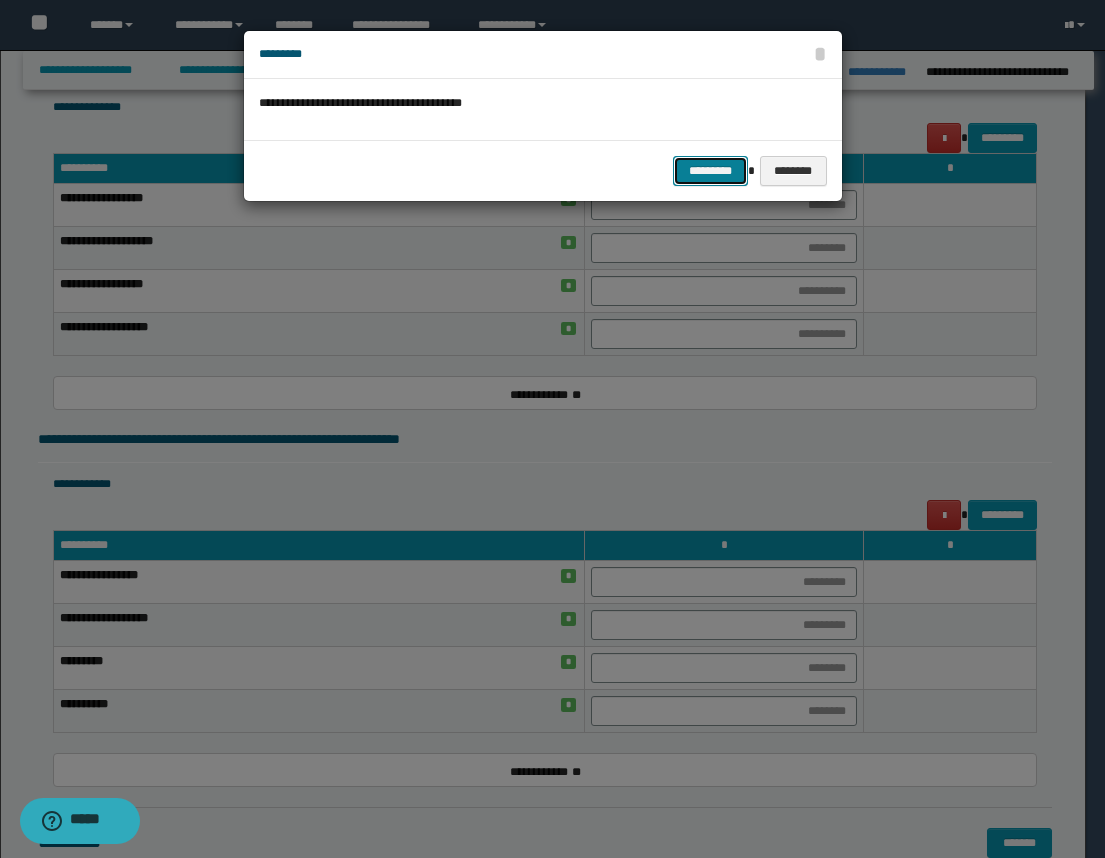 drag, startPoint x: 717, startPoint y: 180, endPoint x: 726, endPoint y: 191, distance: 14.21267 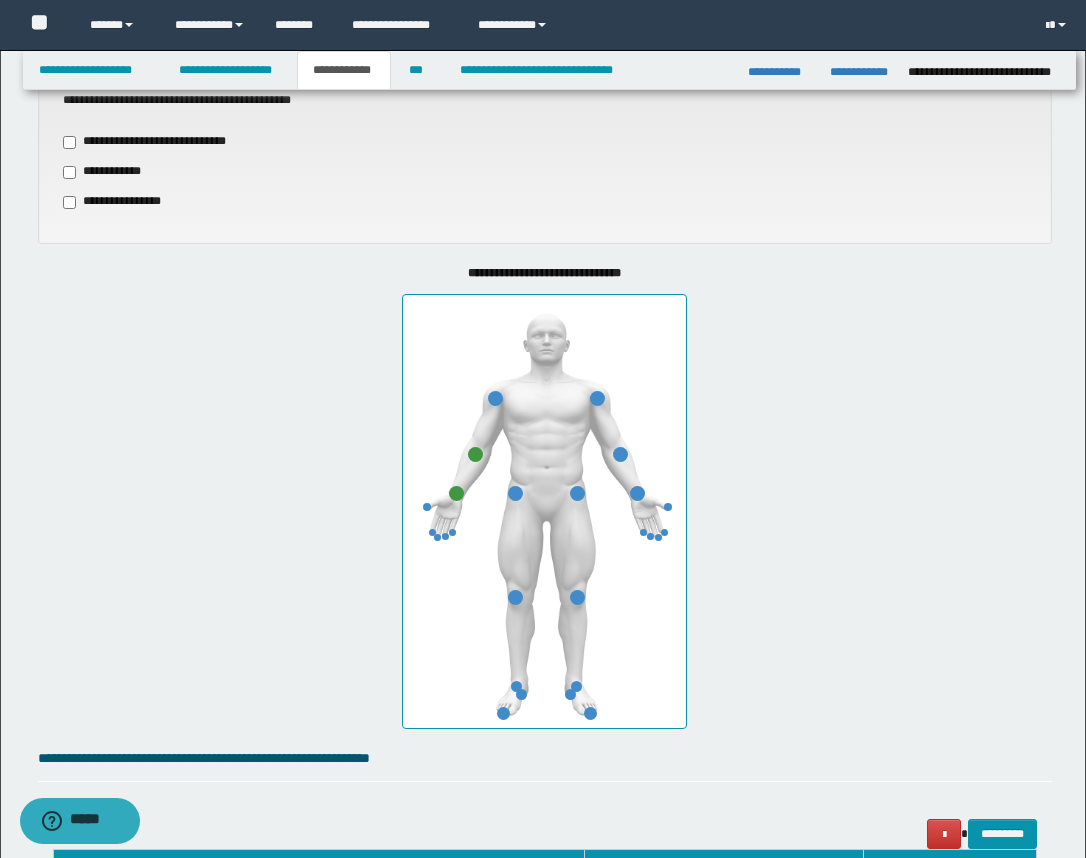 scroll, scrollTop: 788, scrollLeft: 0, axis: vertical 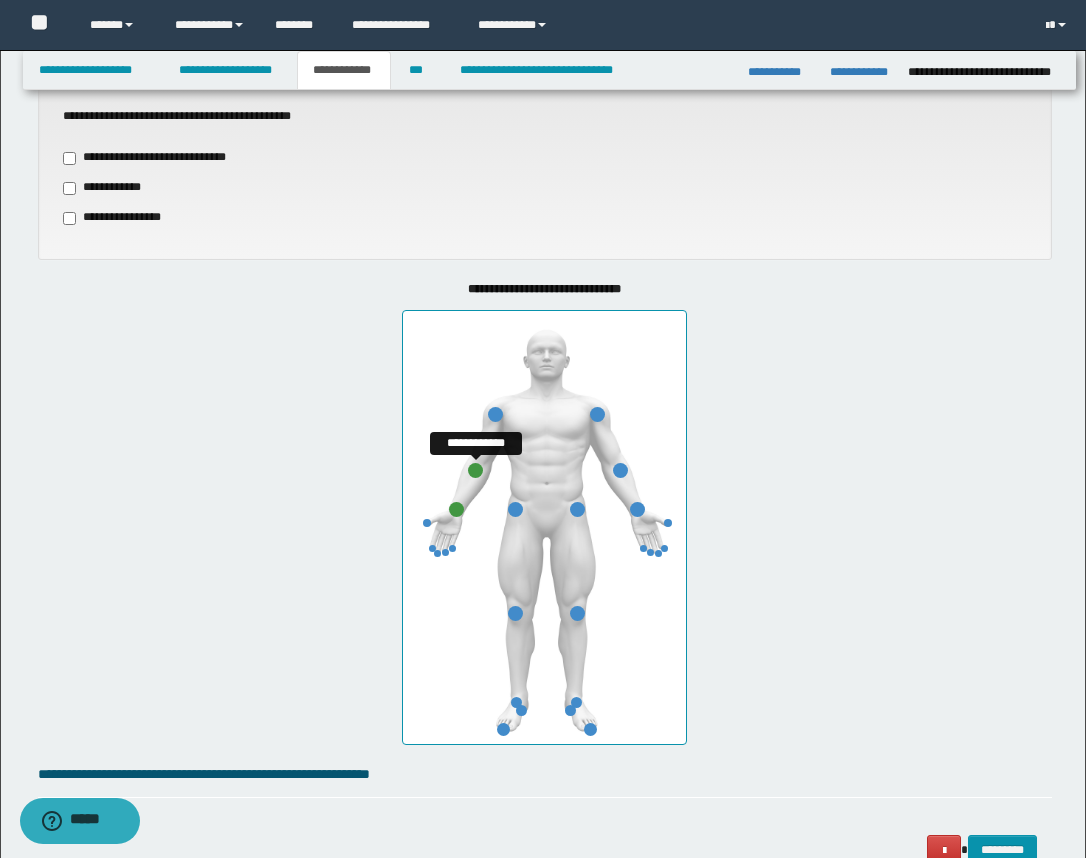 click at bounding box center (475, 470) 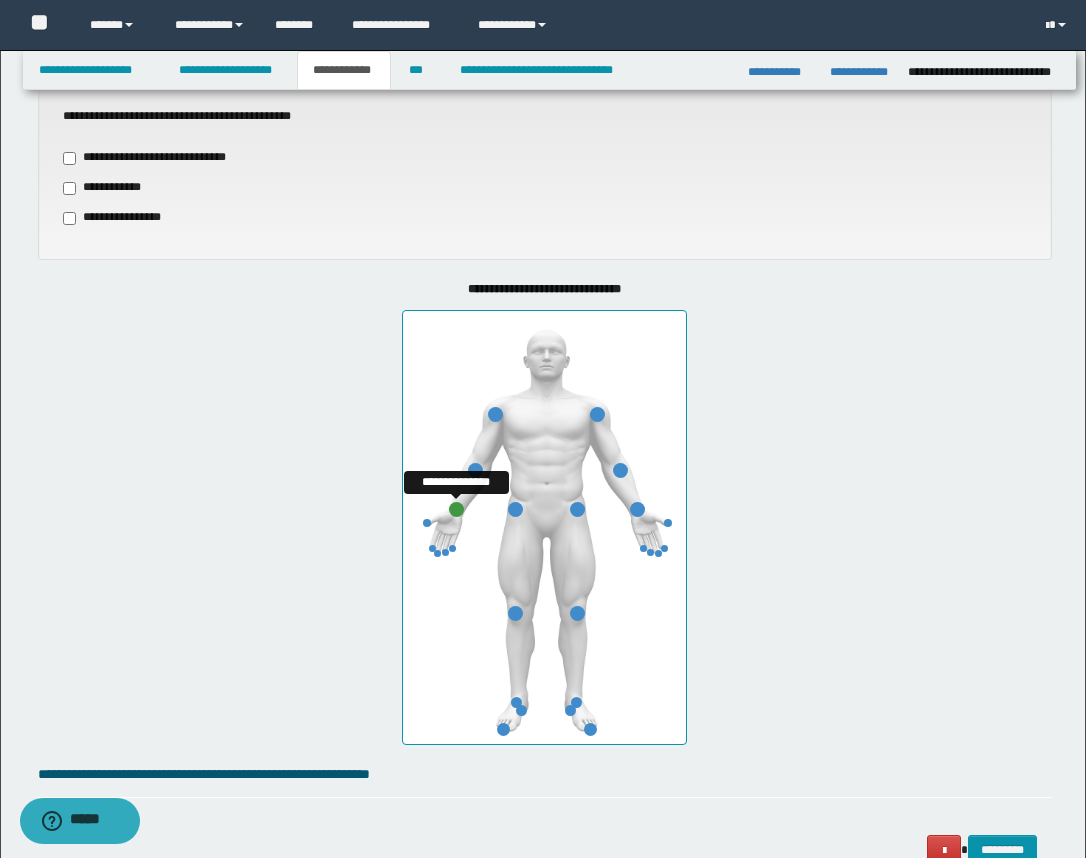 click at bounding box center (456, 509) 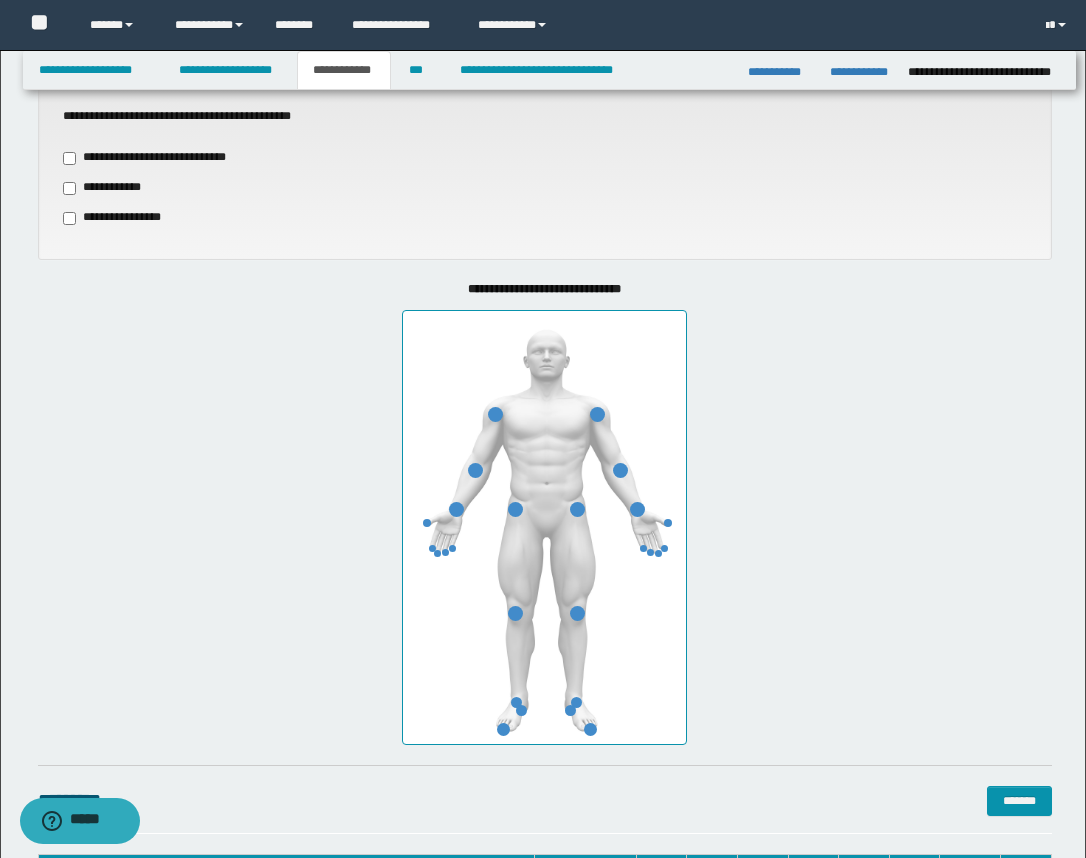 scroll, scrollTop: 1034, scrollLeft: 0, axis: vertical 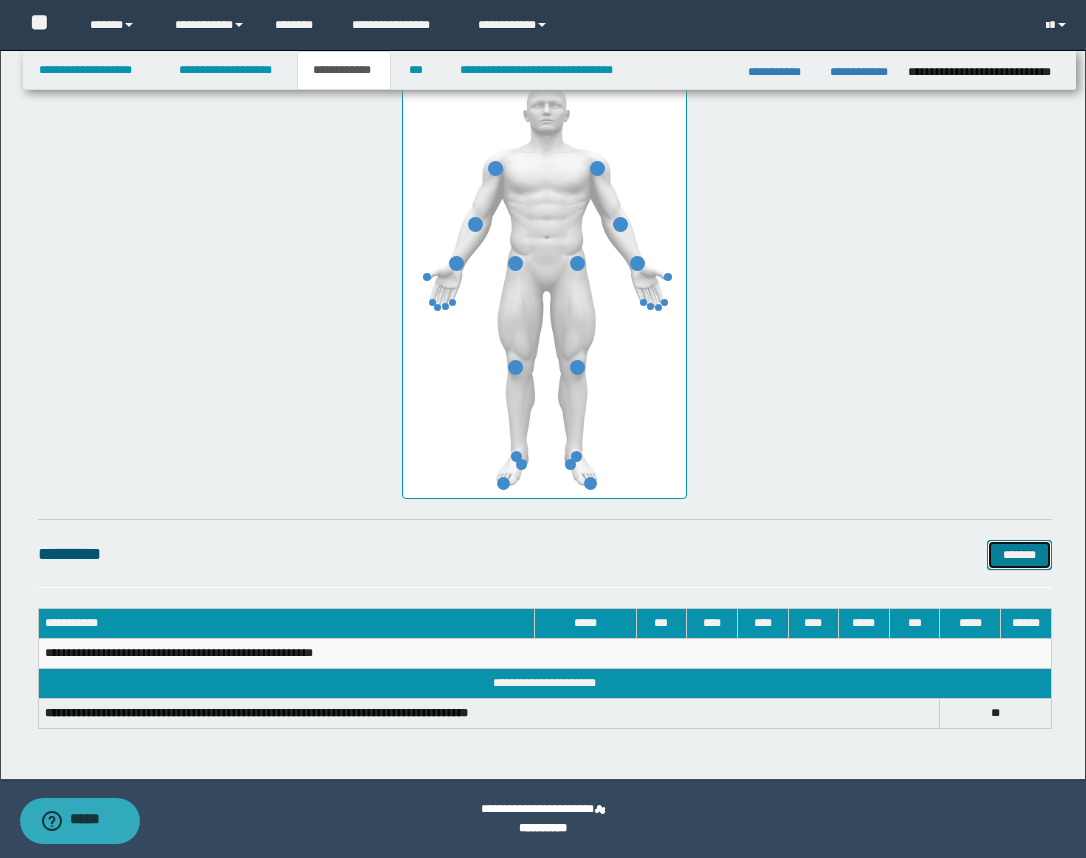 click on "*******" at bounding box center [1019, 555] 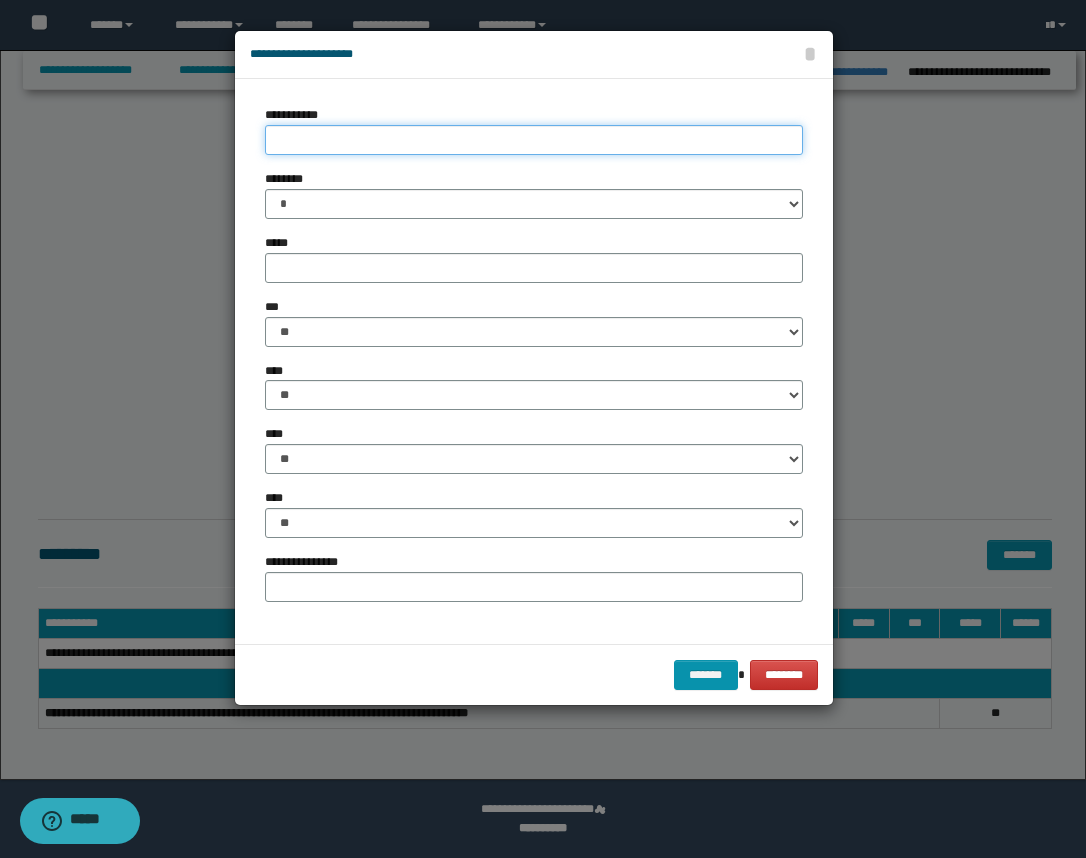 click on "**********" at bounding box center (534, 140) 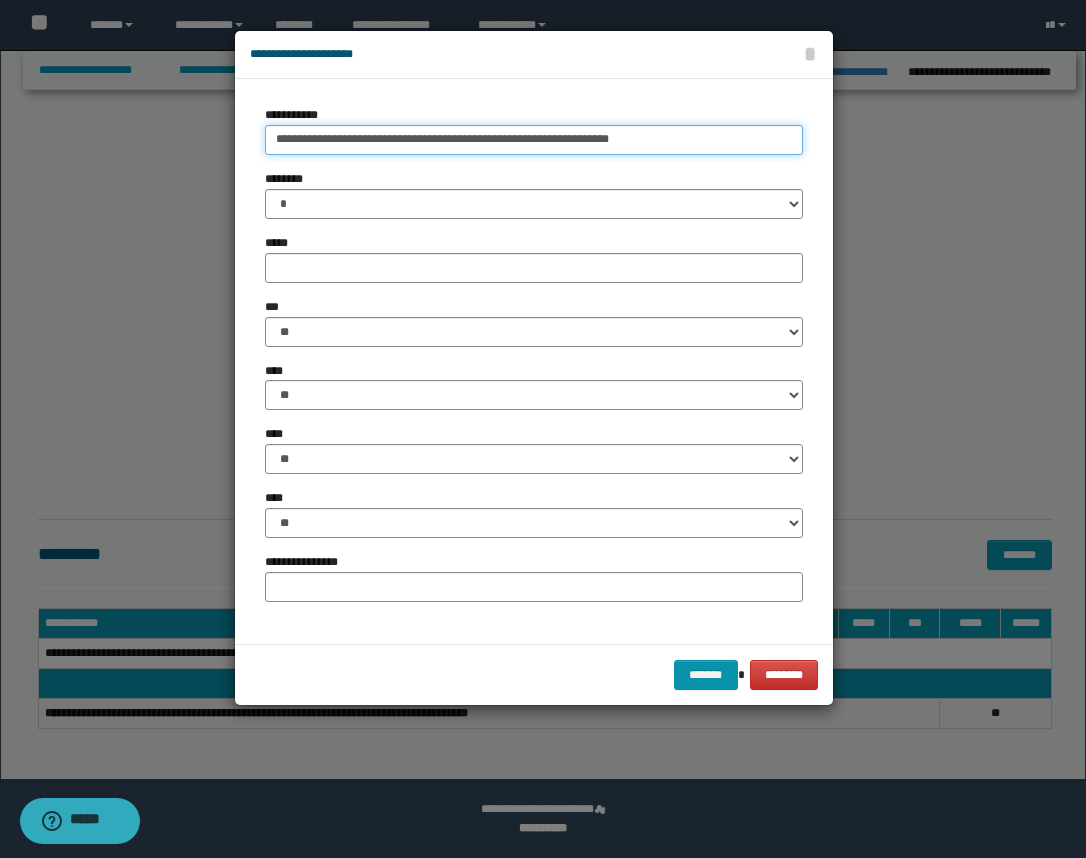 type on "**********" 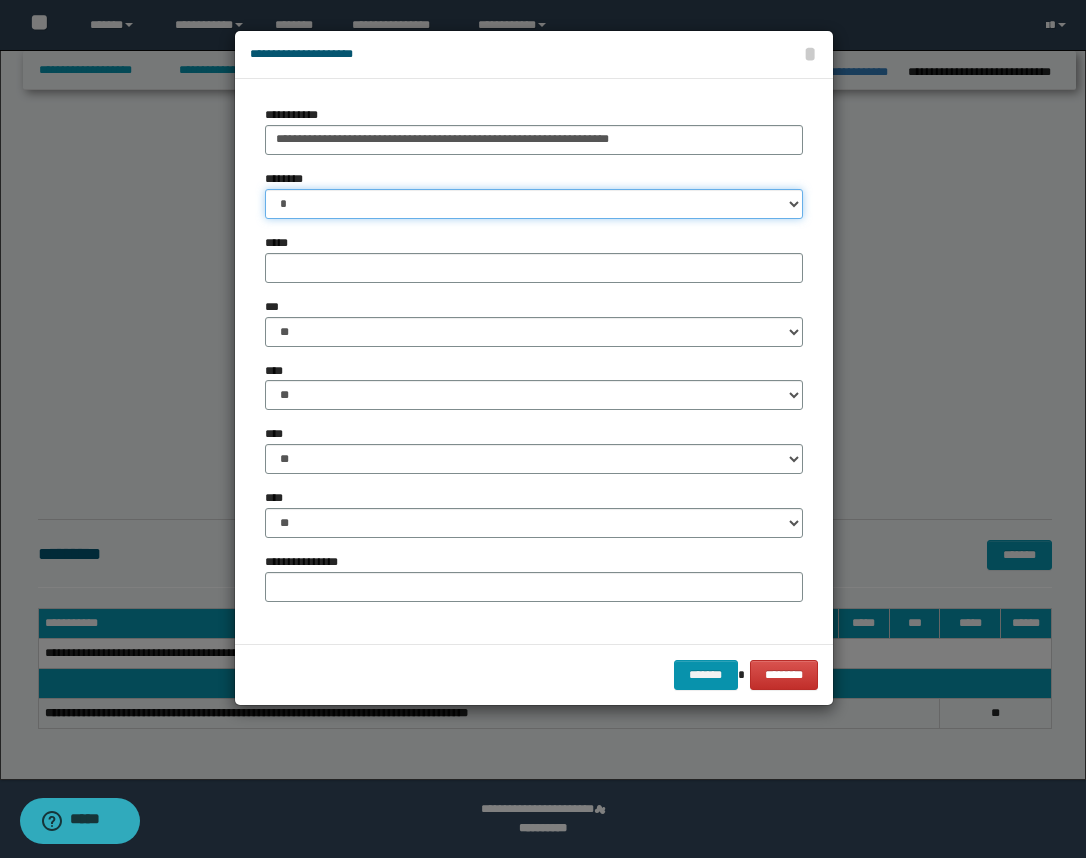 drag, startPoint x: 293, startPoint y: 204, endPoint x: 306, endPoint y: 206, distance: 13.152946 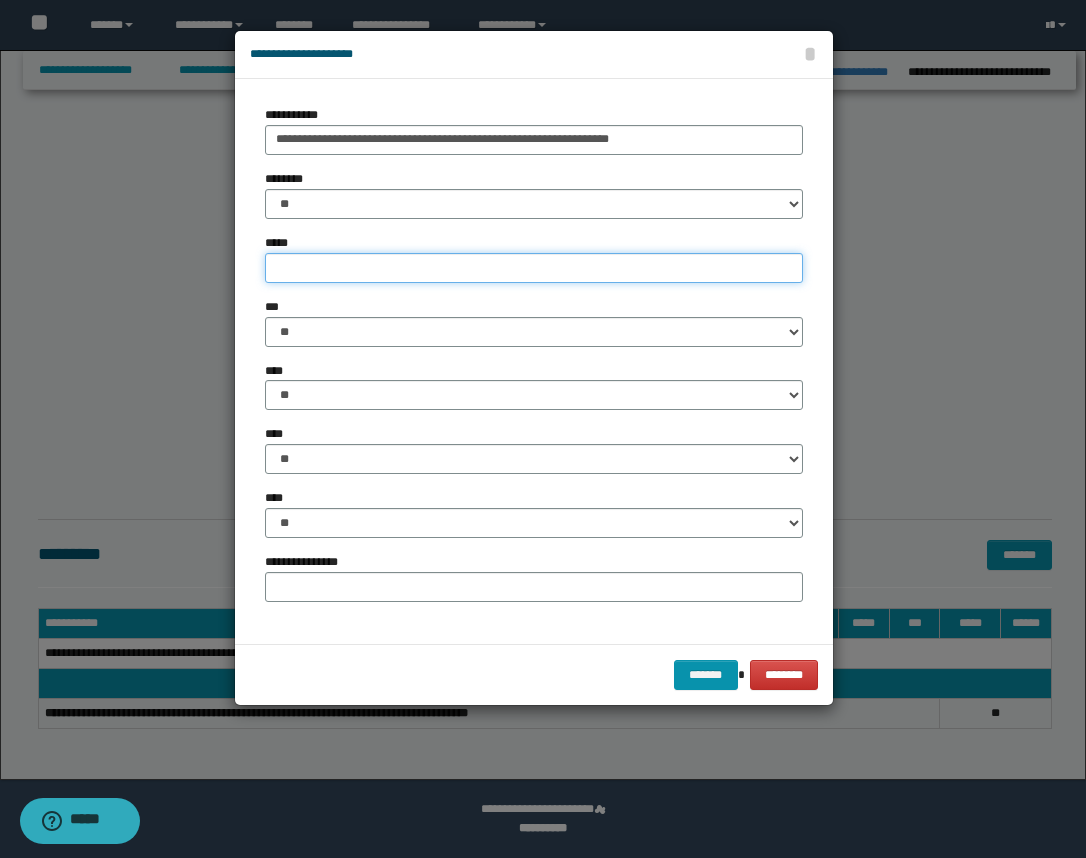 click on "*****" at bounding box center [534, 268] 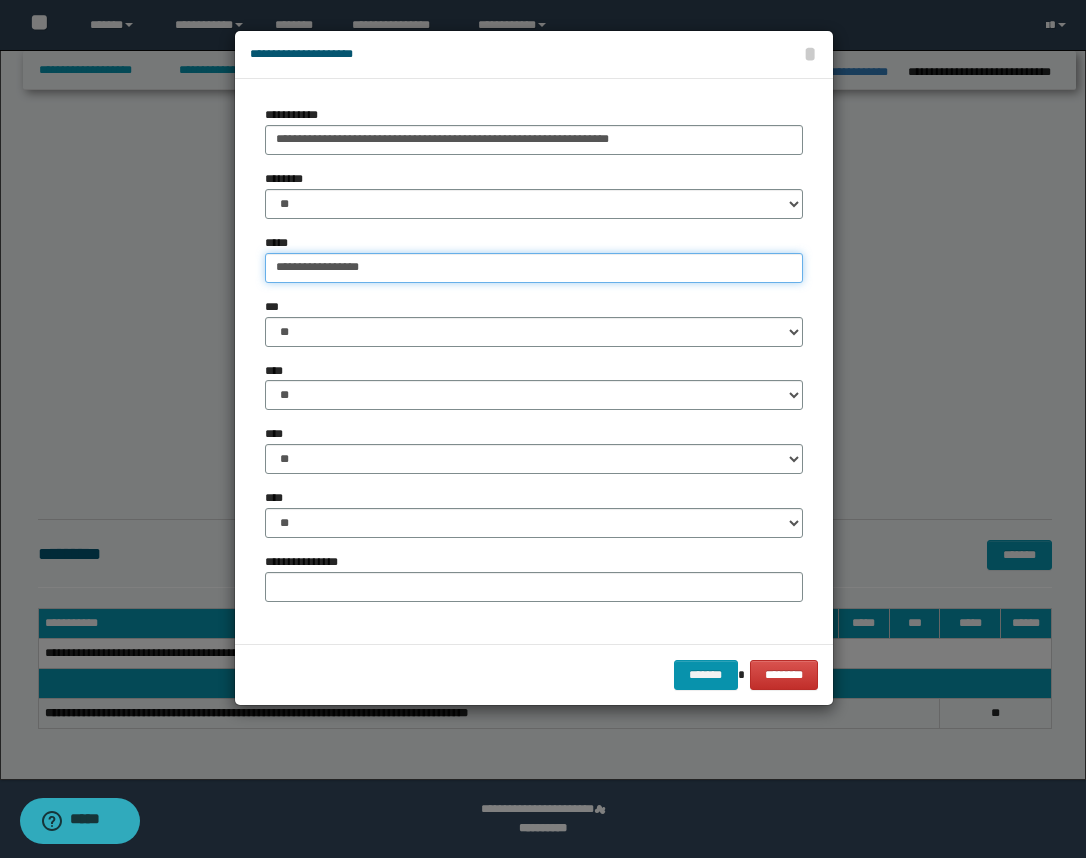 type on "**********" 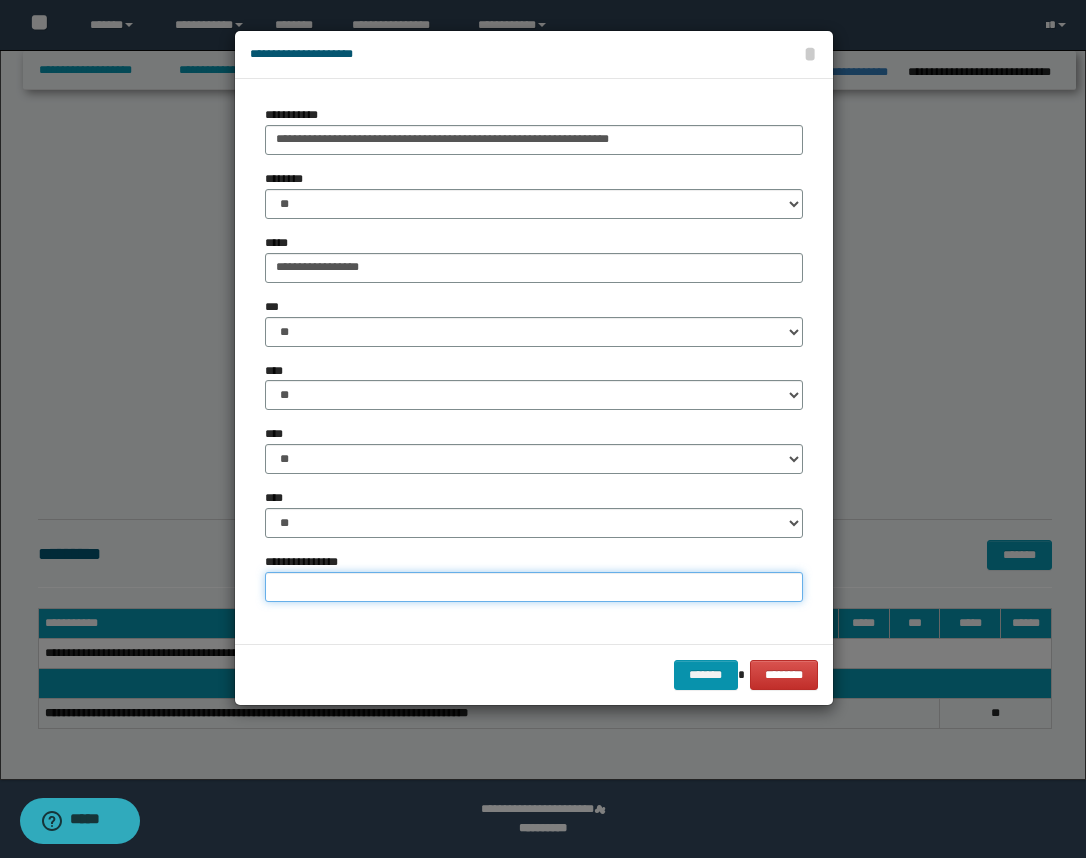 click on "**********" at bounding box center [534, 587] 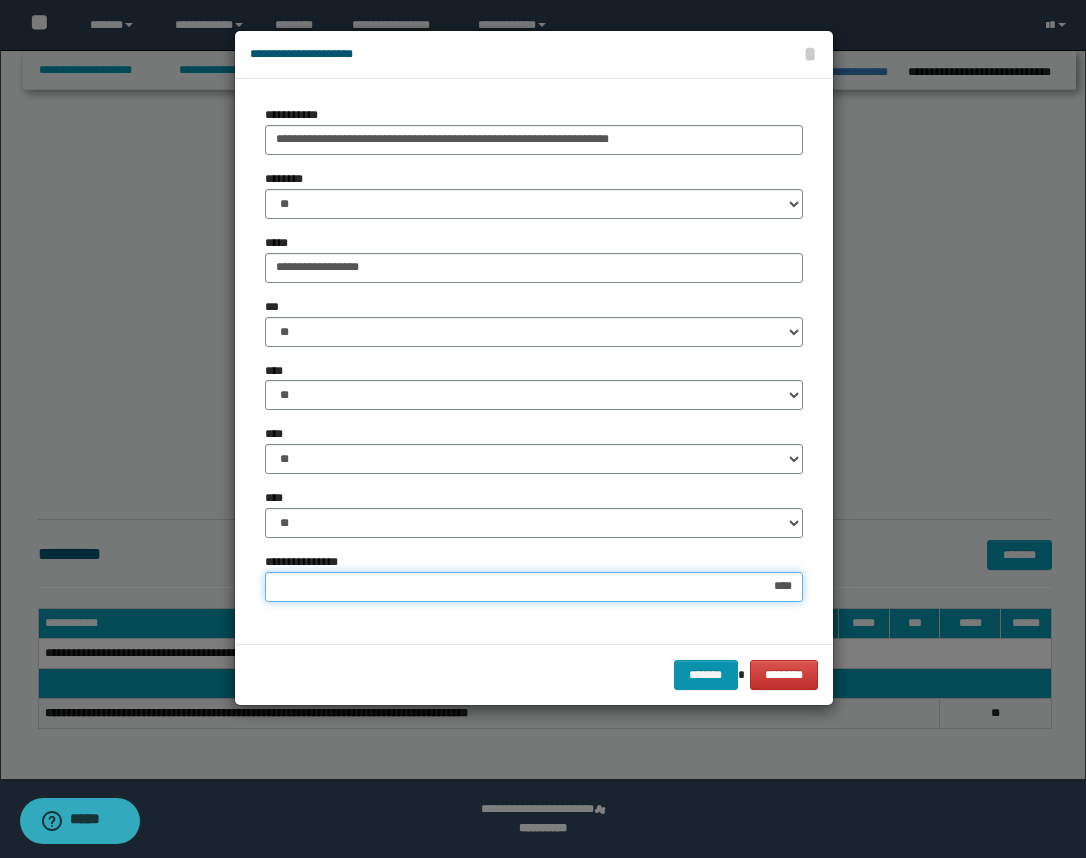 type on "*****" 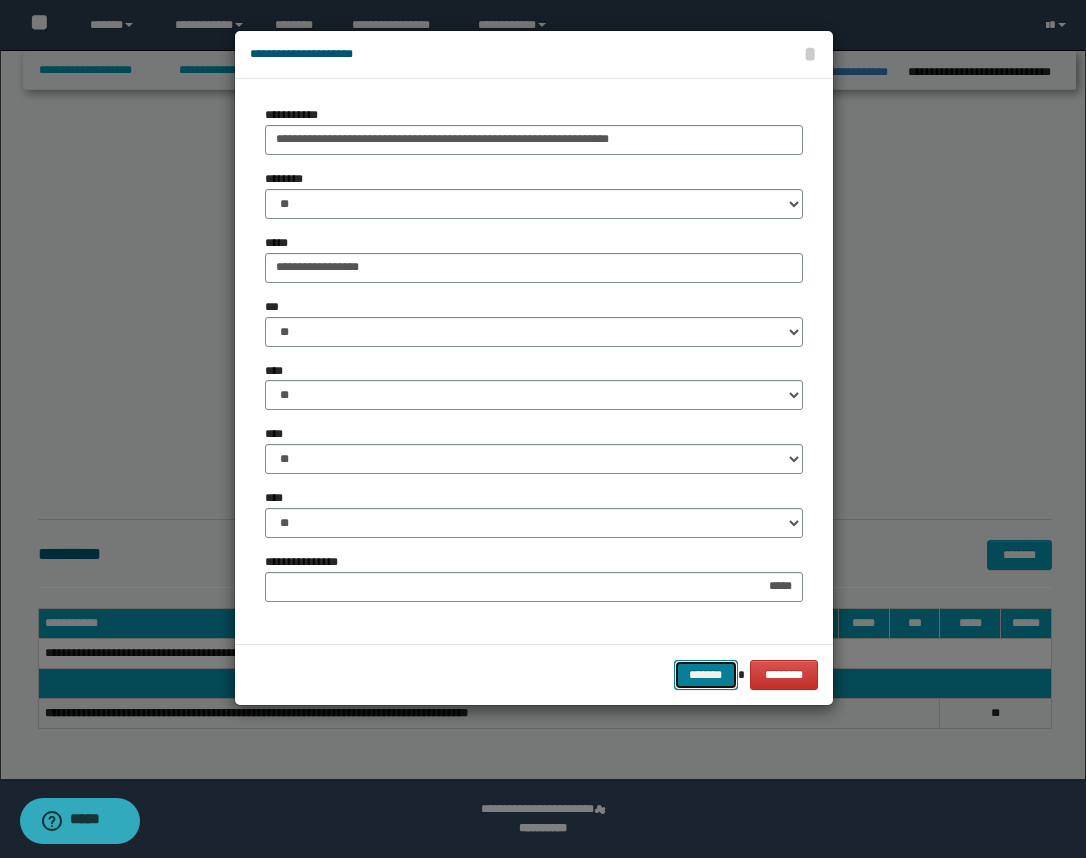 click on "*******" at bounding box center (706, 675) 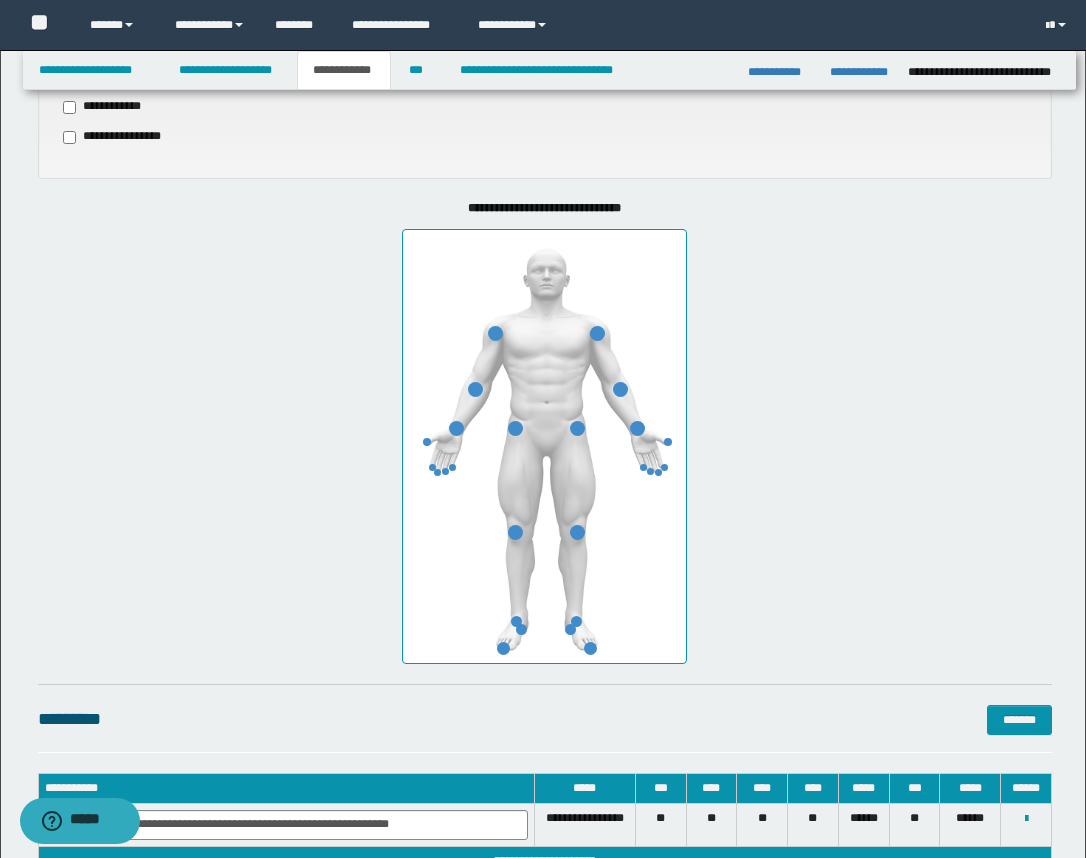 scroll, scrollTop: 672, scrollLeft: 0, axis: vertical 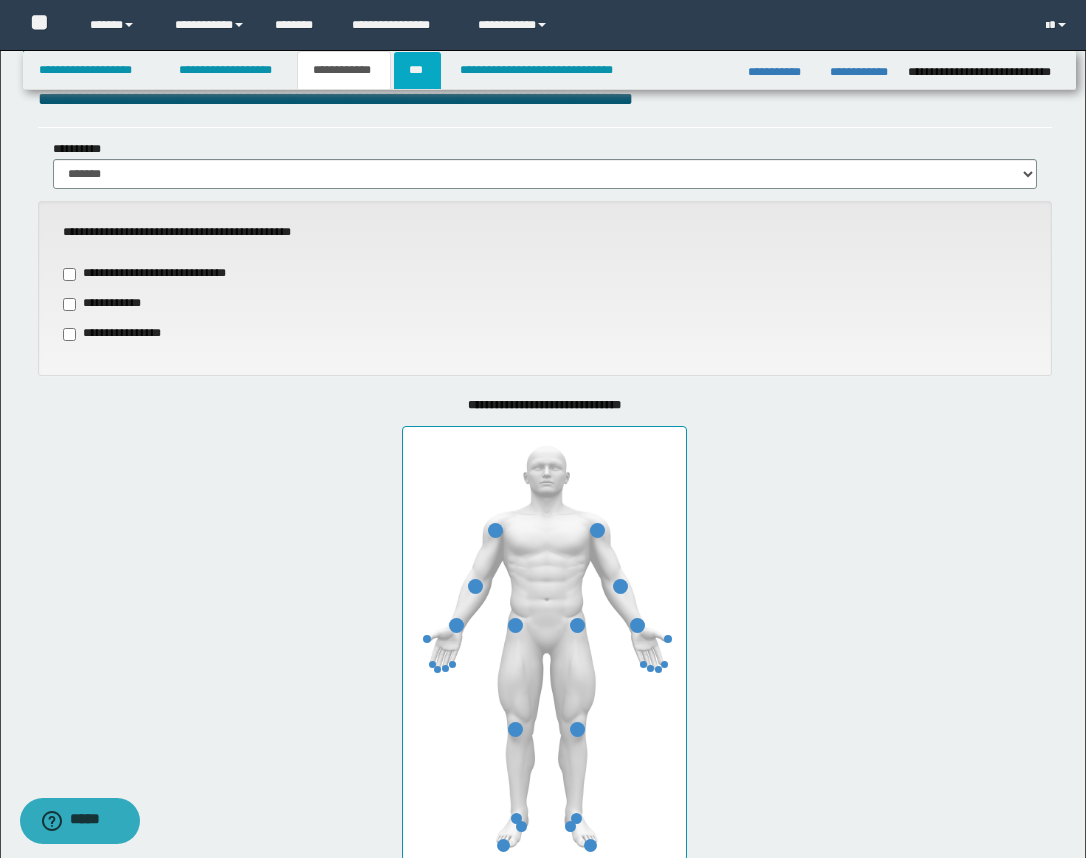 drag, startPoint x: 418, startPoint y: 79, endPoint x: 440, endPoint y: 90, distance: 24.596748 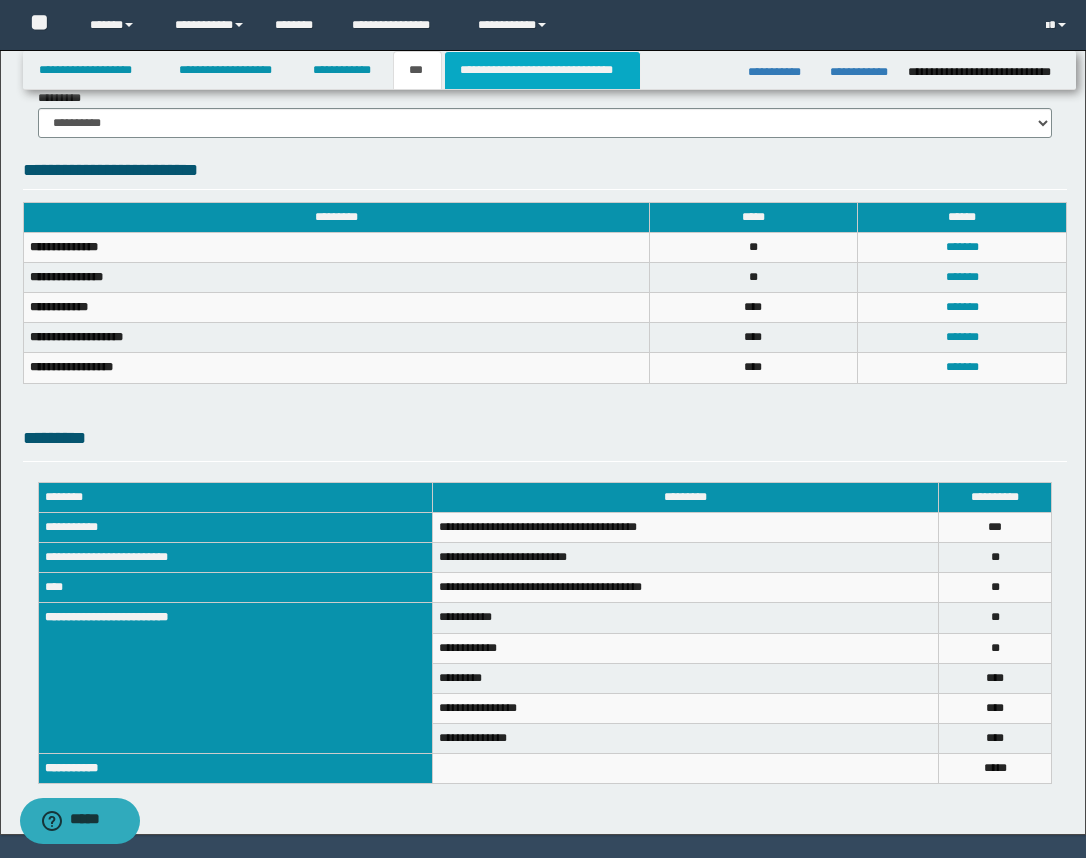 click on "**********" at bounding box center [542, 70] 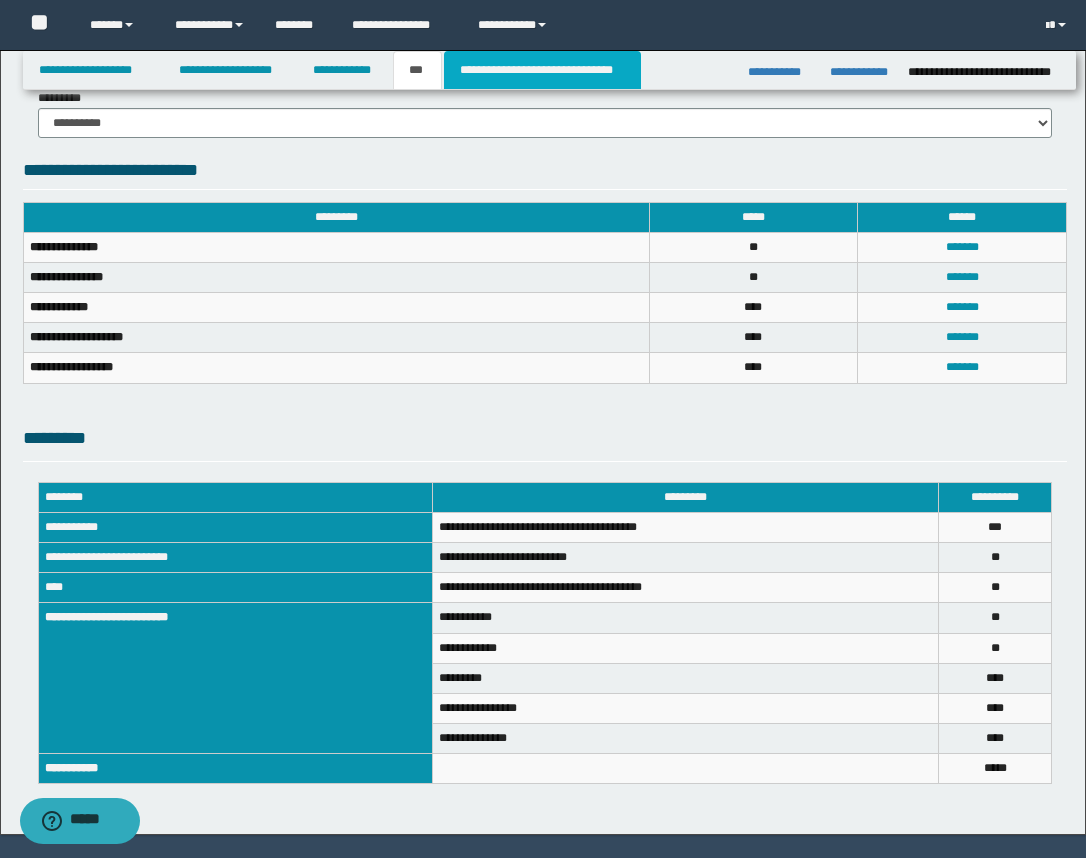 type on "**********" 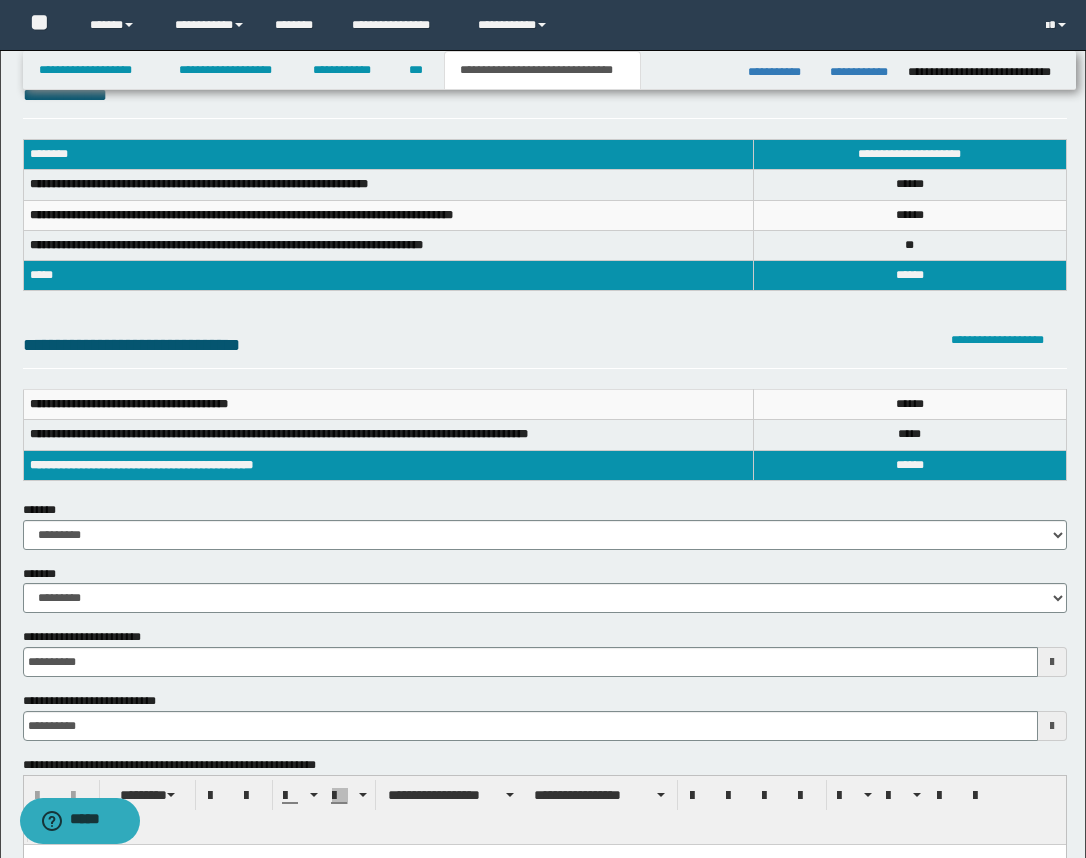 scroll, scrollTop: 0, scrollLeft: 0, axis: both 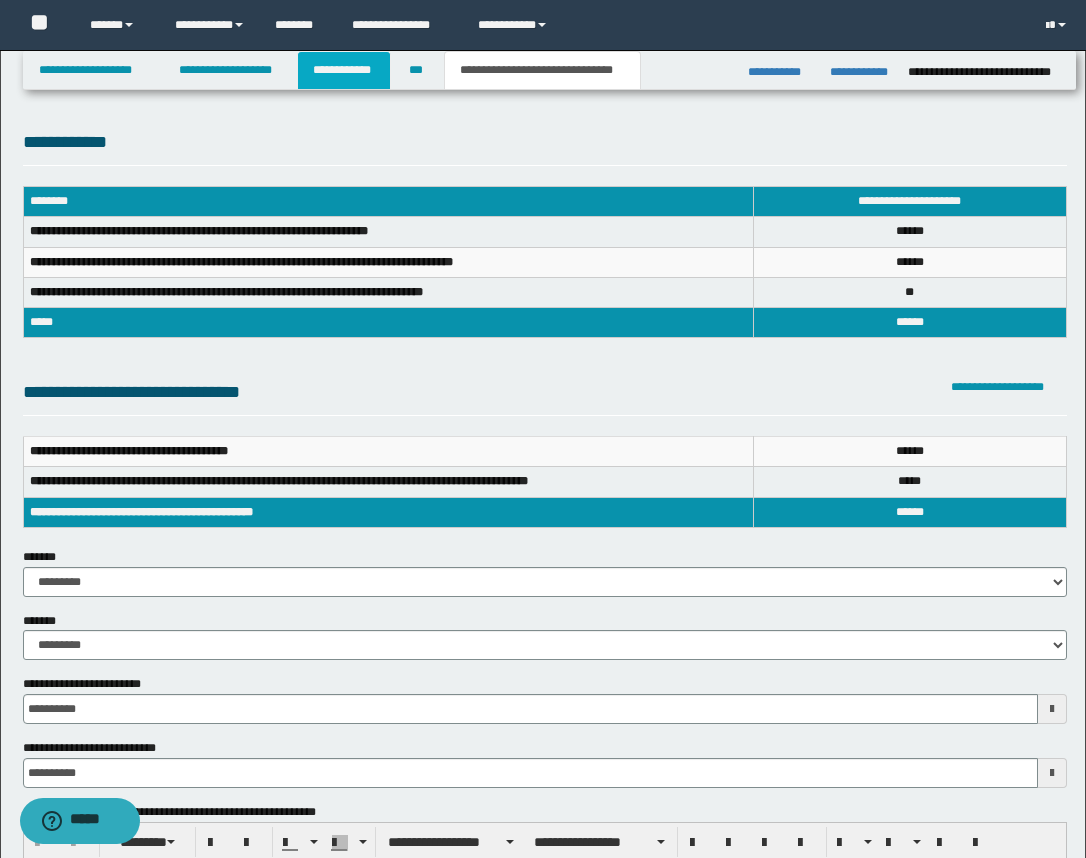 click on "**********" at bounding box center (344, 70) 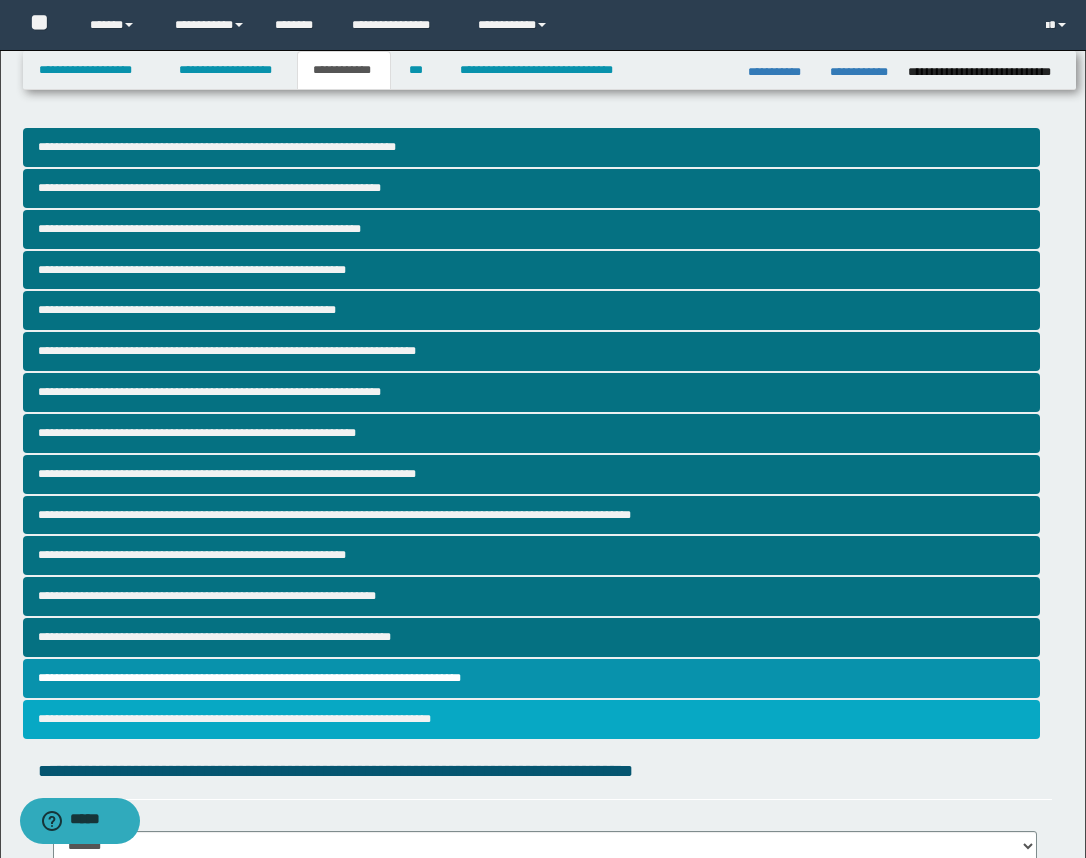 click on "**********" at bounding box center [531, 719] 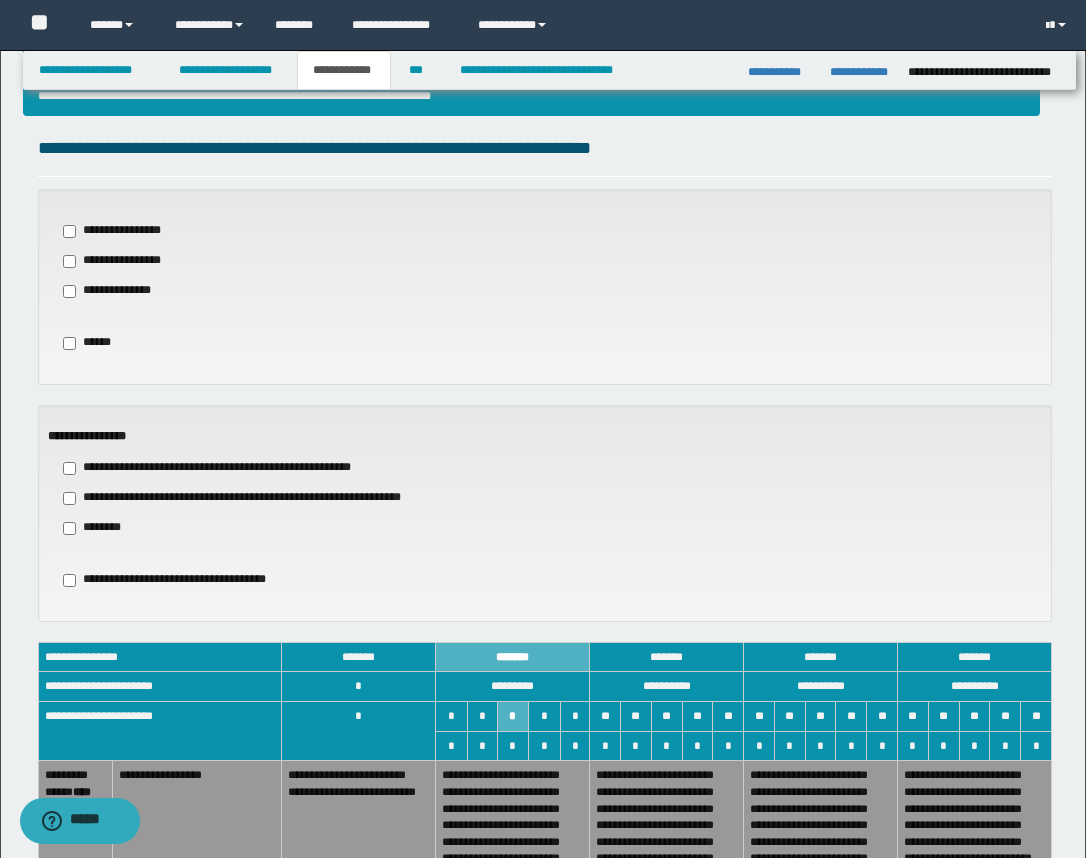 scroll, scrollTop: 625, scrollLeft: 0, axis: vertical 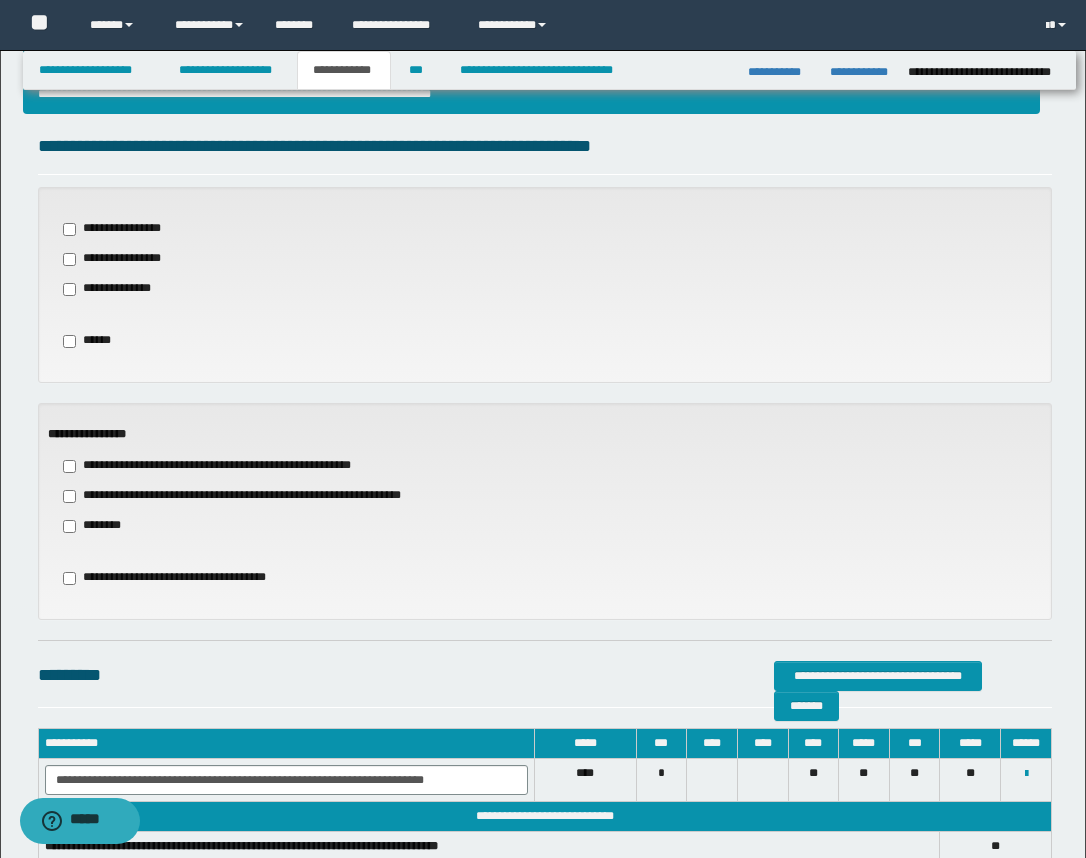 click on "**********" at bounding box center (118, 229) 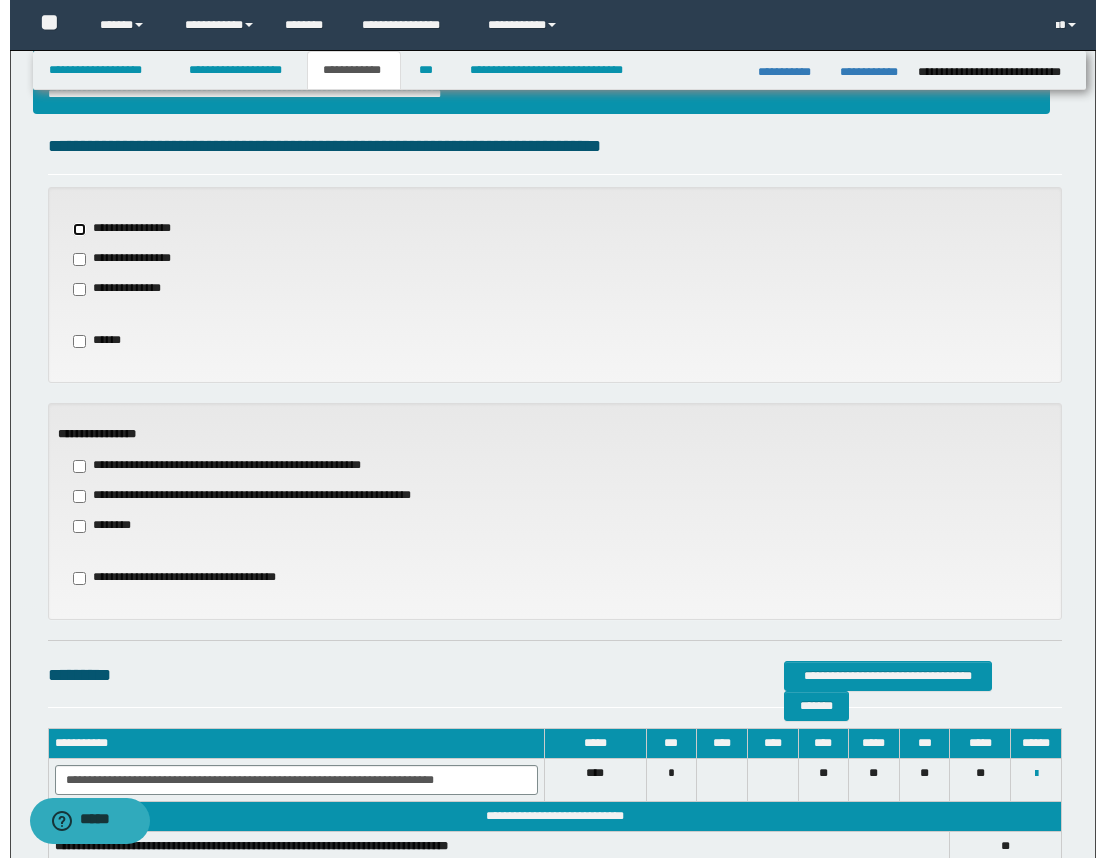 scroll, scrollTop: 521, scrollLeft: 0, axis: vertical 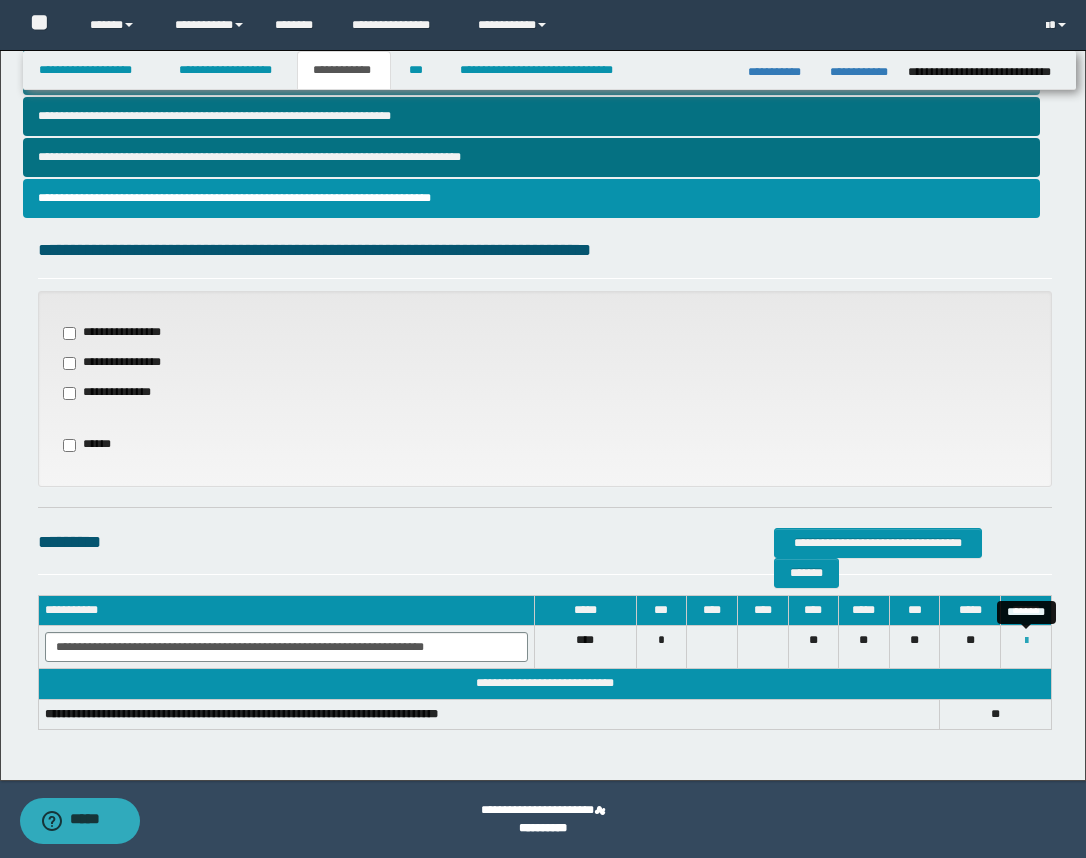click at bounding box center [1026, 641] 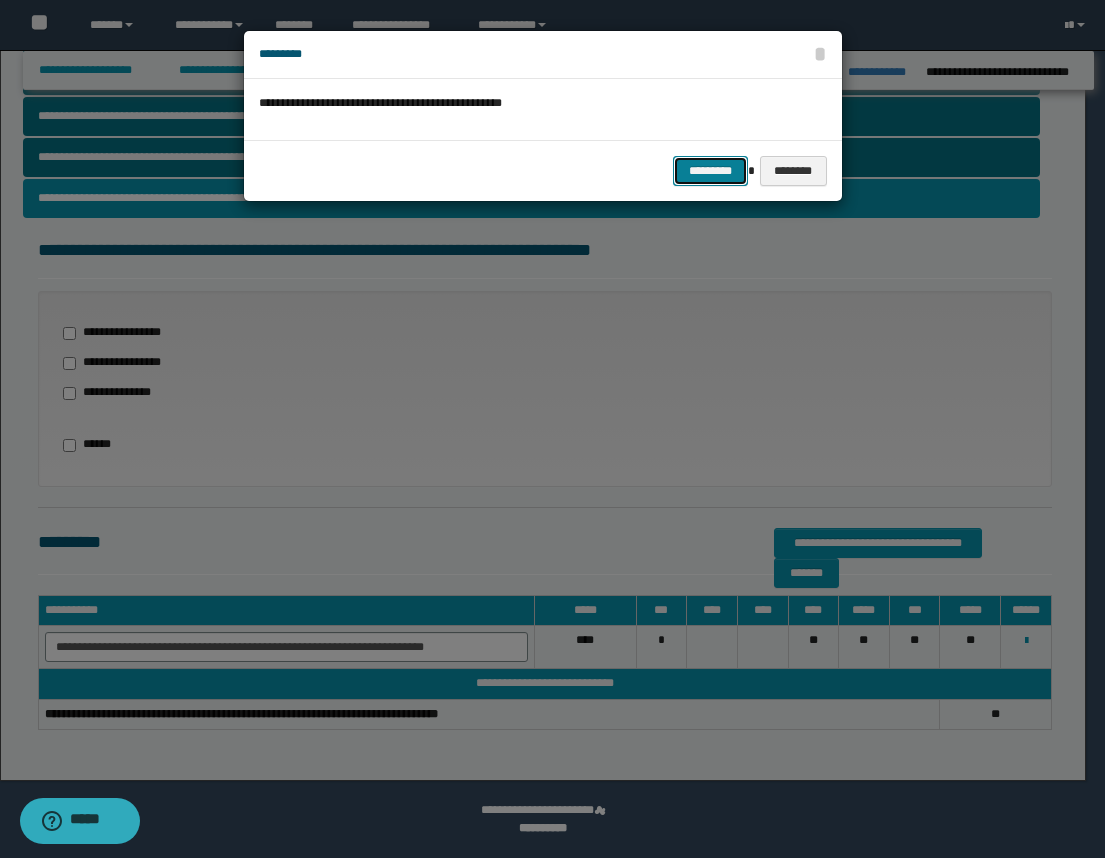 click on "*********" at bounding box center [710, 171] 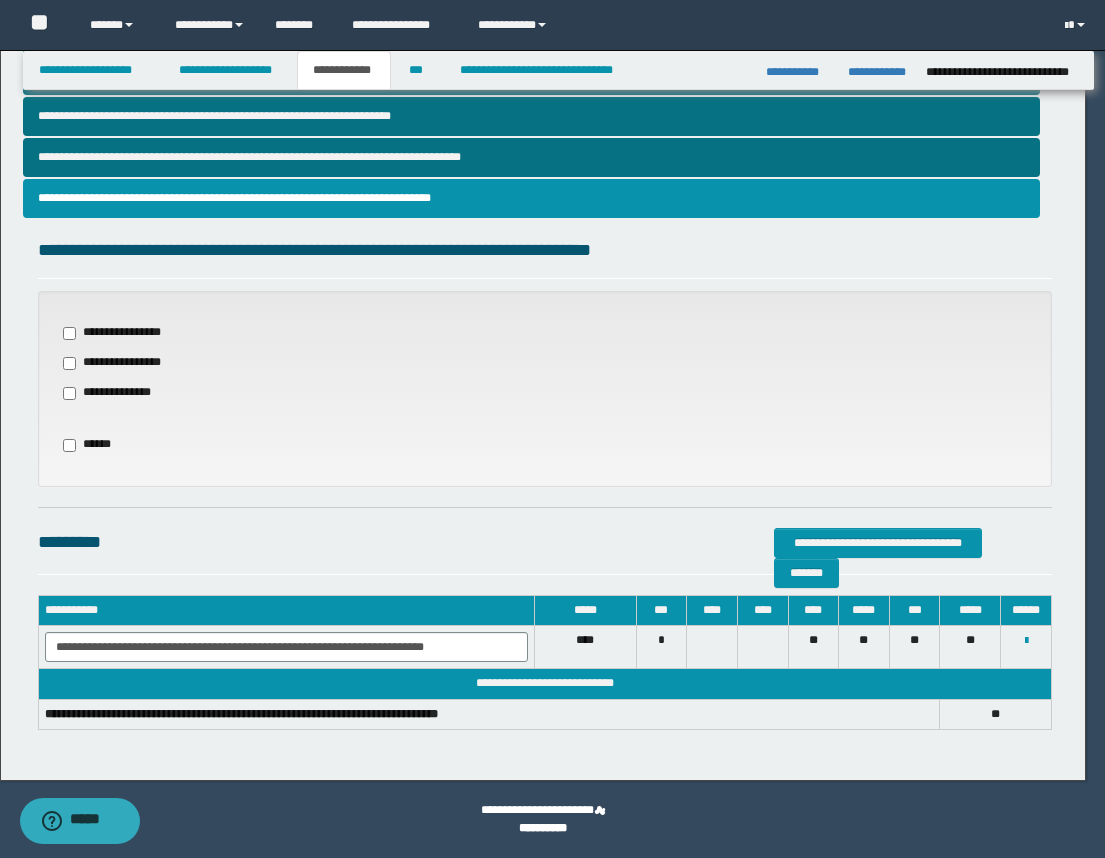 scroll, scrollTop: 508, scrollLeft: 0, axis: vertical 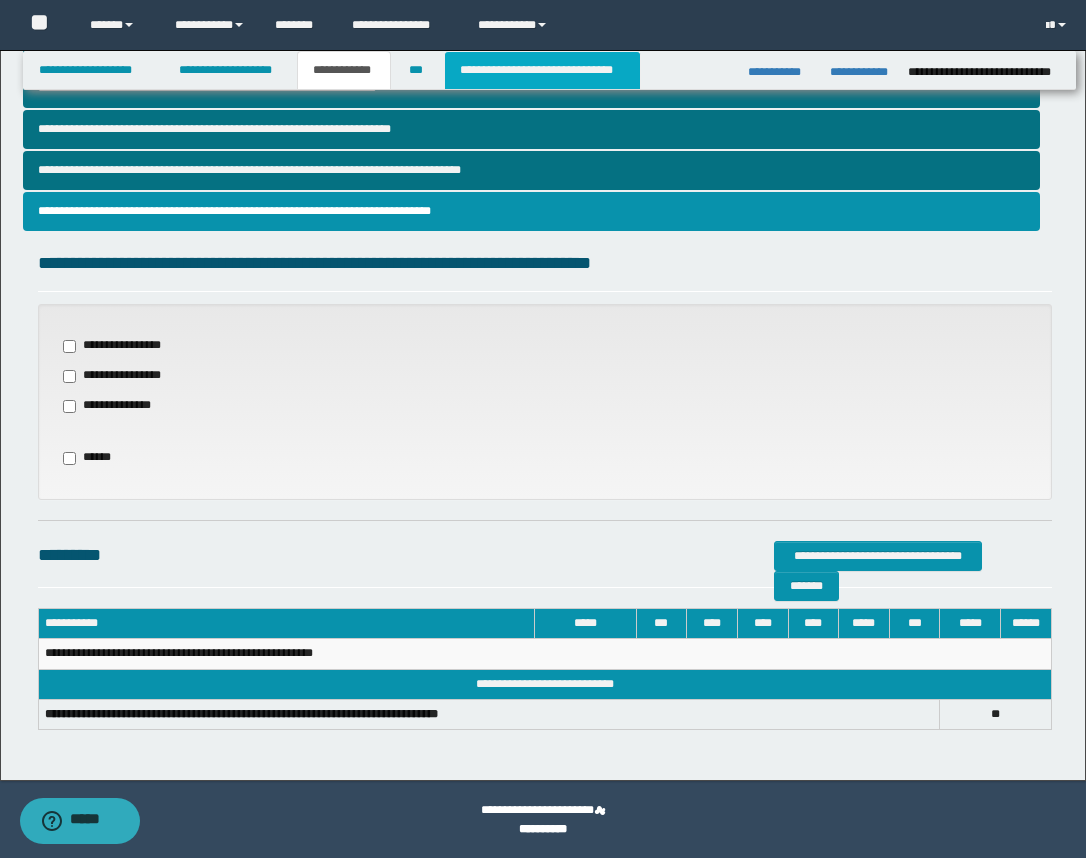 click on "**********" at bounding box center (542, 70) 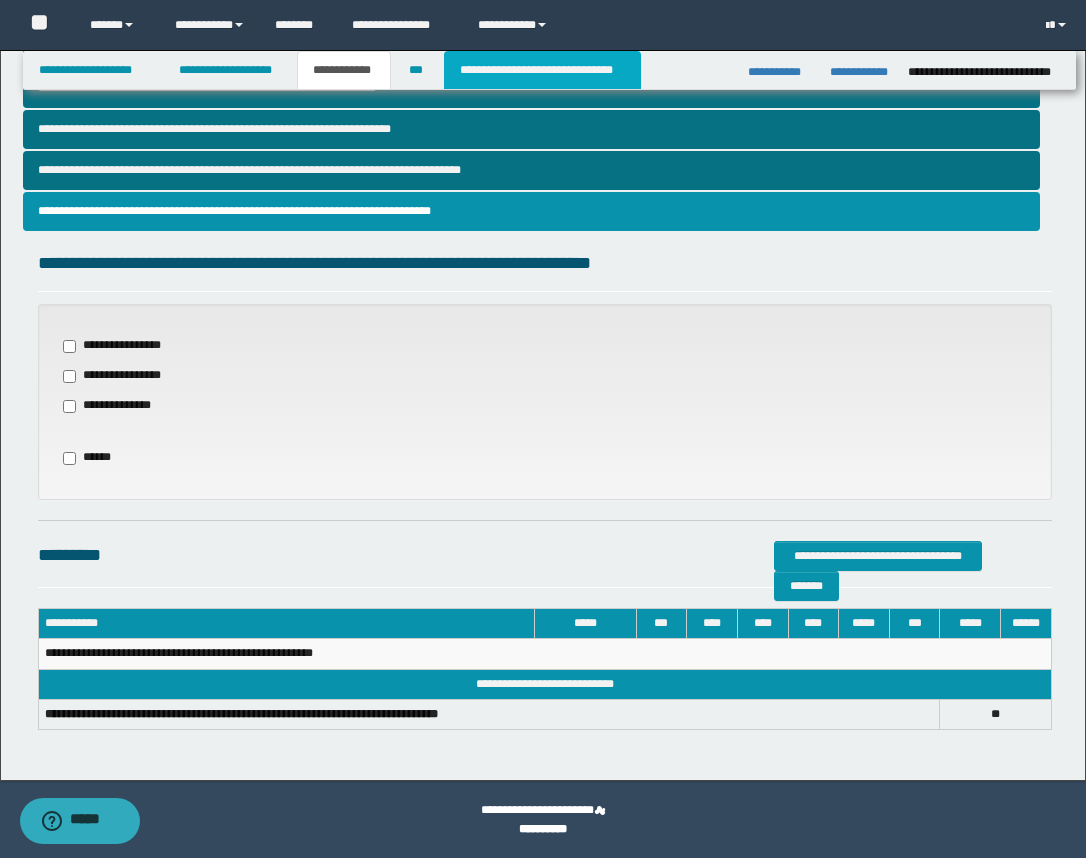 type on "**********" 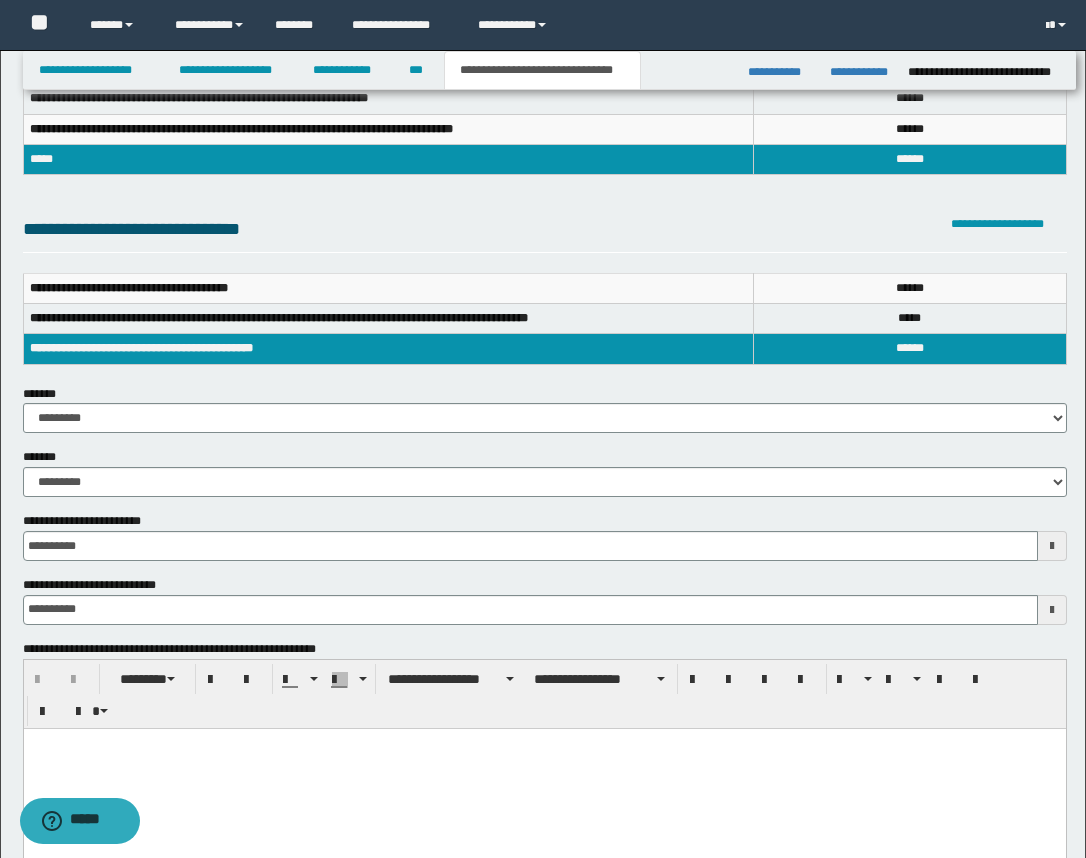 scroll, scrollTop: 8, scrollLeft: 0, axis: vertical 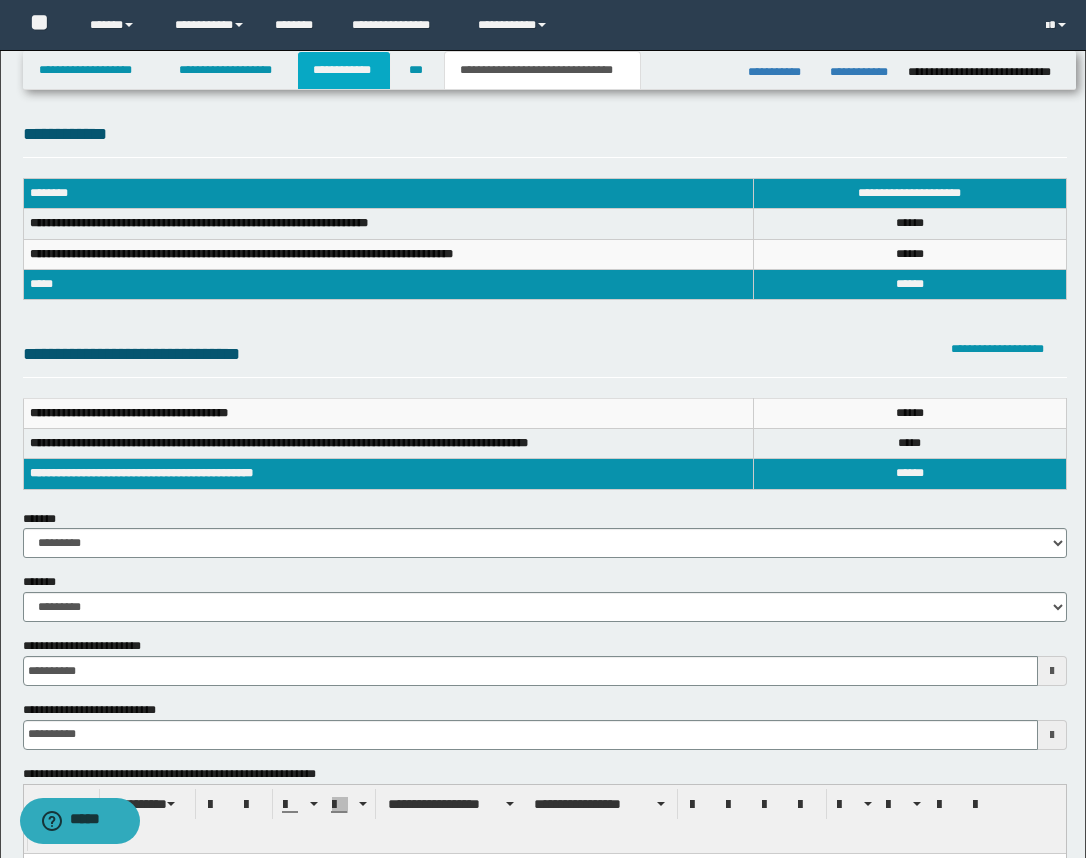 click on "**********" at bounding box center [344, 70] 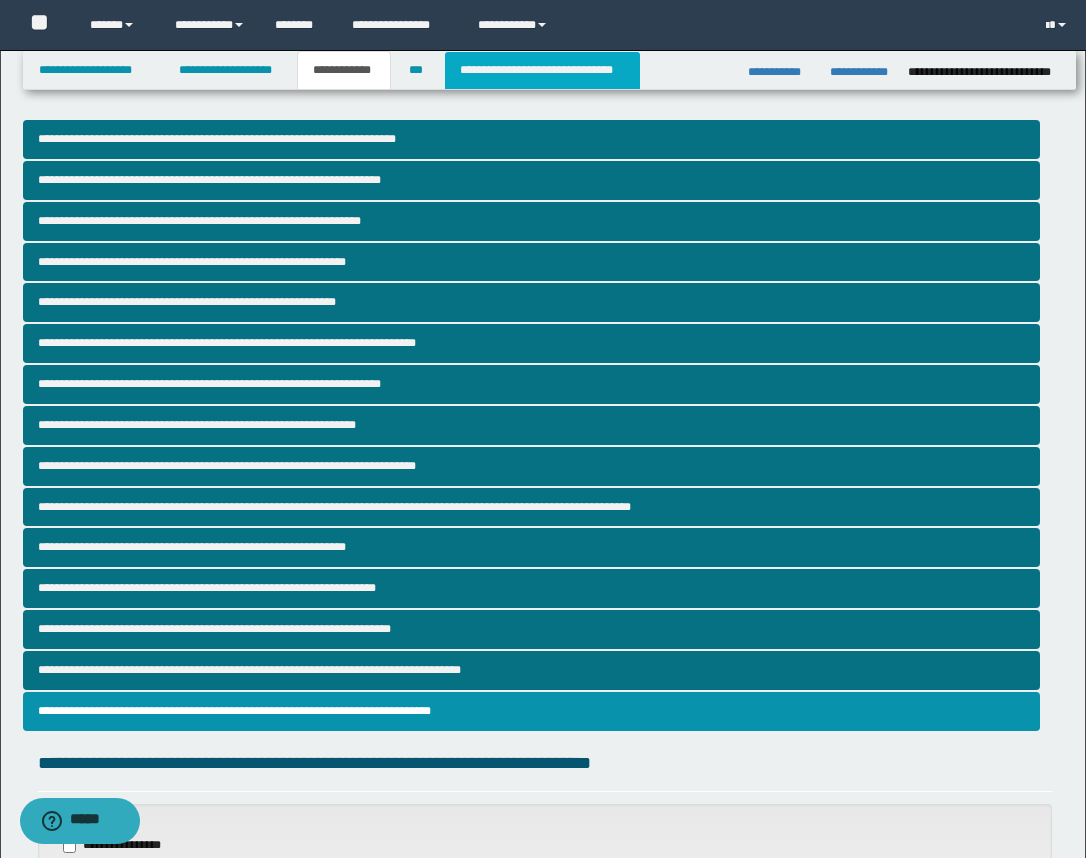 click on "**********" at bounding box center [542, 70] 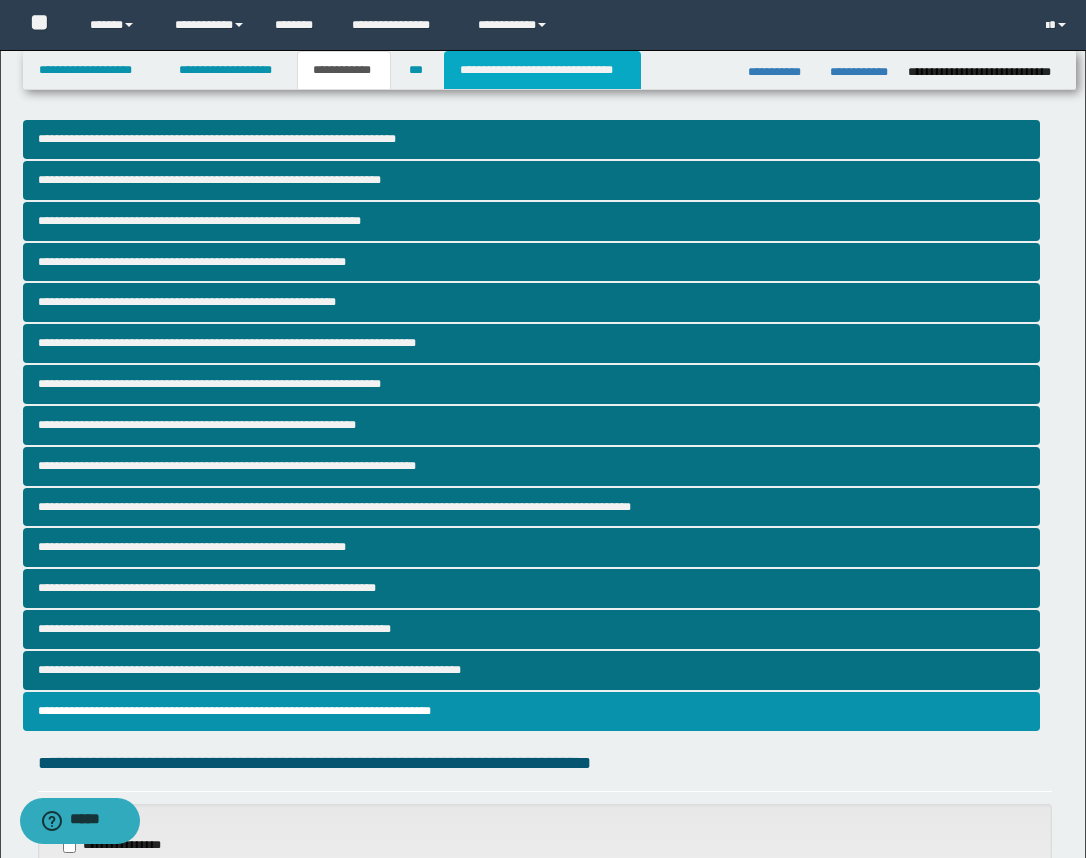 type on "**********" 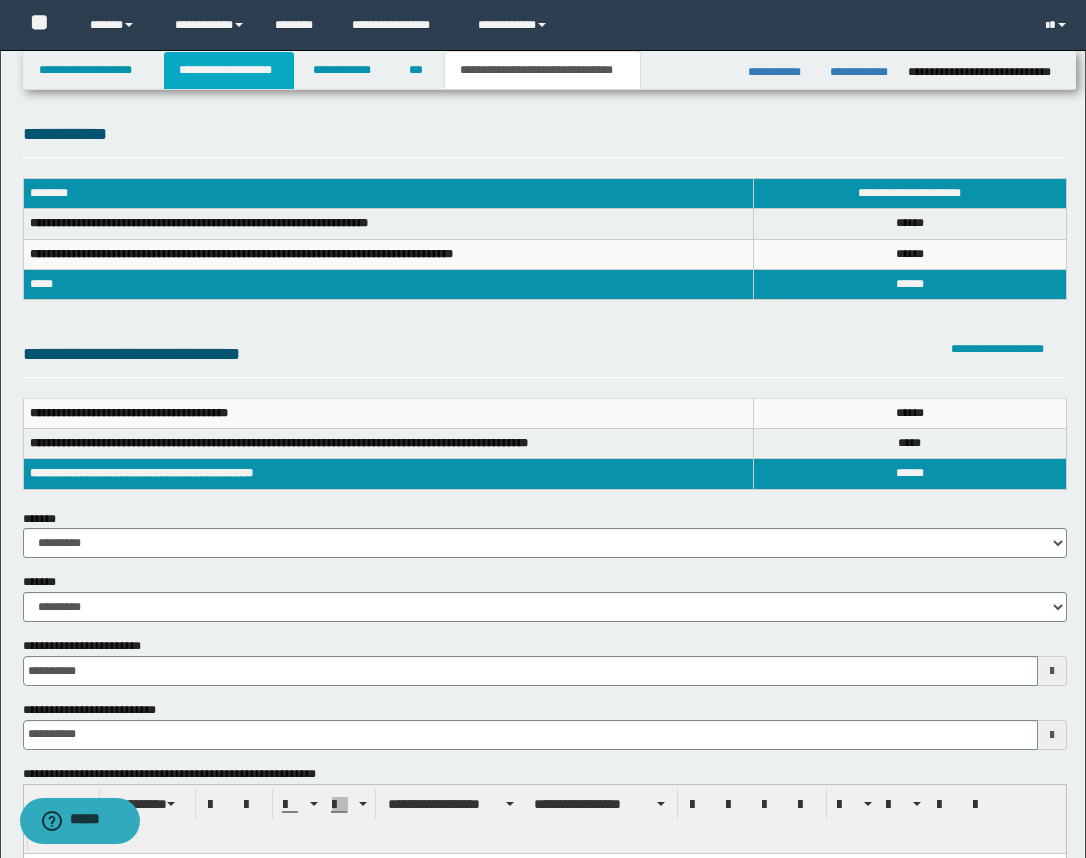 click on "**********" at bounding box center [229, 70] 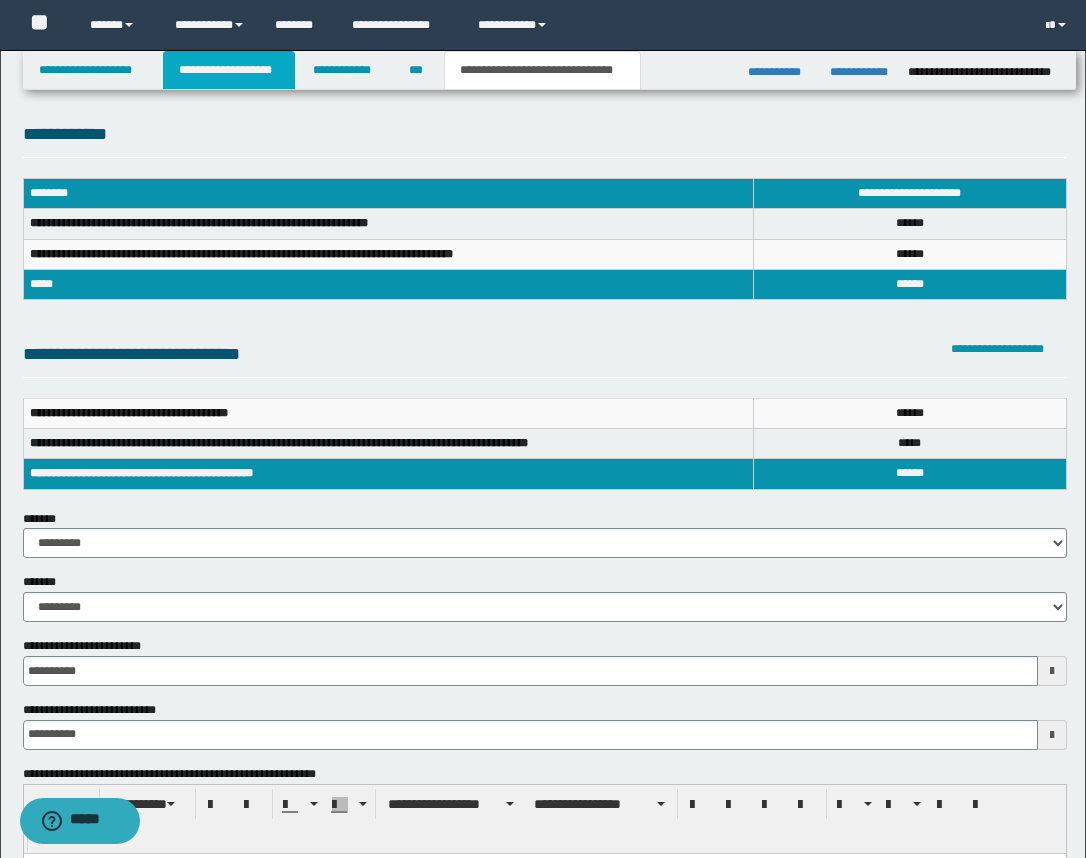 scroll, scrollTop: 39, scrollLeft: 0, axis: vertical 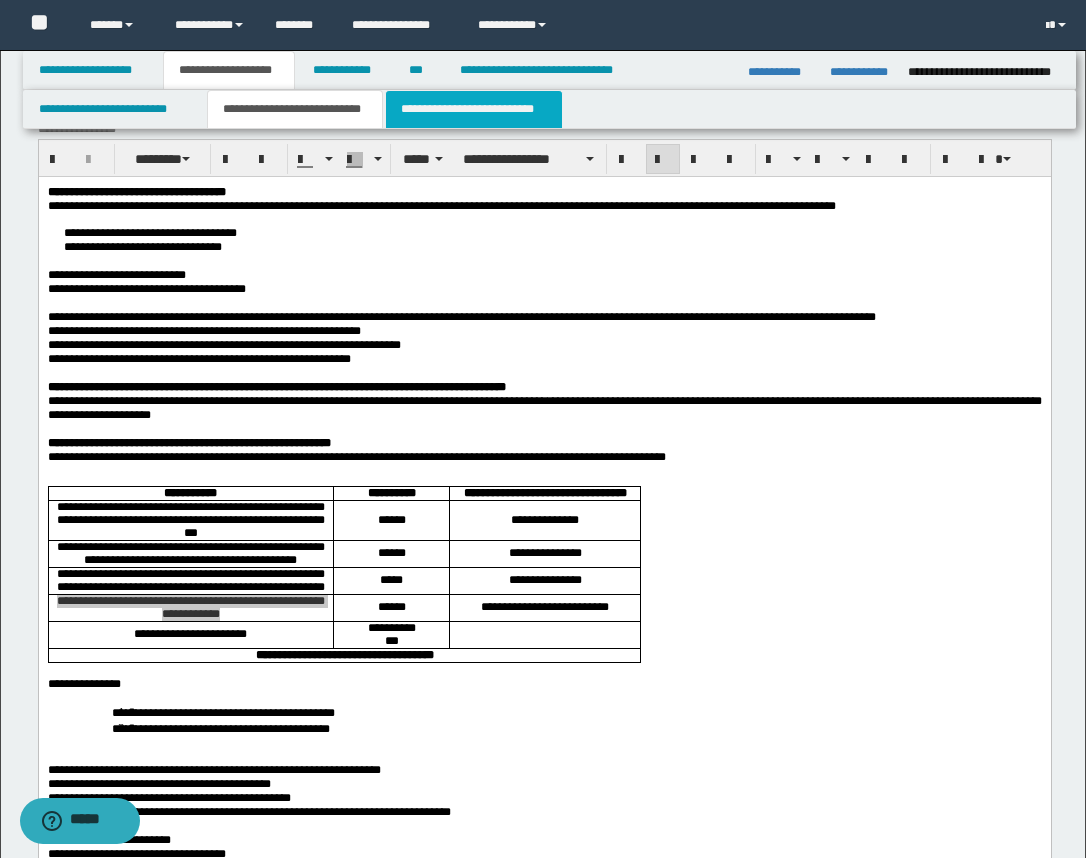 click on "**********" at bounding box center [474, 109] 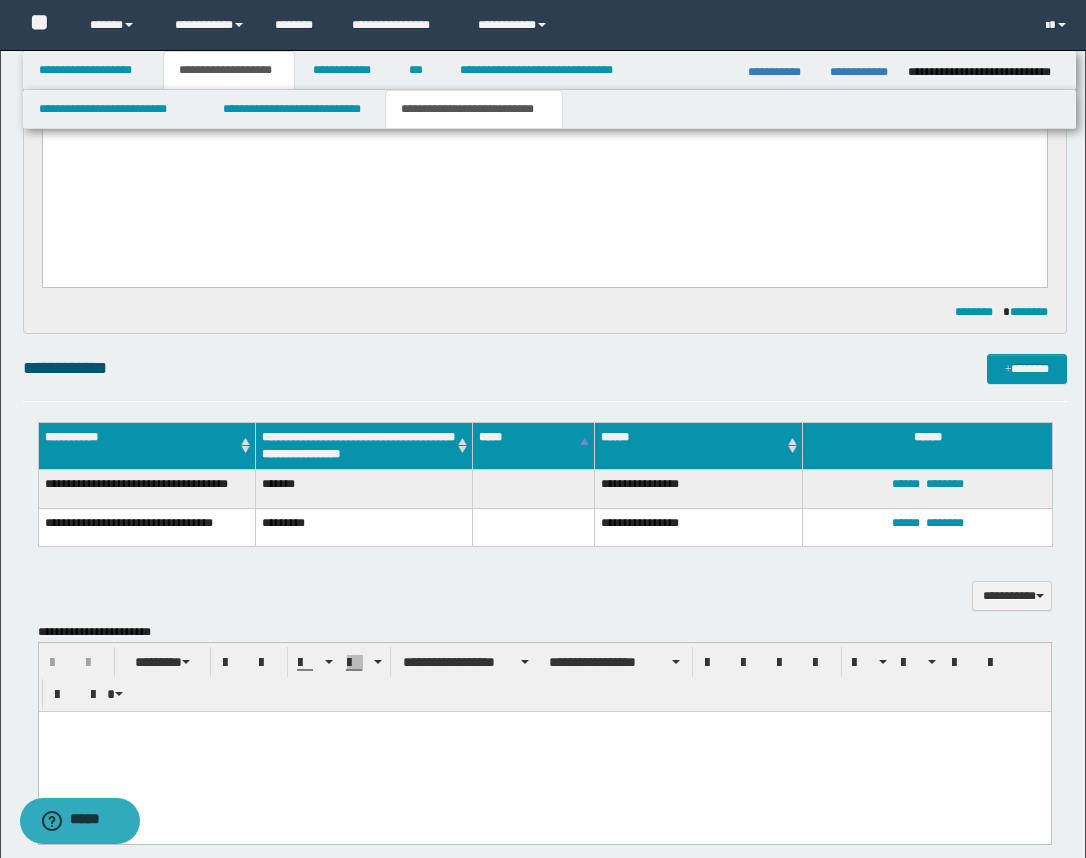 scroll, scrollTop: 1789, scrollLeft: 0, axis: vertical 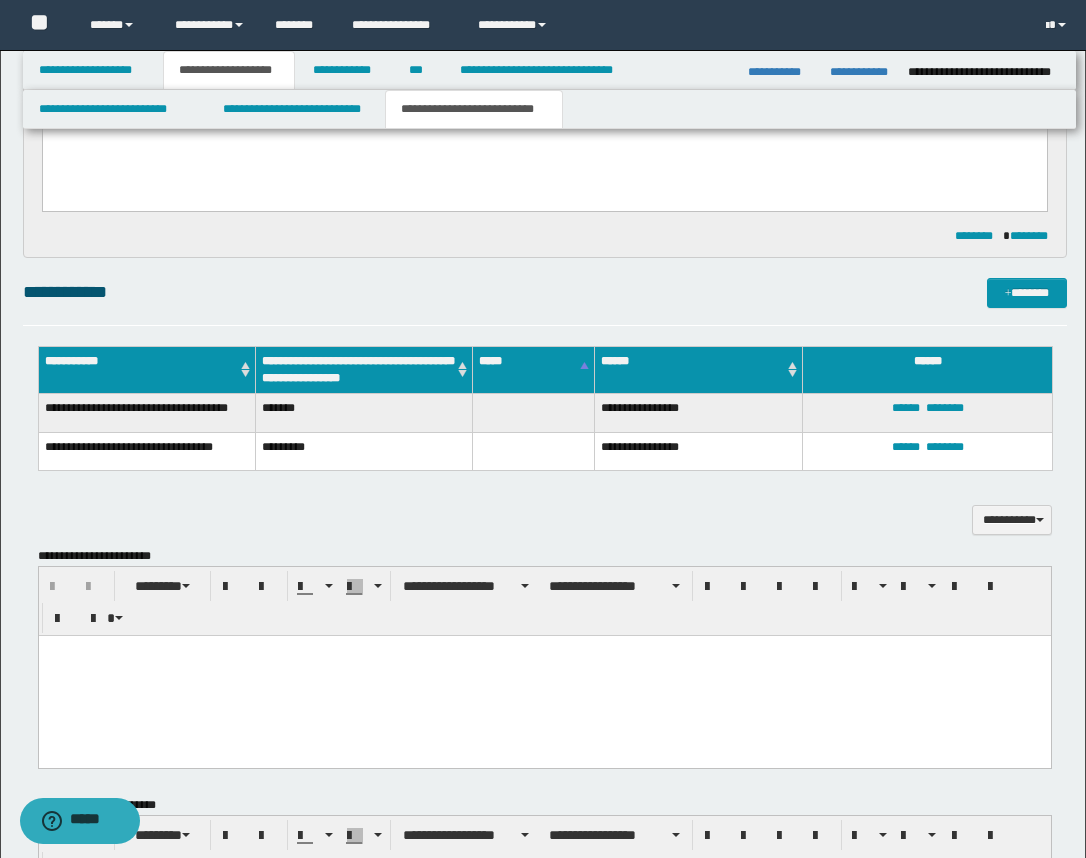 click at bounding box center (544, 675) 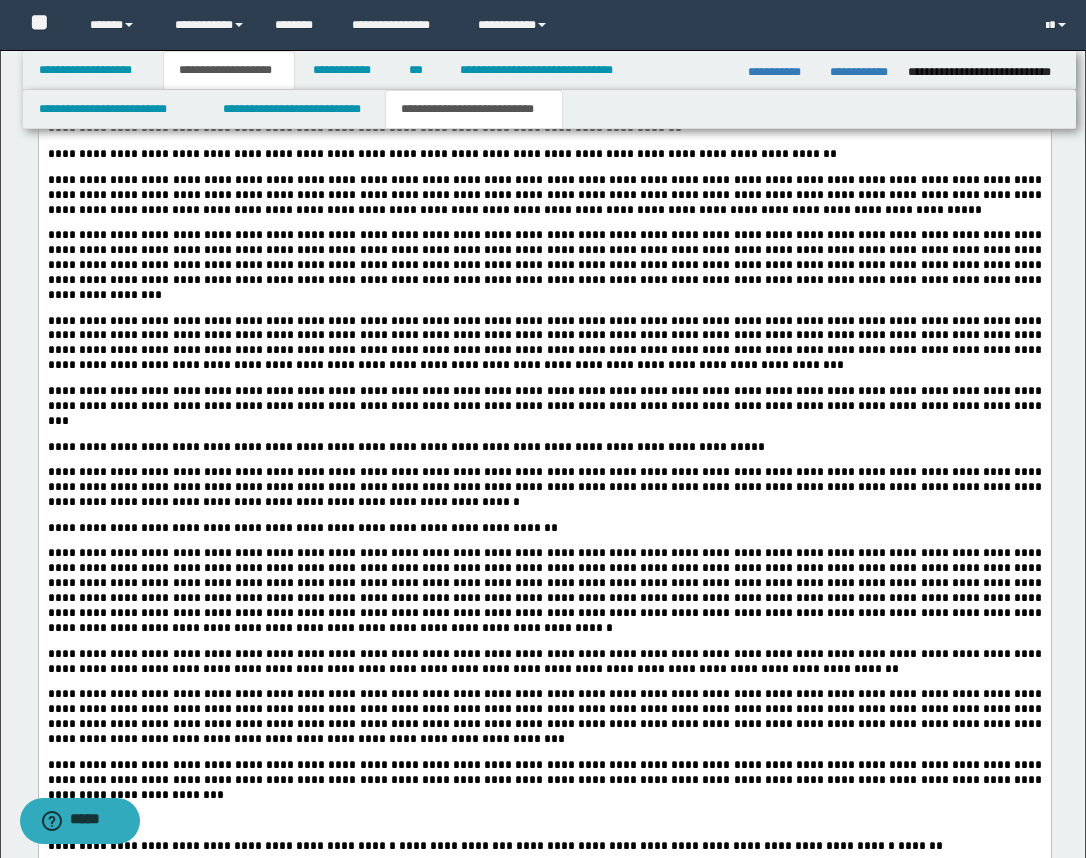 scroll, scrollTop: 3289, scrollLeft: 0, axis: vertical 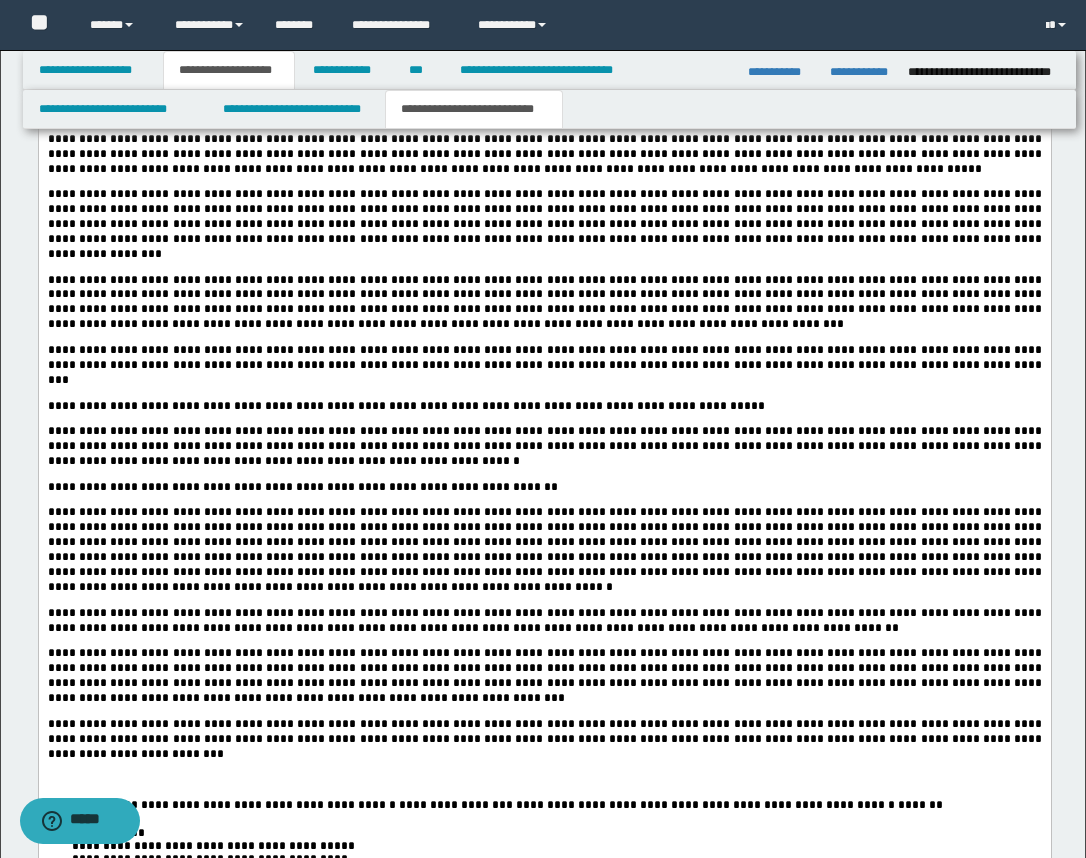 click on "**********" at bounding box center [545, 446] 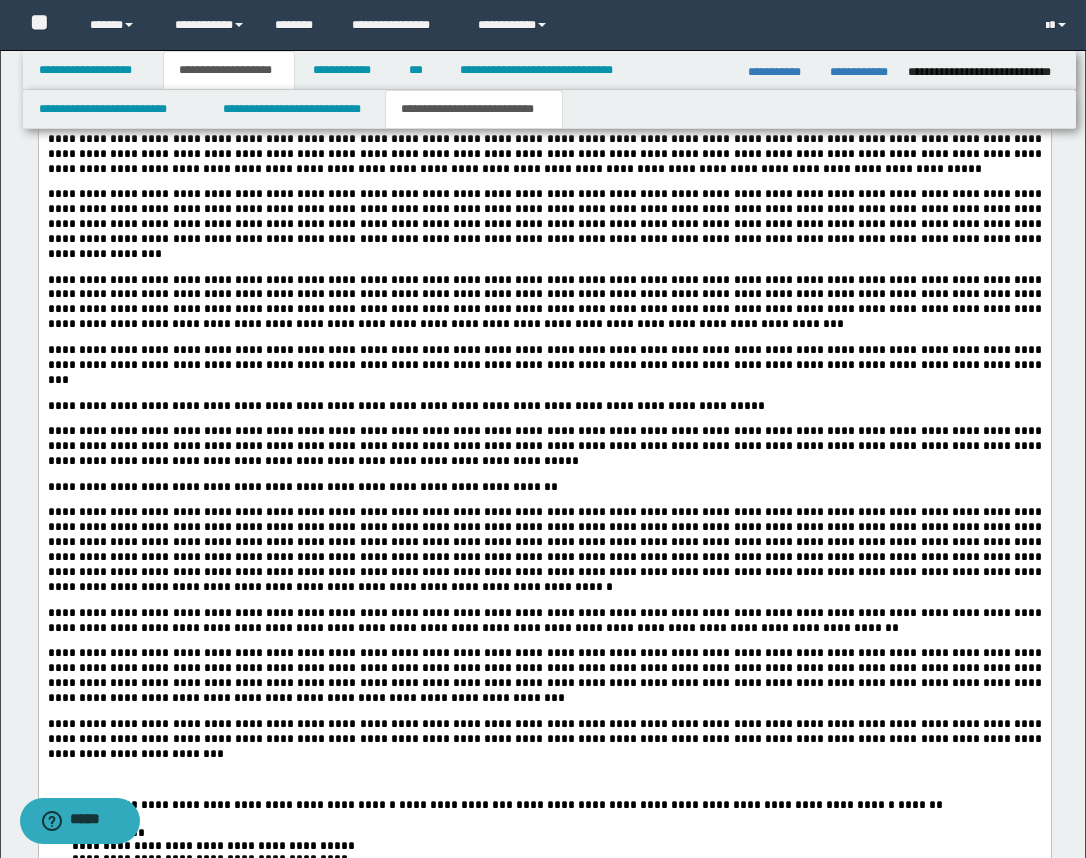 click on "**********" at bounding box center [545, 446] 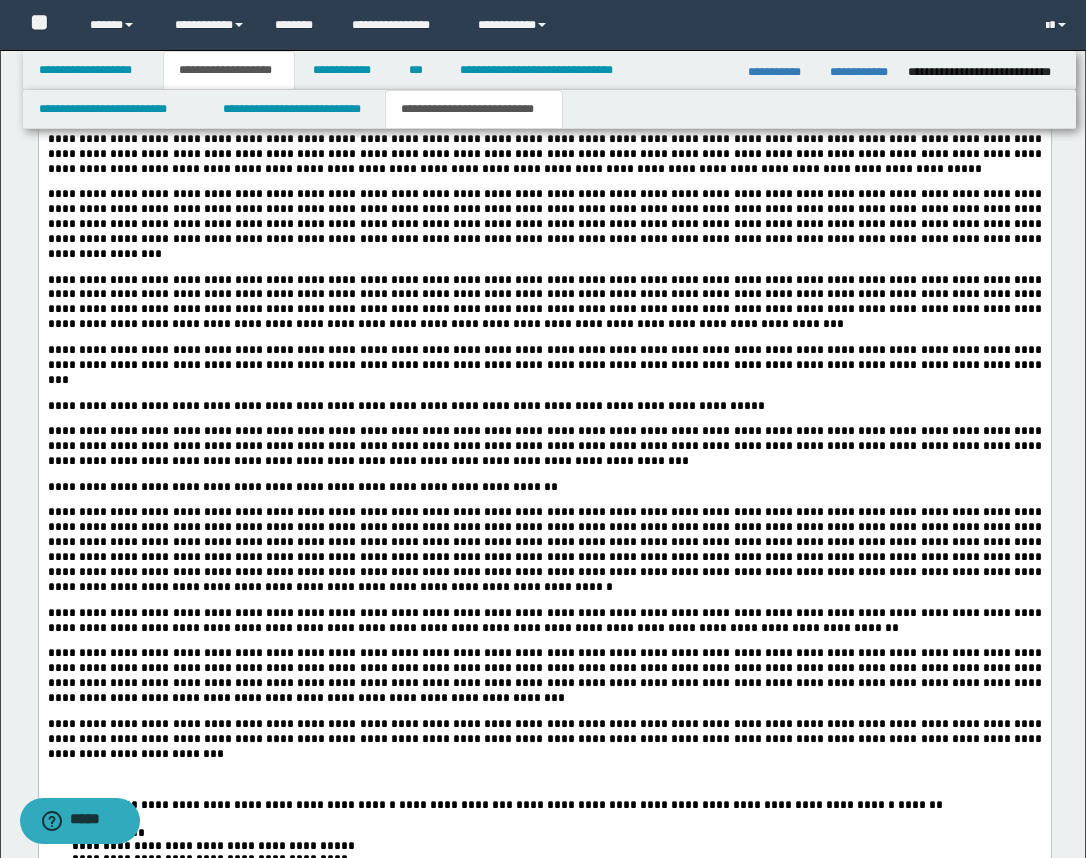 click on "**********" at bounding box center (544, 58) 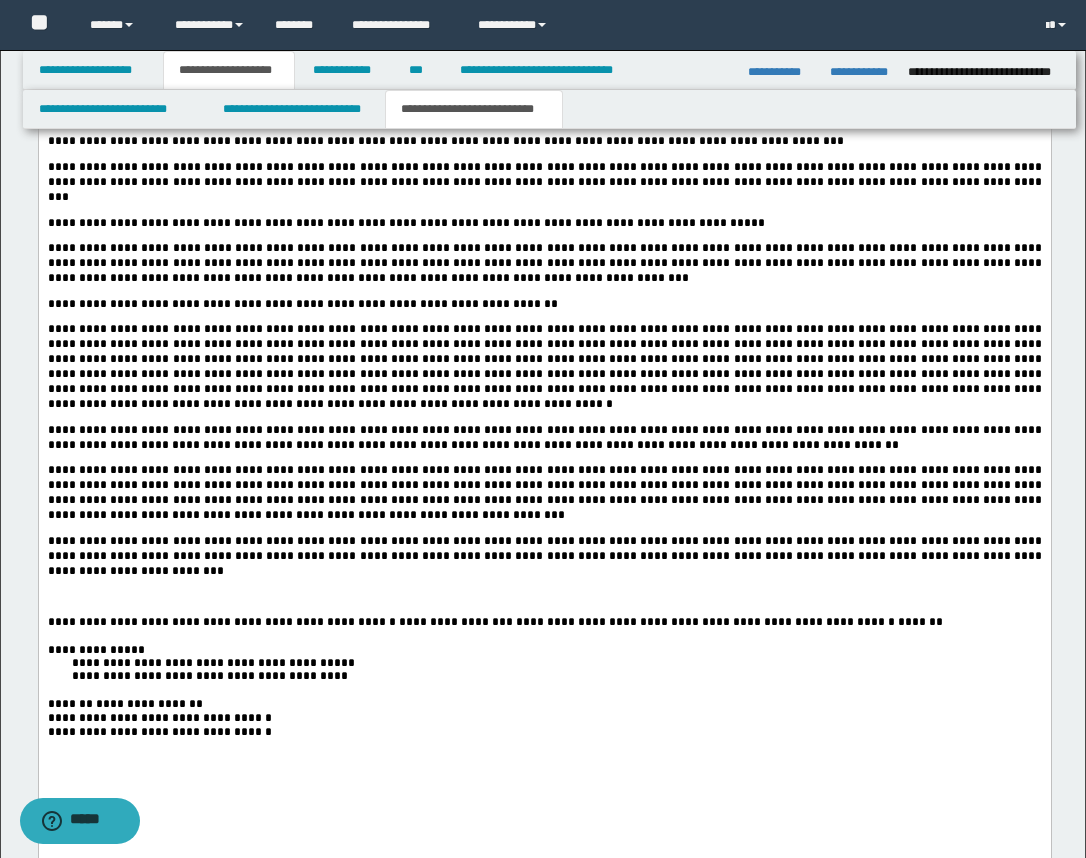 scroll, scrollTop: 3664, scrollLeft: 0, axis: vertical 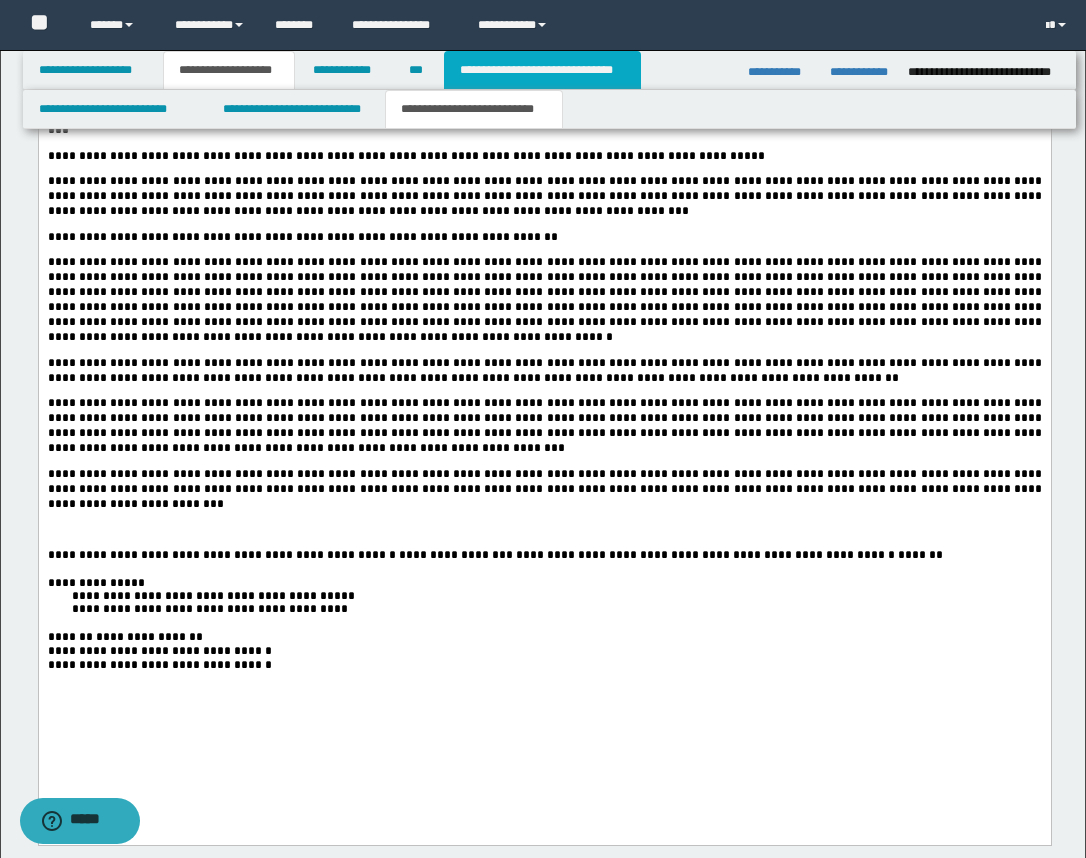 drag, startPoint x: 504, startPoint y: 74, endPoint x: 584, endPoint y: 175, distance: 128.84486 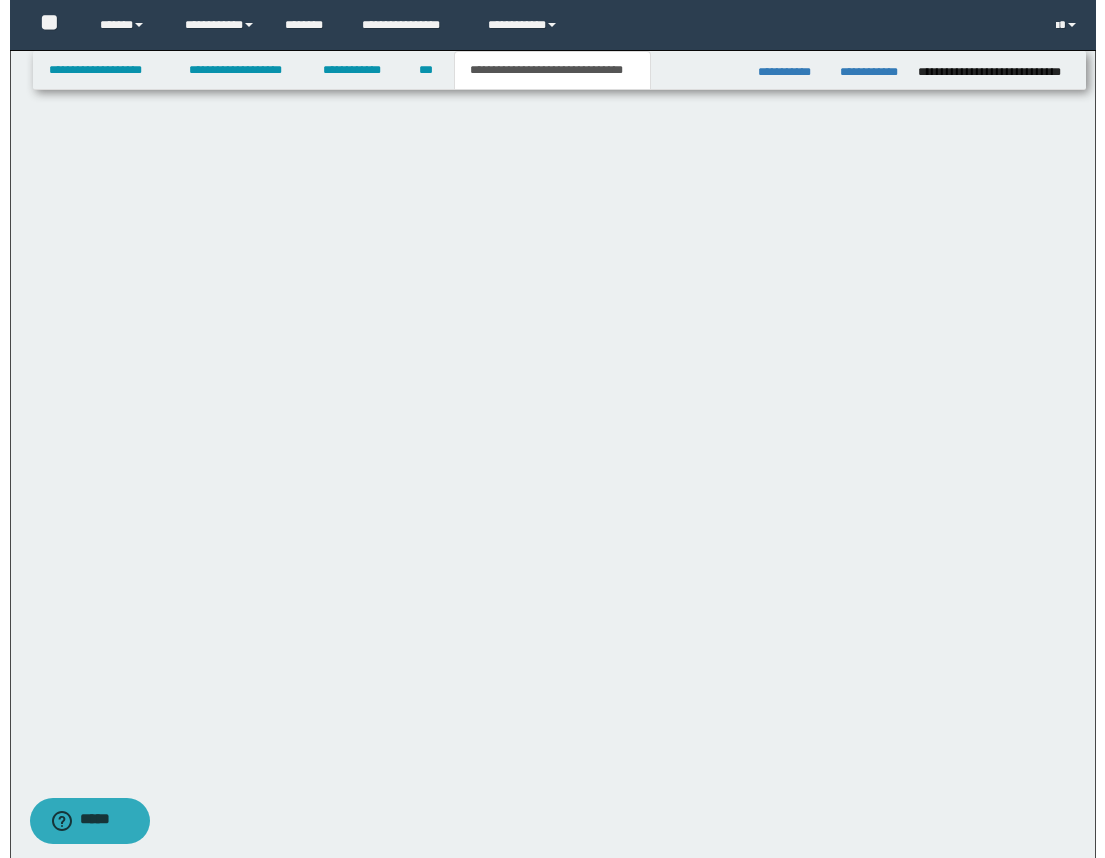 scroll, scrollTop: 1293, scrollLeft: 0, axis: vertical 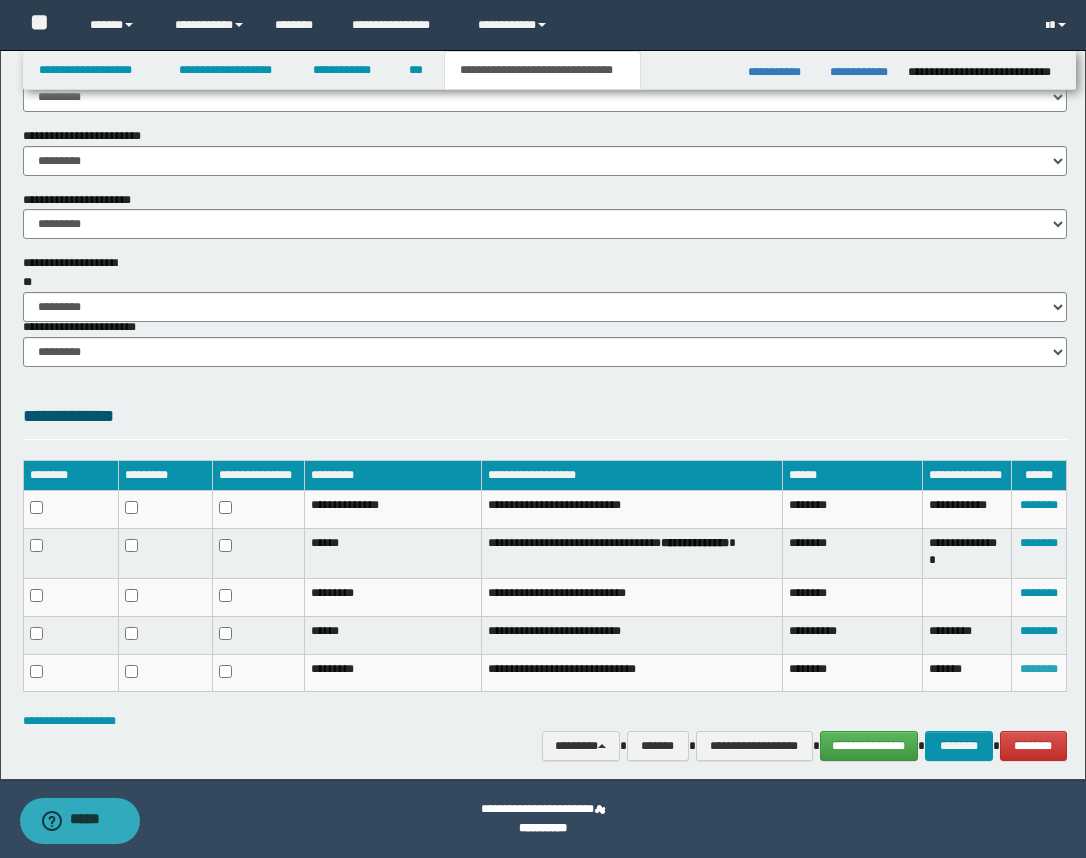 click on "********" at bounding box center [1039, 669] 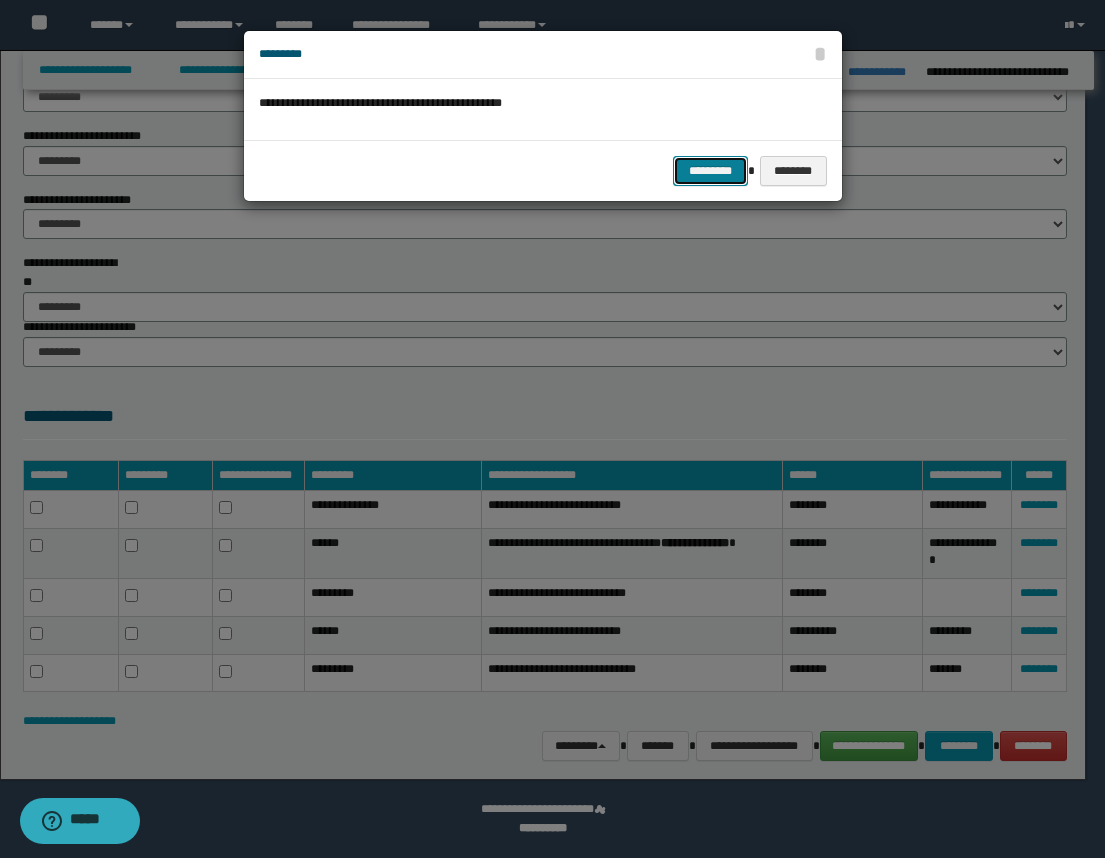 drag, startPoint x: 710, startPoint y: 171, endPoint x: 829, endPoint y: 314, distance: 186.03763 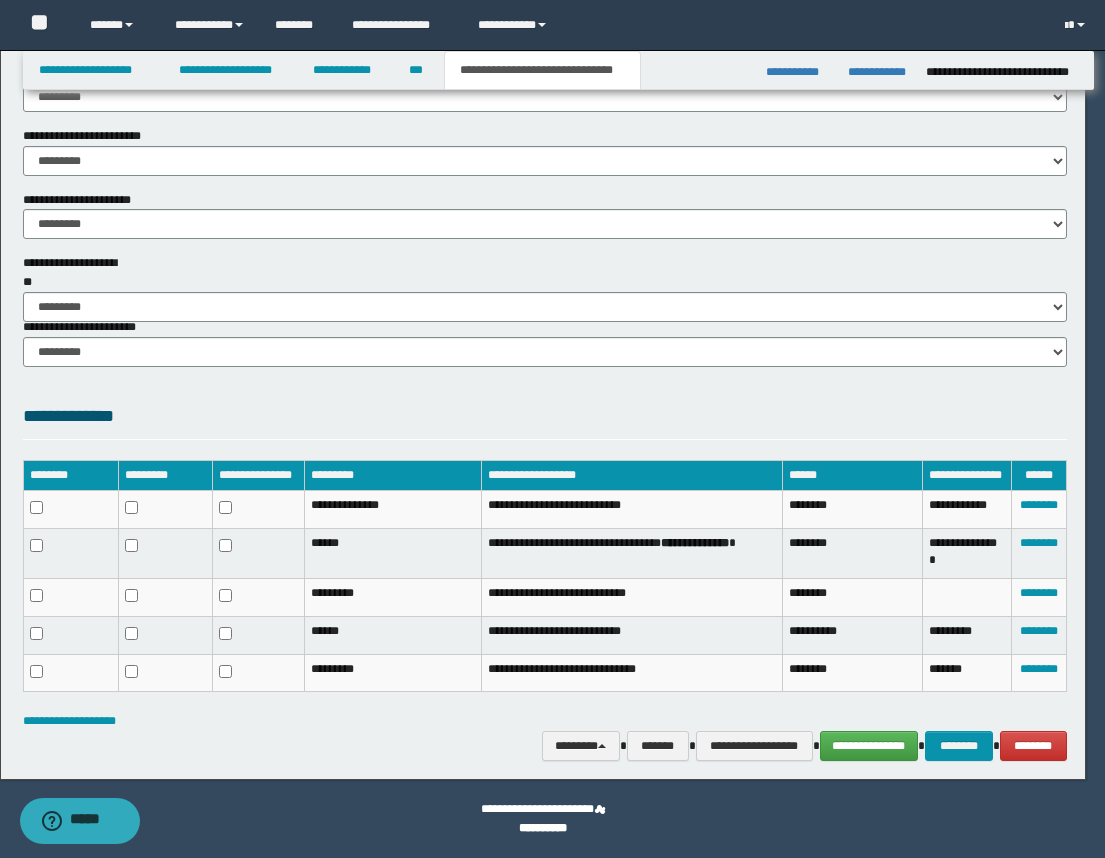 scroll, scrollTop: 1259, scrollLeft: 0, axis: vertical 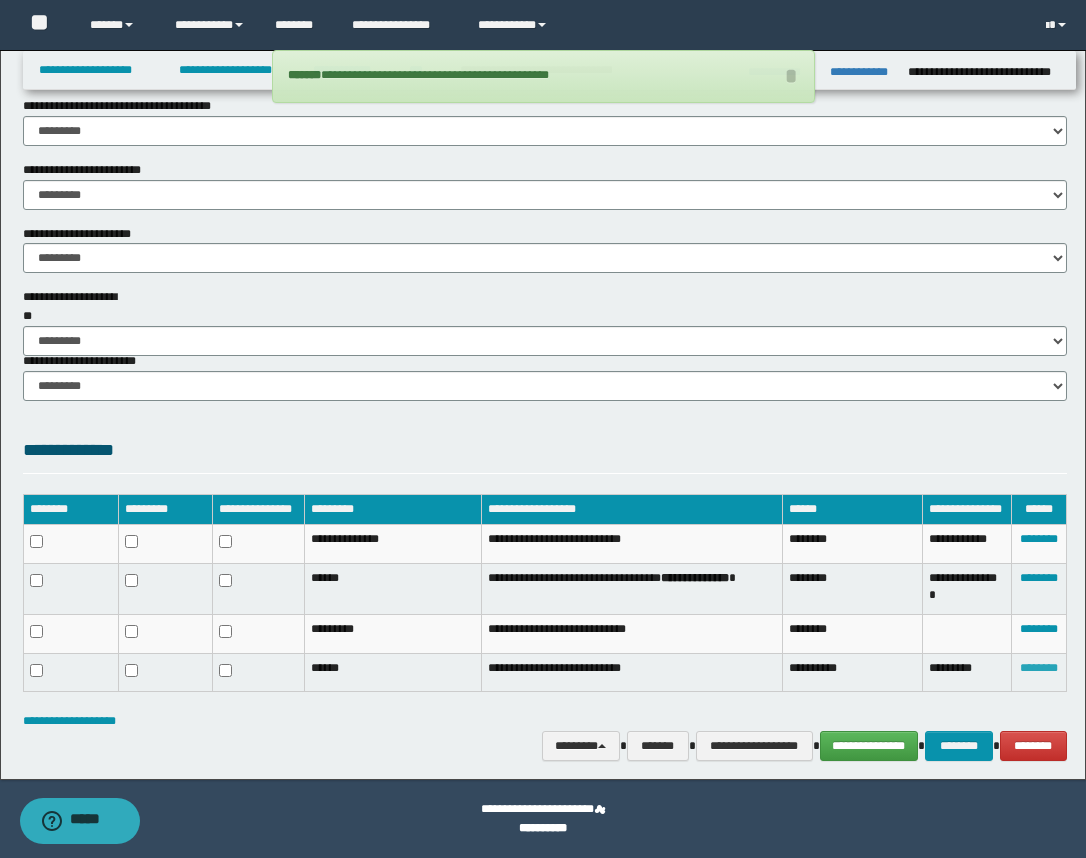 click on "********" at bounding box center [1039, 668] 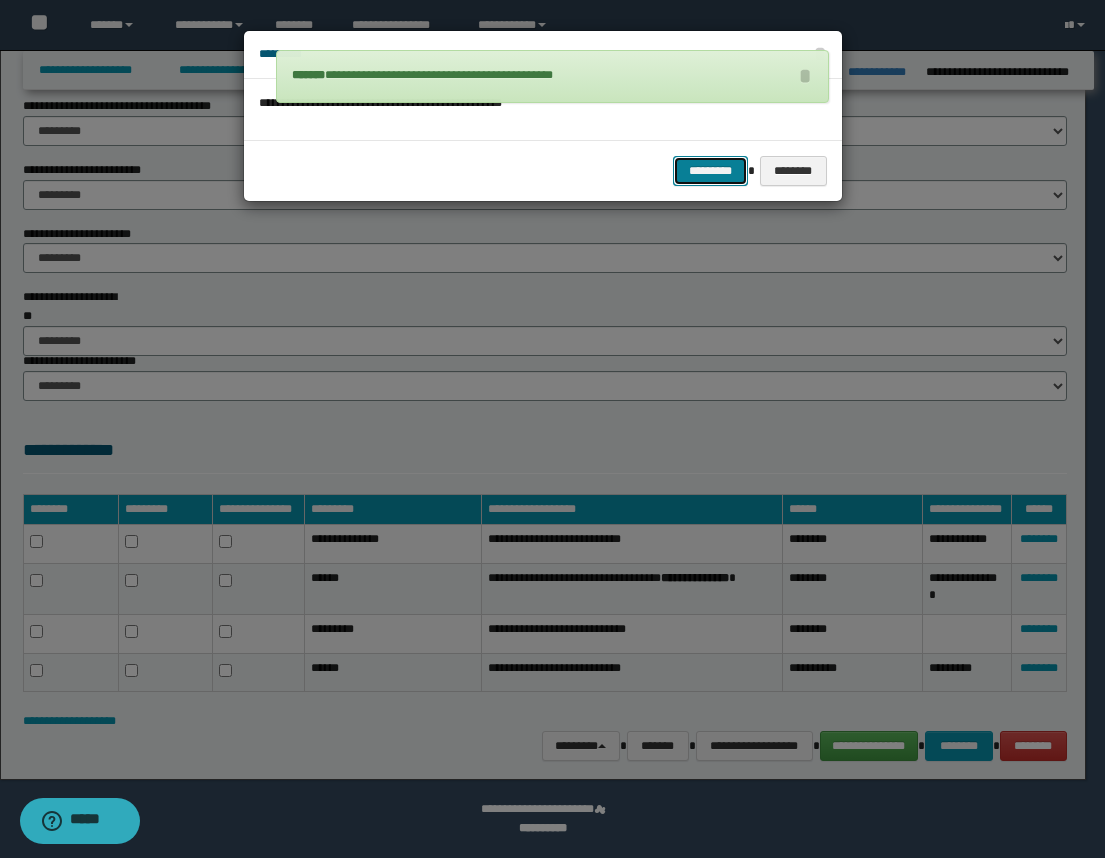 click on "*********" at bounding box center [710, 171] 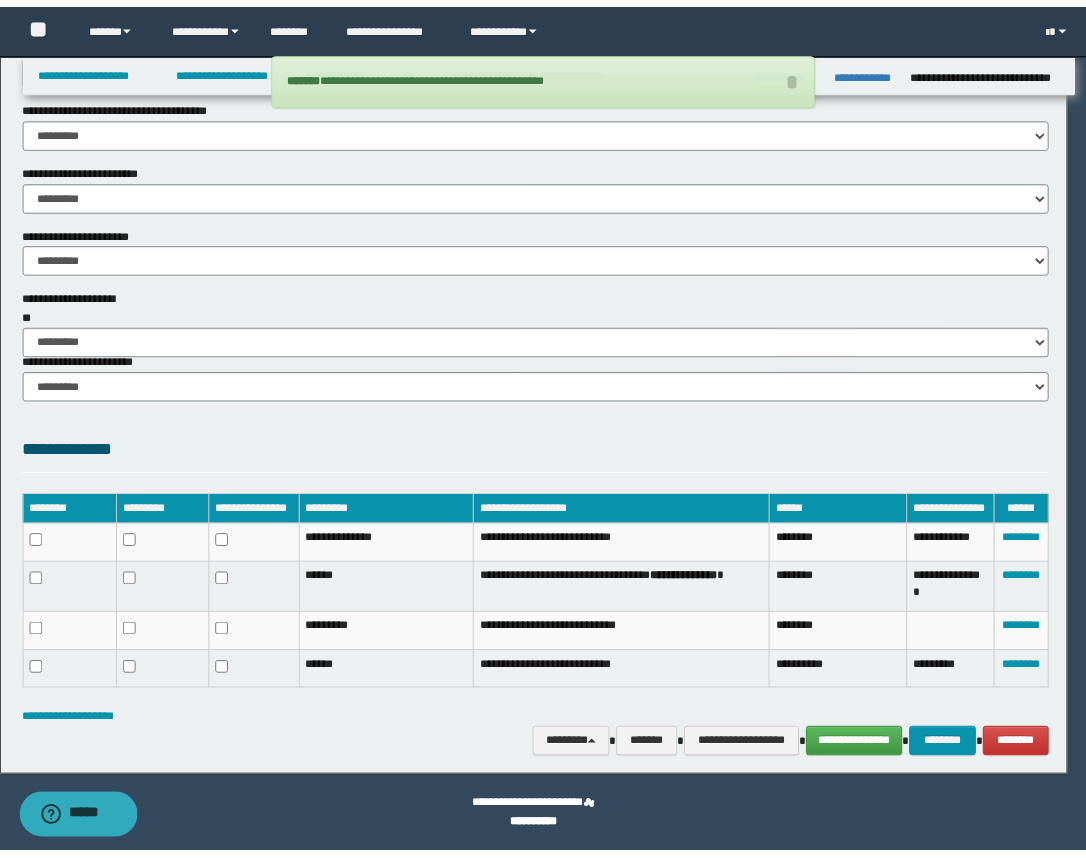 scroll, scrollTop: 1225, scrollLeft: 0, axis: vertical 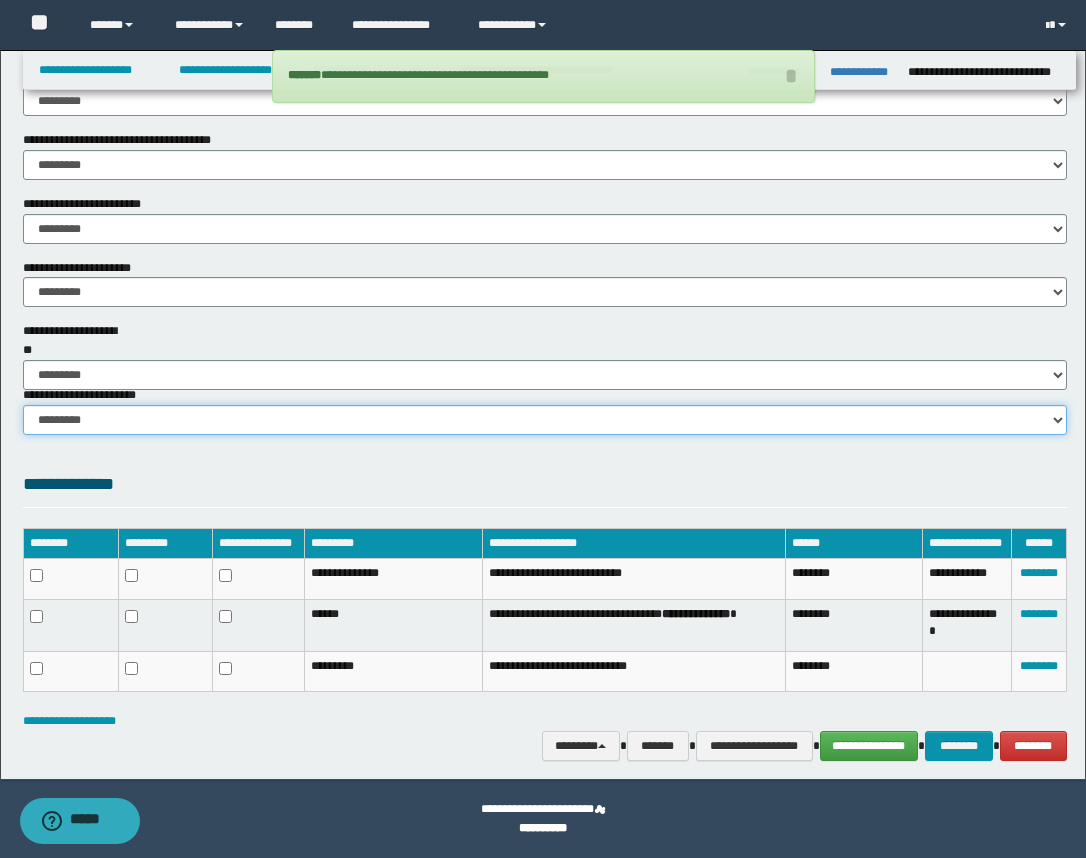 drag, startPoint x: 1057, startPoint y: 424, endPoint x: 753, endPoint y: 426, distance: 304.0066 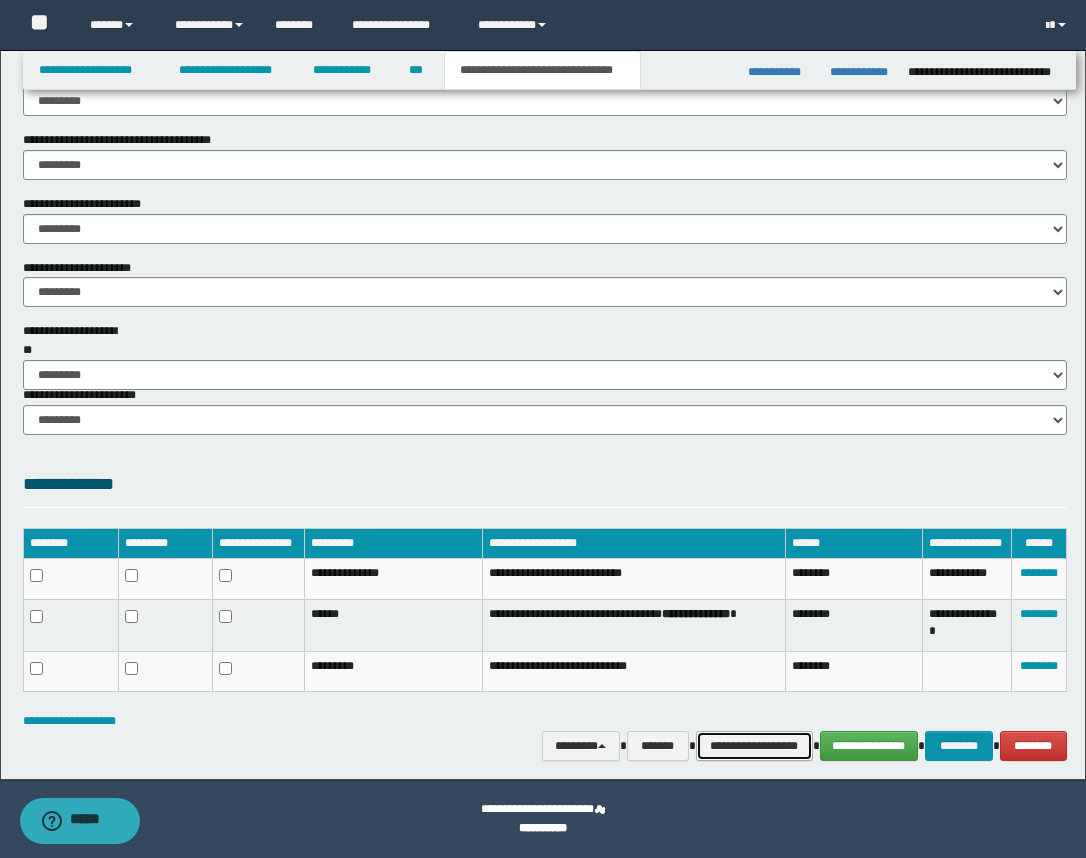click on "**********" at bounding box center (754, 746) 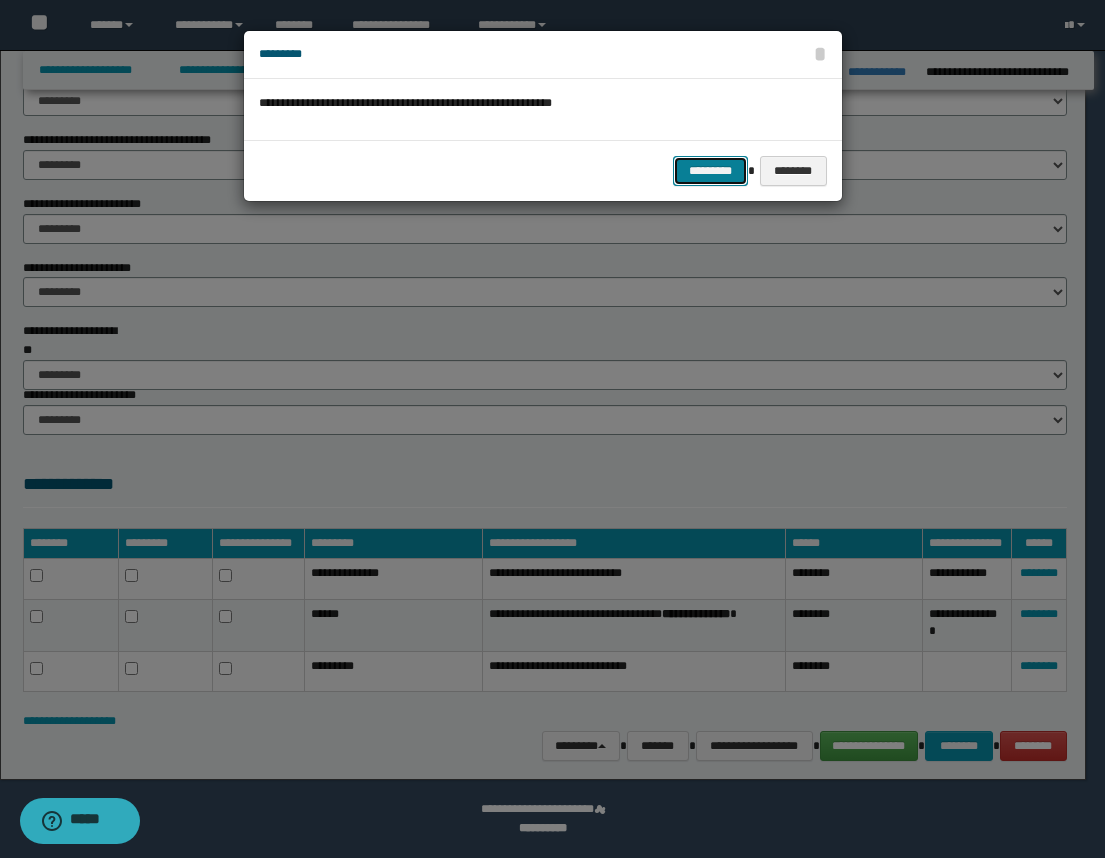 click on "*********" at bounding box center [710, 171] 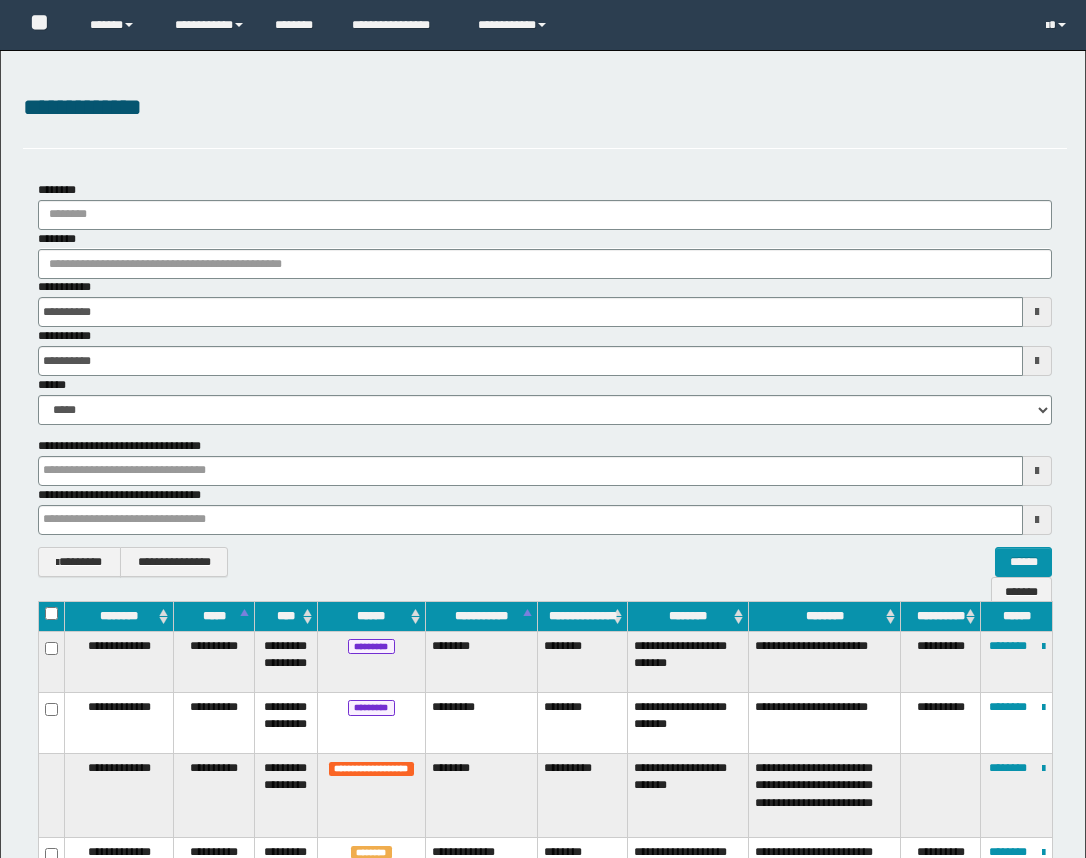 scroll, scrollTop: 250, scrollLeft: 0, axis: vertical 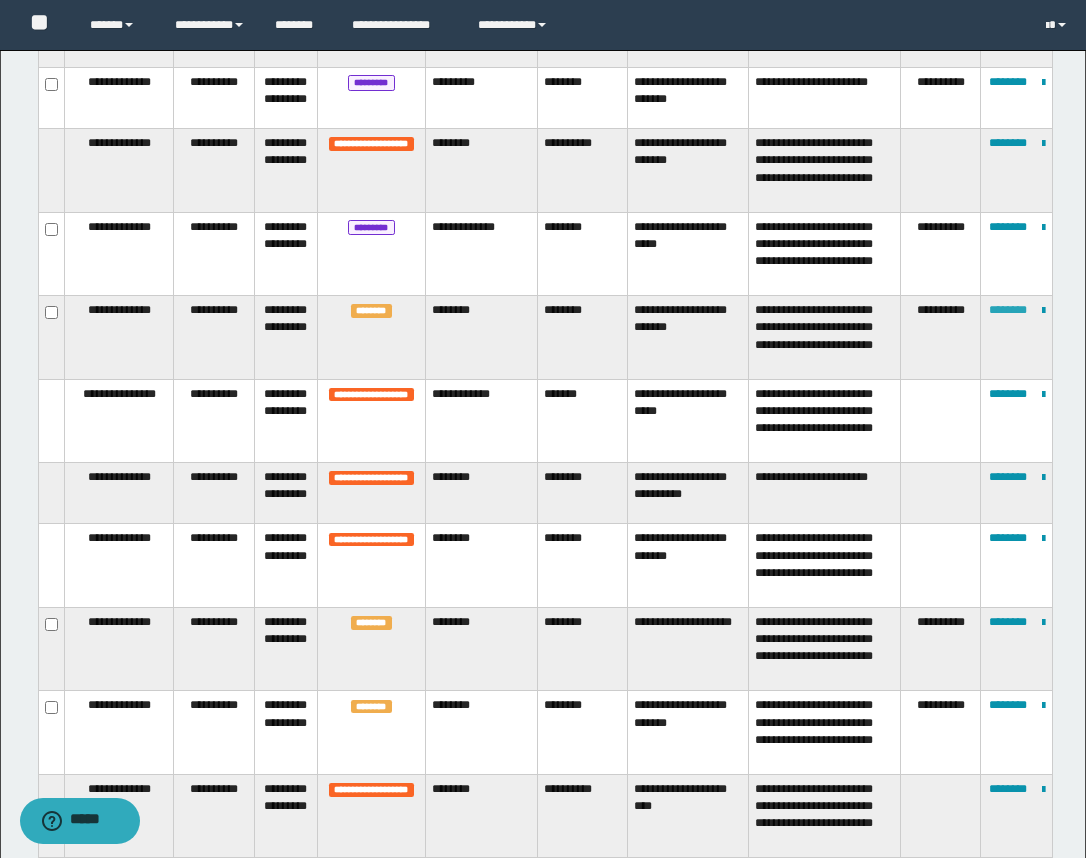 click on "********" at bounding box center [1008, 310] 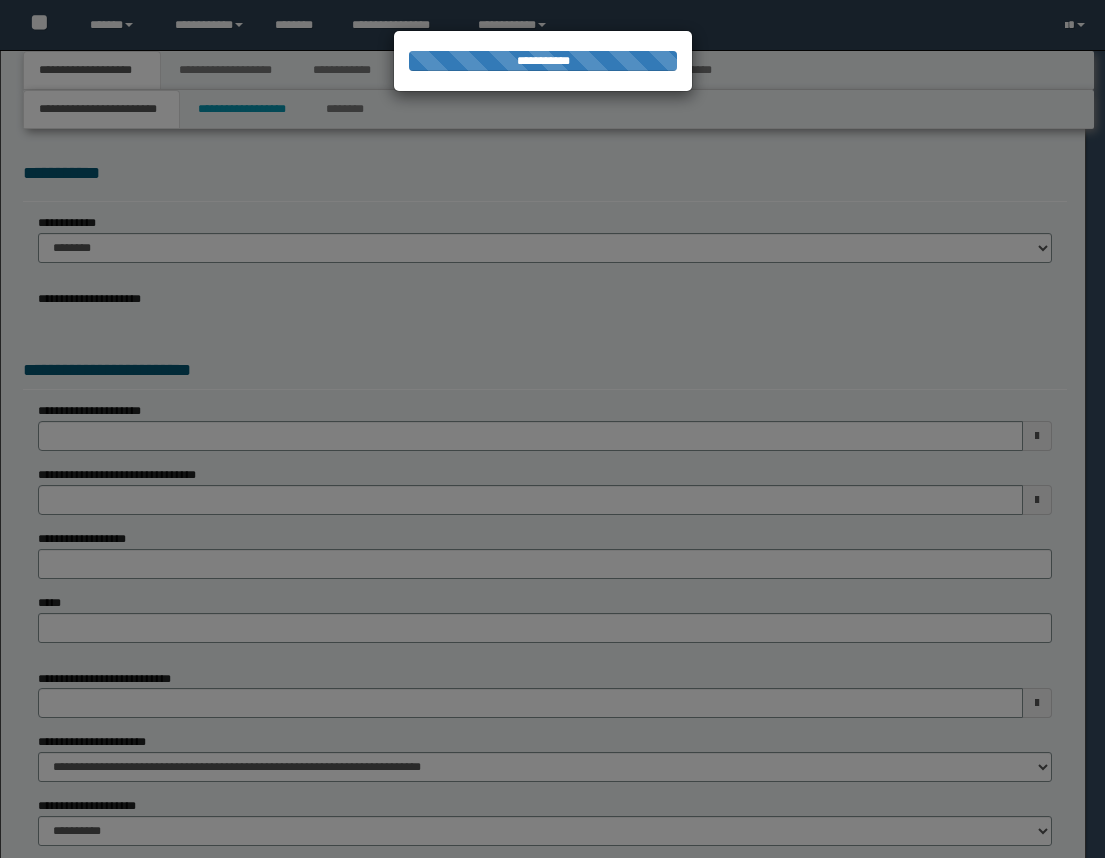 scroll, scrollTop: 0, scrollLeft: 0, axis: both 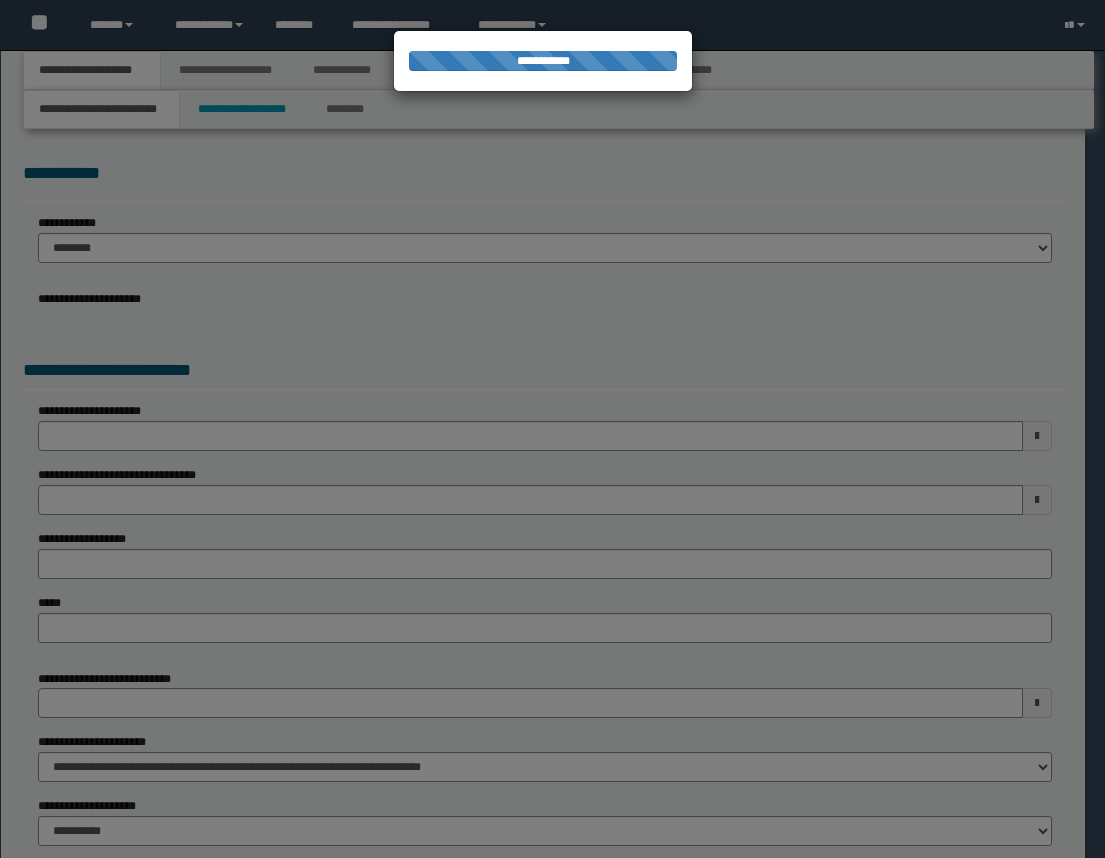 select on "*" 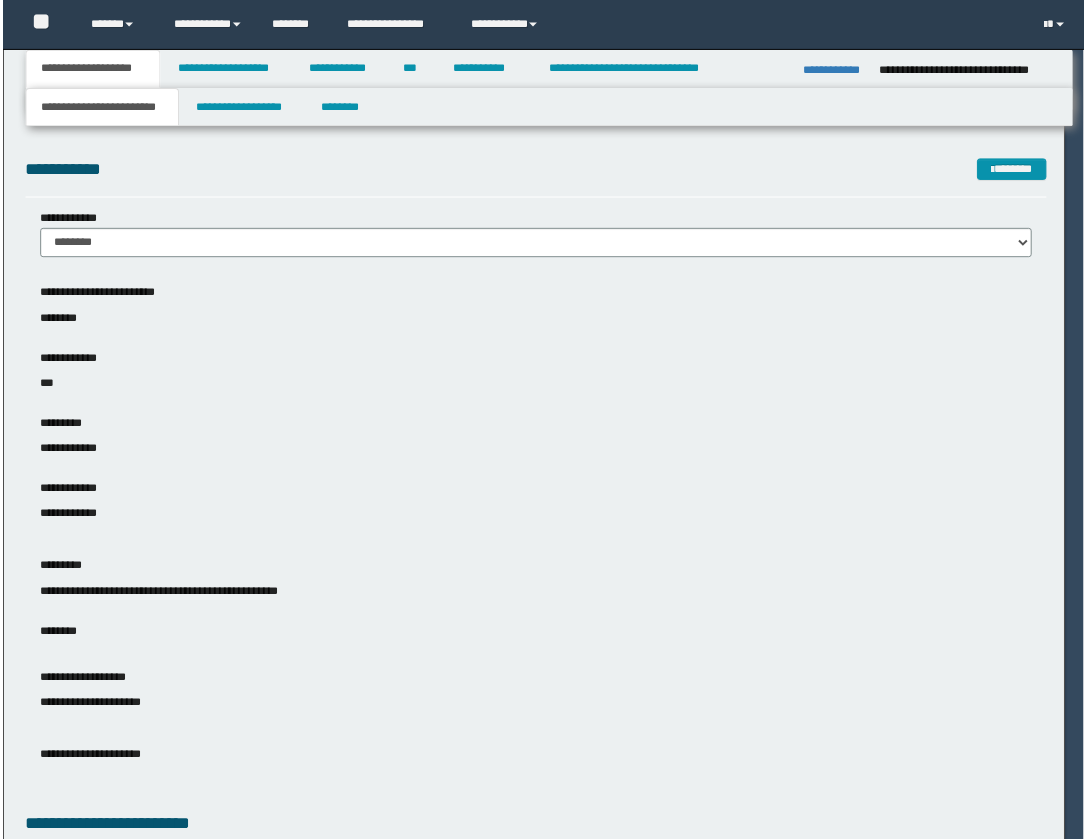 scroll, scrollTop: 0, scrollLeft: 0, axis: both 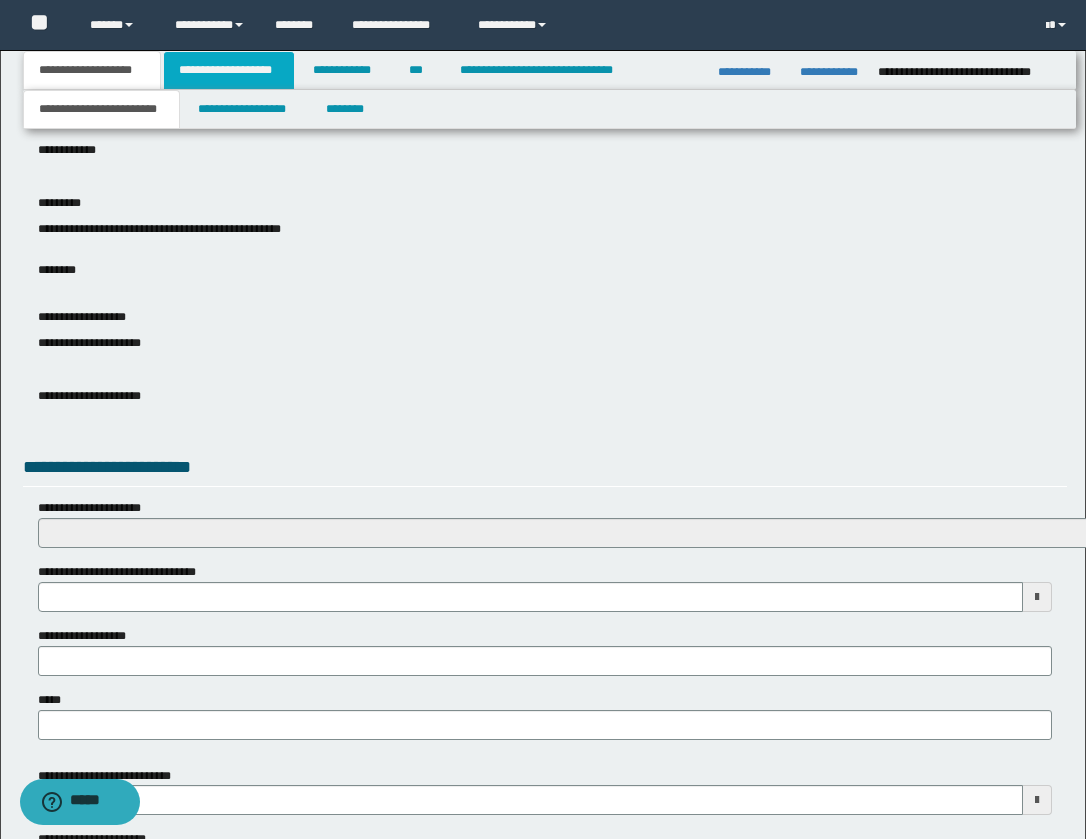 click on "**********" at bounding box center [229, 70] 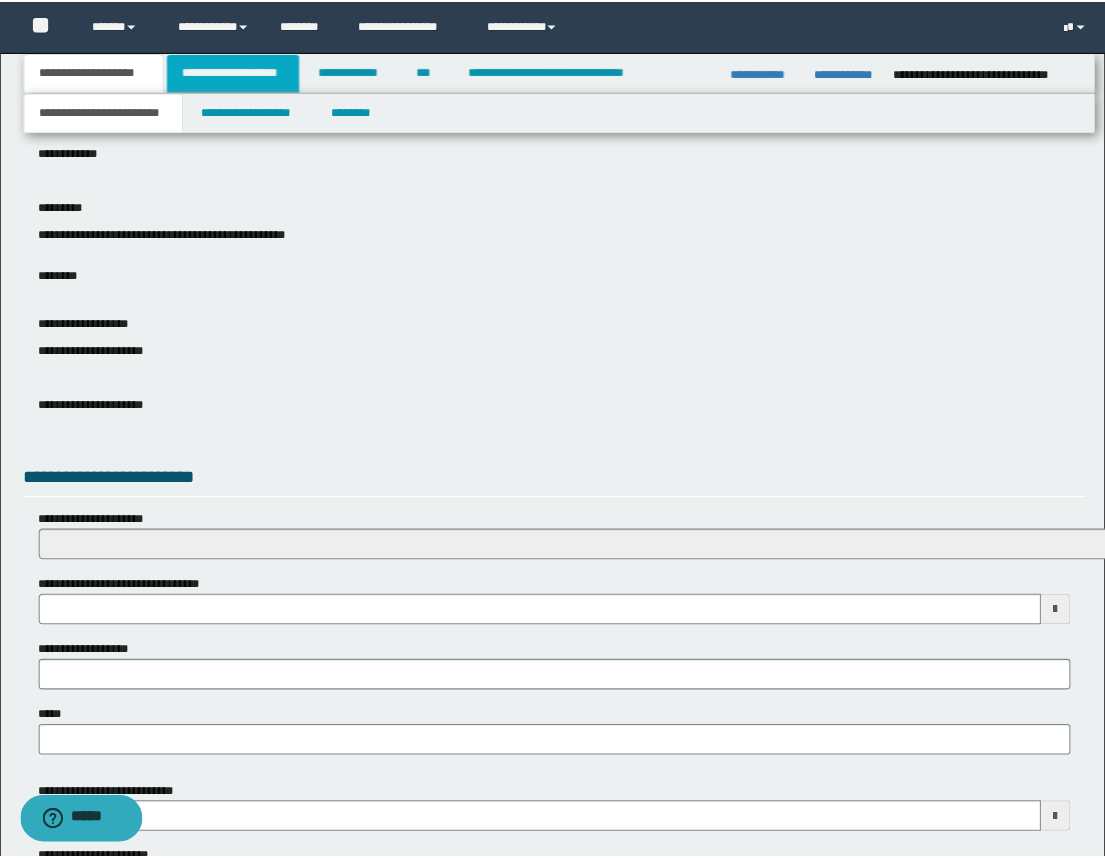 scroll, scrollTop: 0, scrollLeft: 0, axis: both 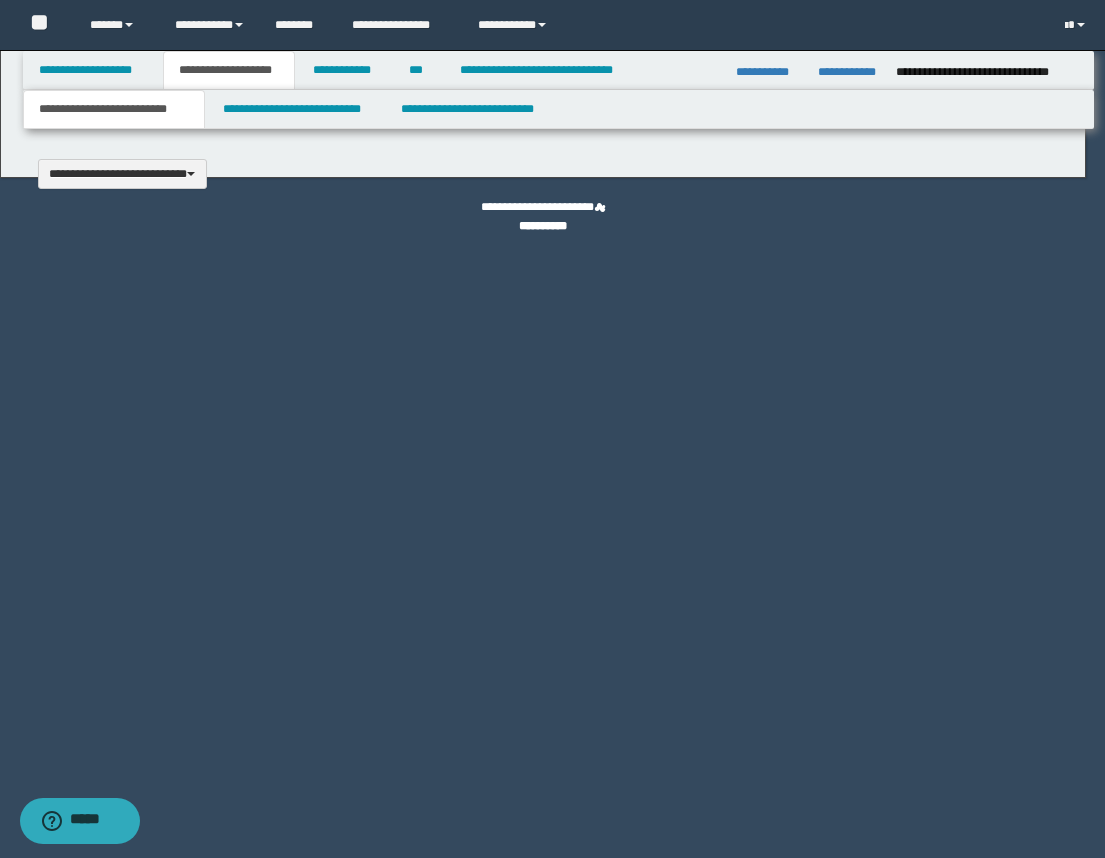 type 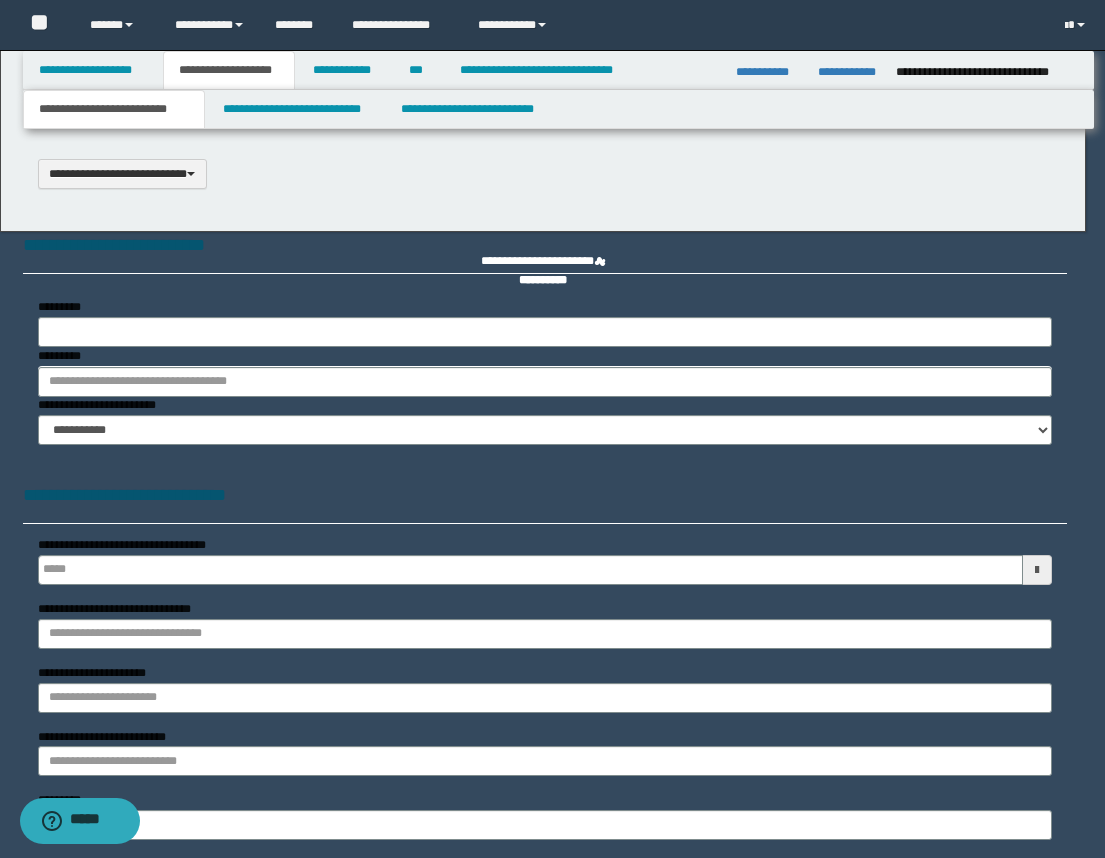 scroll, scrollTop: 0, scrollLeft: 0, axis: both 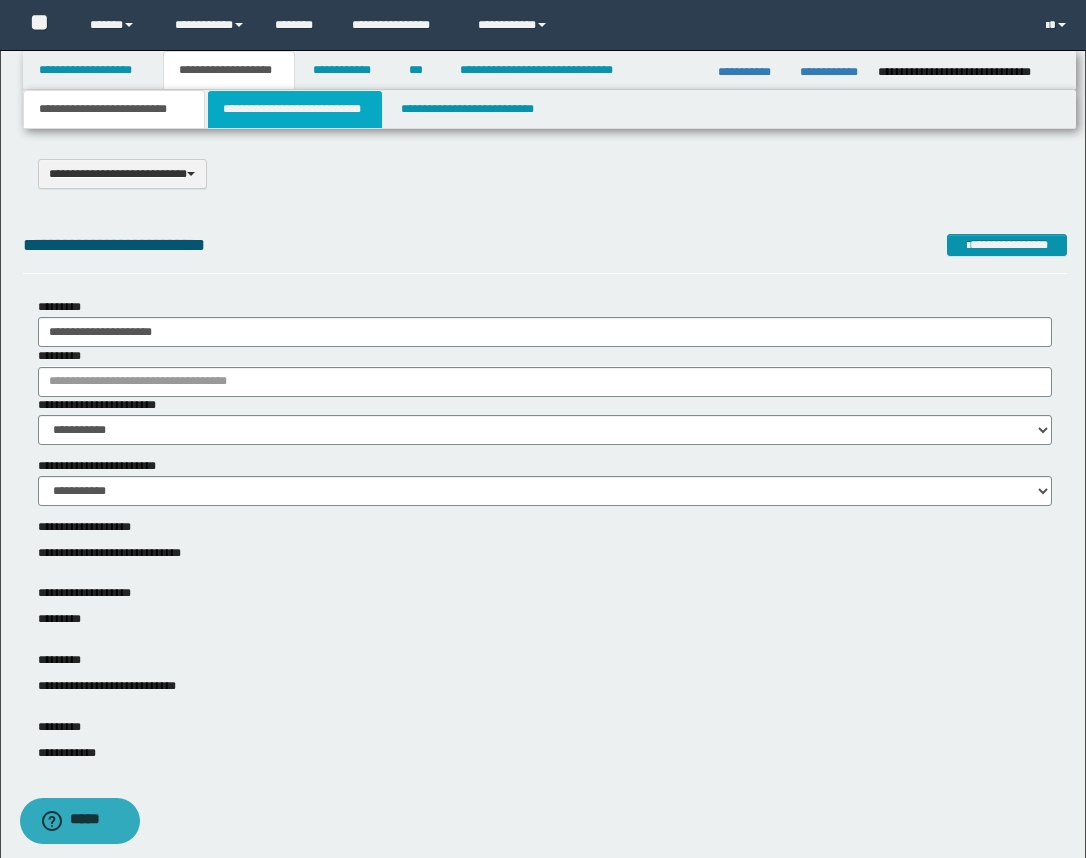 click on "**********" at bounding box center (295, 109) 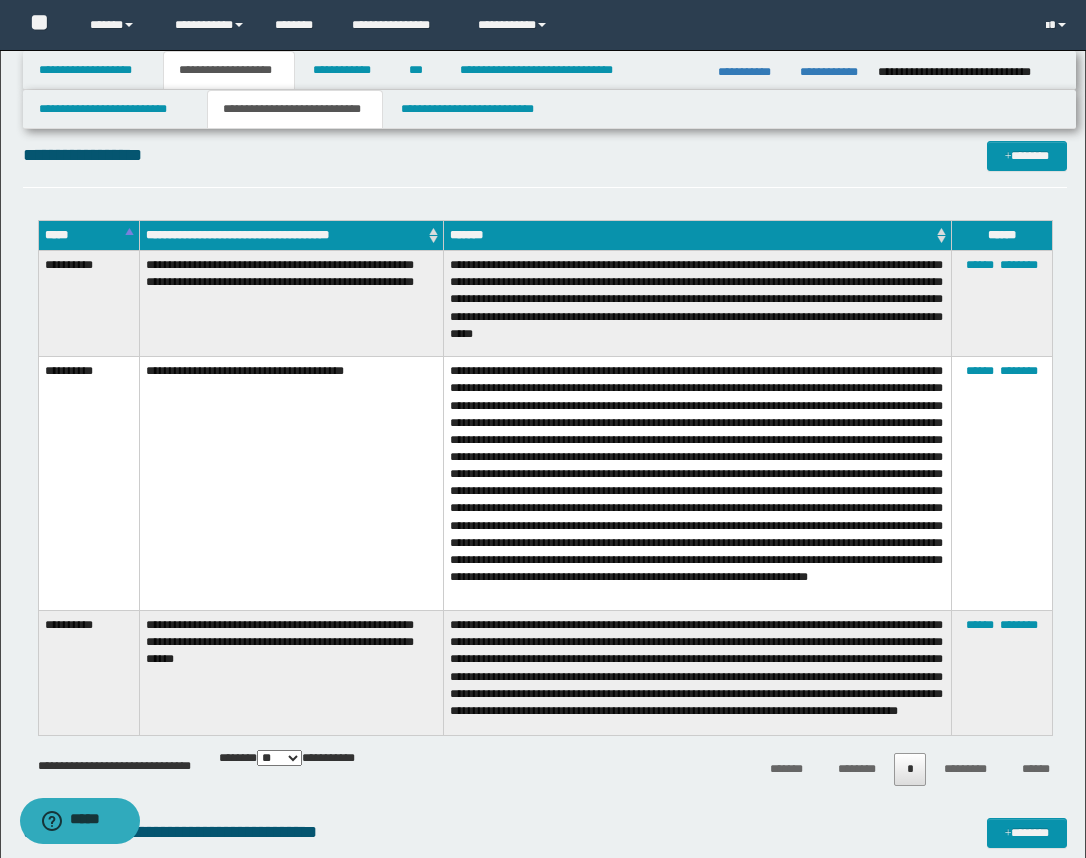 scroll, scrollTop: 2125, scrollLeft: 0, axis: vertical 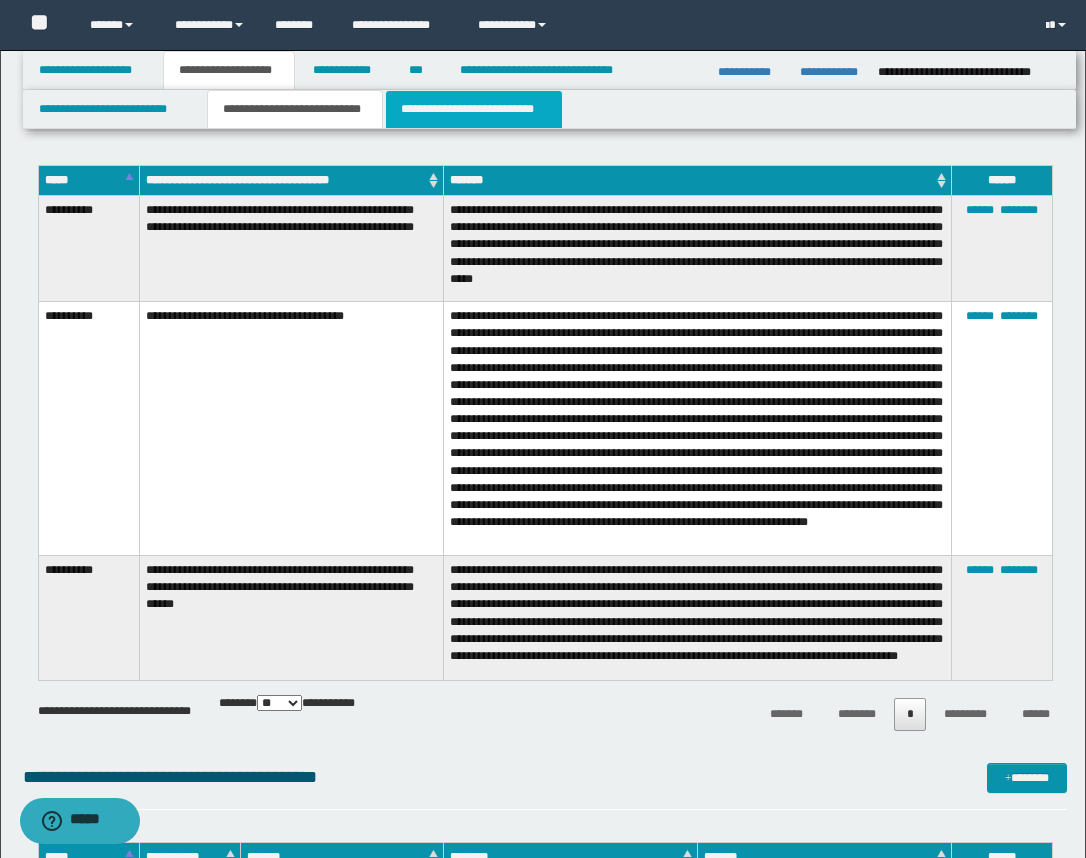 click on "**********" at bounding box center (474, 109) 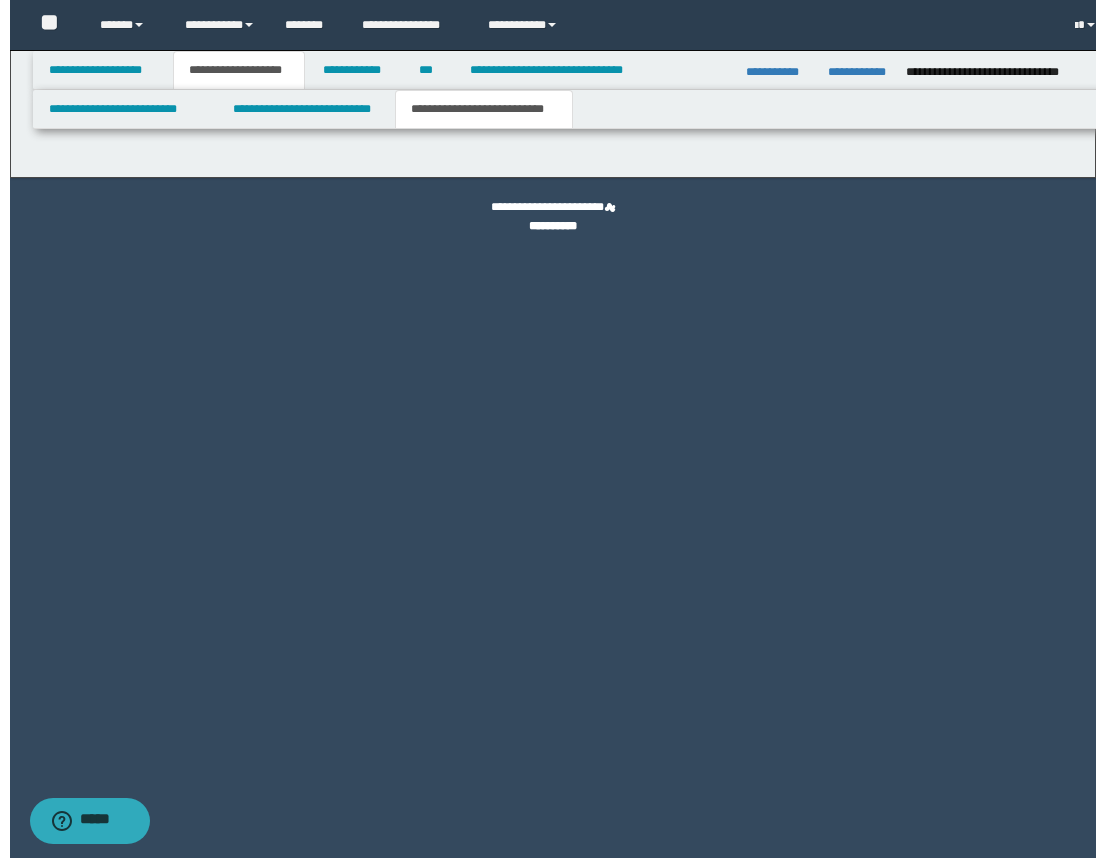 scroll, scrollTop: 0, scrollLeft: 0, axis: both 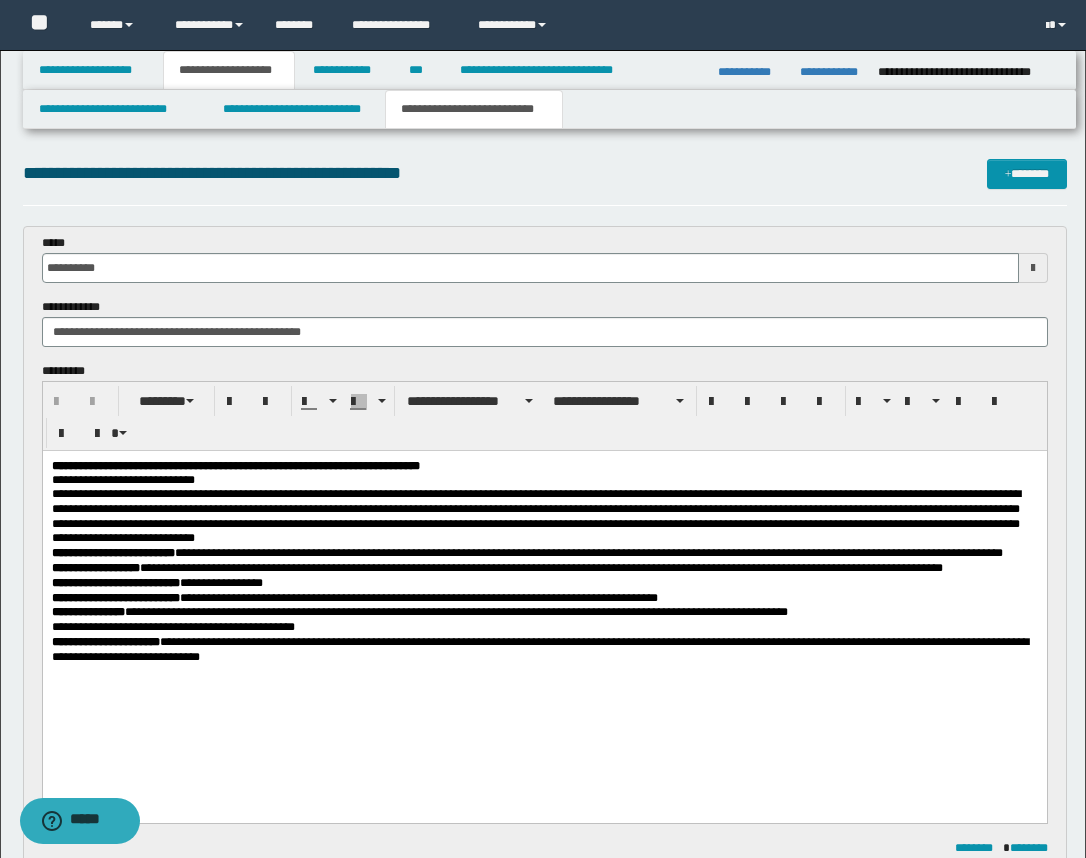 click at bounding box center (1033, 268) 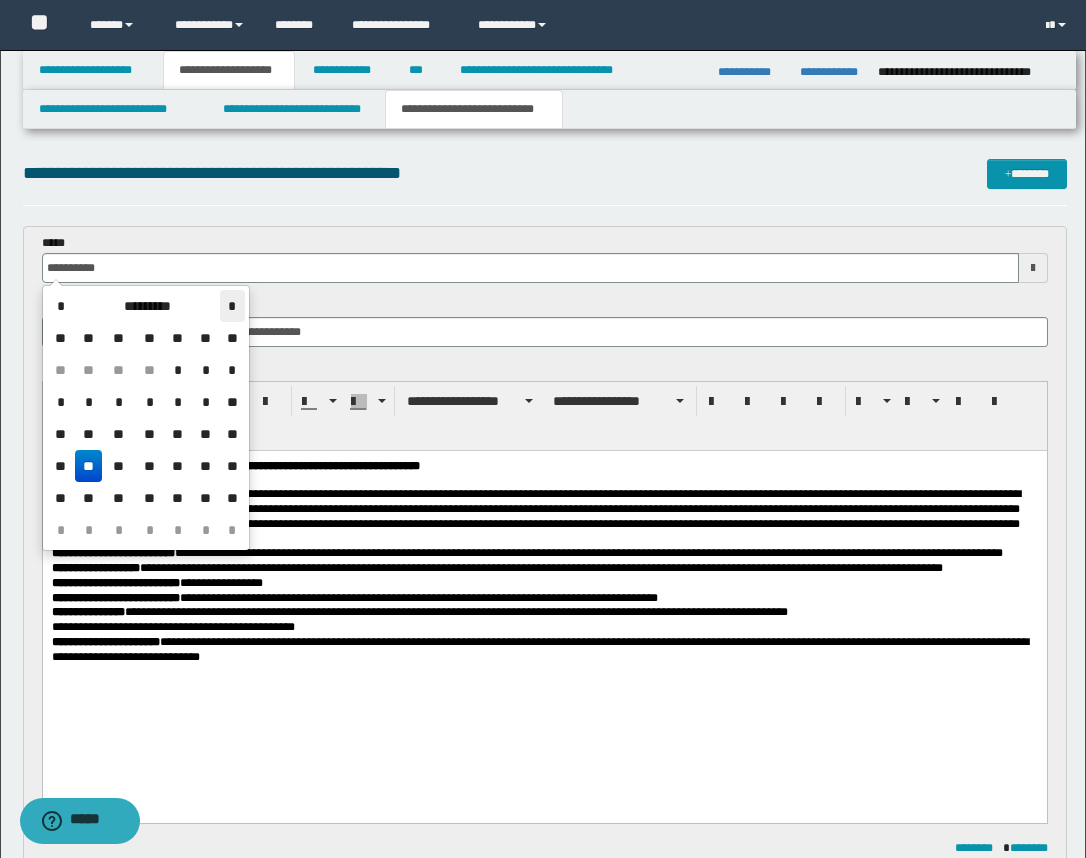 click on "*" at bounding box center [232, 306] 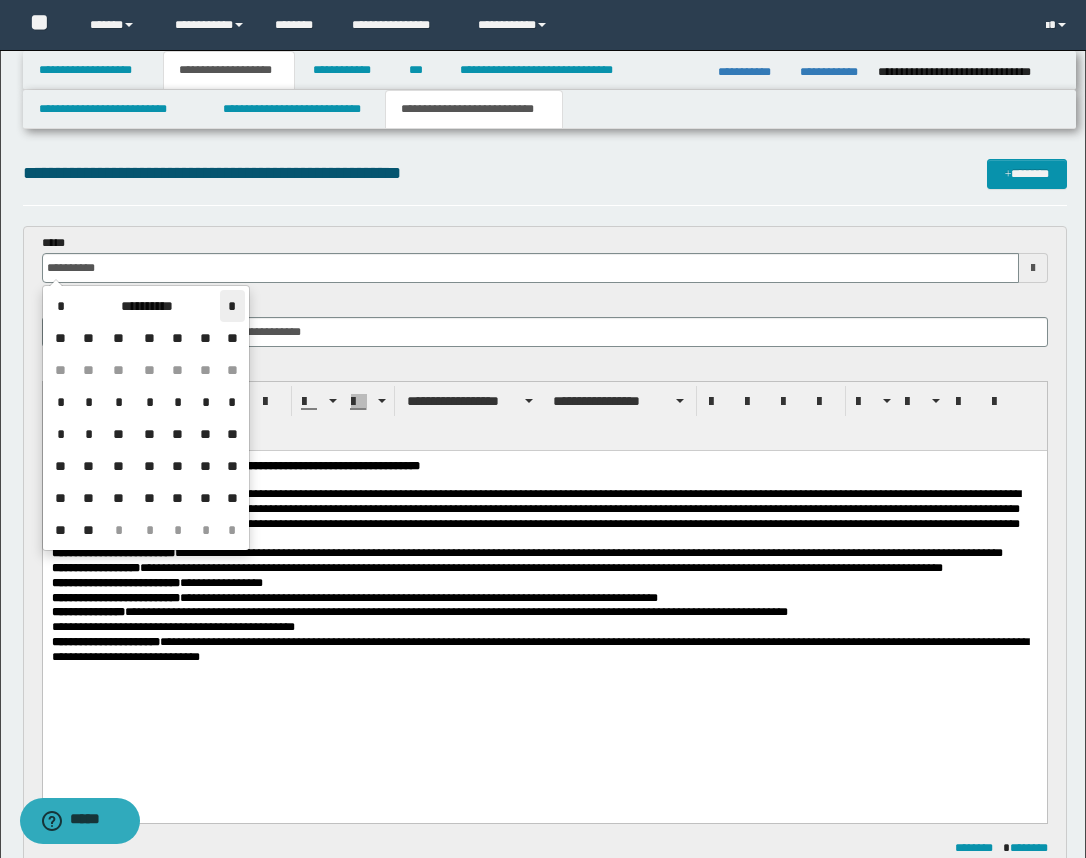 click on "*" at bounding box center [232, 306] 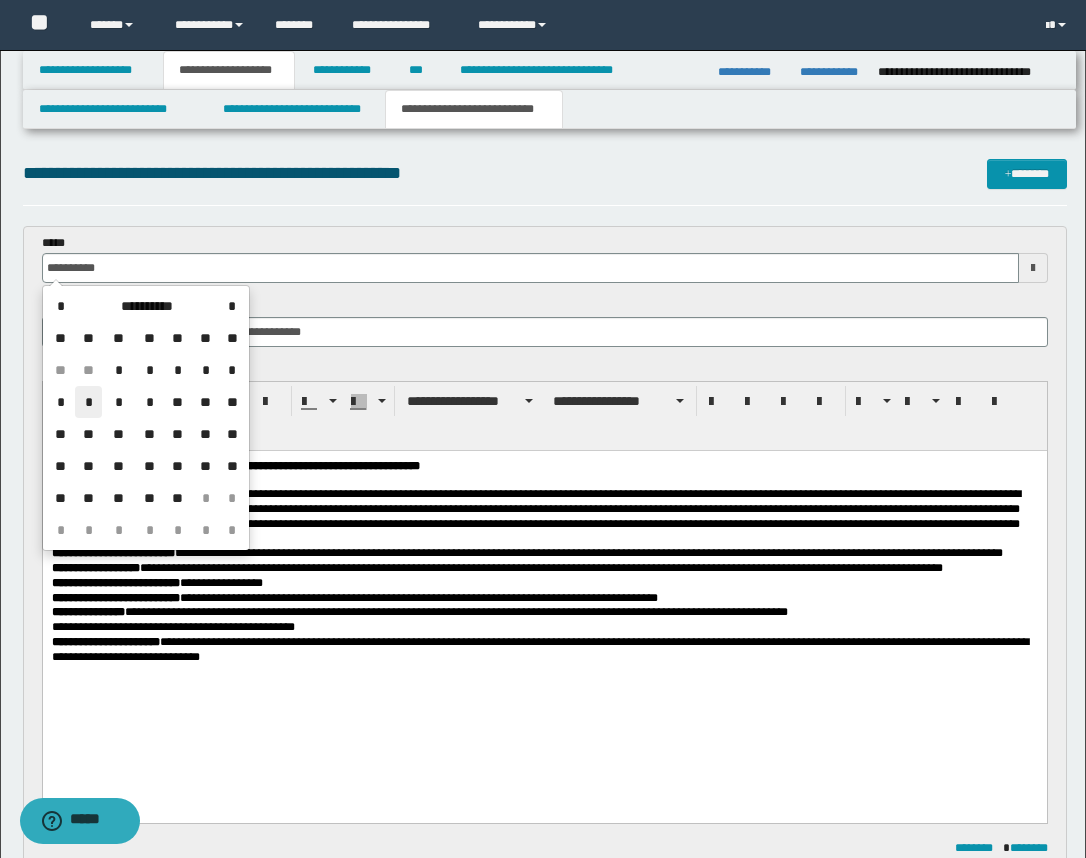 click on "*" at bounding box center (89, 402) 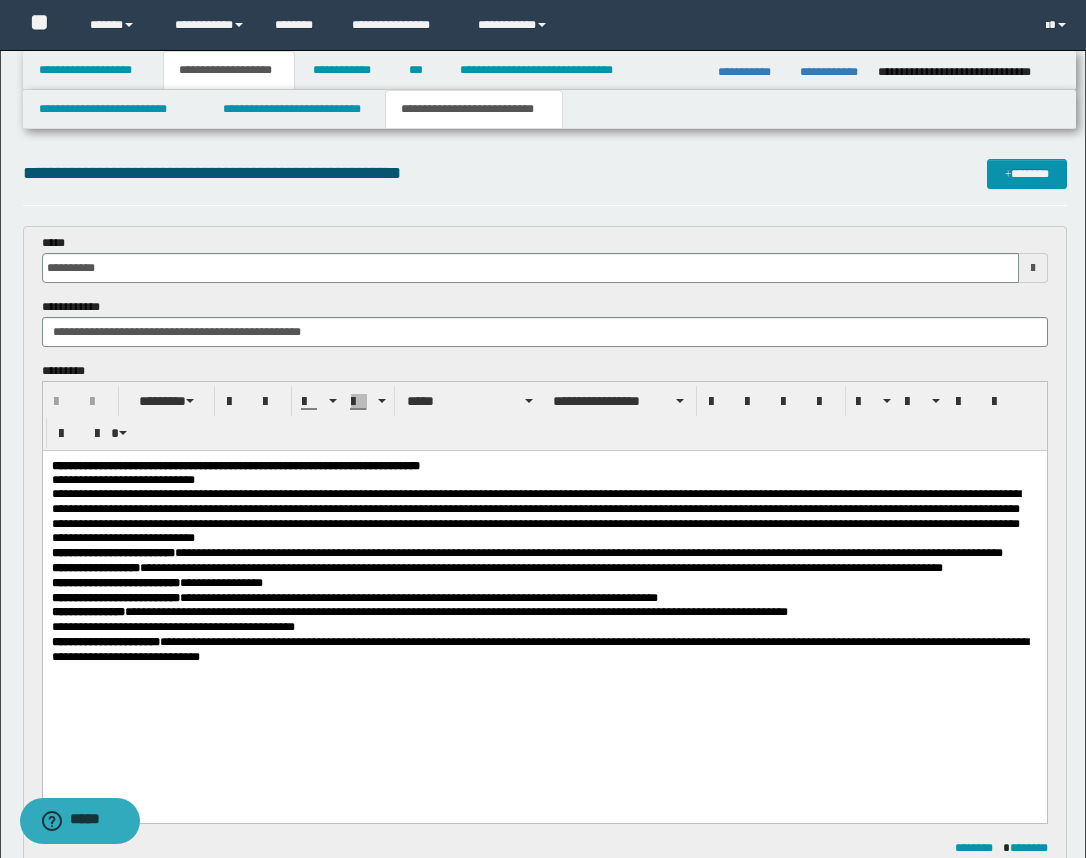 click on "**********" at bounding box center [544, 594] 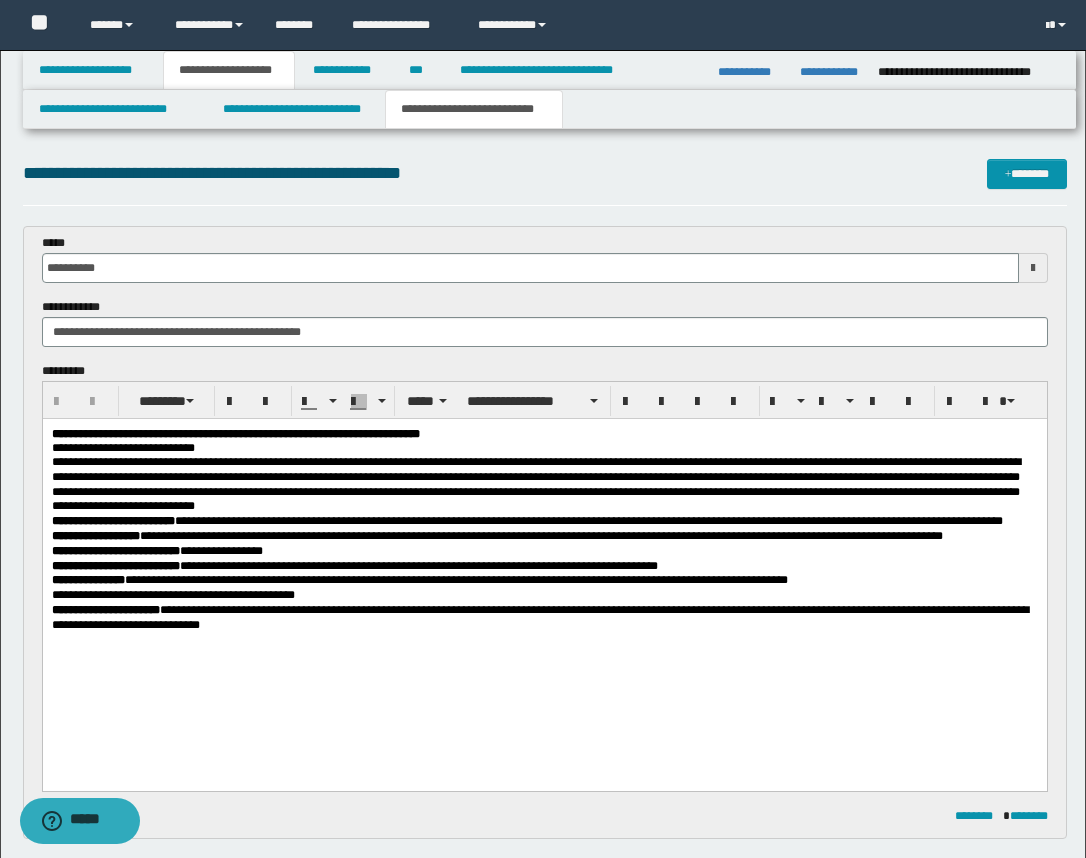 type 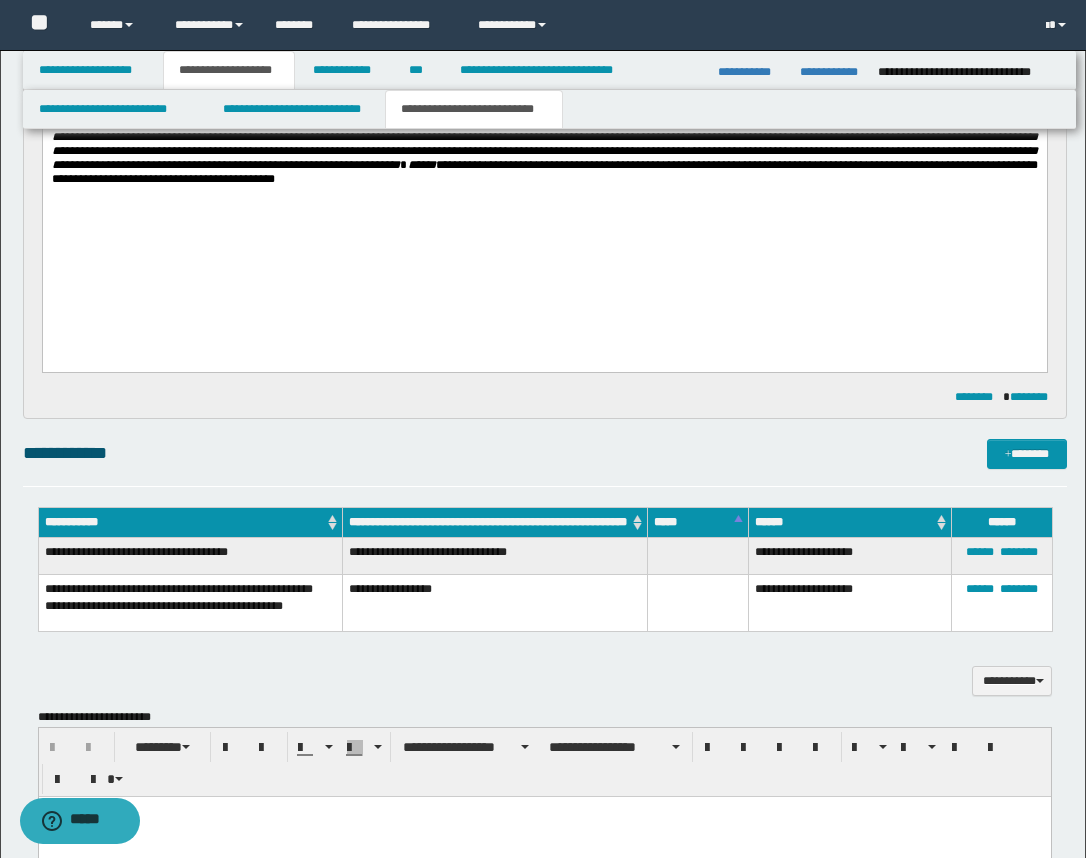 scroll, scrollTop: 1125, scrollLeft: 0, axis: vertical 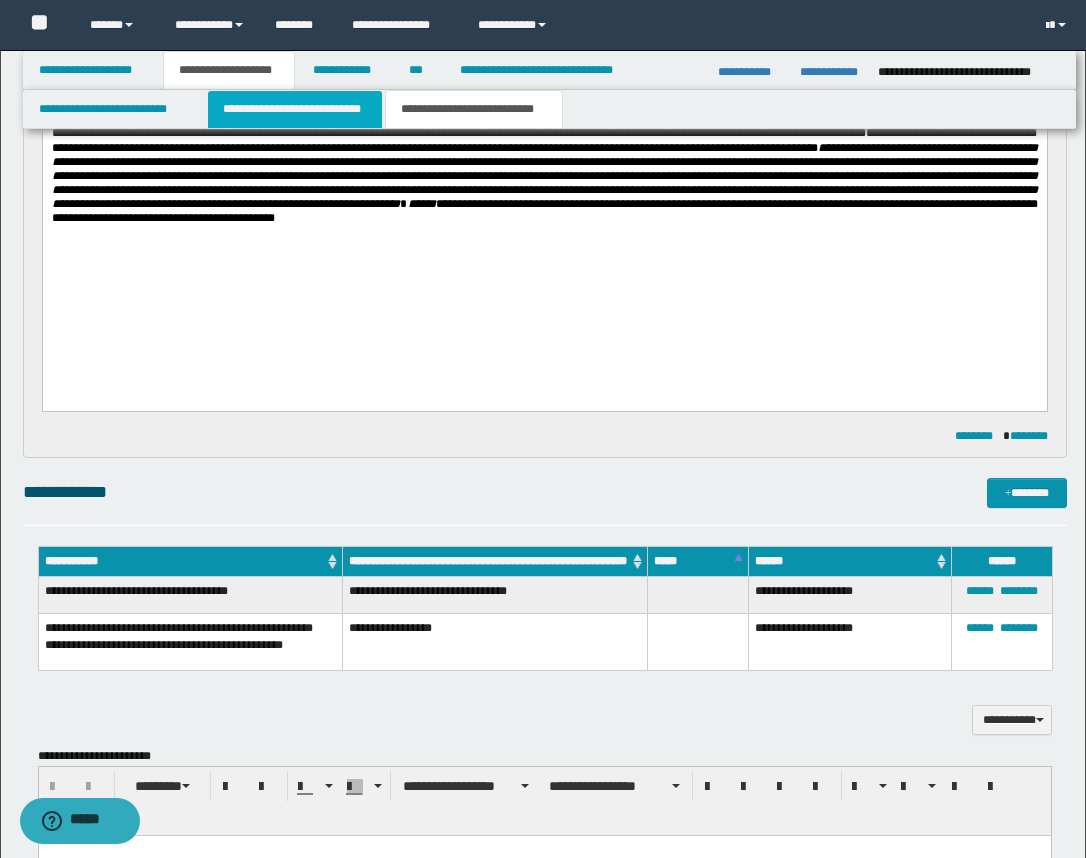 drag, startPoint x: 336, startPoint y: 108, endPoint x: 345, endPoint y: 126, distance: 20.12461 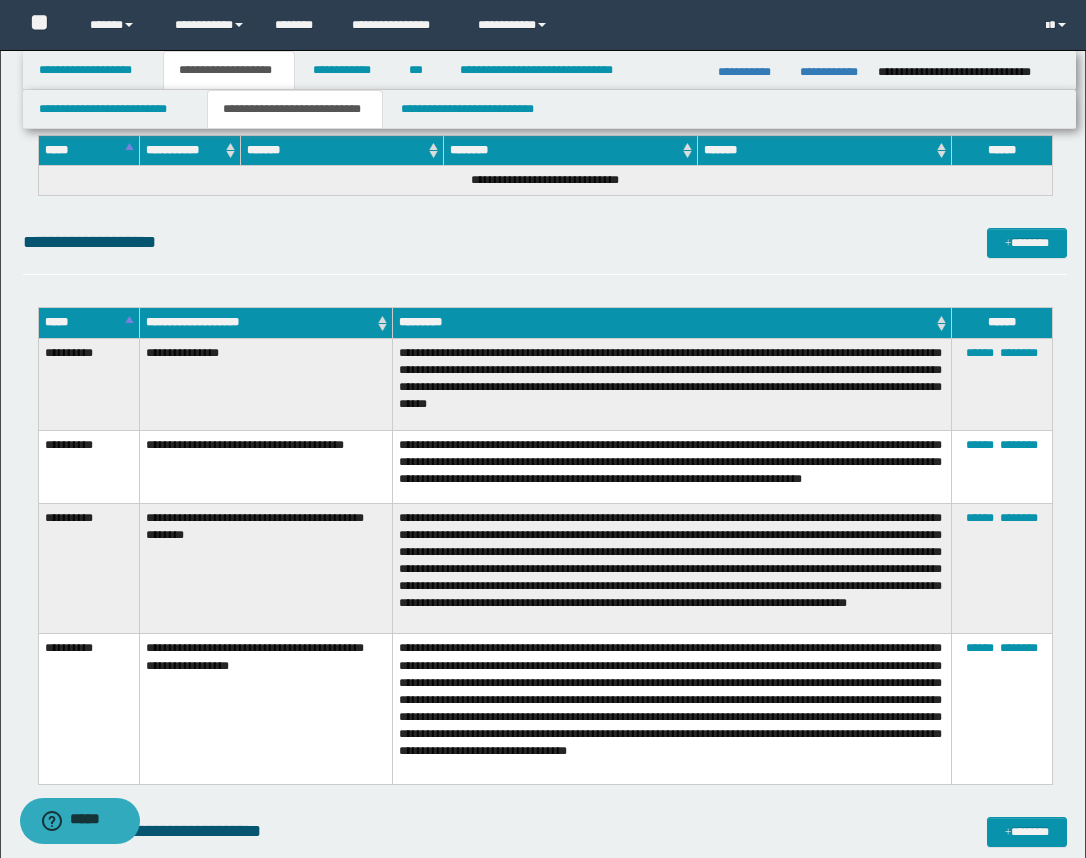 scroll, scrollTop: 2875, scrollLeft: 0, axis: vertical 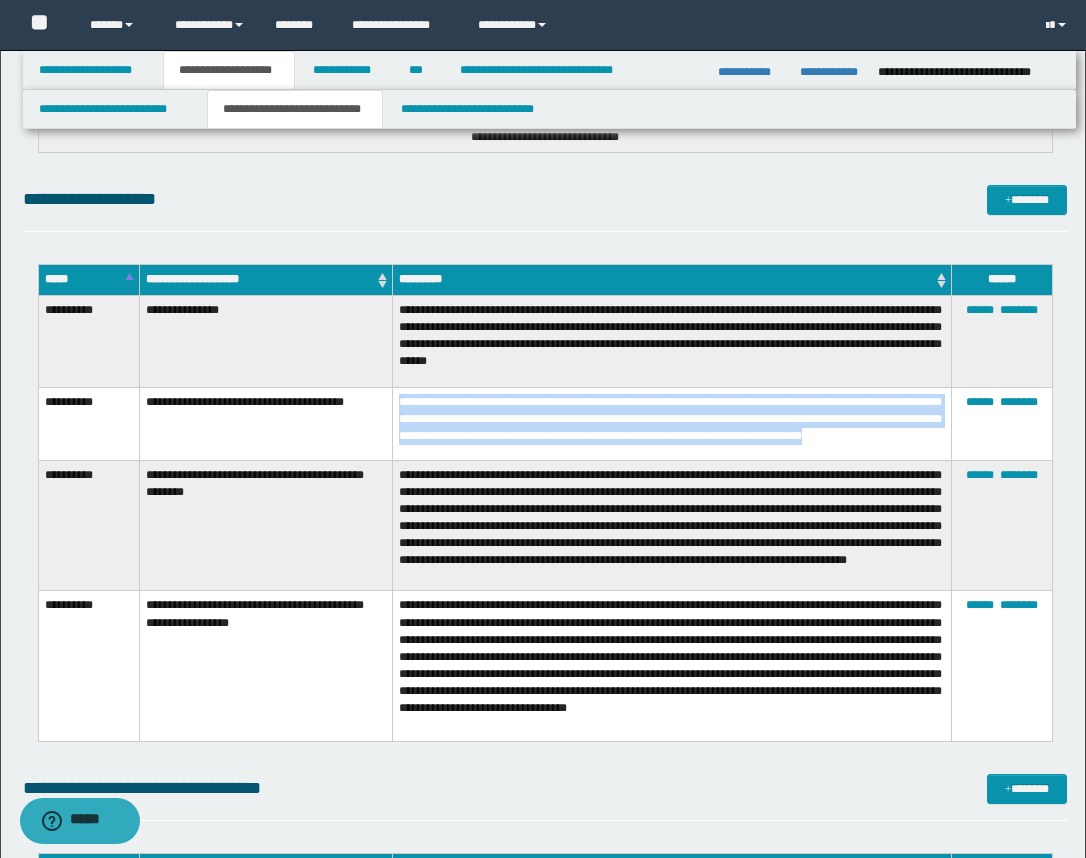 drag, startPoint x: 399, startPoint y: 394, endPoint x: 471, endPoint y: 443, distance: 87.0919 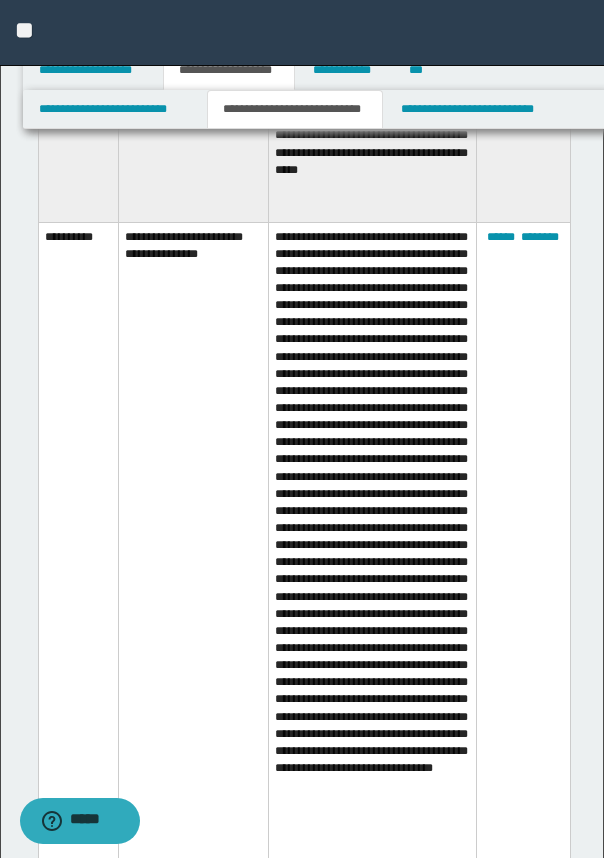scroll, scrollTop: 2245, scrollLeft: 0, axis: vertical 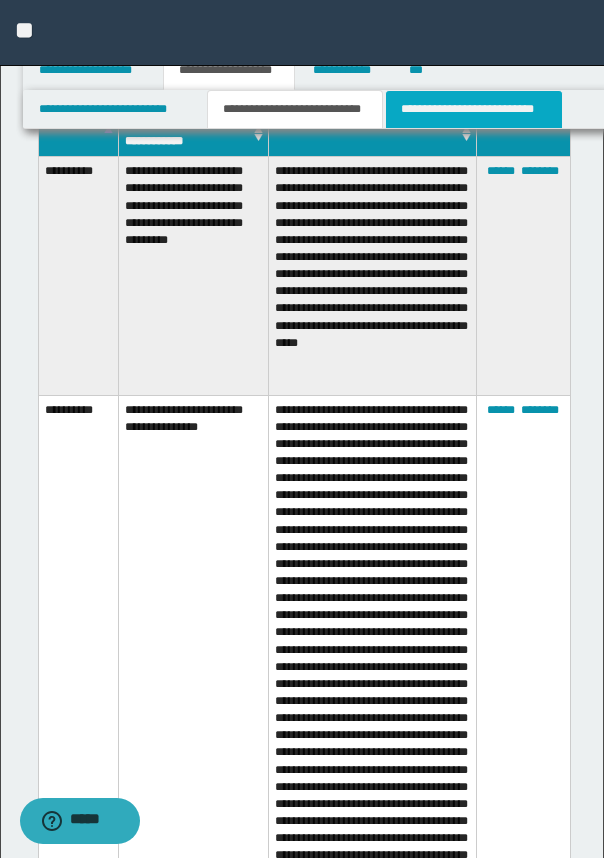 click on "**********" at bounding box center [474, 109] 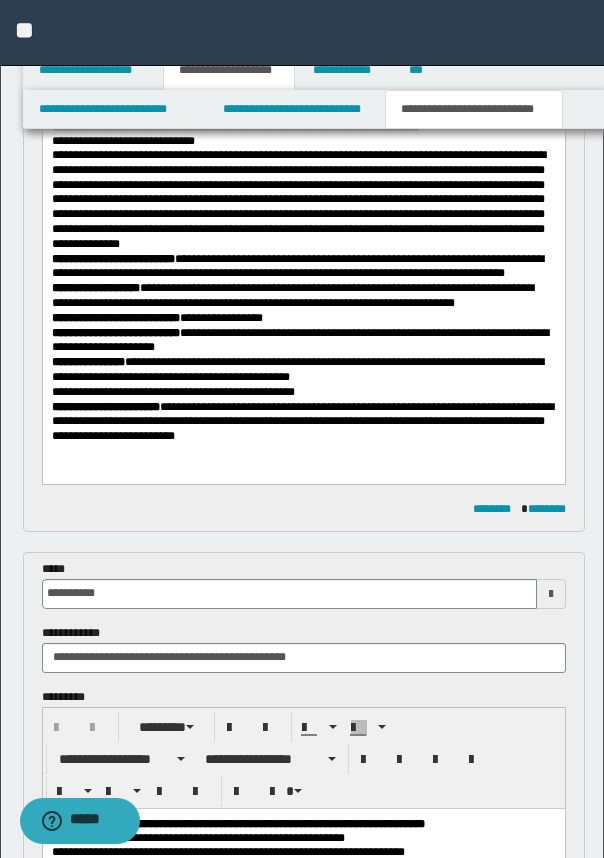 scroll, scrollTop: 121, scrollLeft: 0, axis: vertical 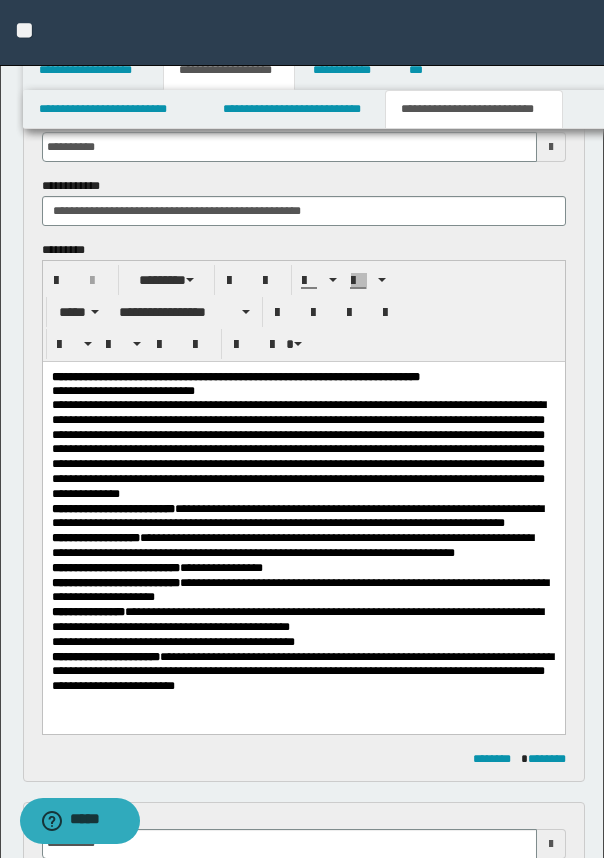 click on "**********" at bounding box center (298, 449) 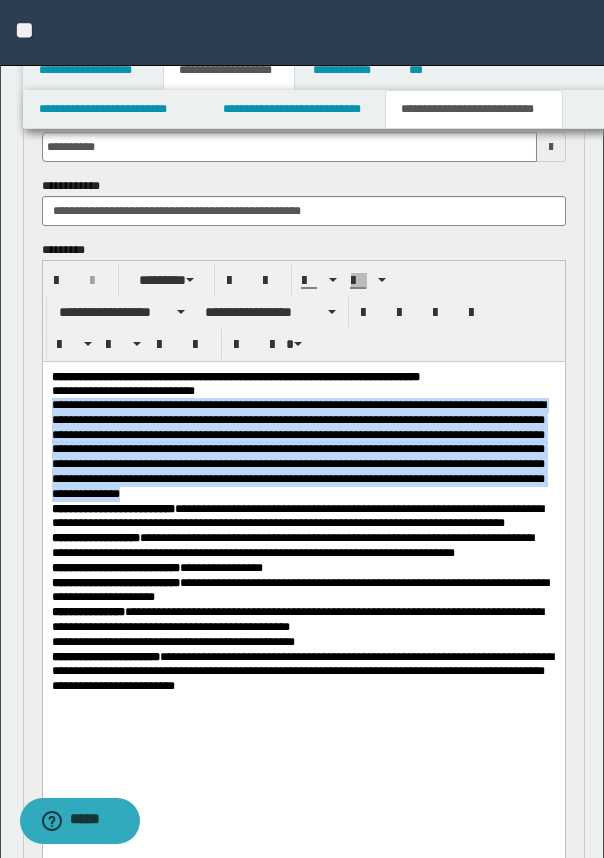drag, startPoint x: 51, startPoint y: 430, endPoint x: 414, endPoint y: 524, distance: 374.97333 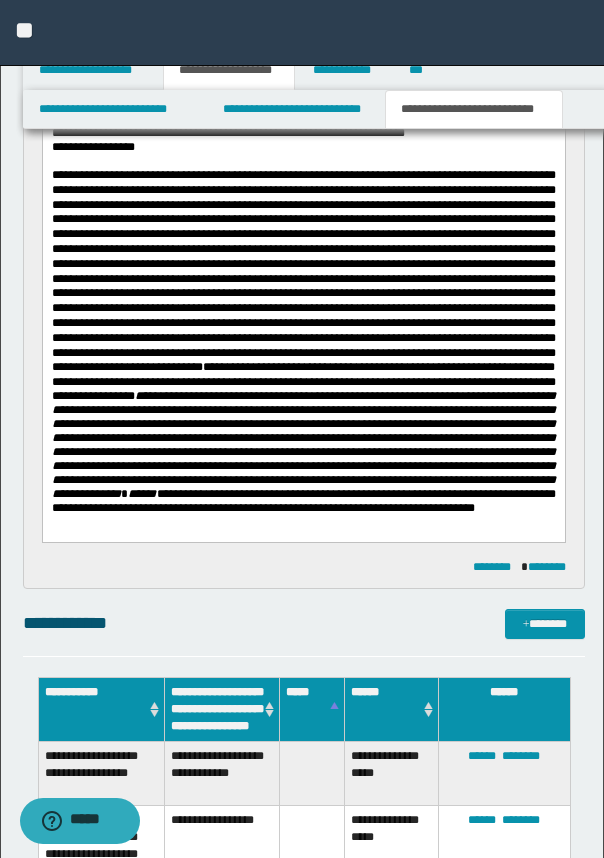 scroll, scrollTop: 625, scrollLeft: 0, axis: vertical 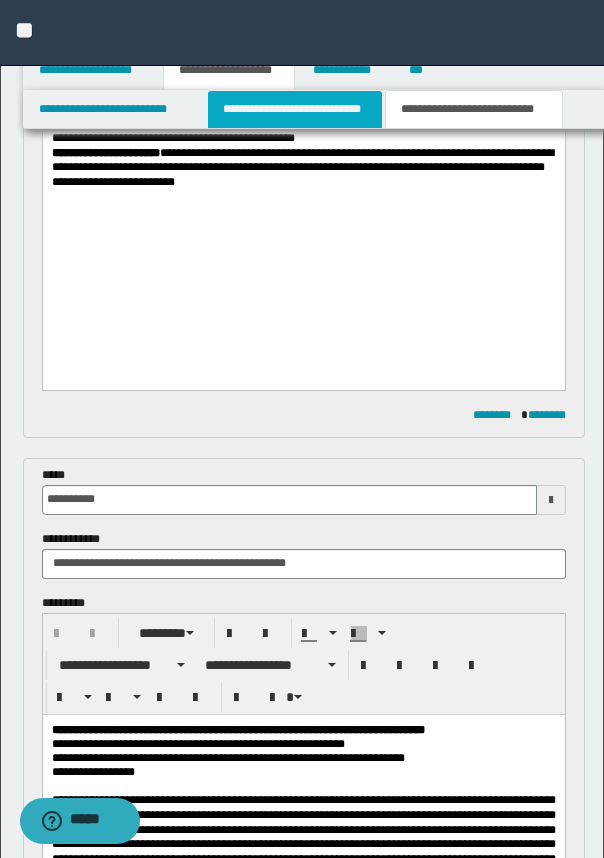 drag, startPoint x: 311, startPoint y: 477, endPoint x: 349, endPoint y: 126, distance: 353.051 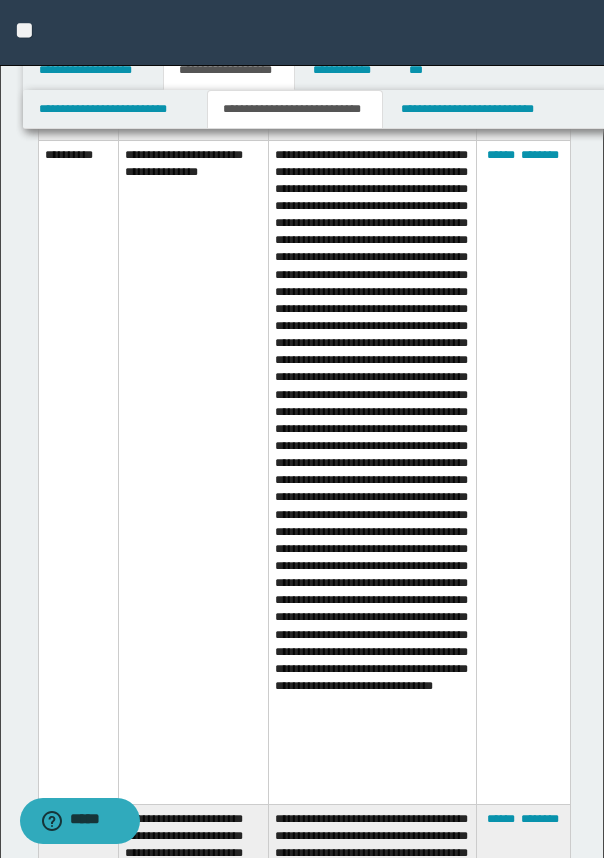 scroll, scrollTop: 3000, scrollLeft: 0, axis: vertical 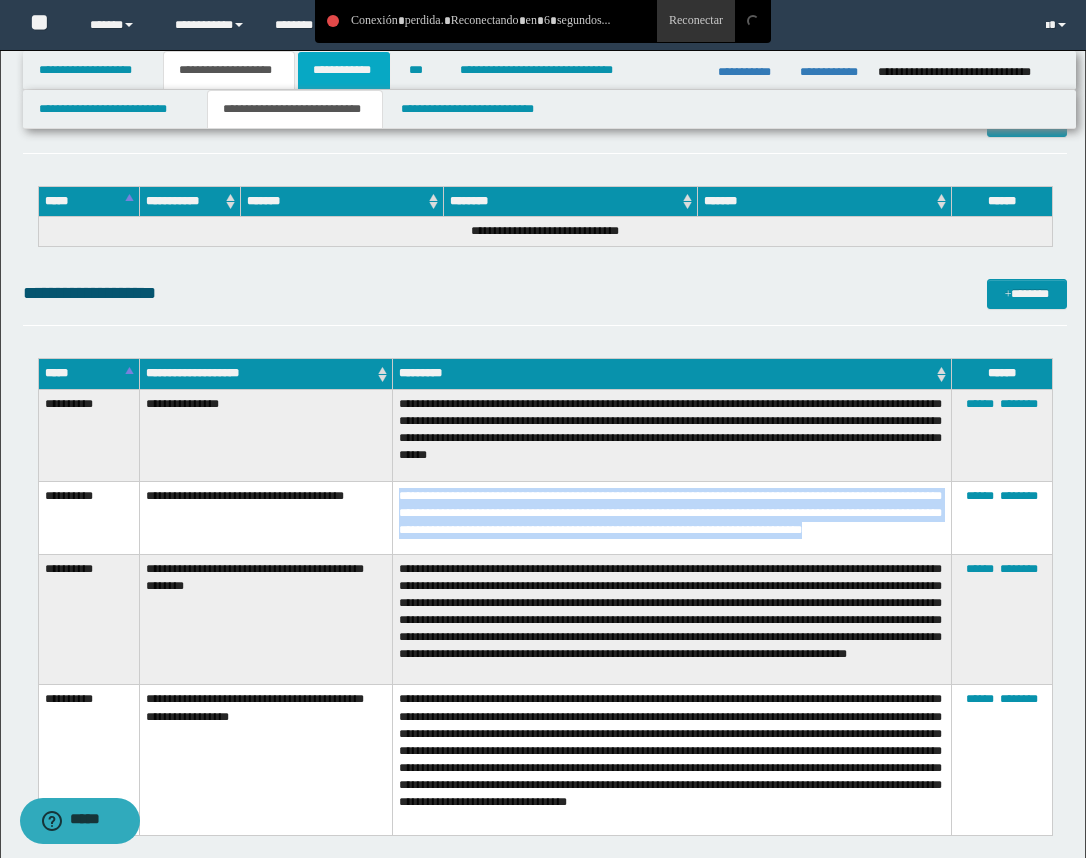 click on "**********" at bounding box center (344, 70) 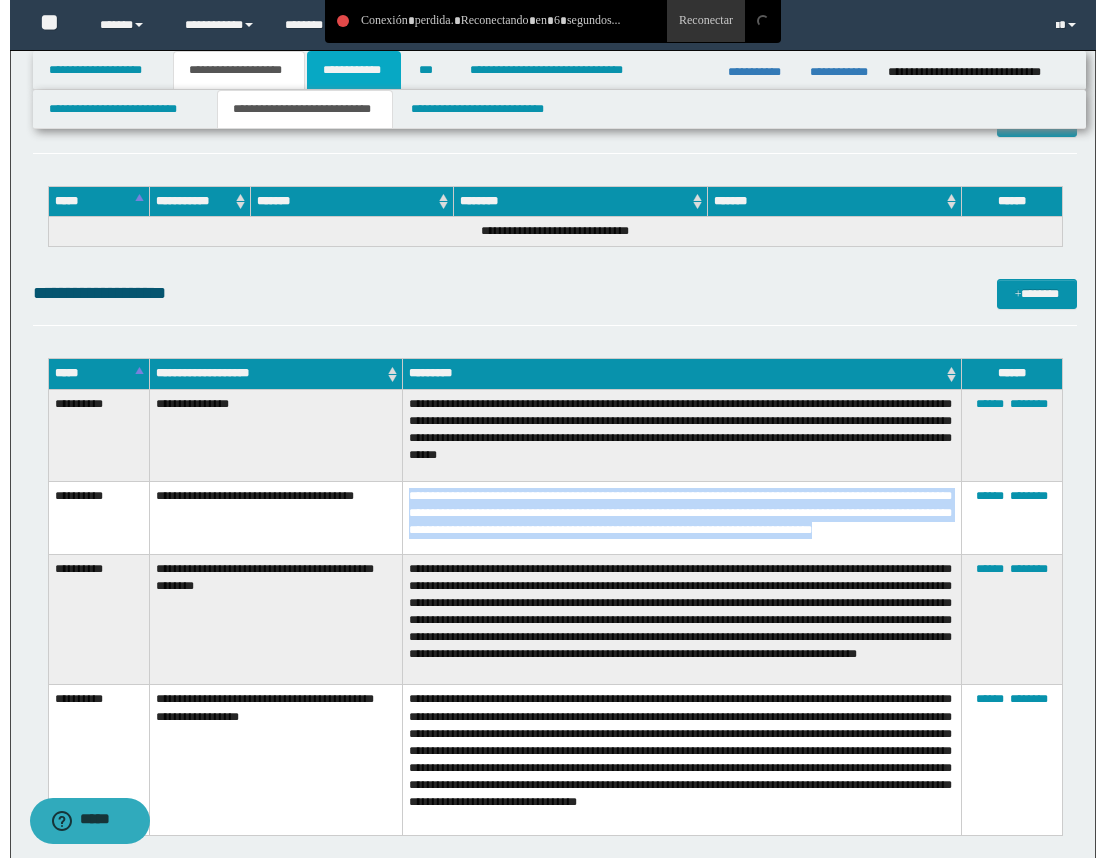 scroll, scrollTop: 0, scrollLeft: 0, axis: both 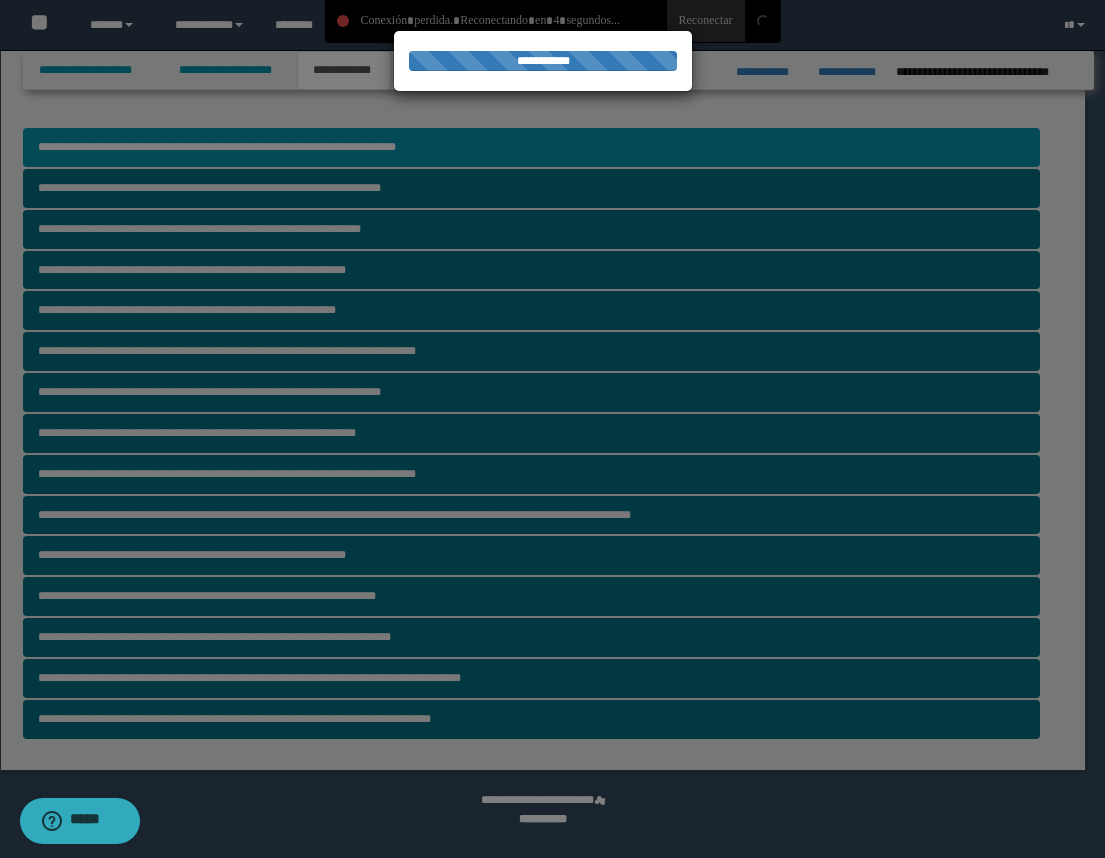 click at bounding box center [552, 429] 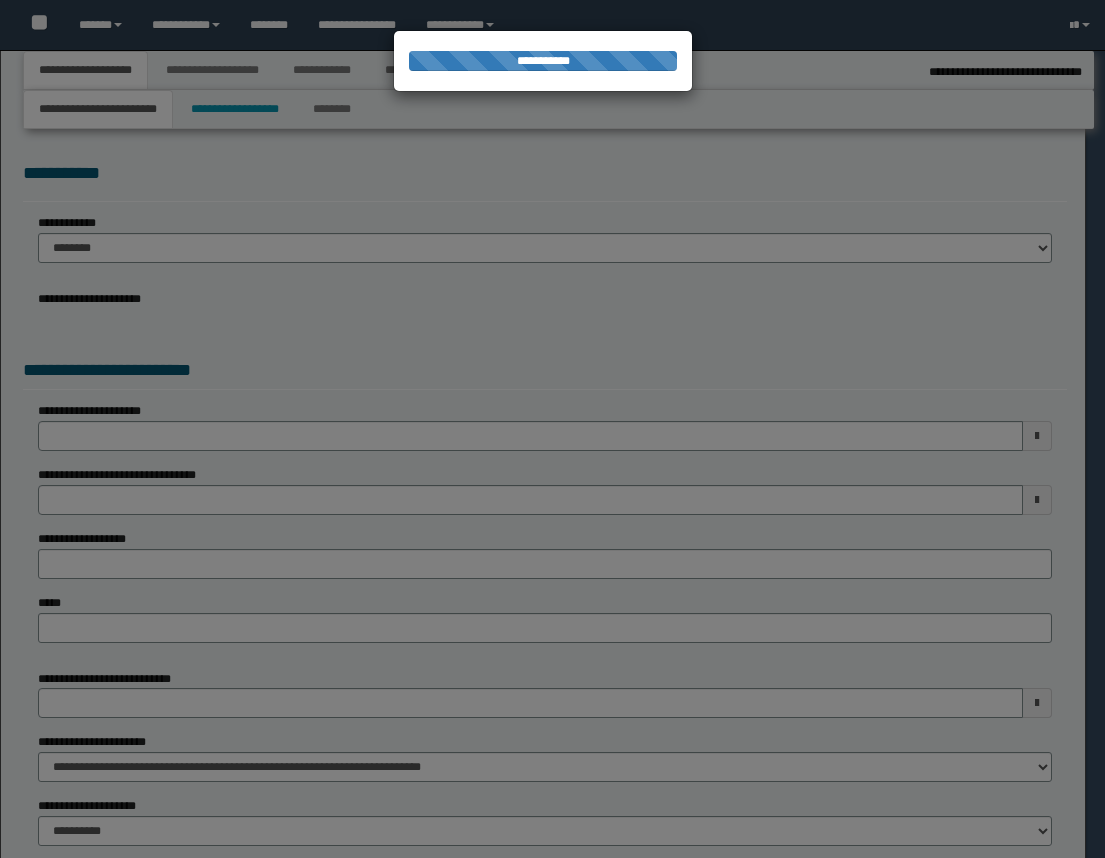 select on "*" 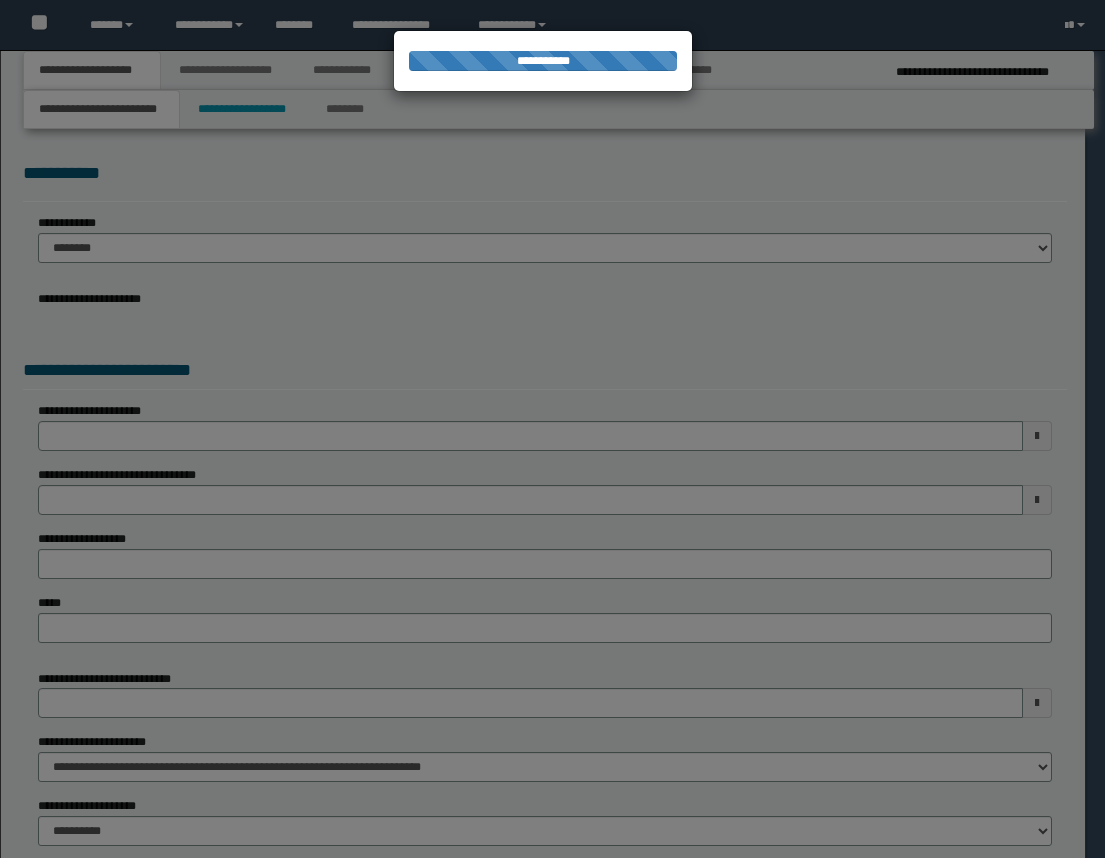 scroll, scrollTop: 0, scrollLeft: 0, axis: both 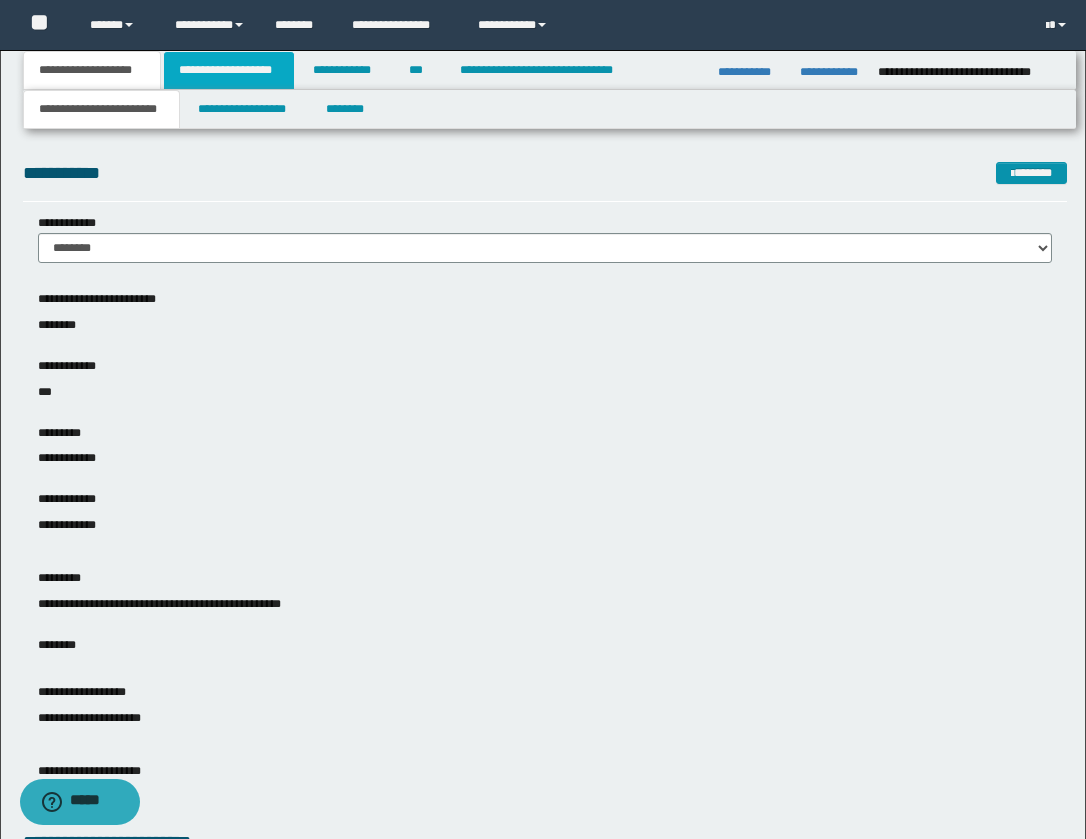 click on "**********" at bounding box center (229, 70) 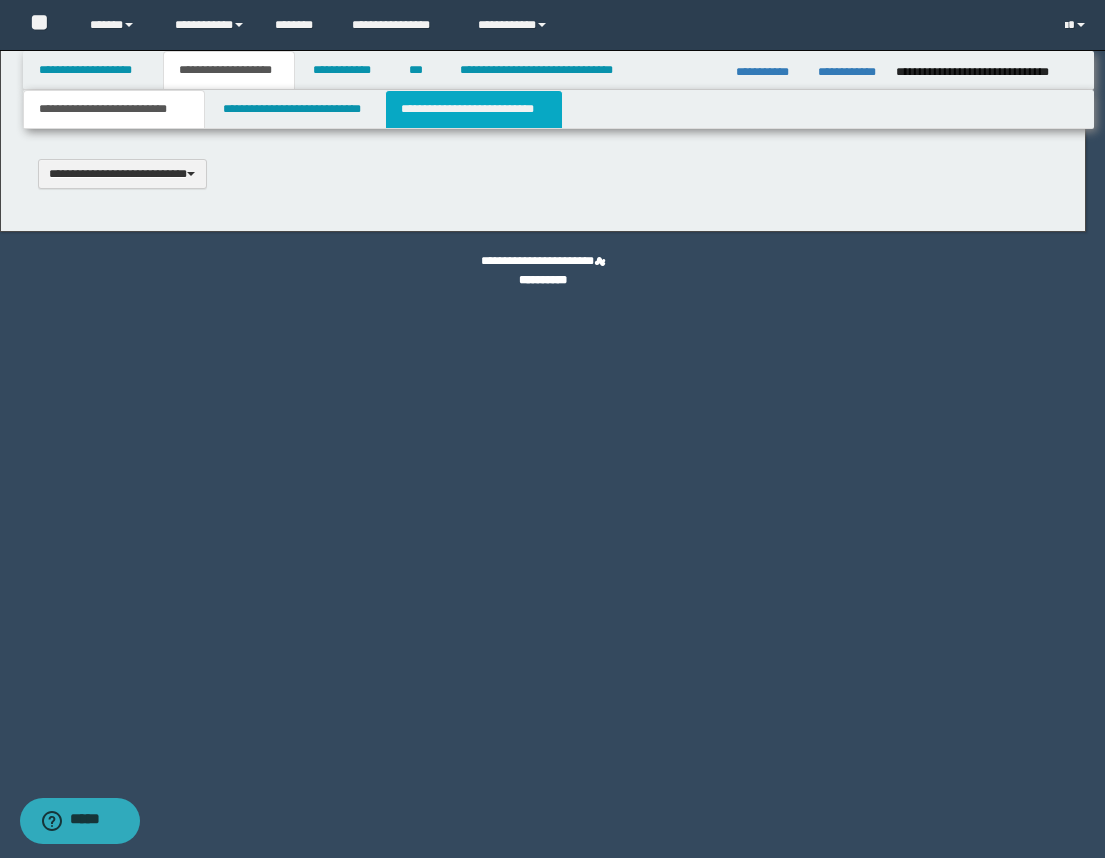 scroll, scrollTop: 0, scrollLeft: 0, axis: both 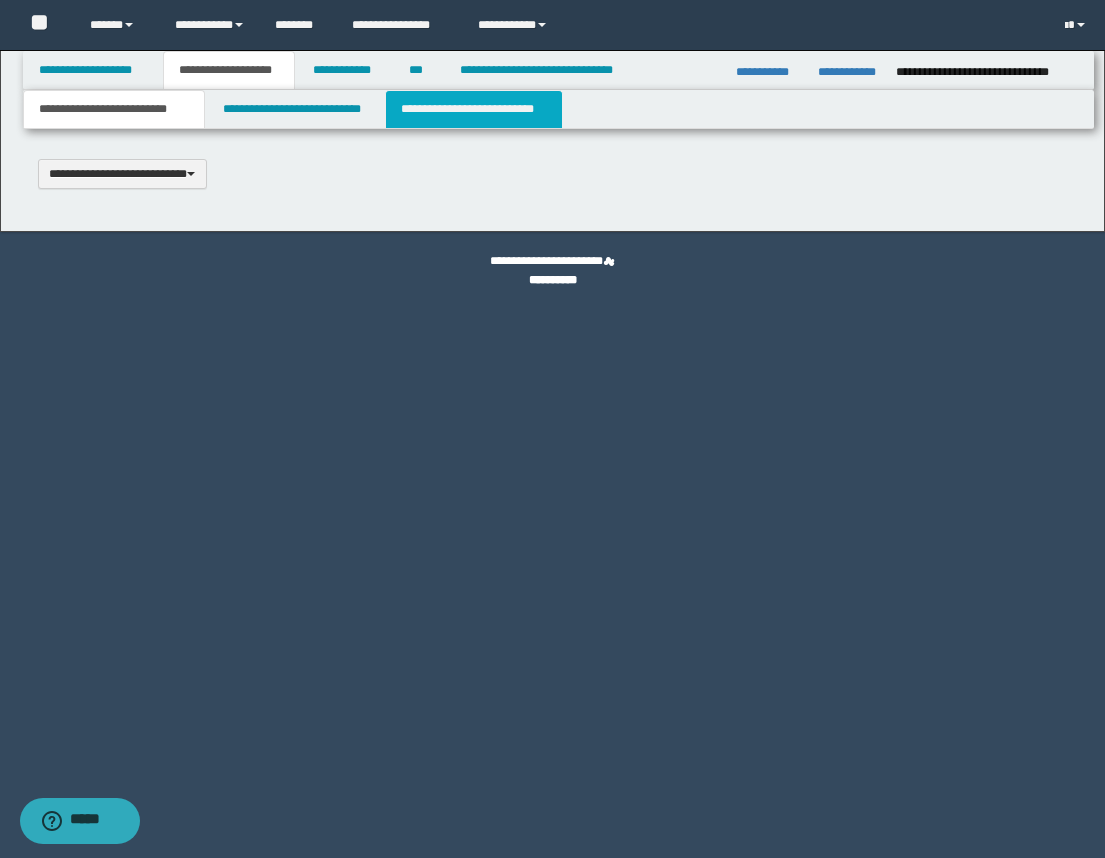 click on "**********" at bounding box center [474, 109] 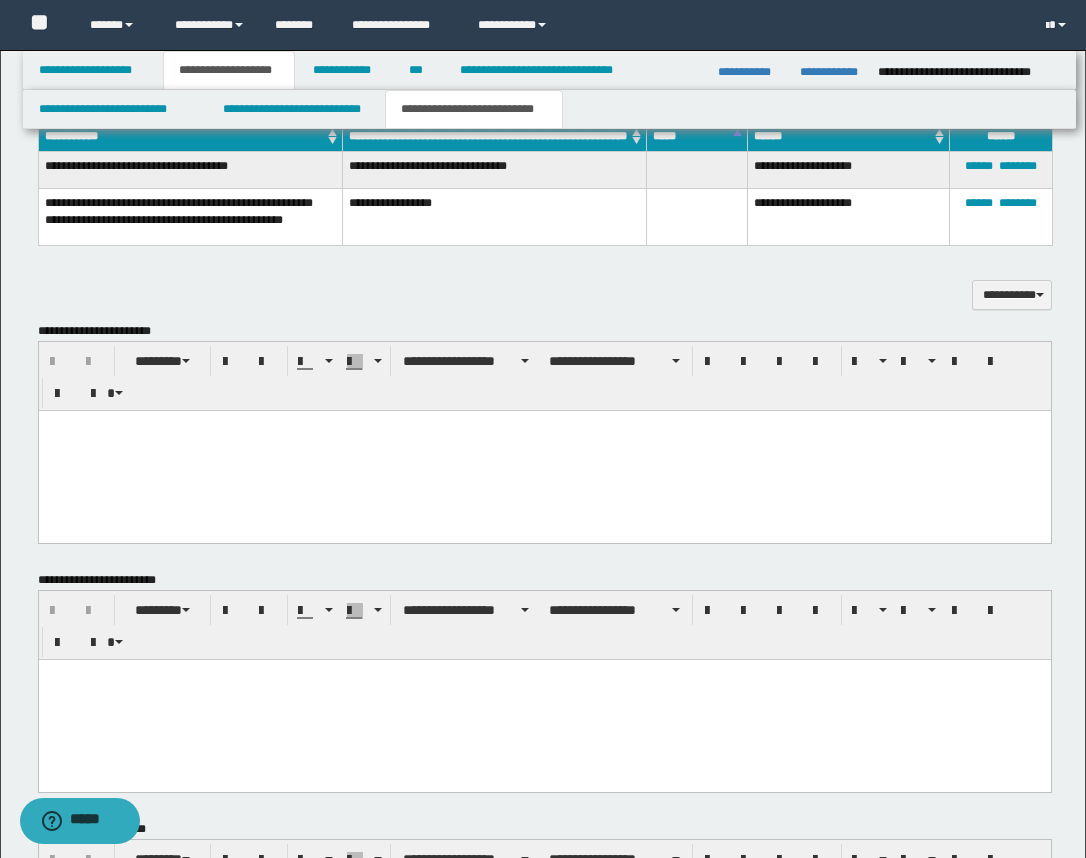 scroll, scrollTop: 1625, scrollLeft: 0, axis: vertical 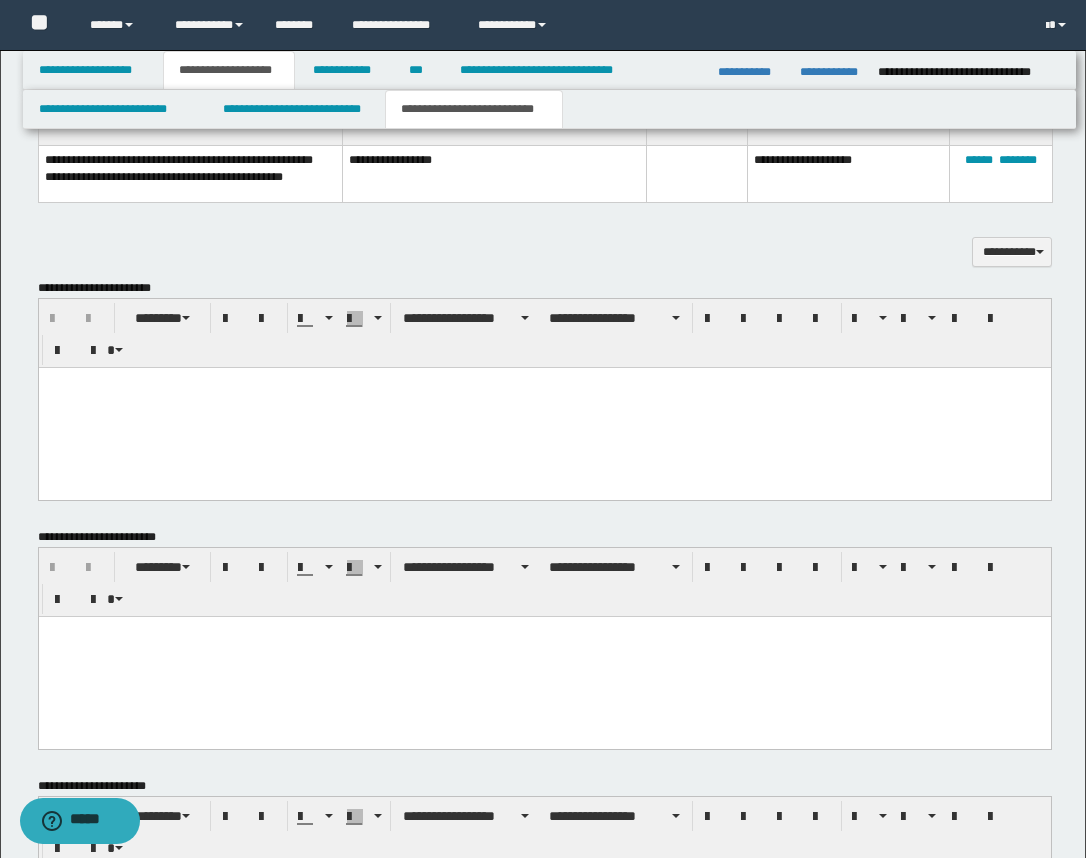 click at bounding box center [544, 407] 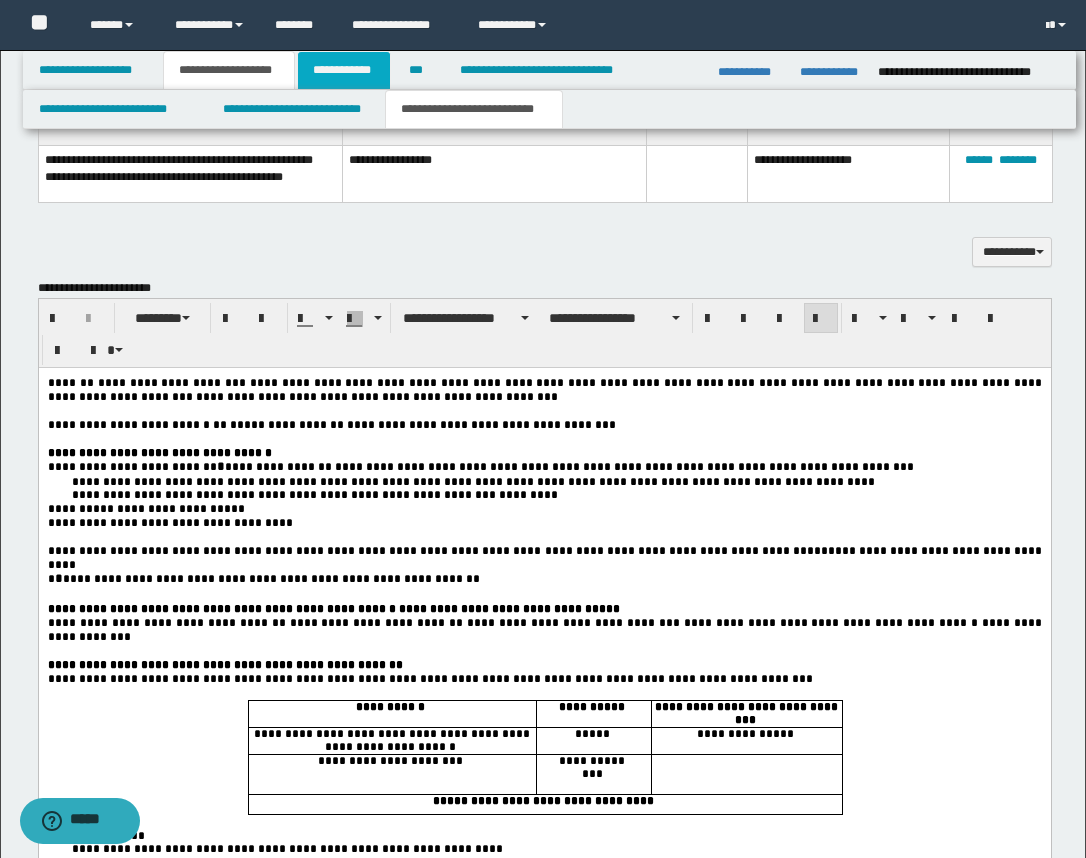 click on "**********" at bounding box center (344, 70) 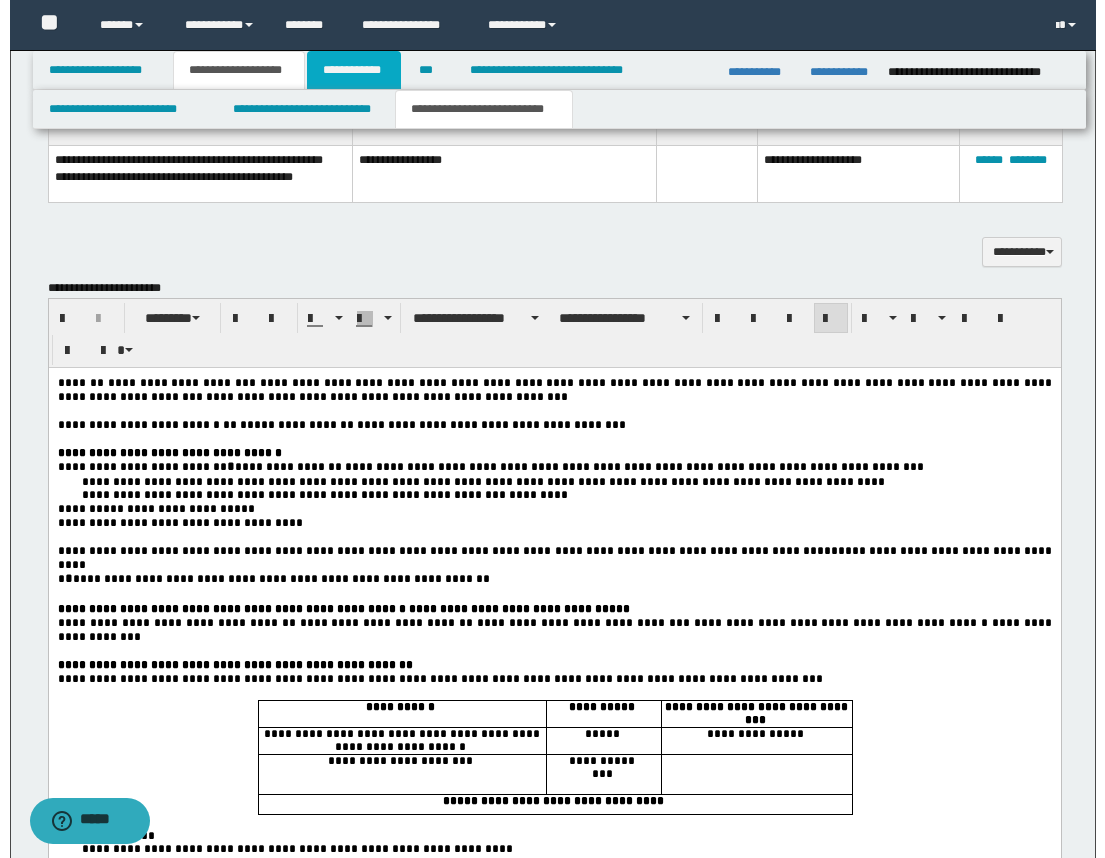 scroll, scrollTop: 0, scrollLeft: 0, axis: both 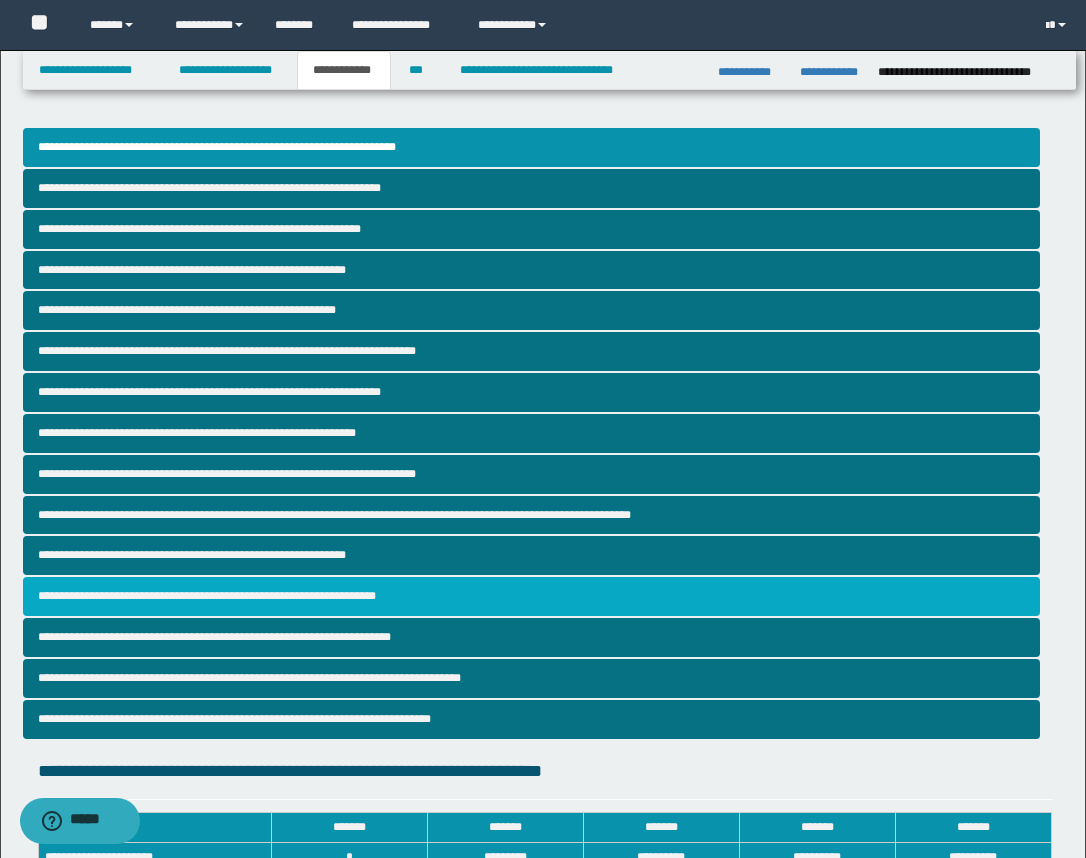 click on "**********" at bounding box center [531, 596] 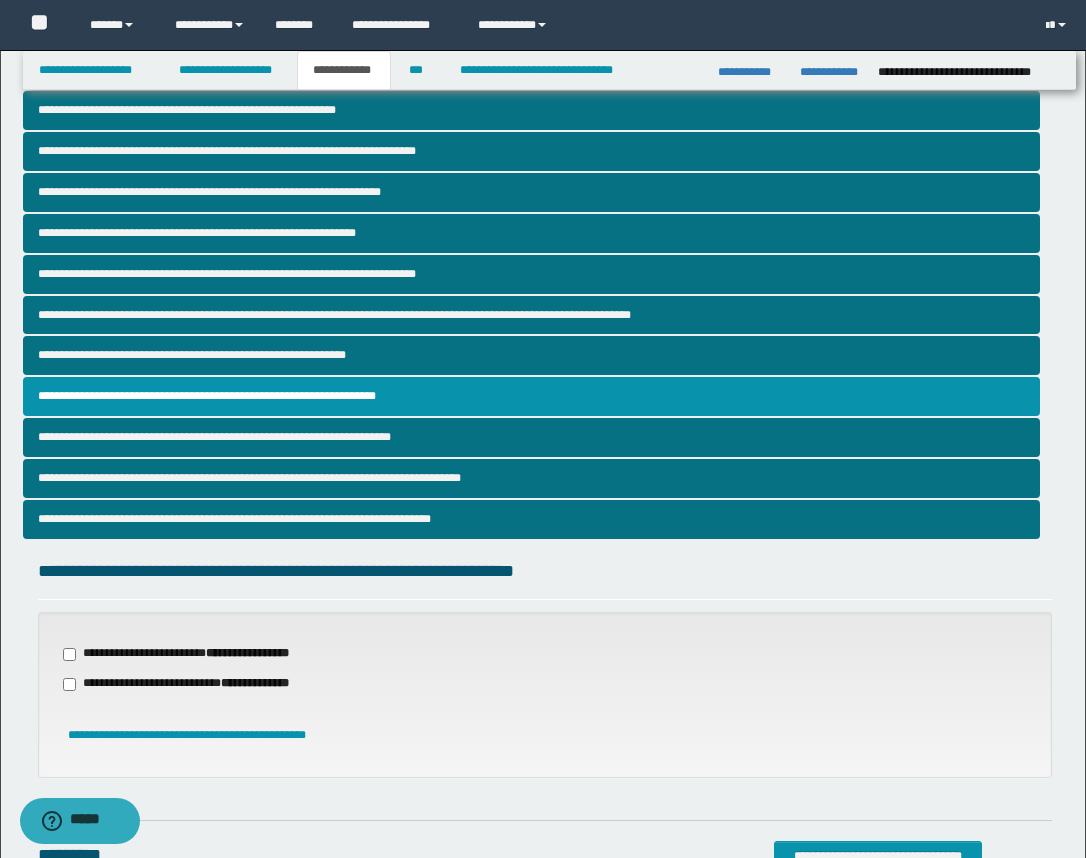 scroll, scrollTop: 500, scrollLeft: 0, axis: vertical 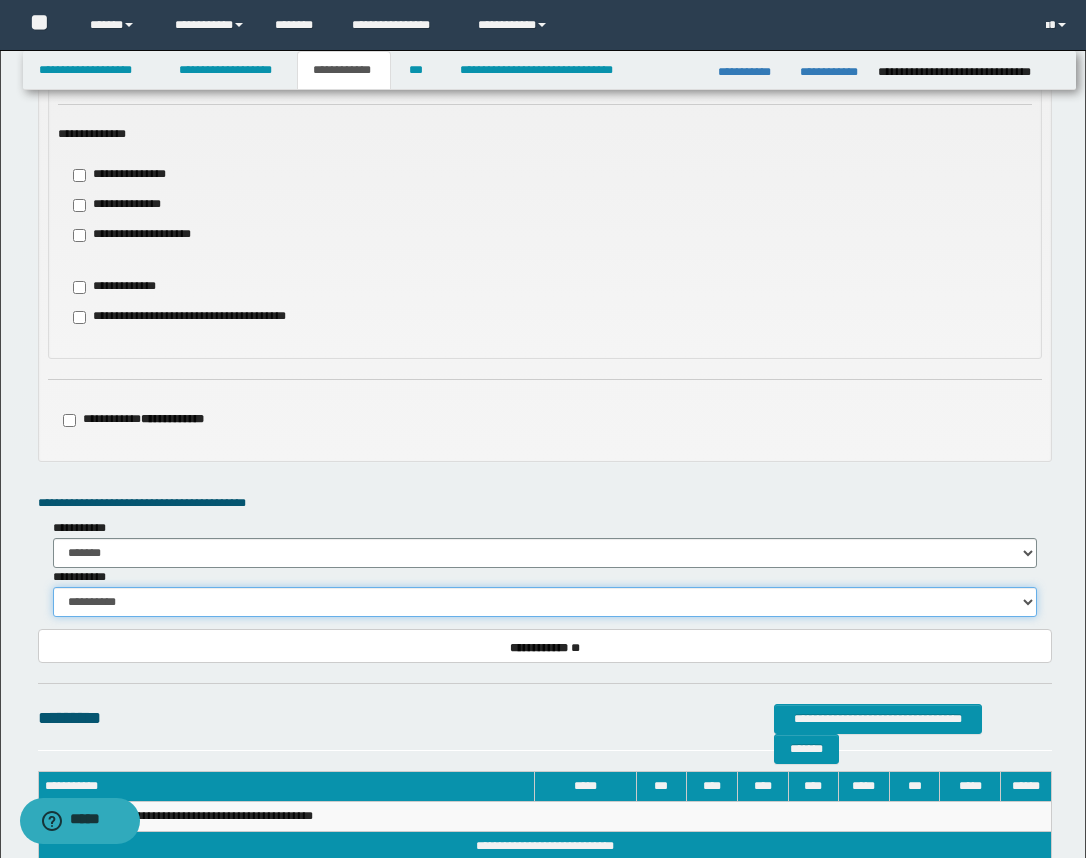 click on "**********" at bounding box center [545, 602] 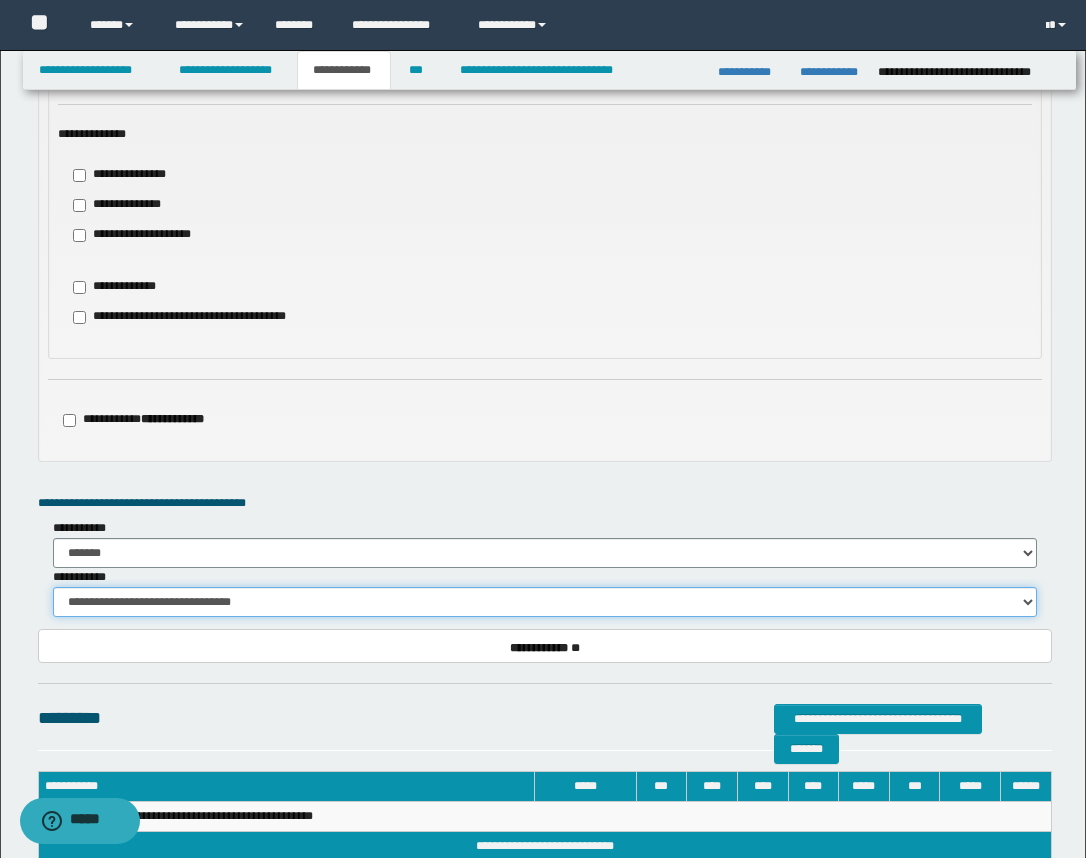click on "**********" at bounding box center [545, 602] 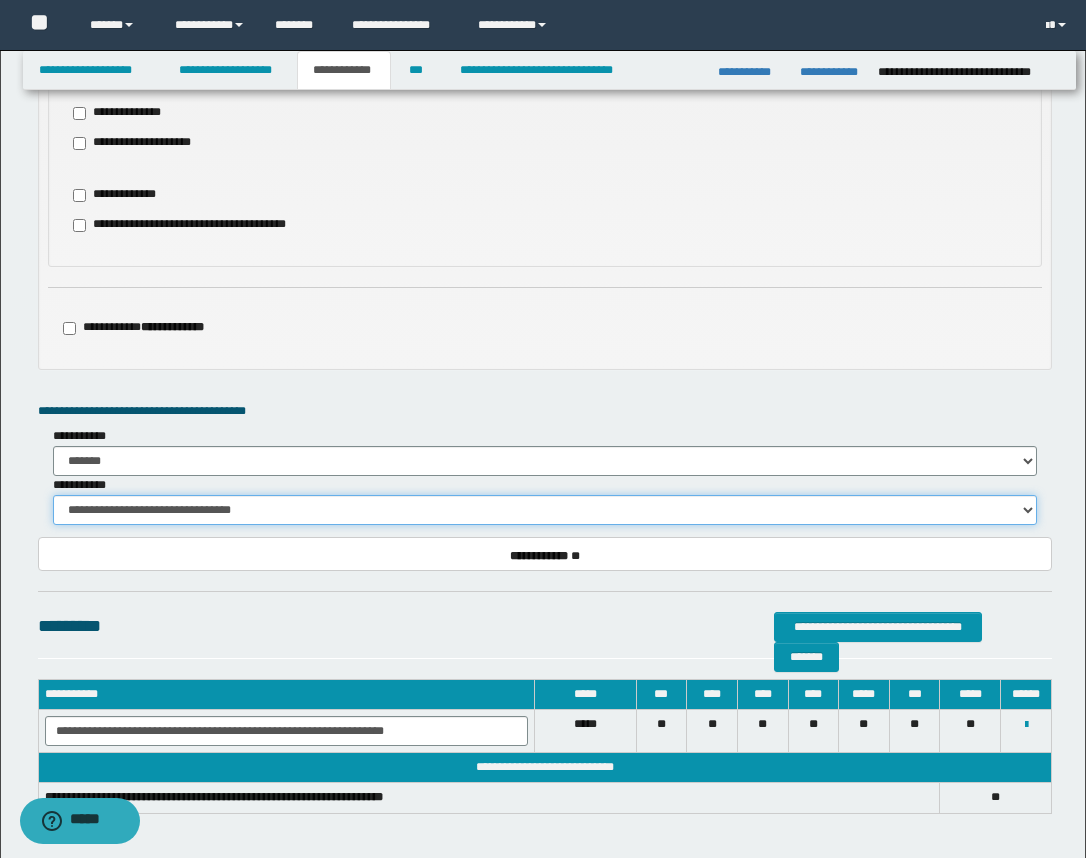 scroll, scrollTop: 1926, scrollLeft: 0, axis: vertical 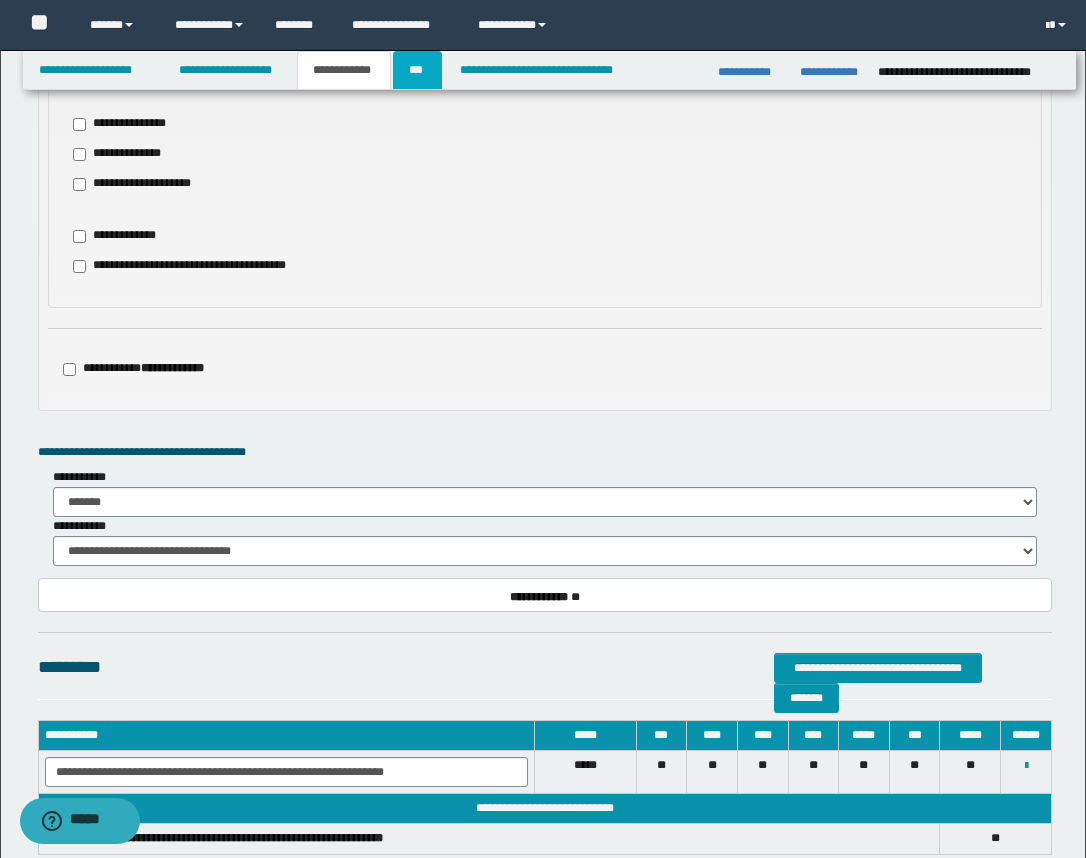 drag, startPoint x: 428, startPoint y: 82, endPoint x: 433, endPoint y: 93, distance: 12.083046 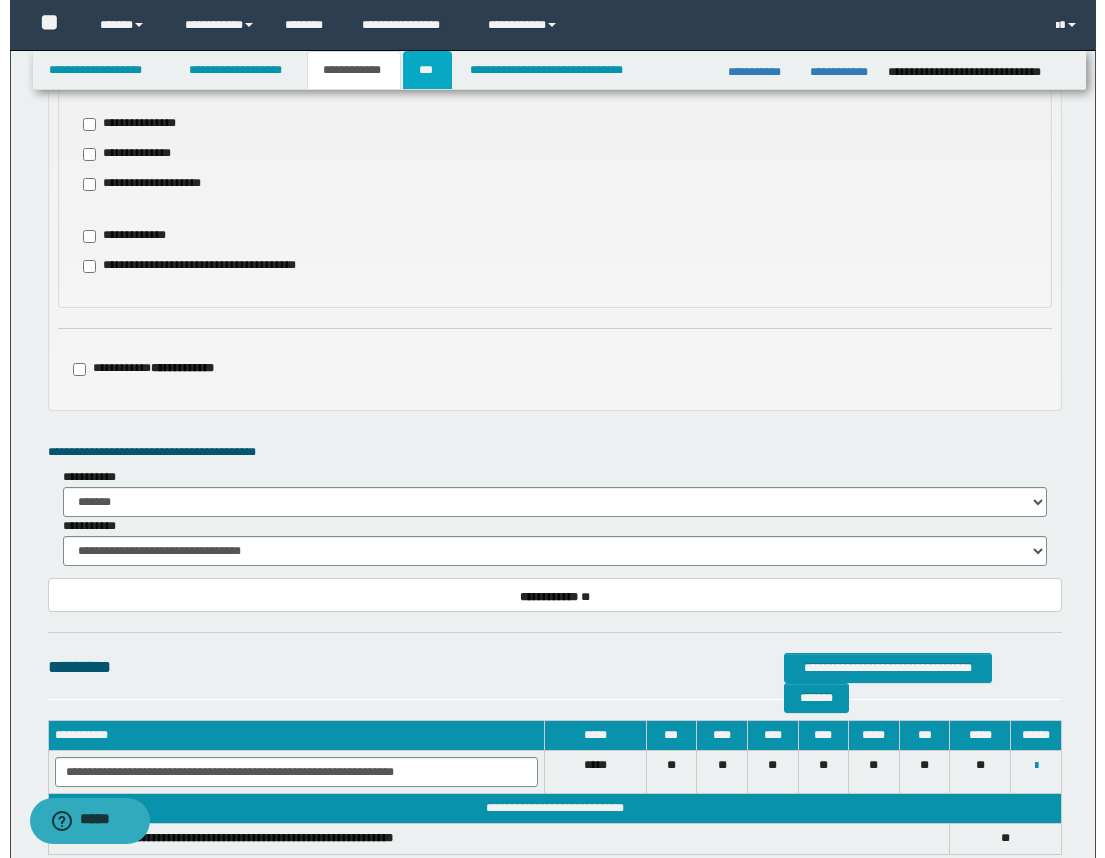 scroll, scrollTop: 0, scrollLeft: 0, axis: both 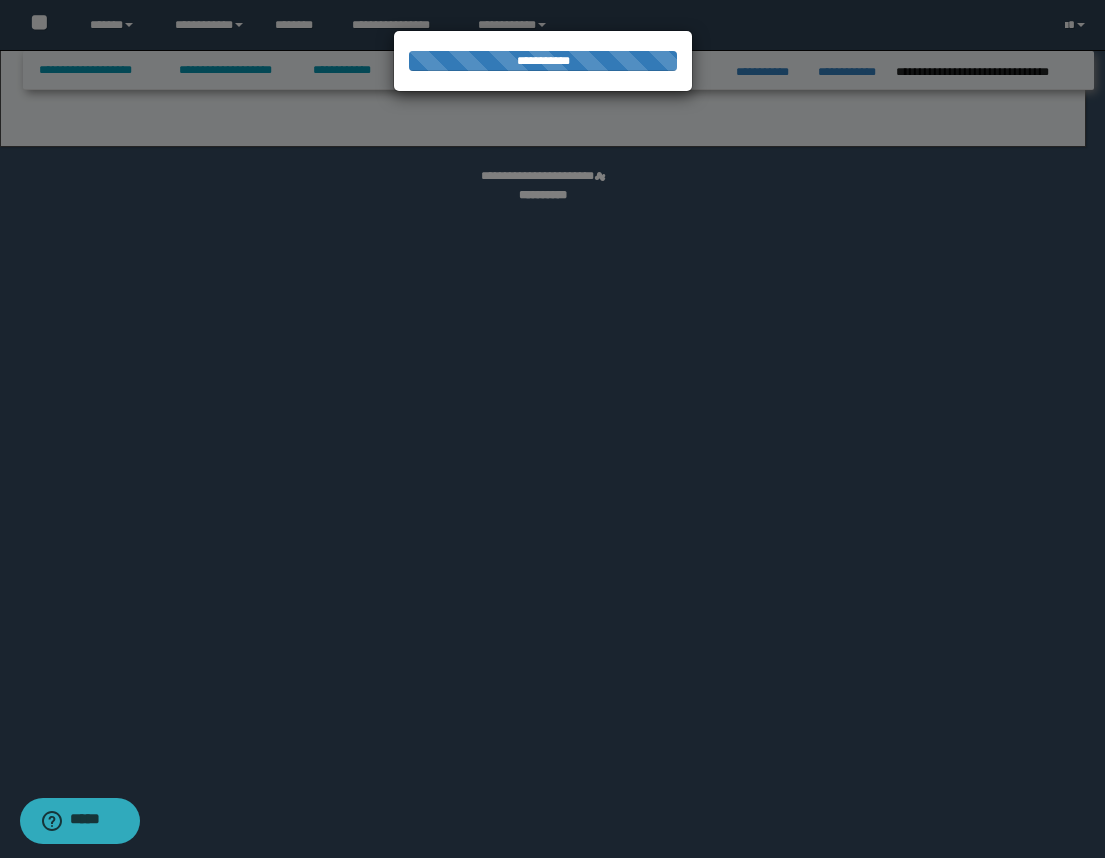 select on "***" 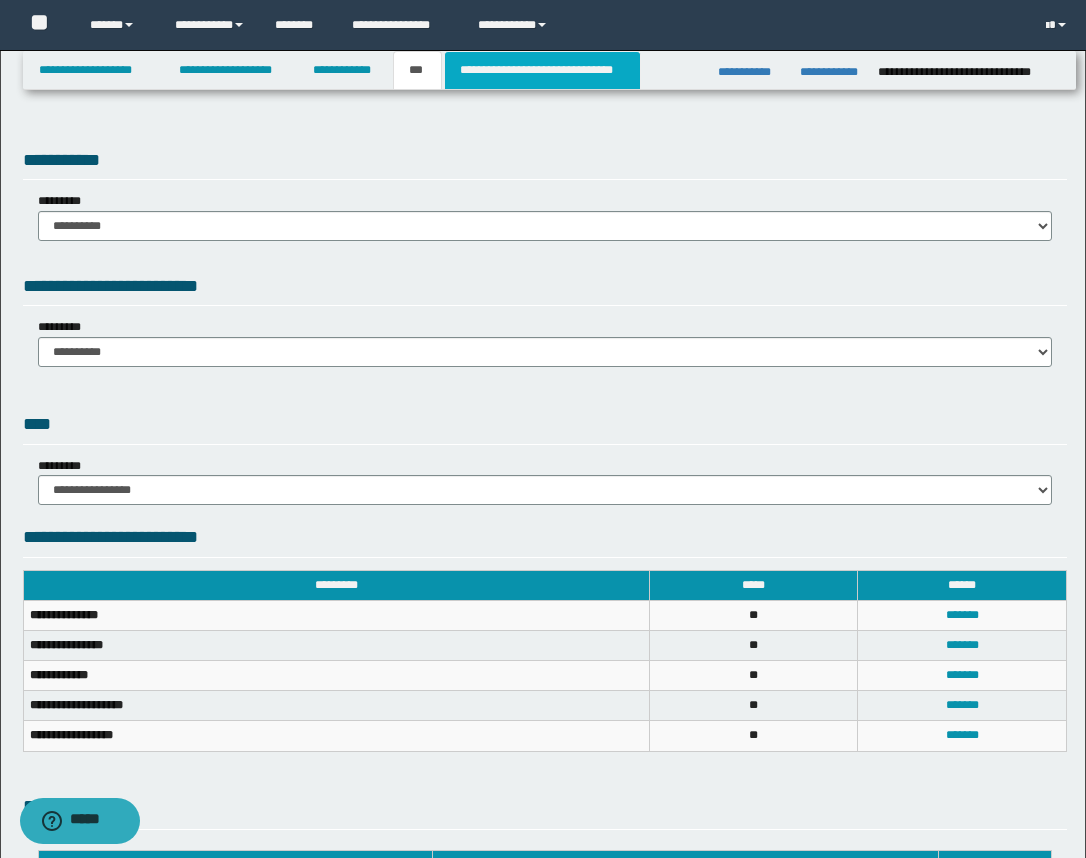 click on "**********" at bounding box center (542, 70) 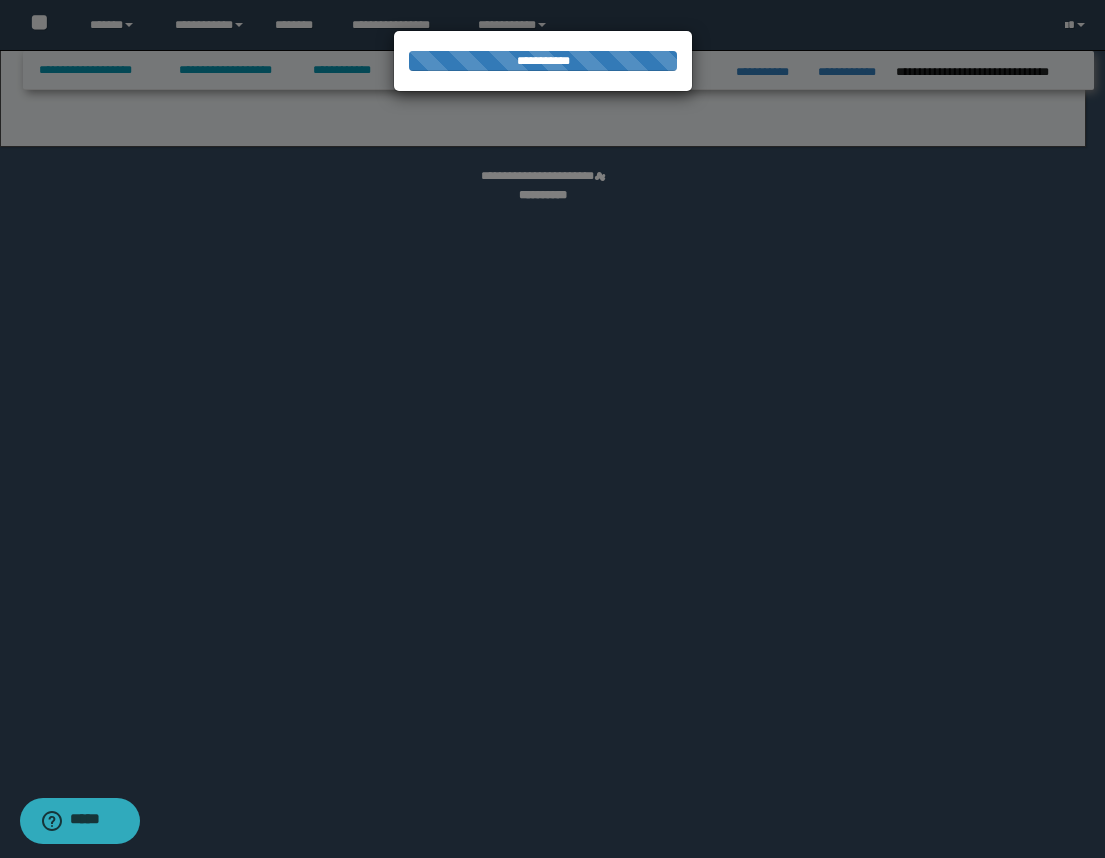 select on "*" 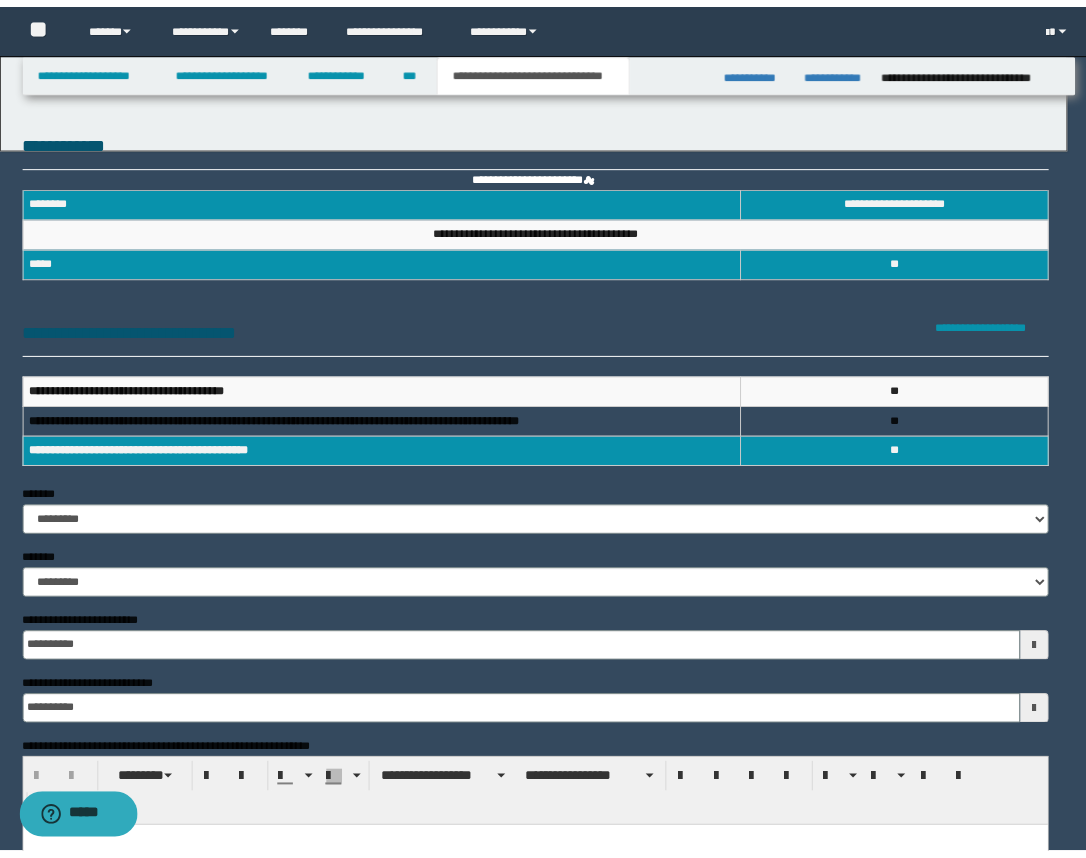scroll, scrollTop: 0, scrollLeft: 0, axis: both 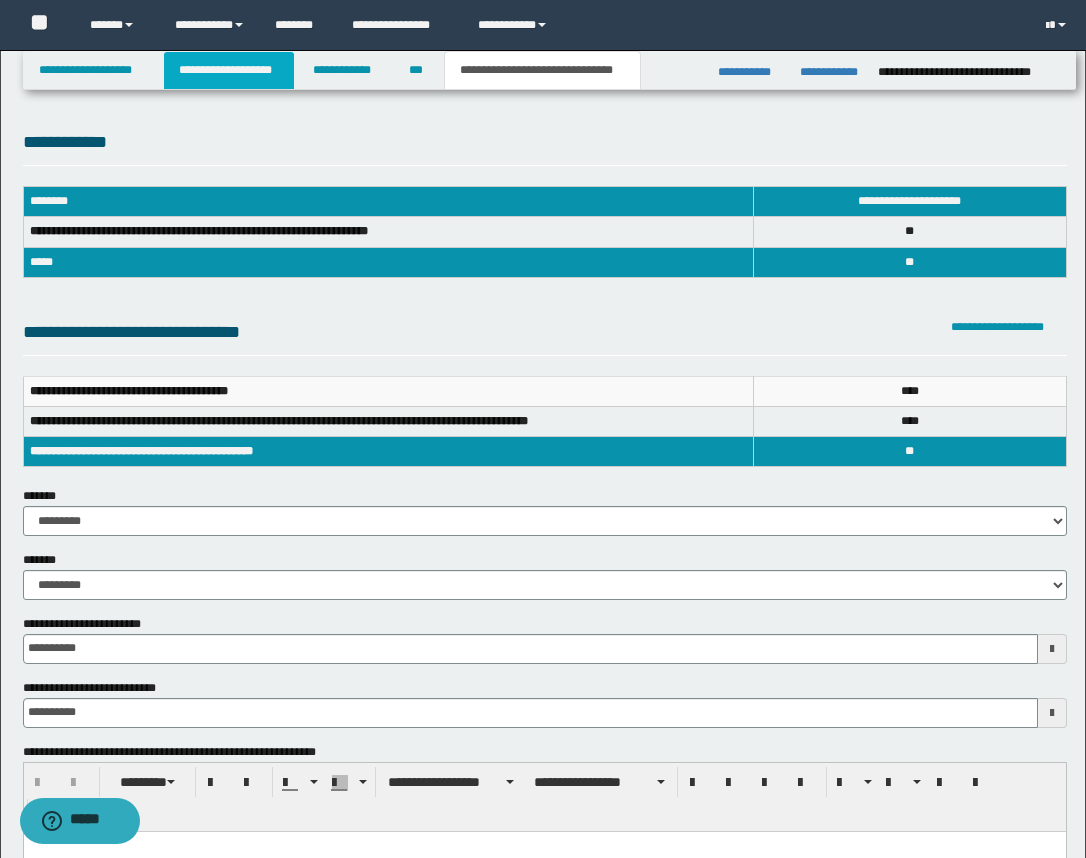 drag, startPoint x: 250, startPoint y: 78, endPoint x: 469, endPoint y: 185, distance: 243.74167 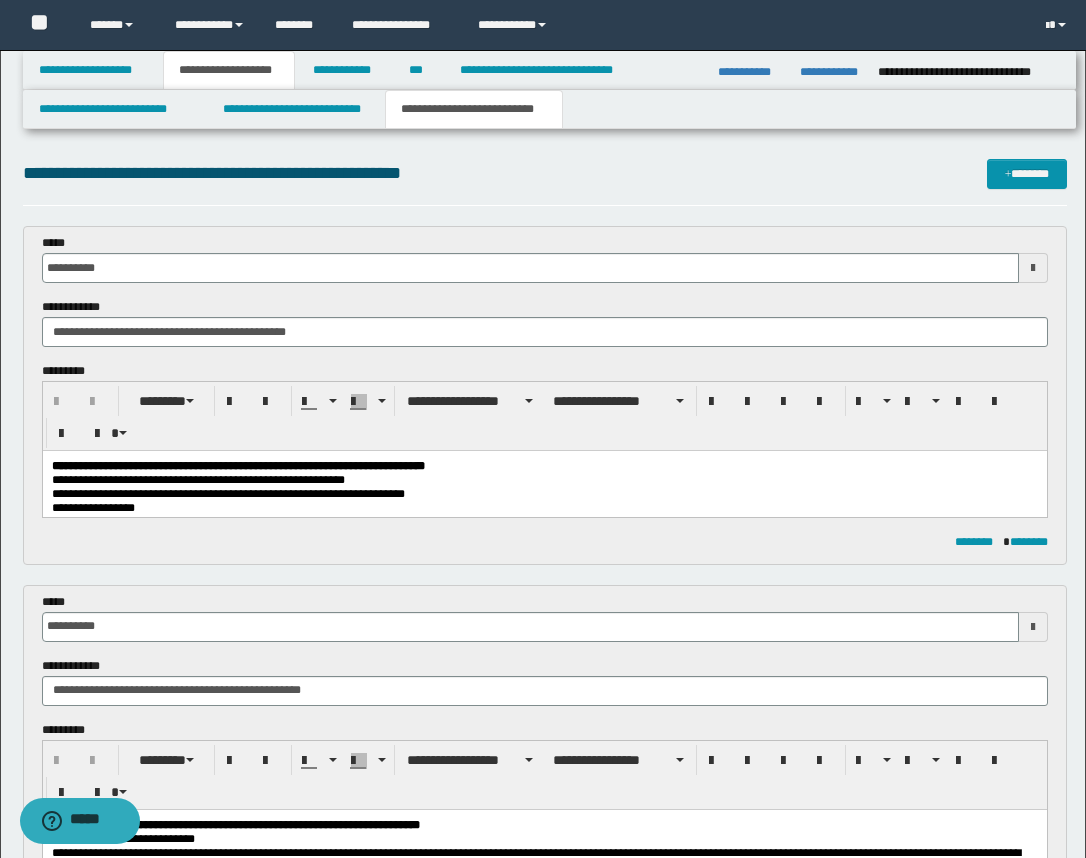 drag, startPoint x: 713, startPoint y: 488, endPoint x: 714, endPoint y: 519, distance: 31.016125 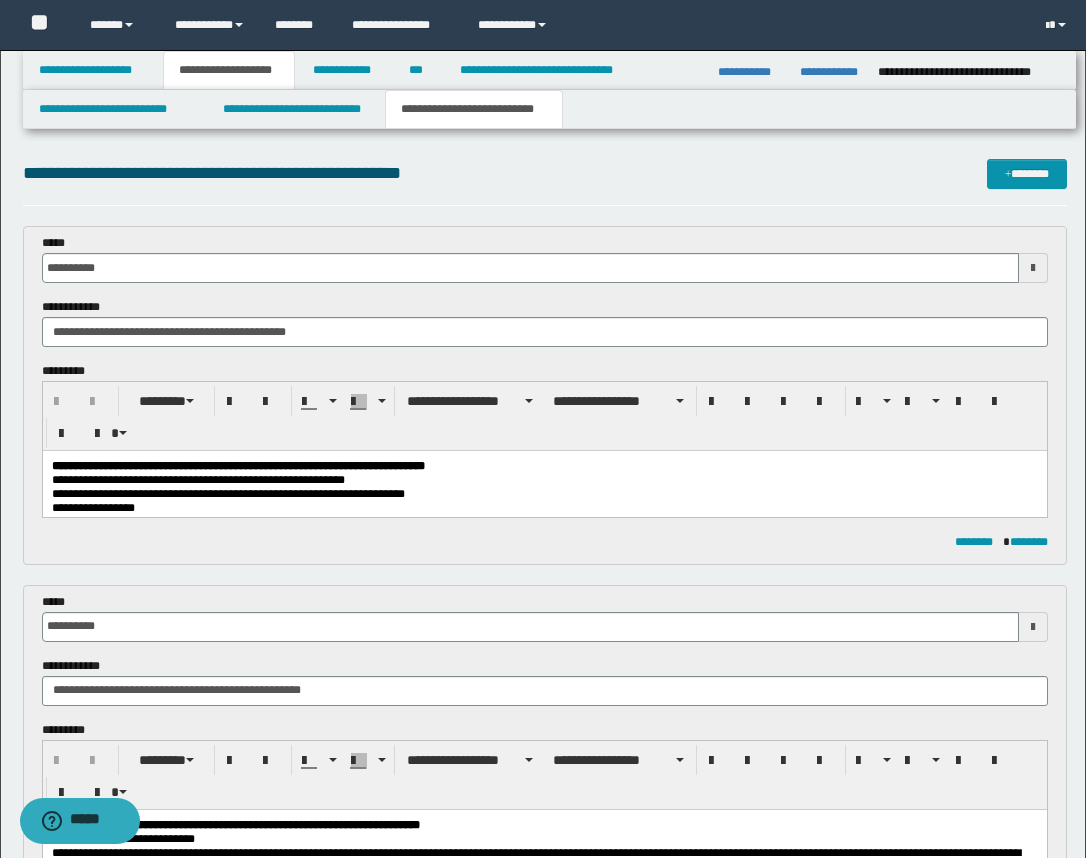 click on "**********" at bounding box center [544, 628] 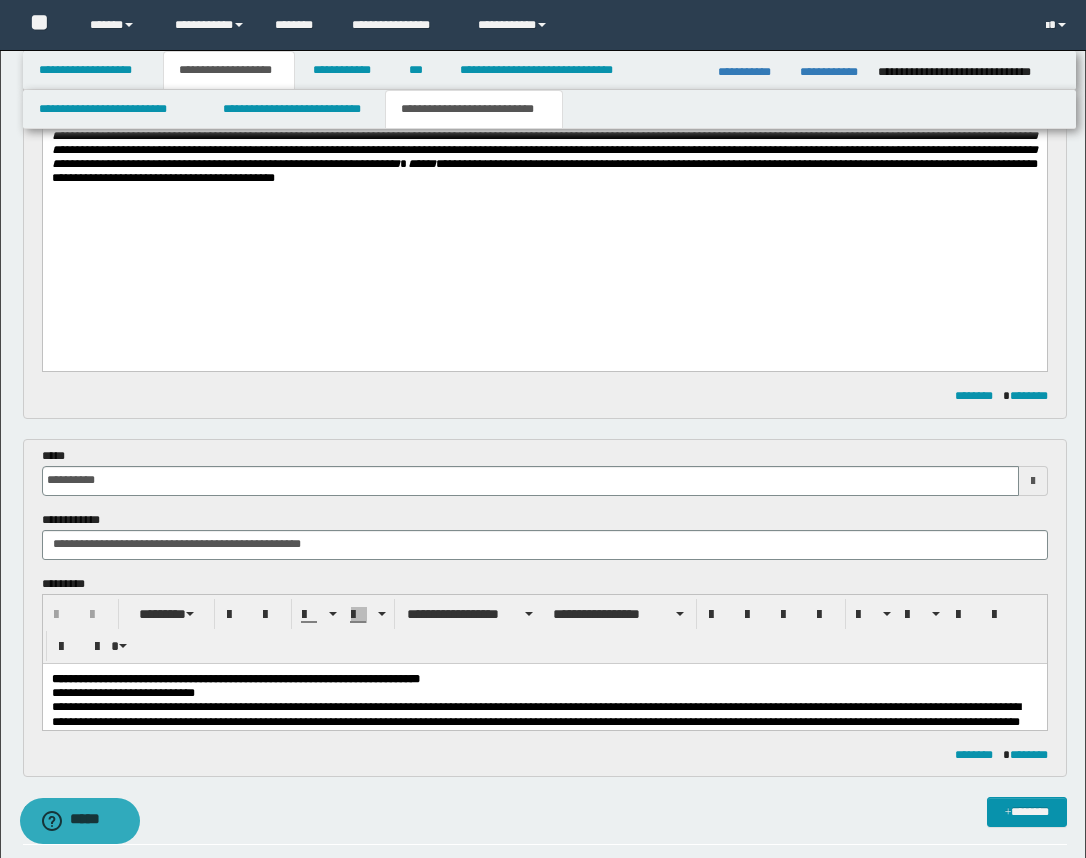 scroll, scrollTop: 1000, scrollLeft: 0, axis: vertical 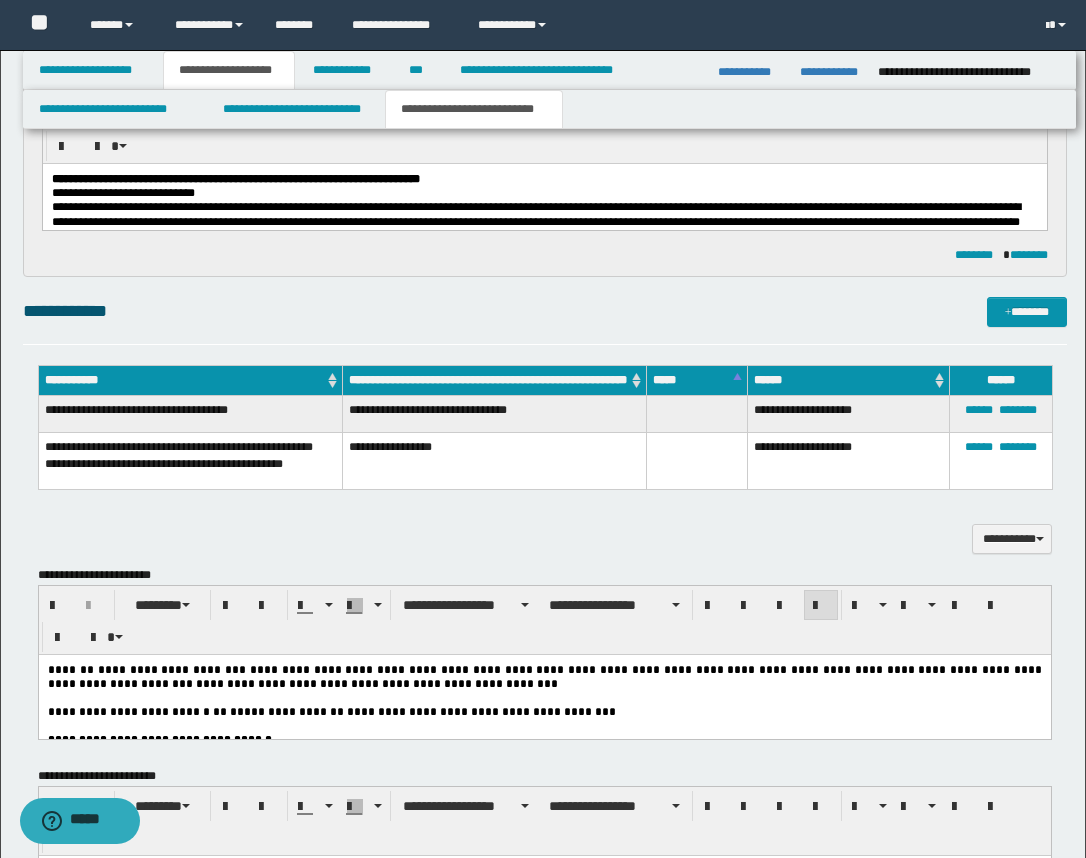 click on "**********" at bounding box center (535, 228) 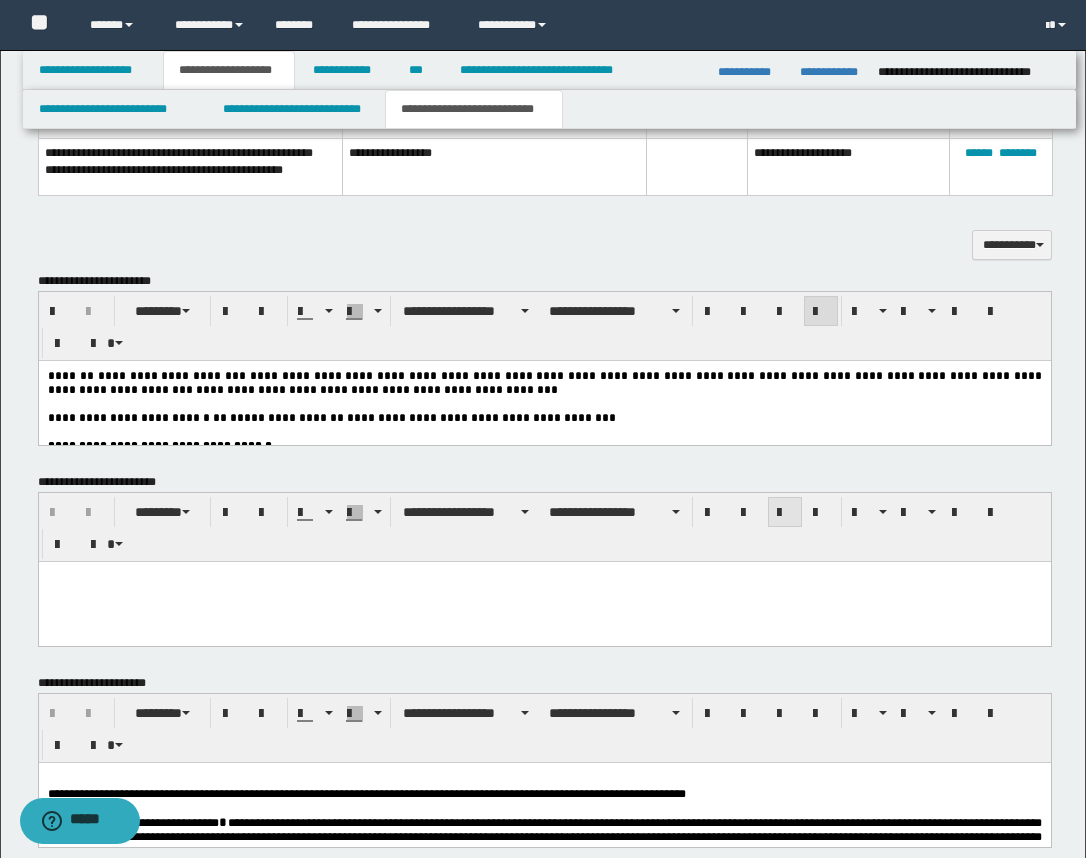 scroll, scrollTop: 1713, scrollLeft: 0, axis: vertical 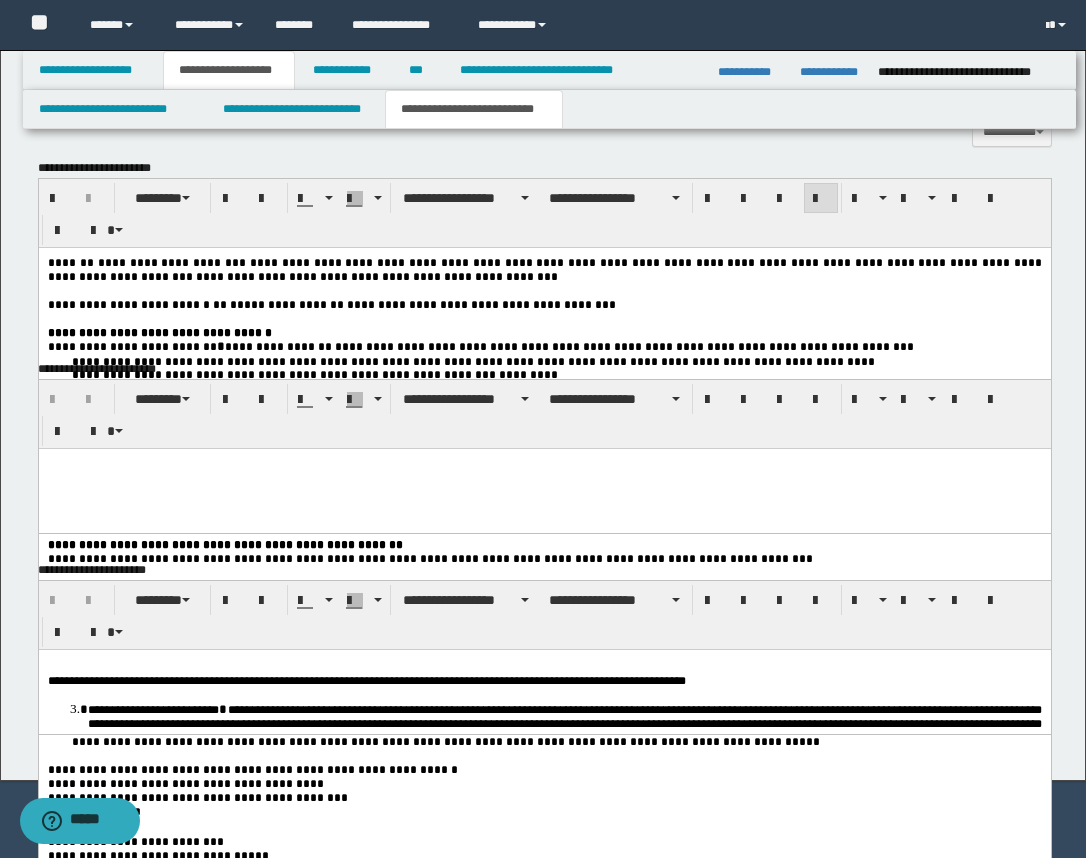 click at bounding box center [544, 290] 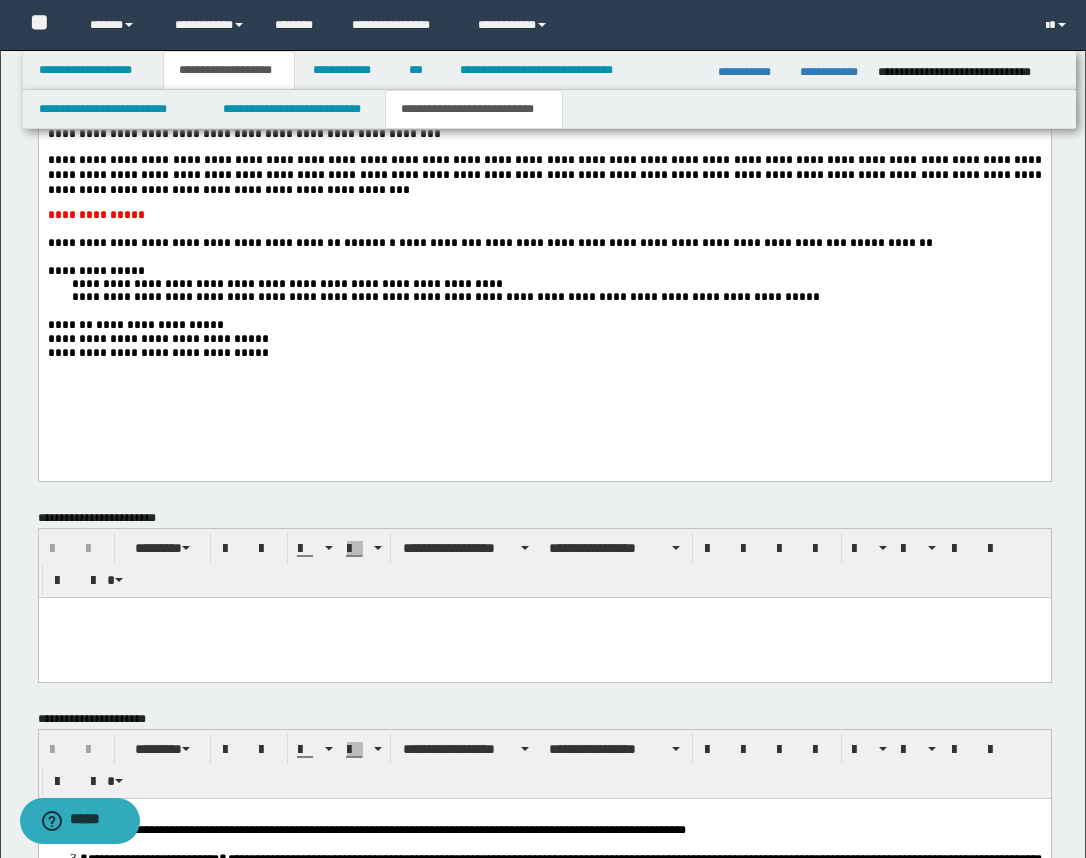 scroll, scrollTop: 2996, scrollLeft: 0, axis: vertical 